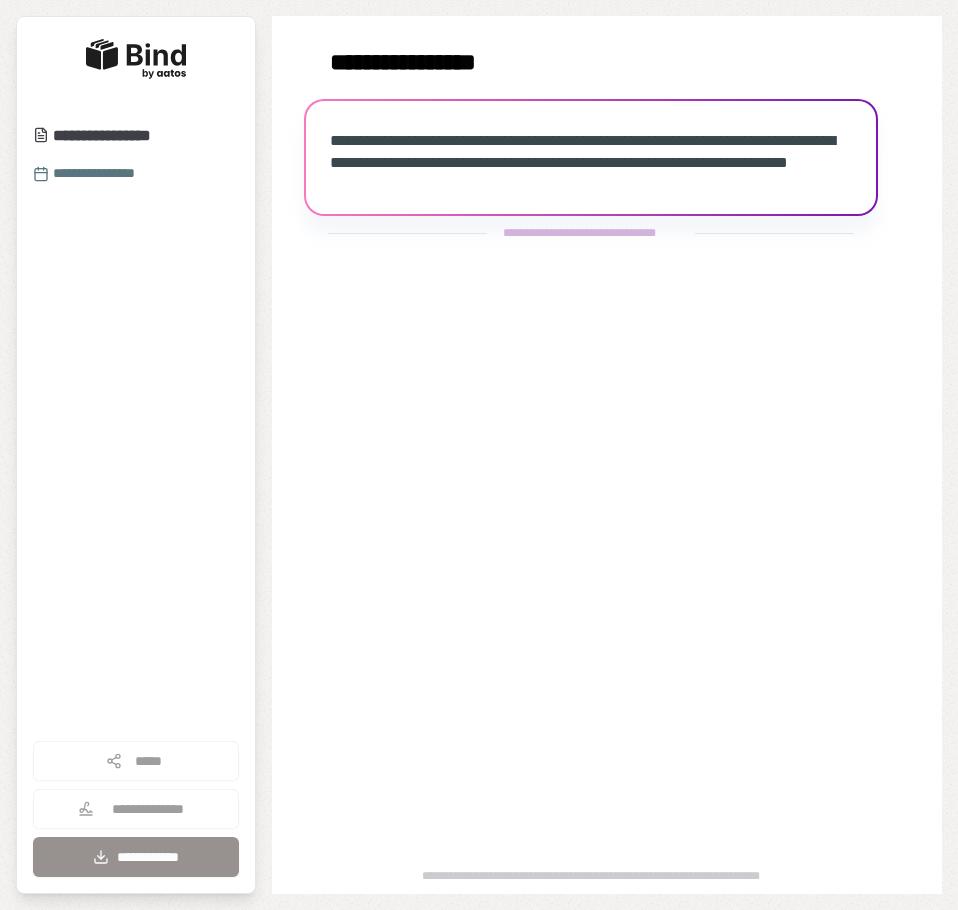scroll, scrollTop: 0, scrollLeft: 0, axis: both 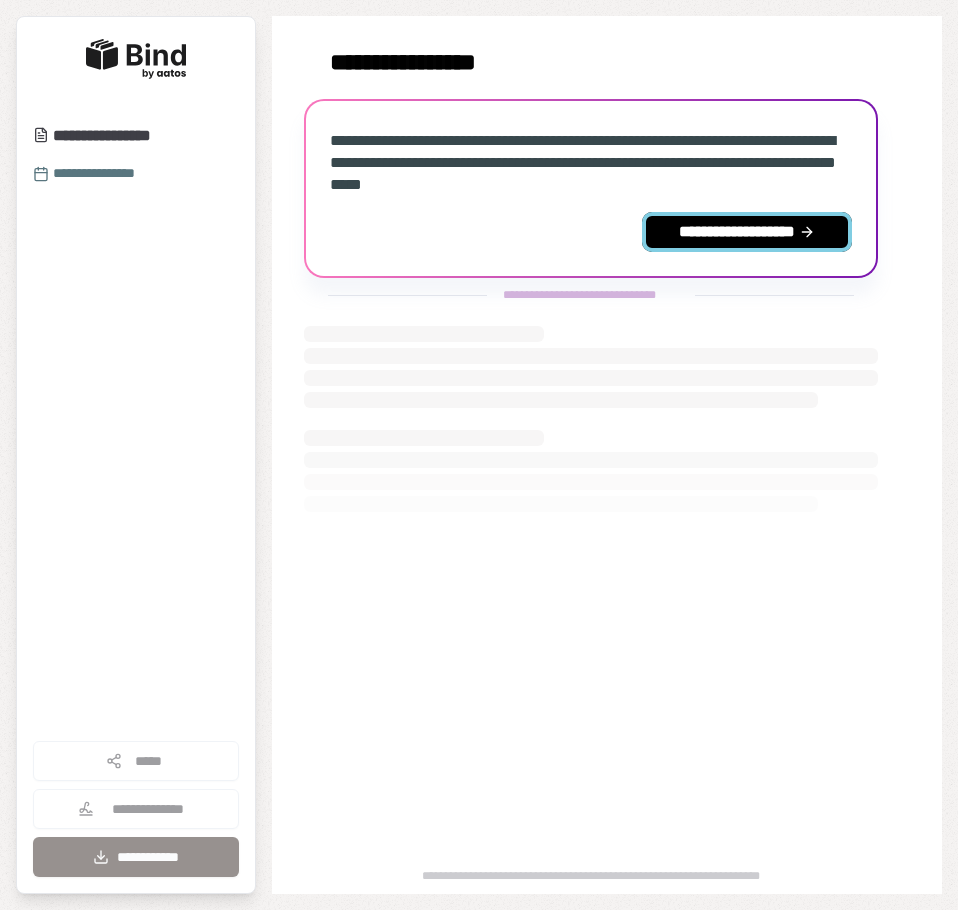 click on "**********" at bounding box center [747, 232] 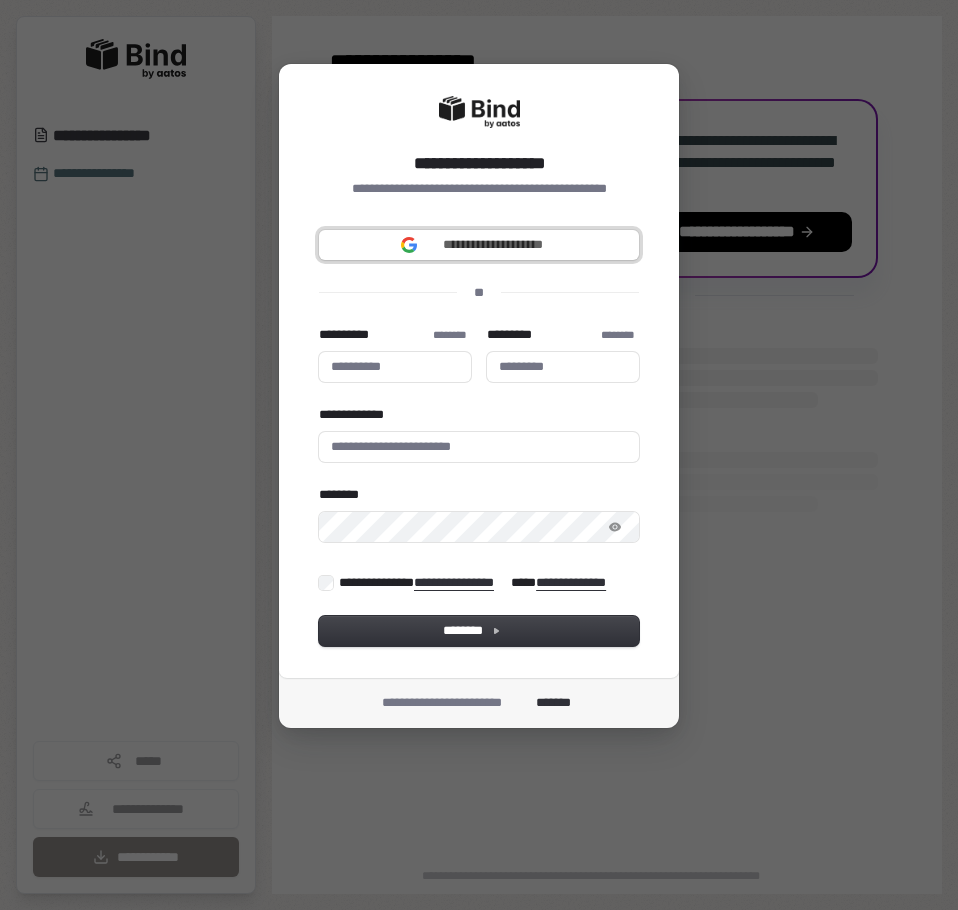 drag, startPoint x: 492, startPoint y: 254, endPoint x: 652, endPoint y: 443, distance: 247.63077 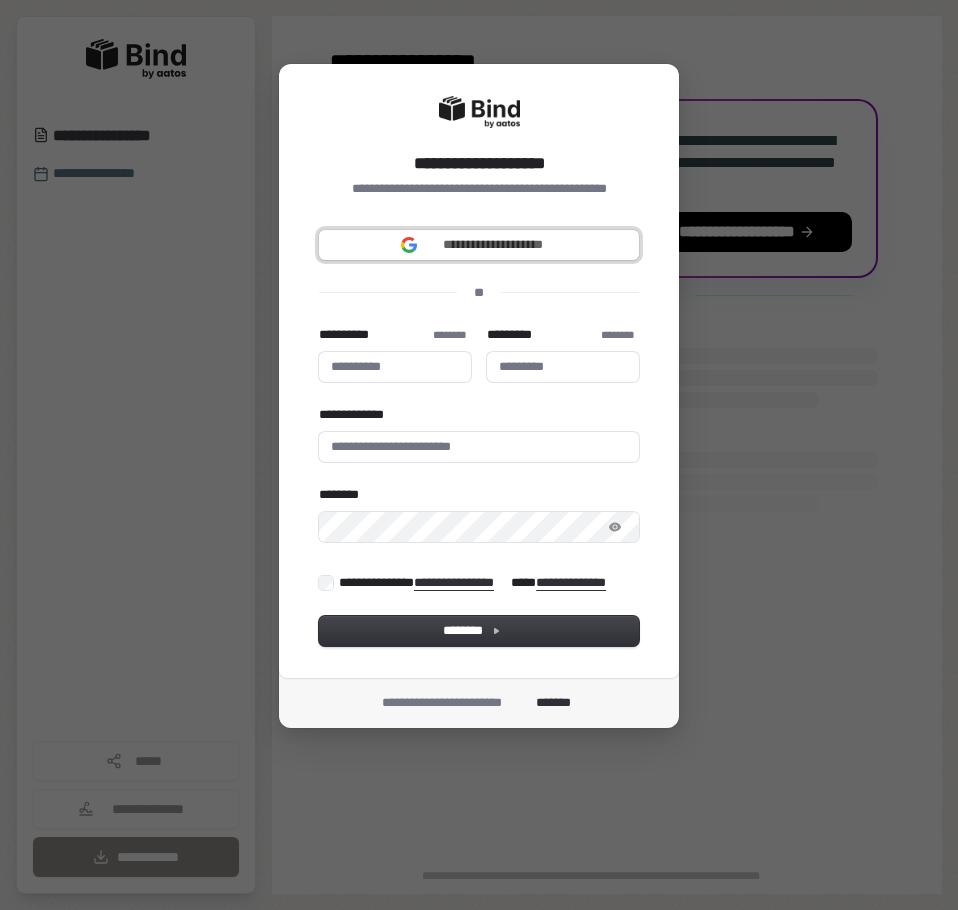 click on "**********" at bounding box center (479, 371) 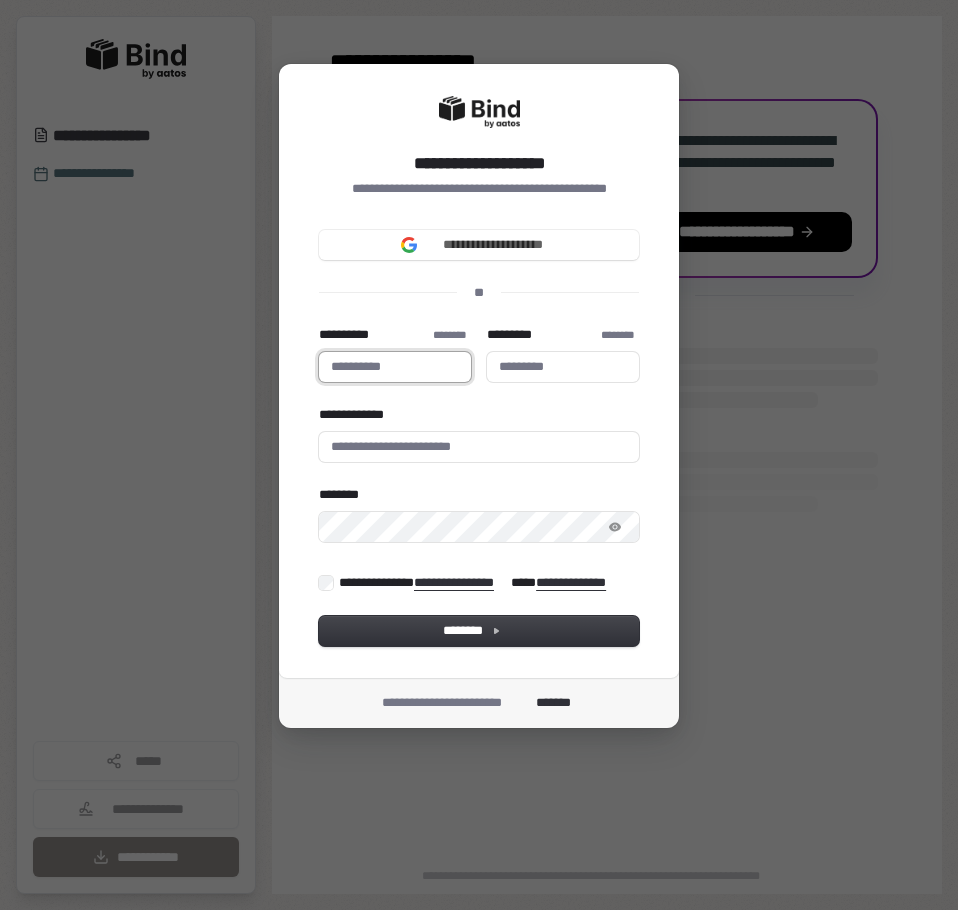 type 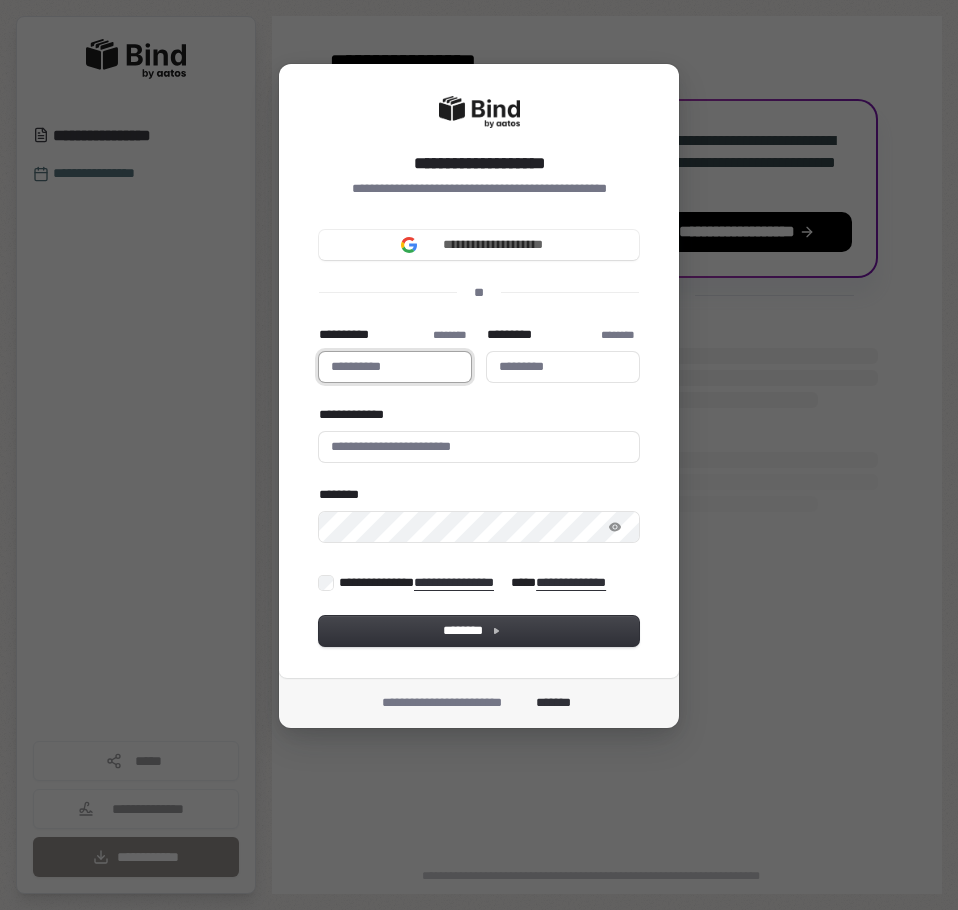 type on "*" 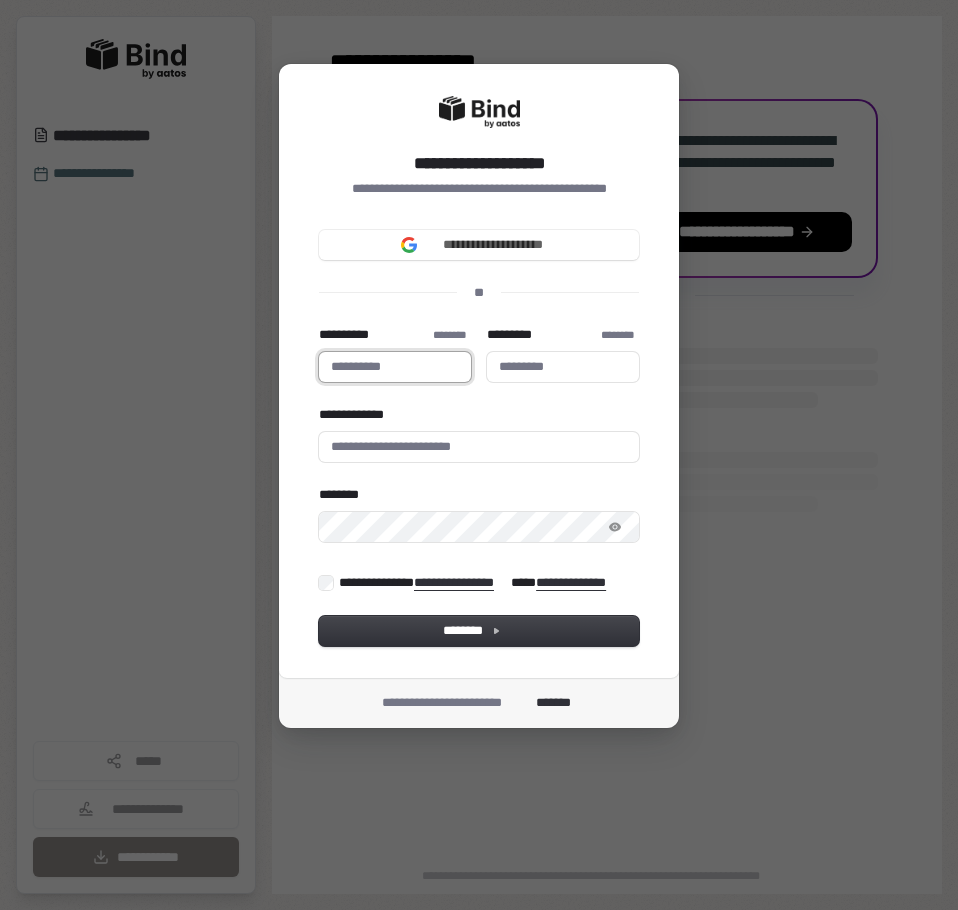 type 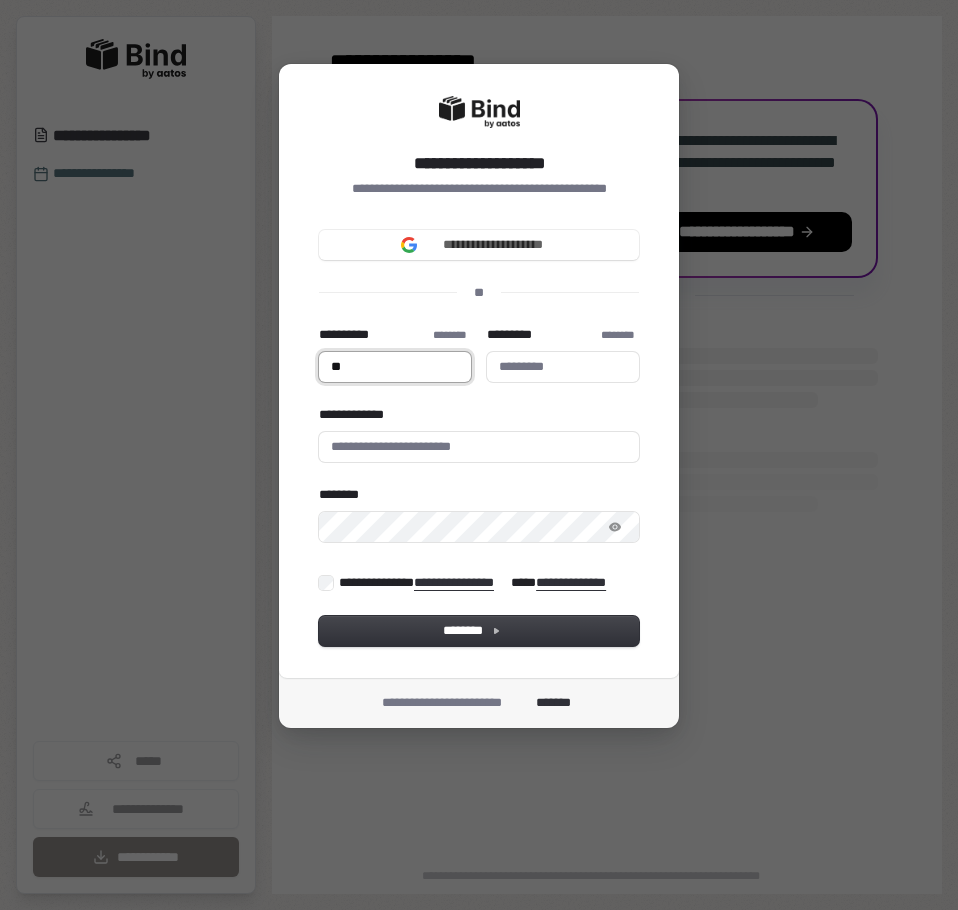 type on "***" 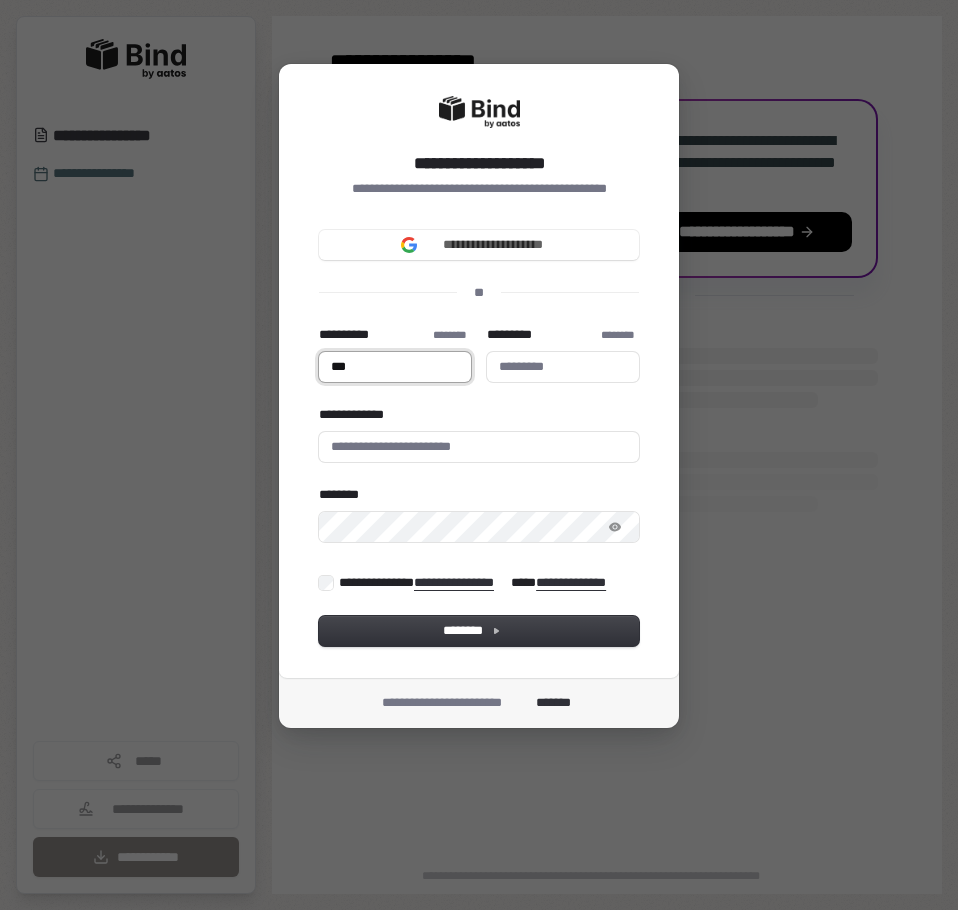 type on "****" 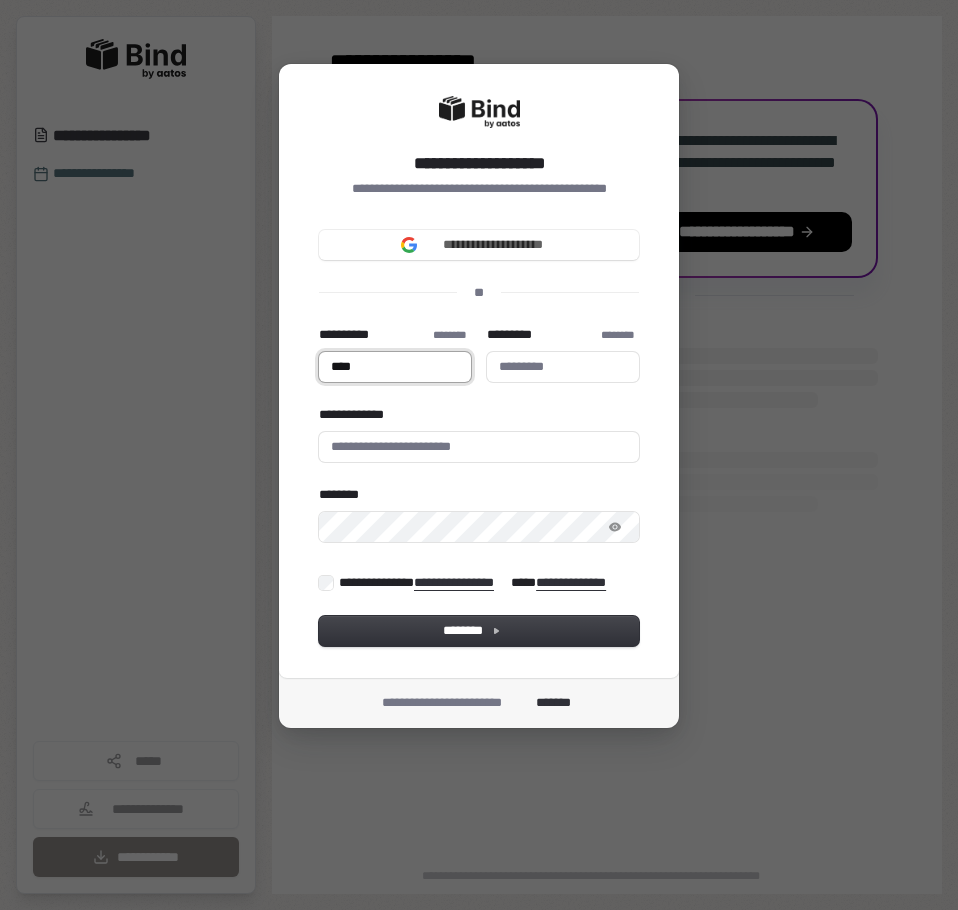 type on "*****" 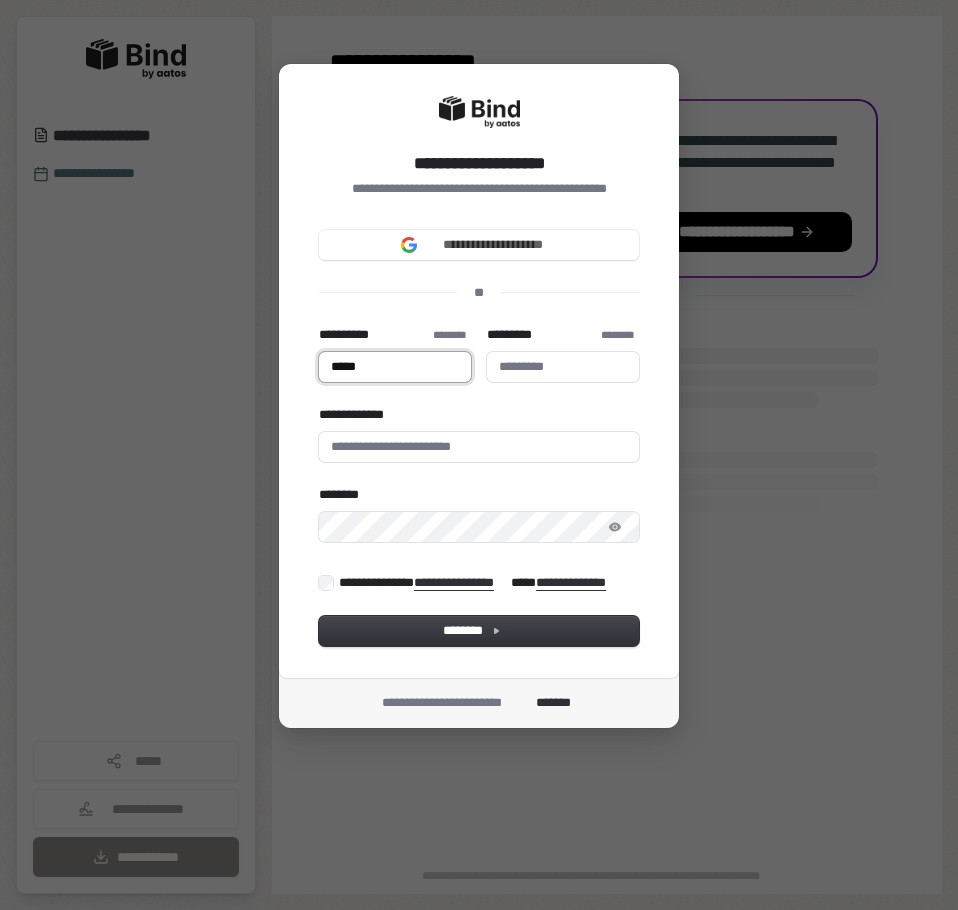 type on "******" 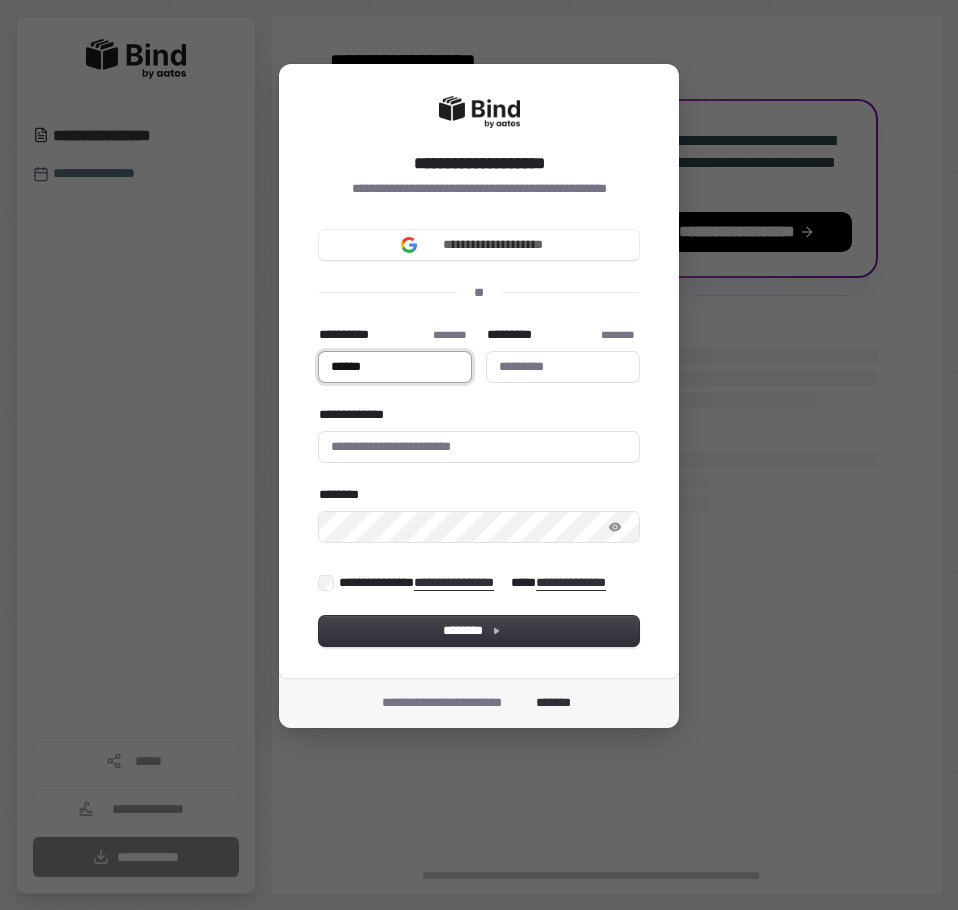 type on "*****" 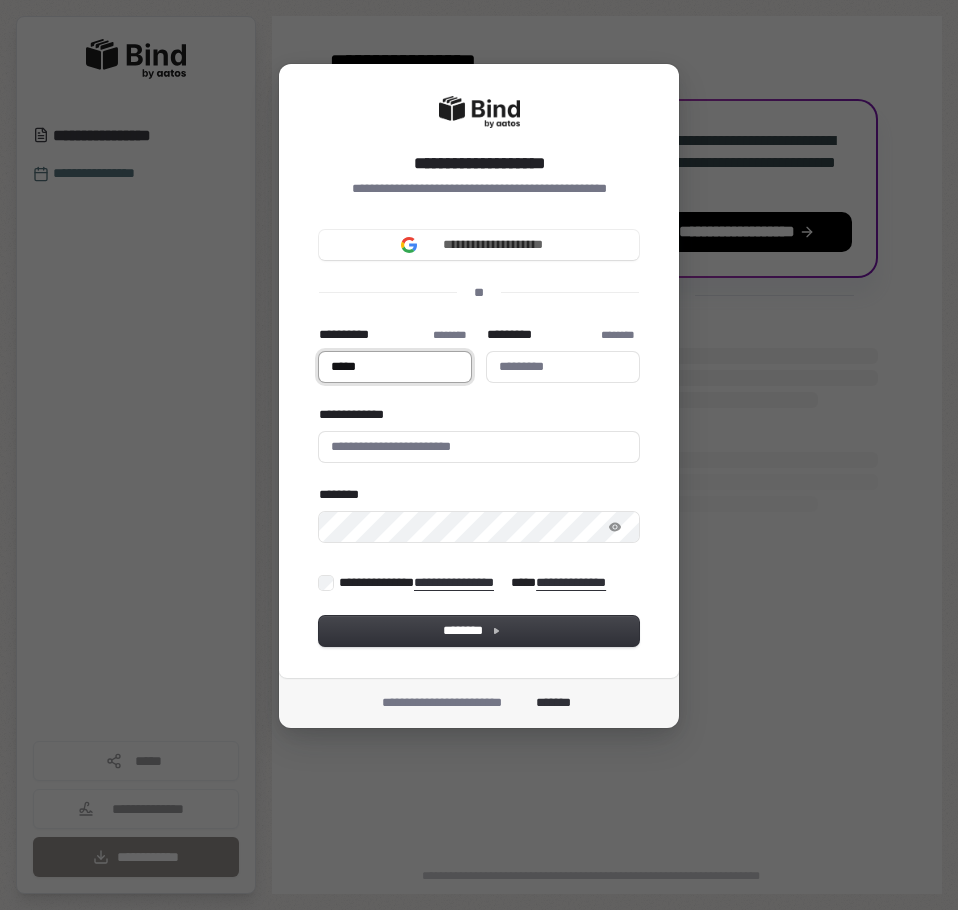 type on "****" 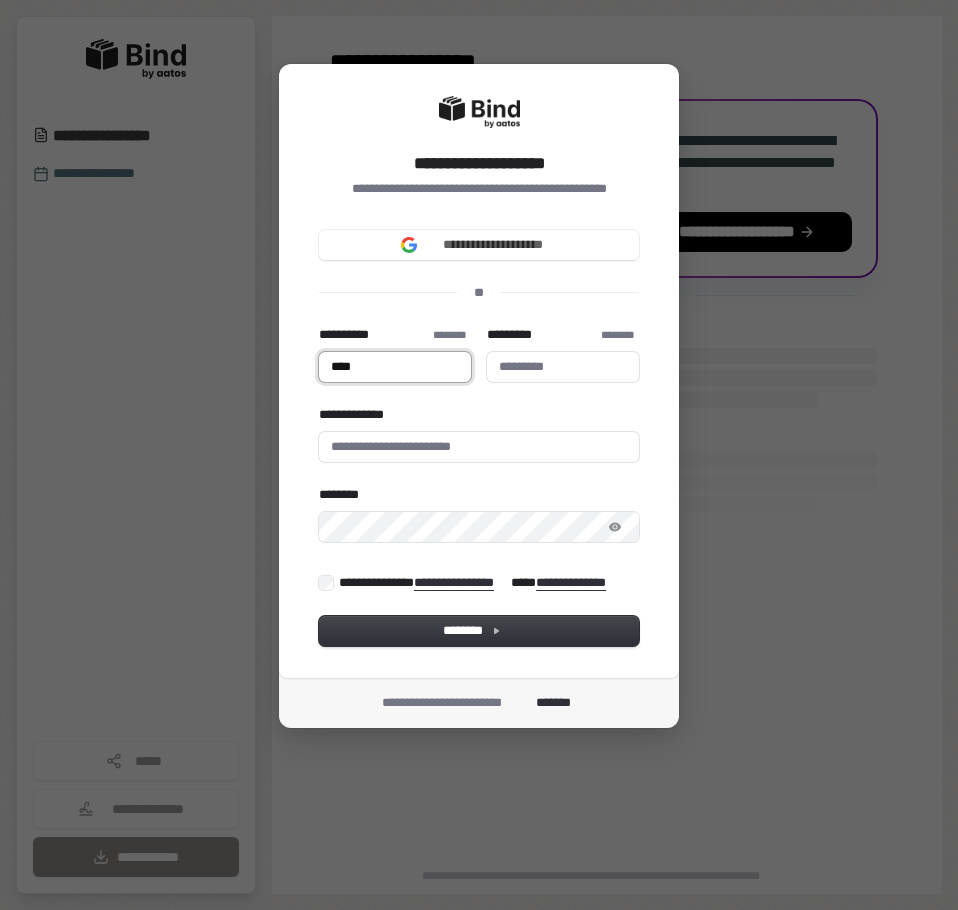 type on "***" 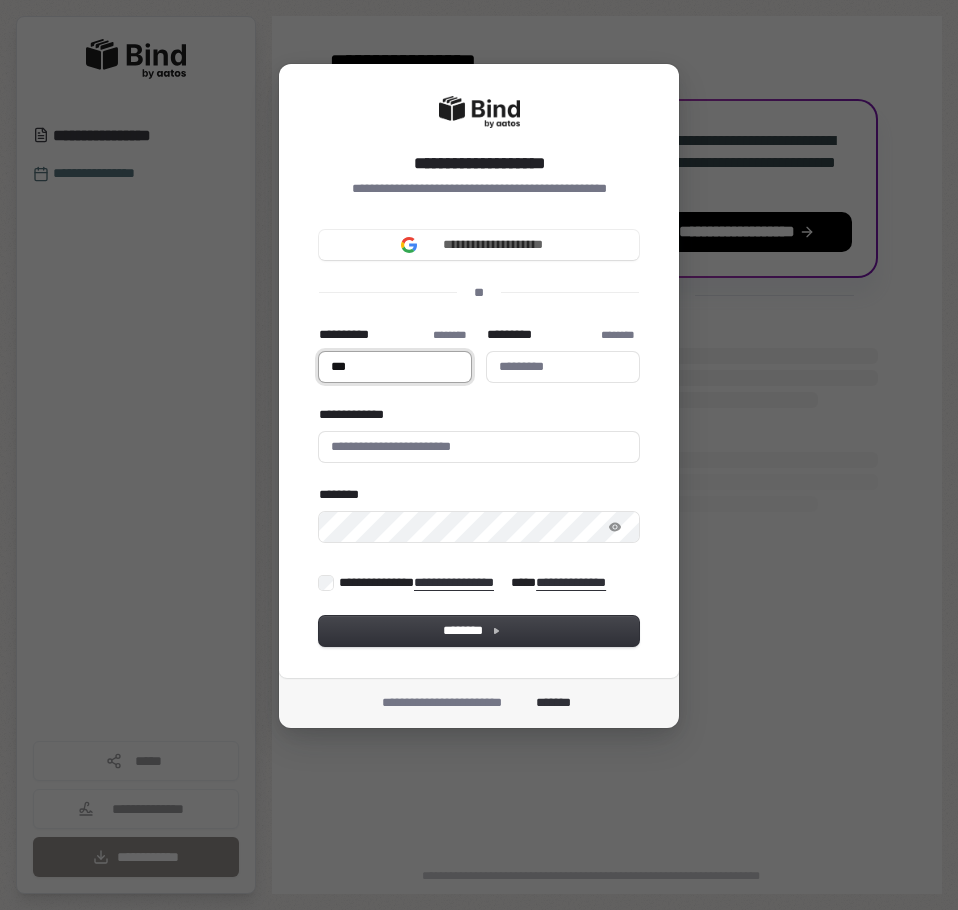 type on "**" 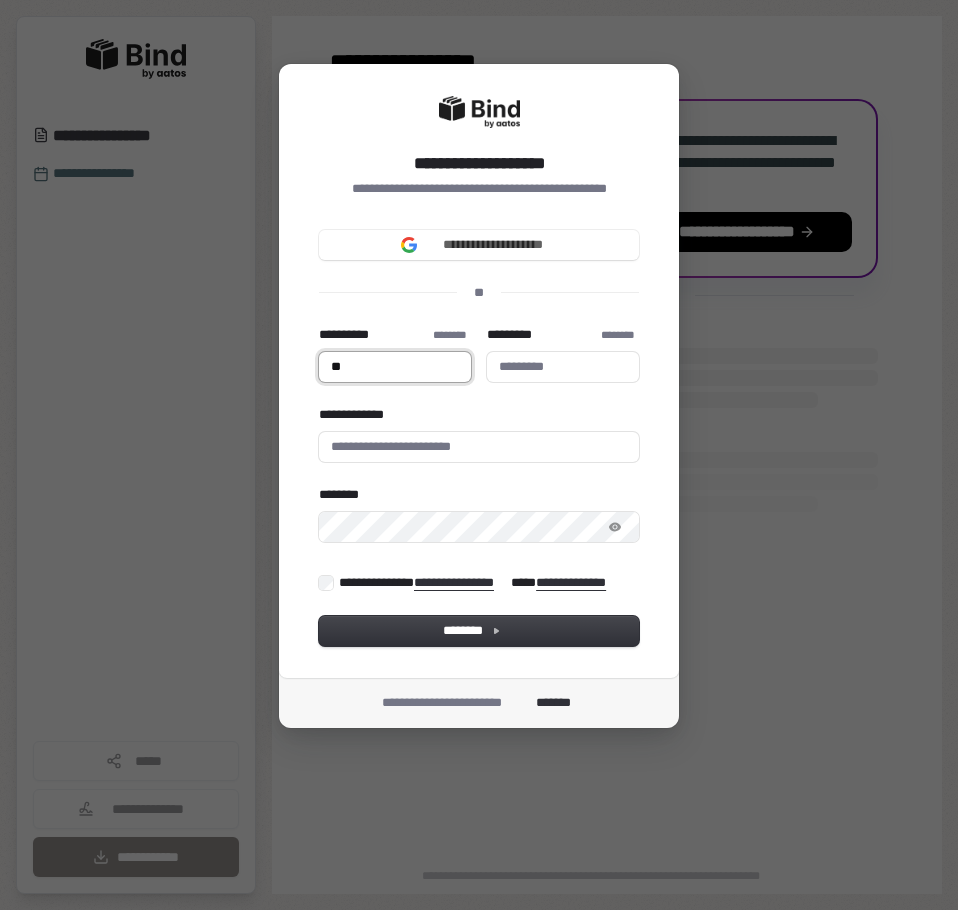 type on "*" 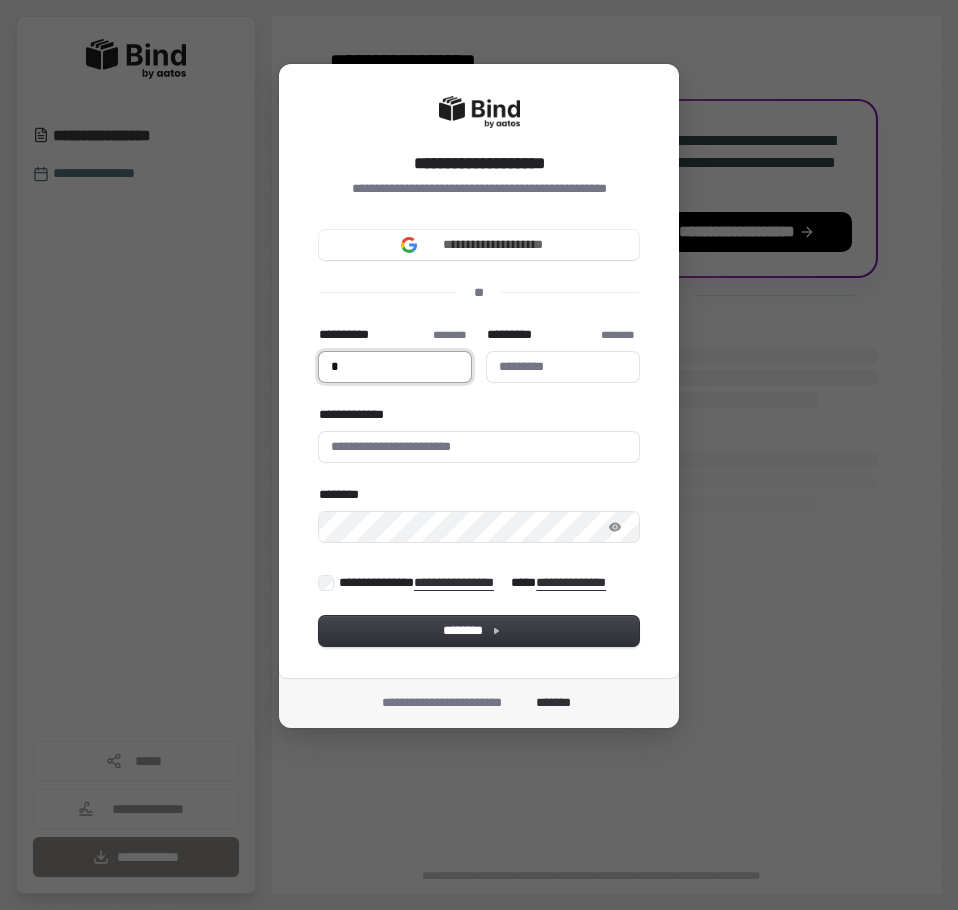 type on "**" 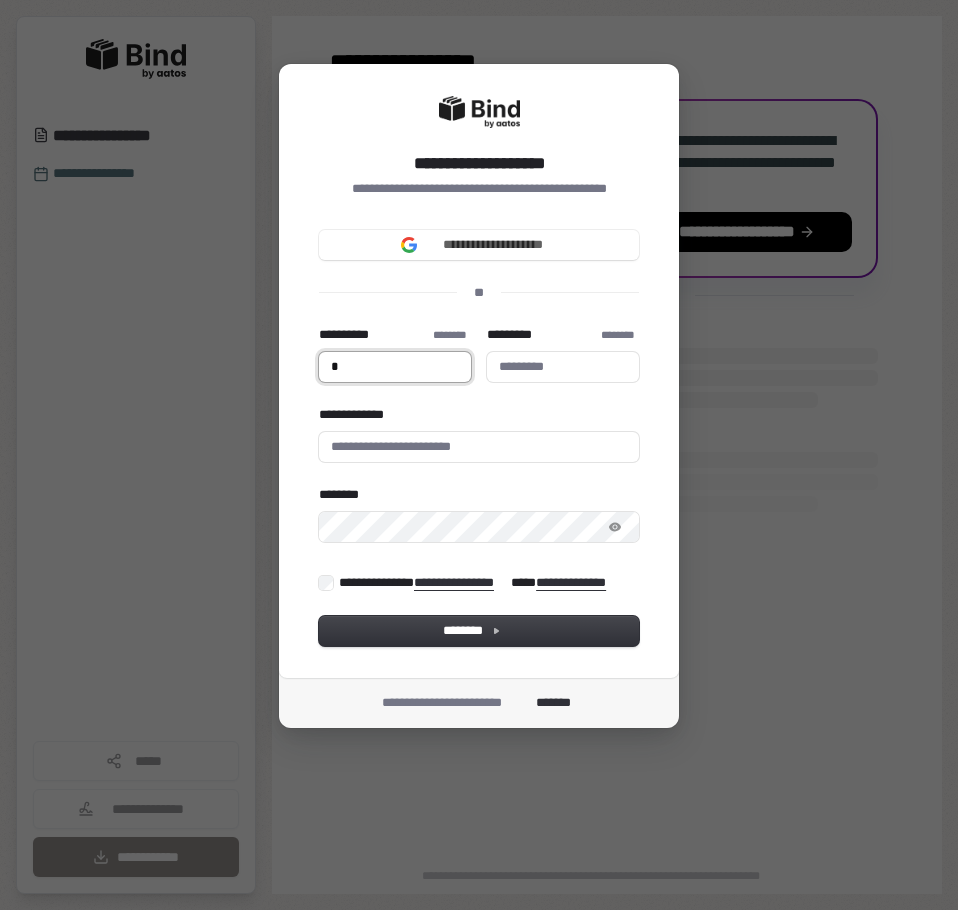 type 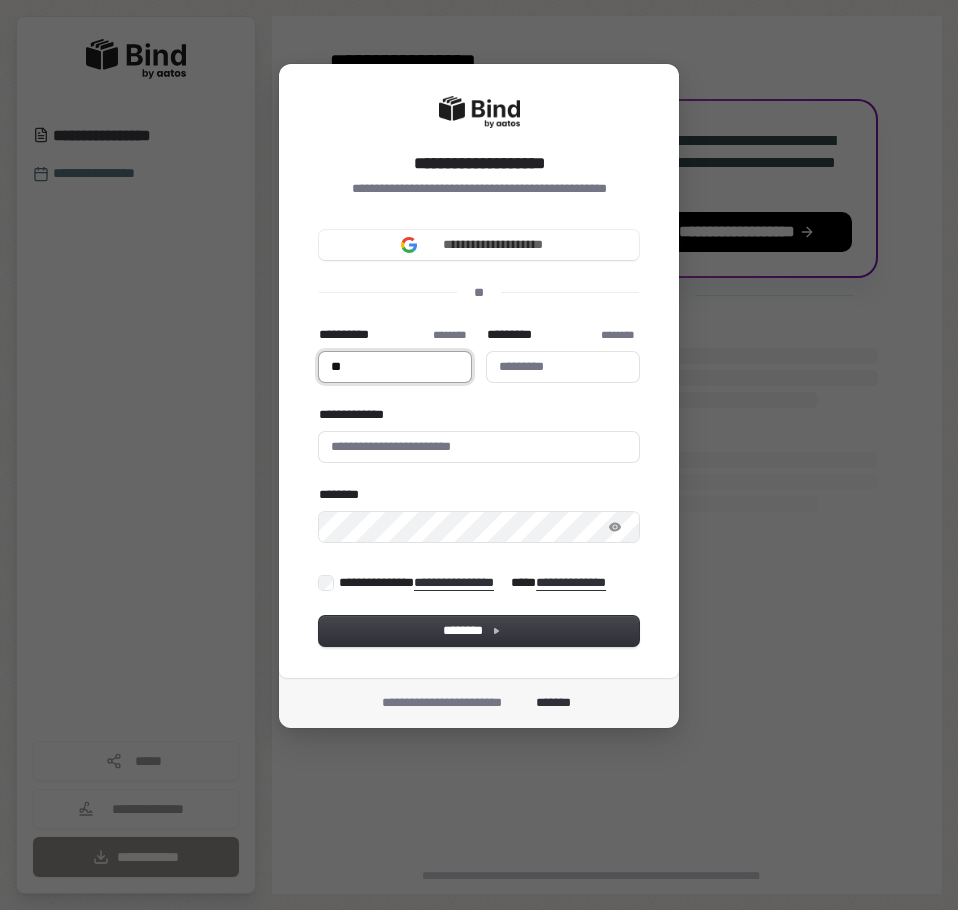 type on "***" 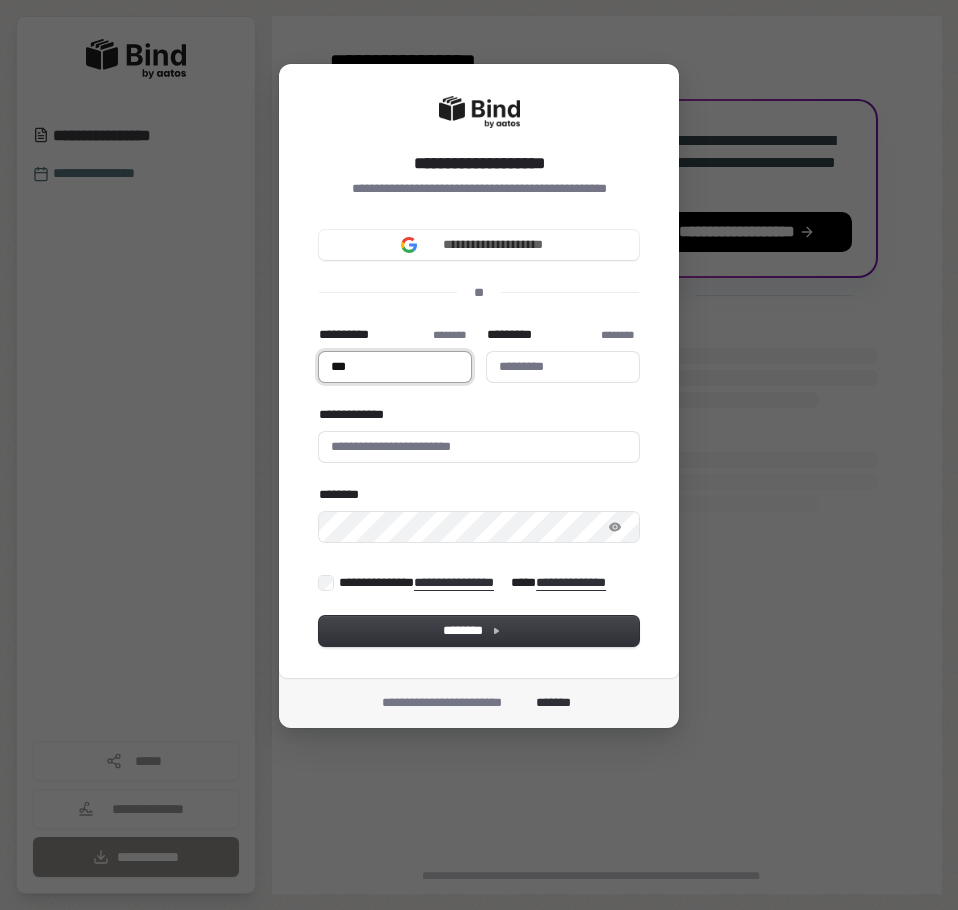 type on "****" 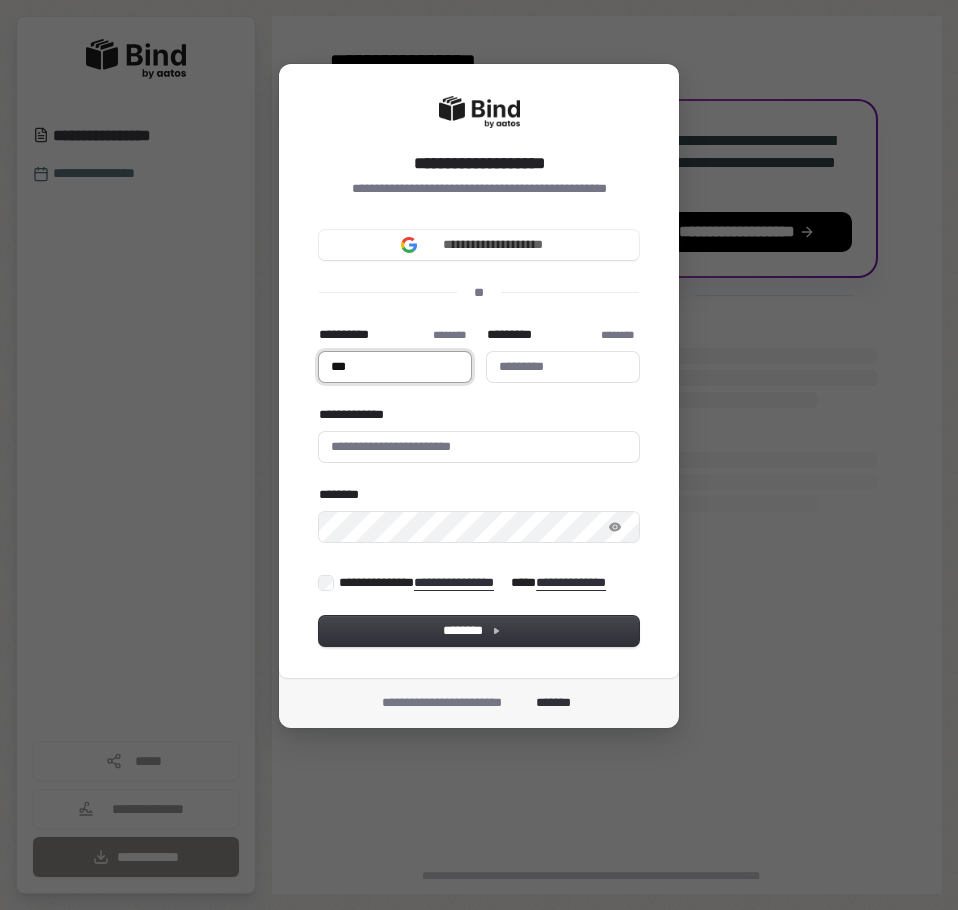 type 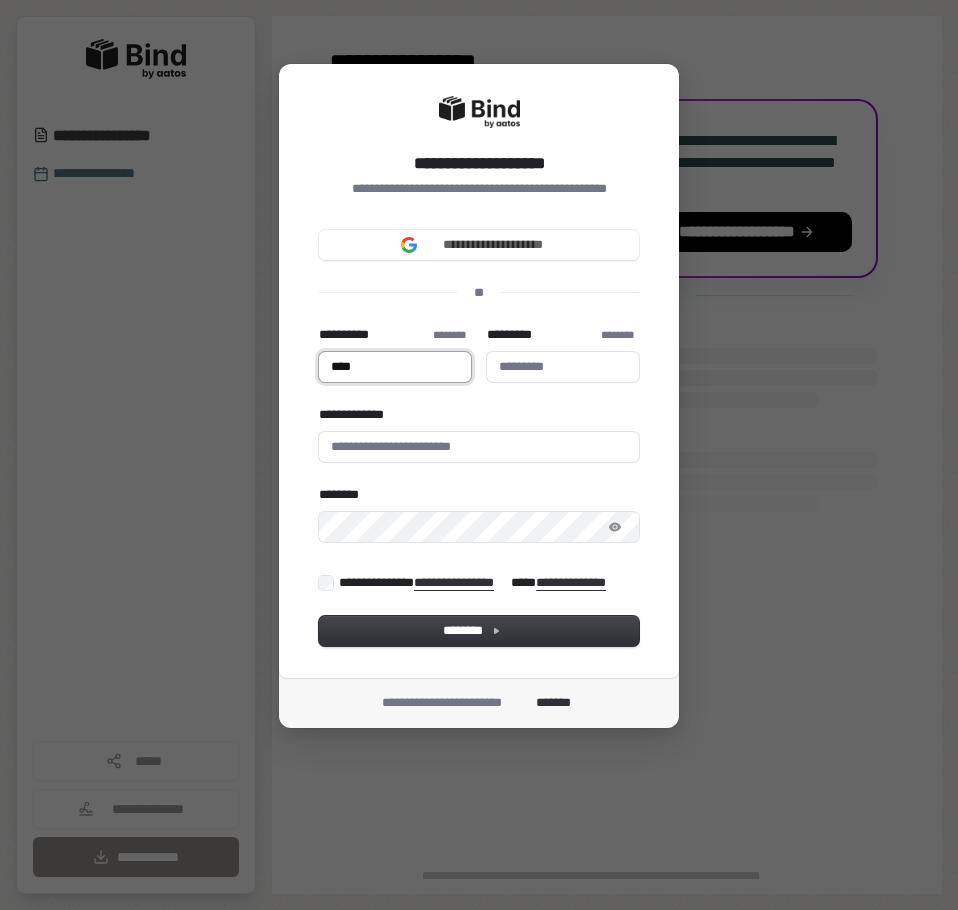 type on "*****" 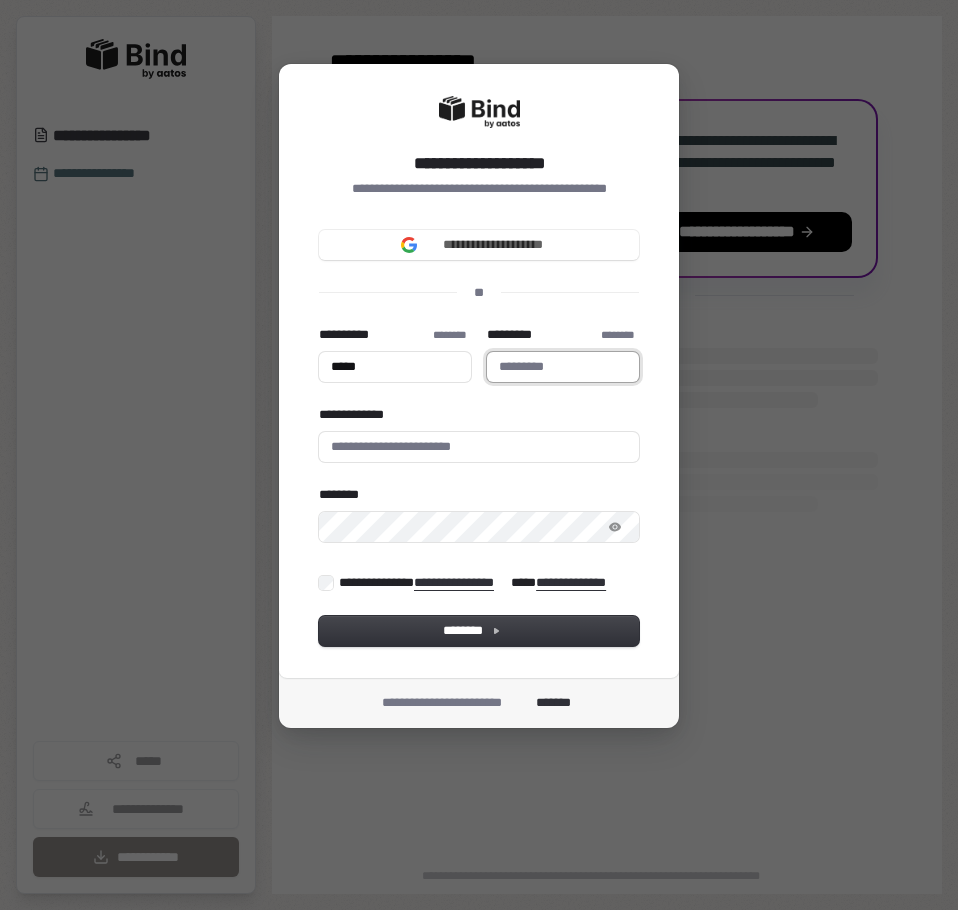 type on "*****" 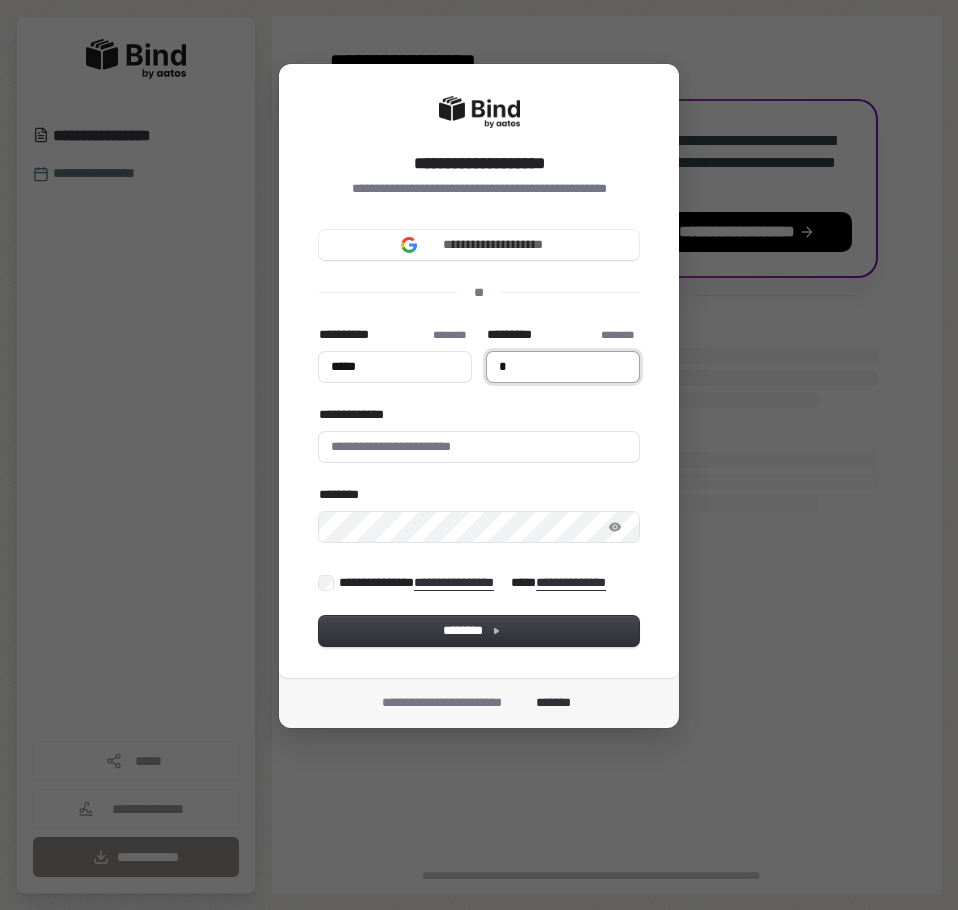 type on "*****" 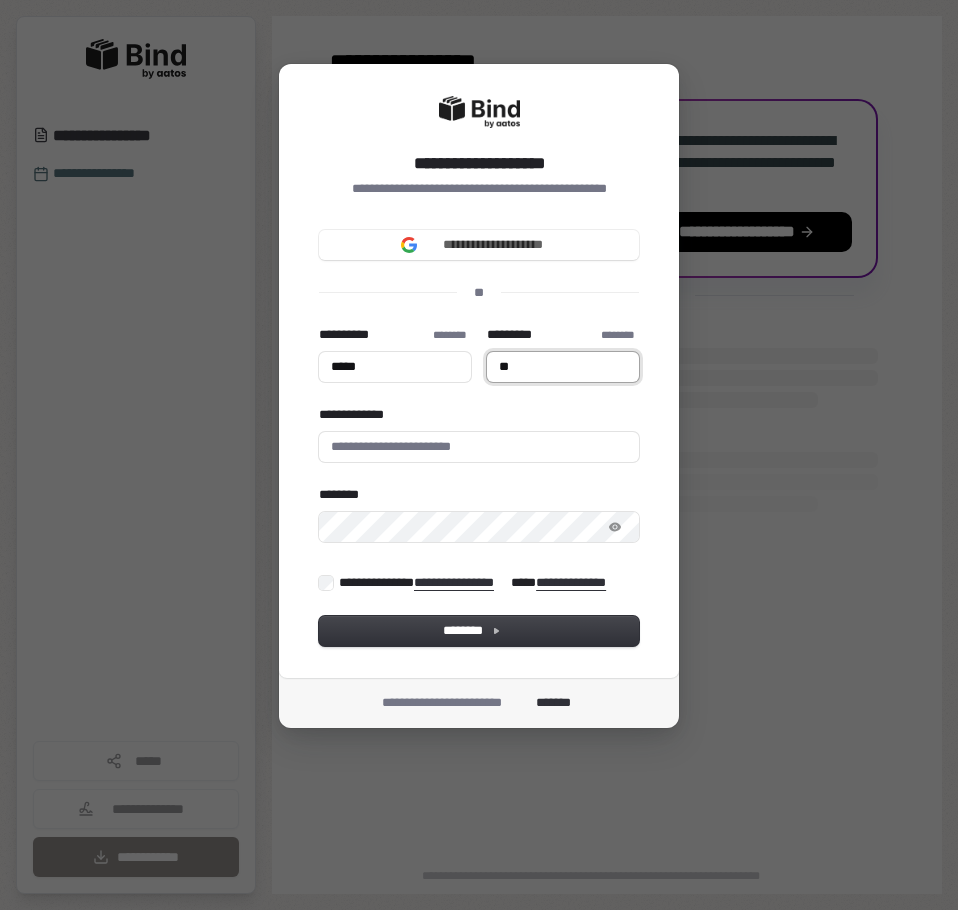 type on "*****" 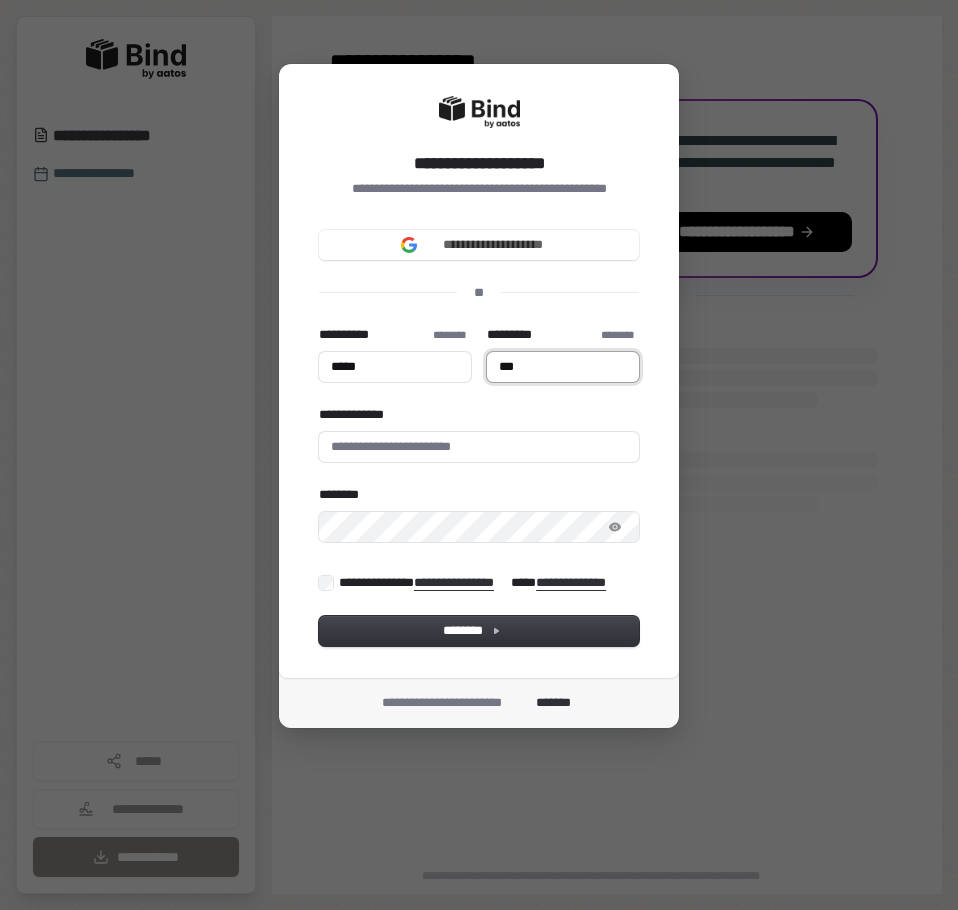 type on "*****" 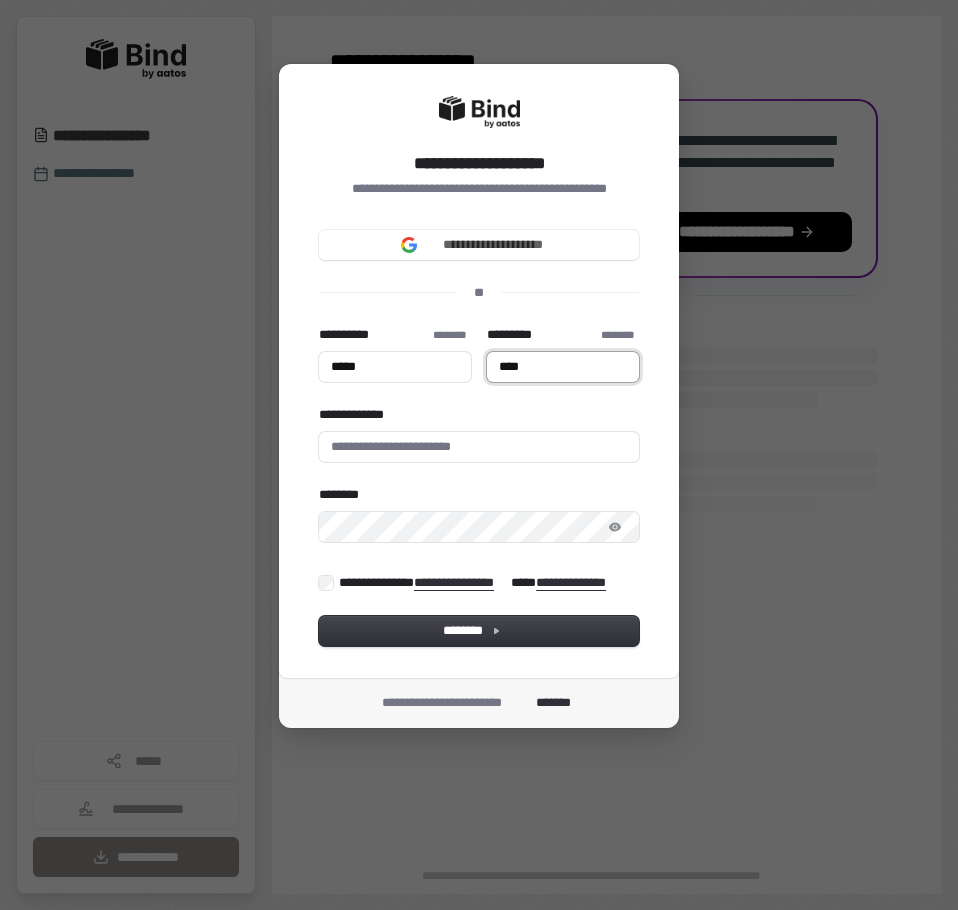 type on "*****" 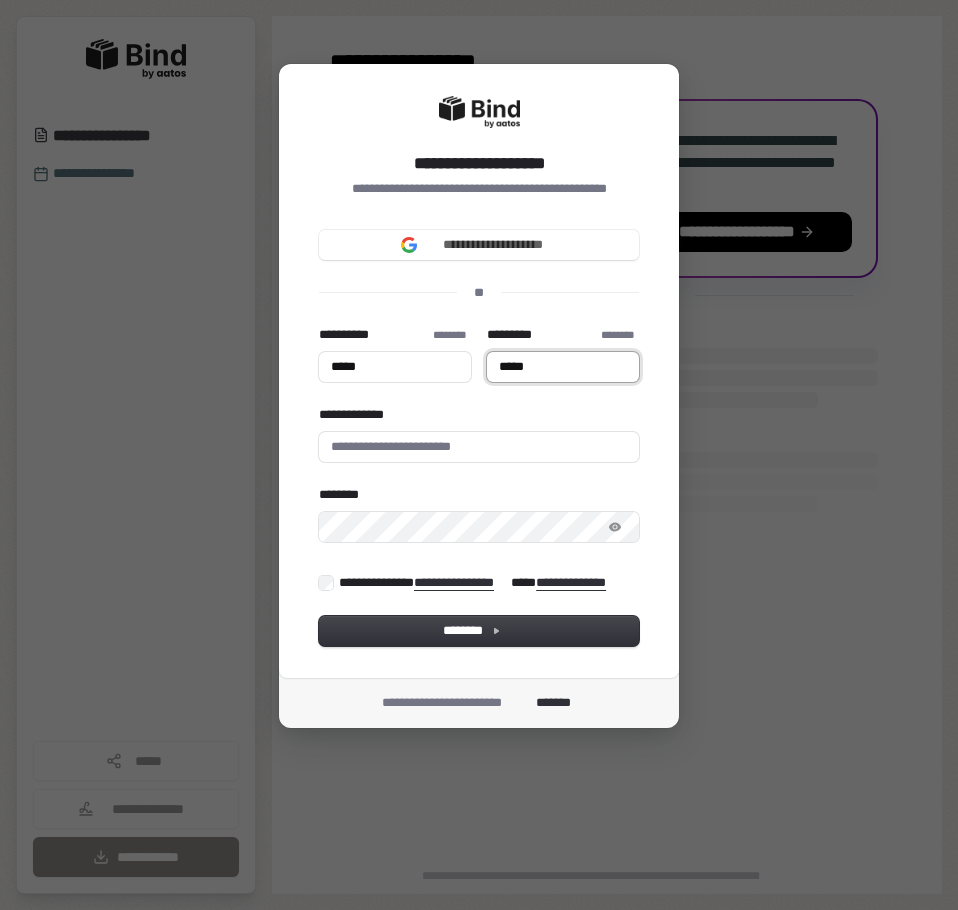 type on "*****" 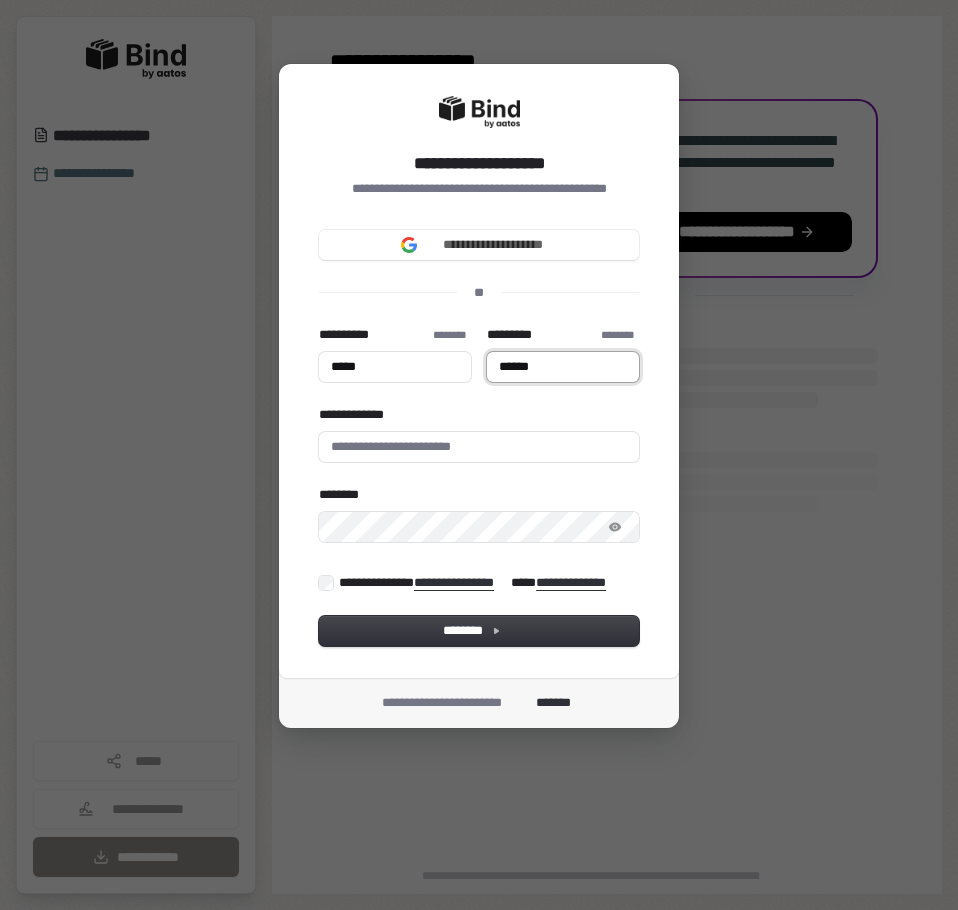 type on "*****" 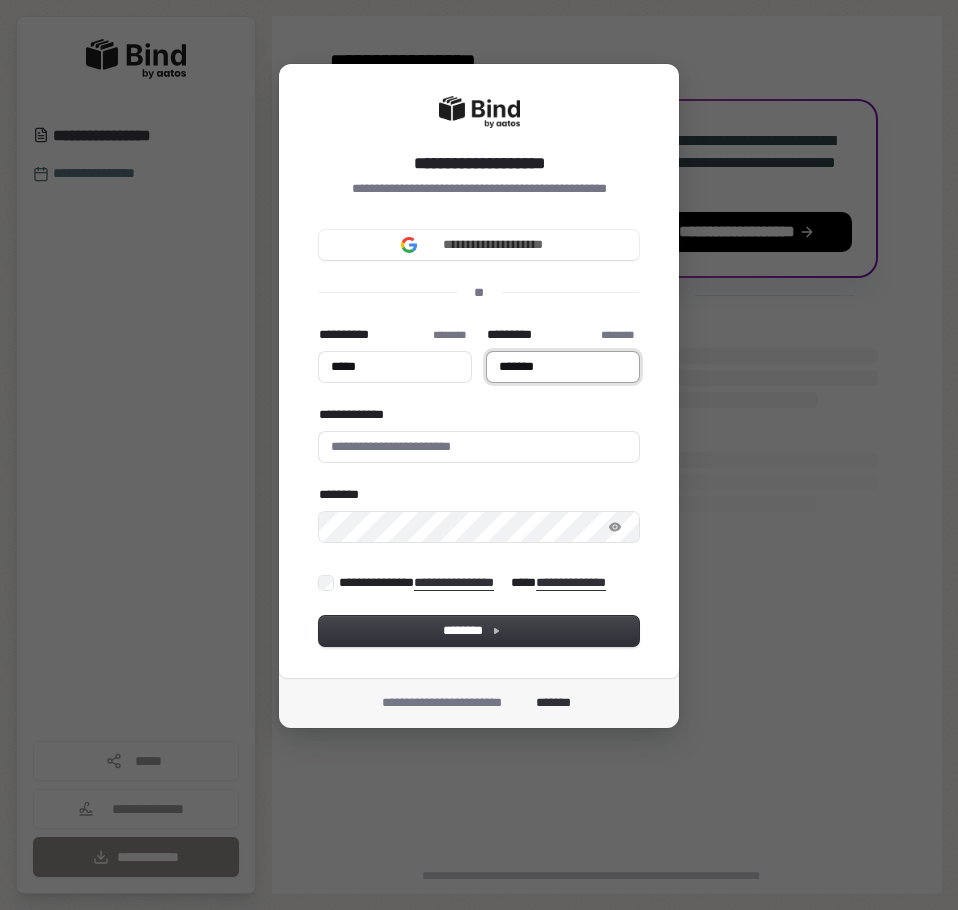 type on "*****" 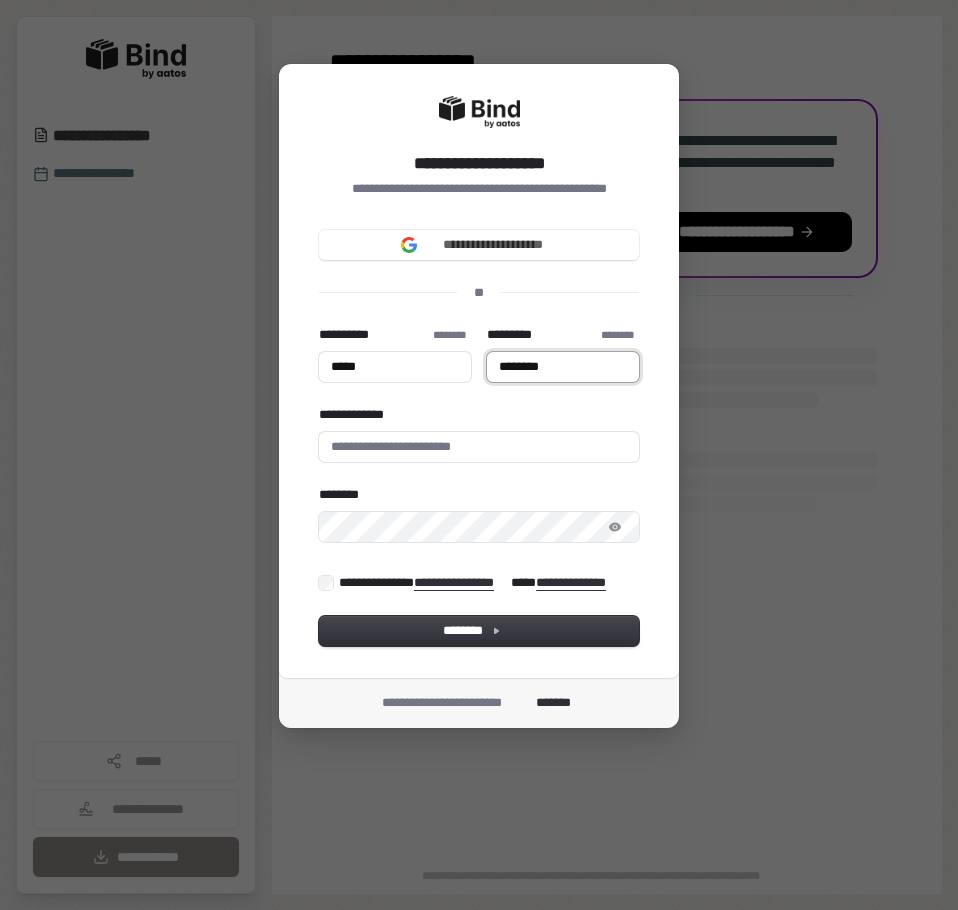 type on "********" 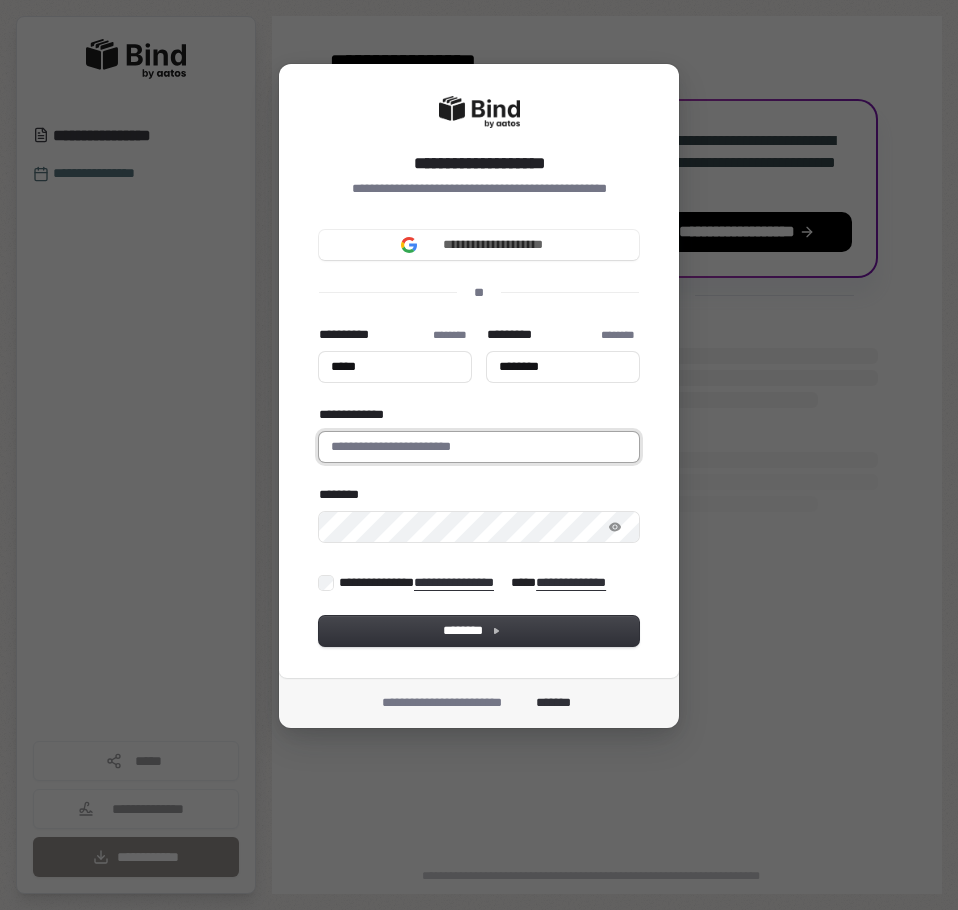 type on "*****" 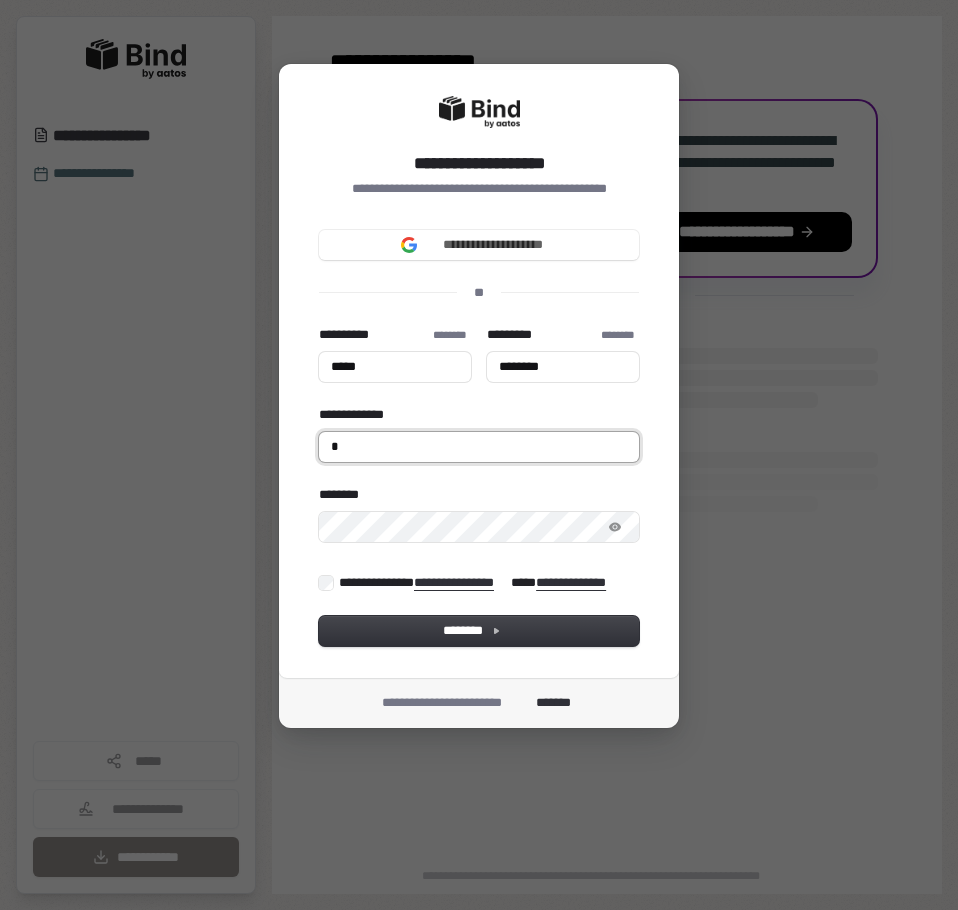 type on "*****" 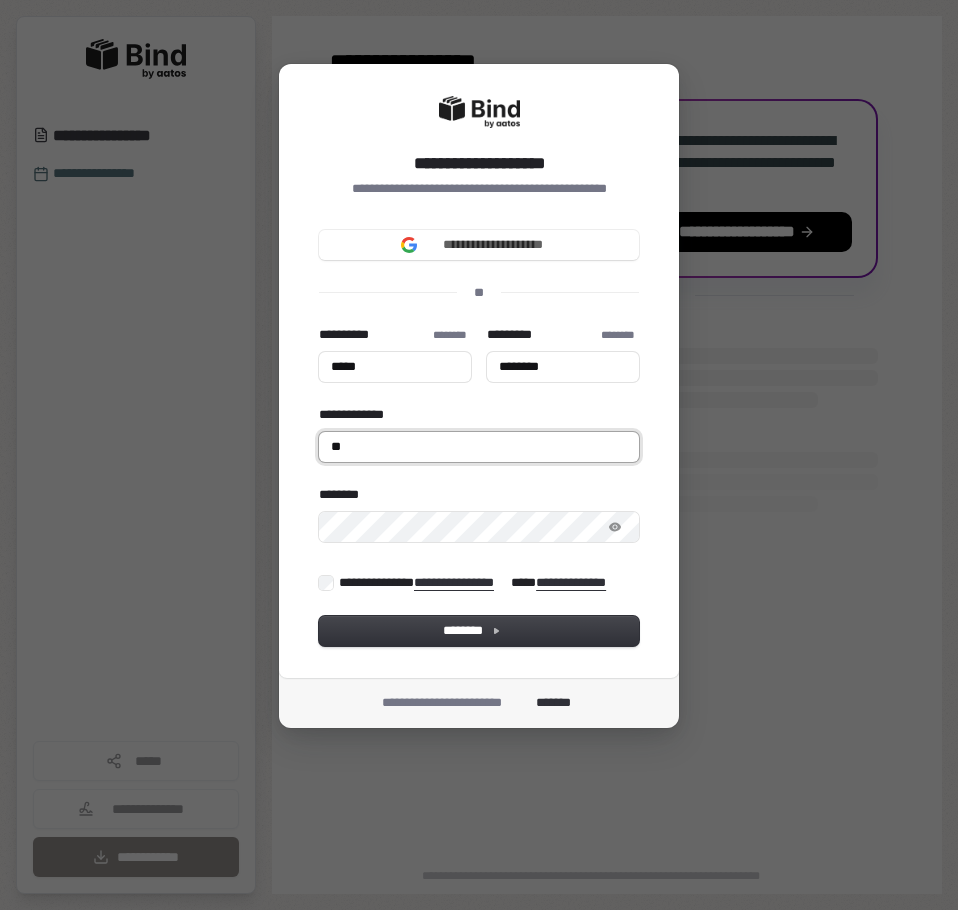 type on "*****" 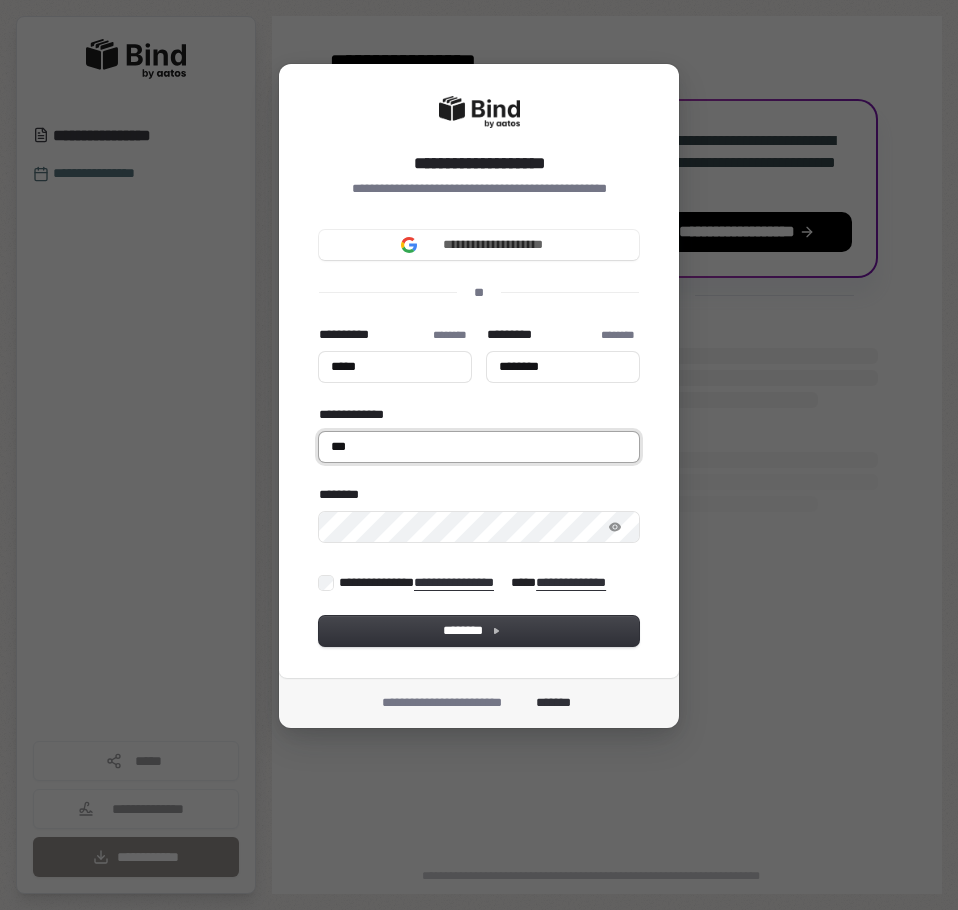 type on "*****" 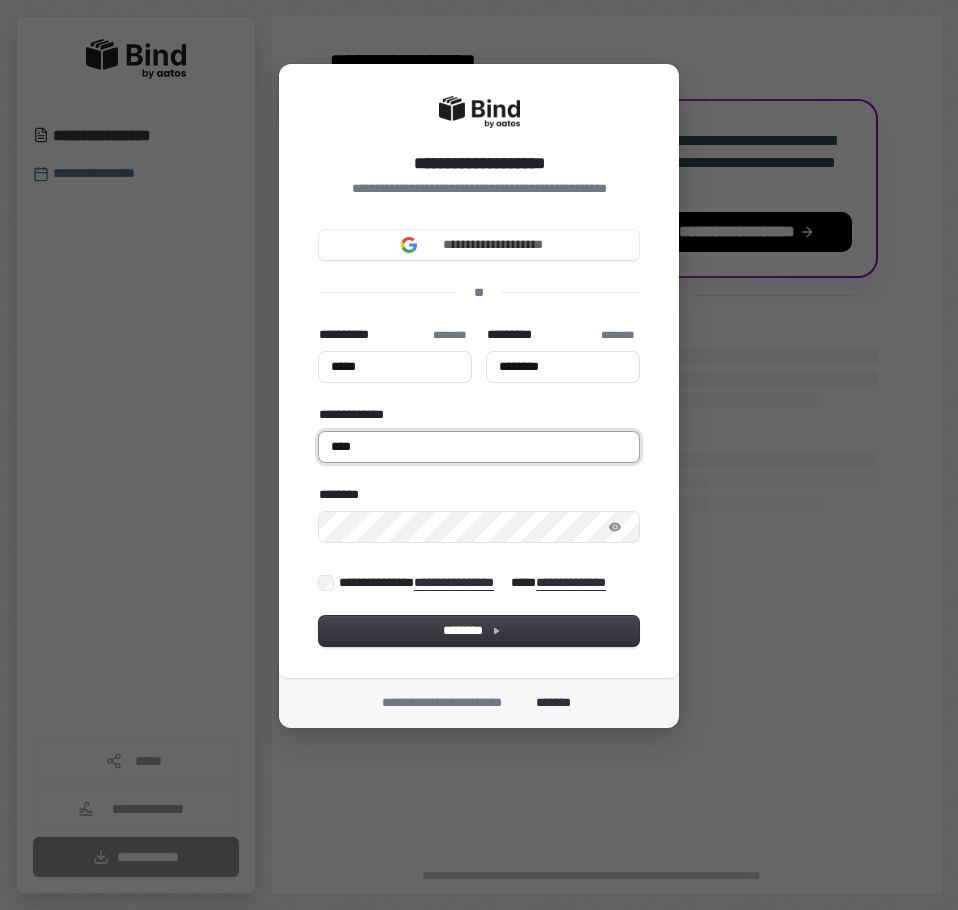 type on "*****" 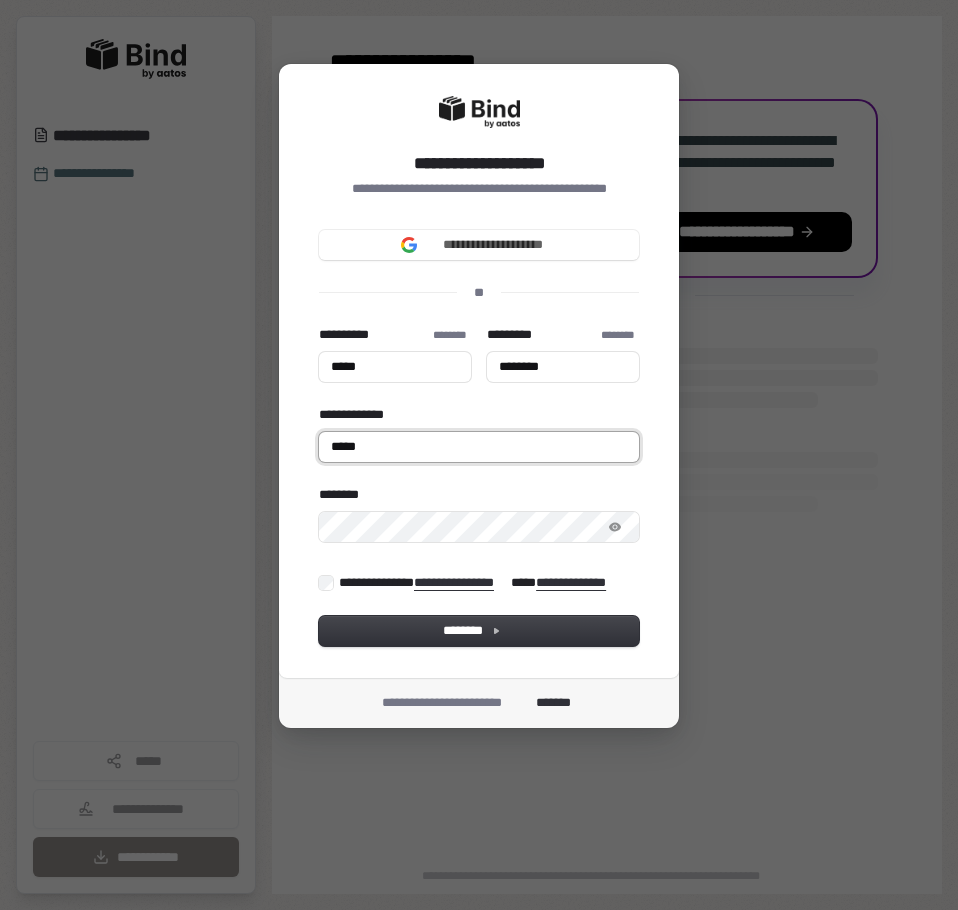 type on "*****" 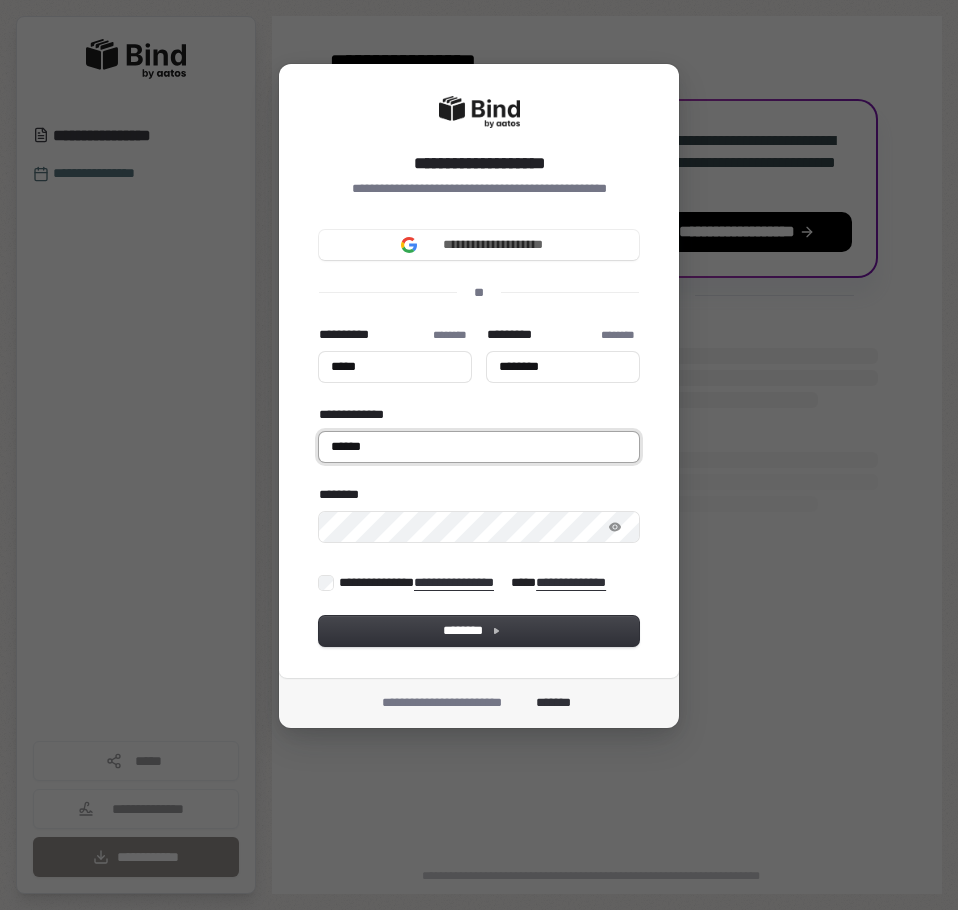 type on "*****" 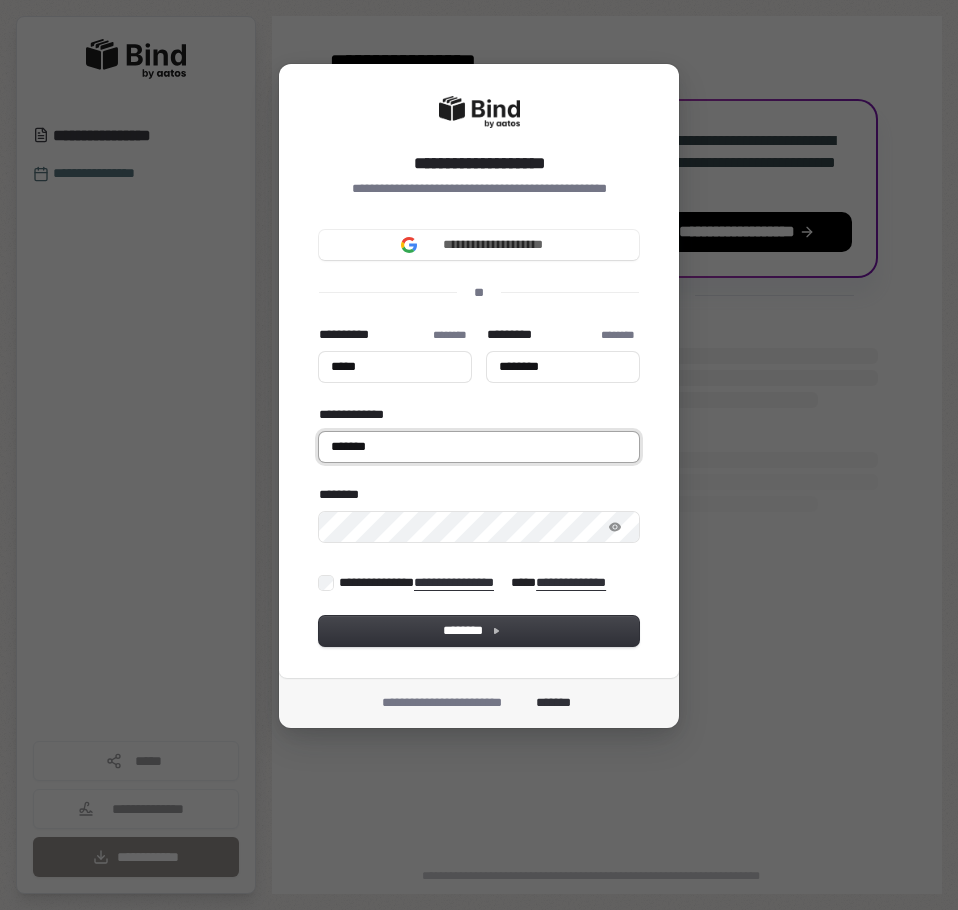 type on "*****" 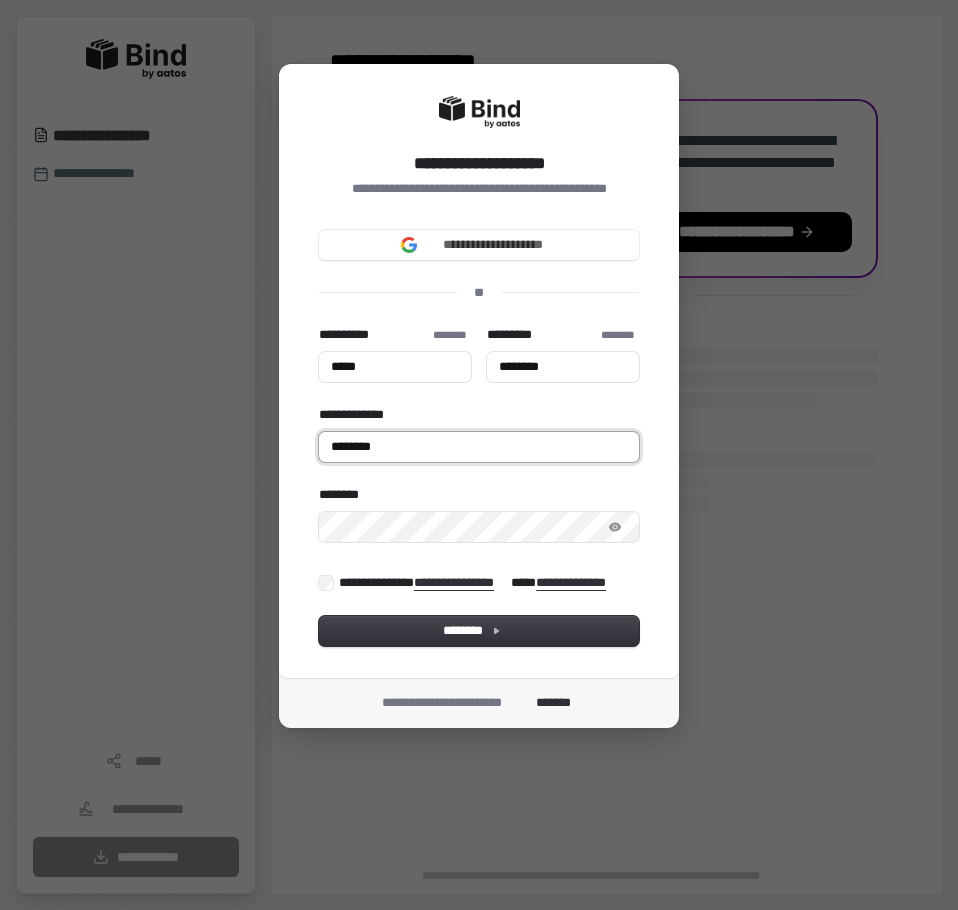 type on "*****" 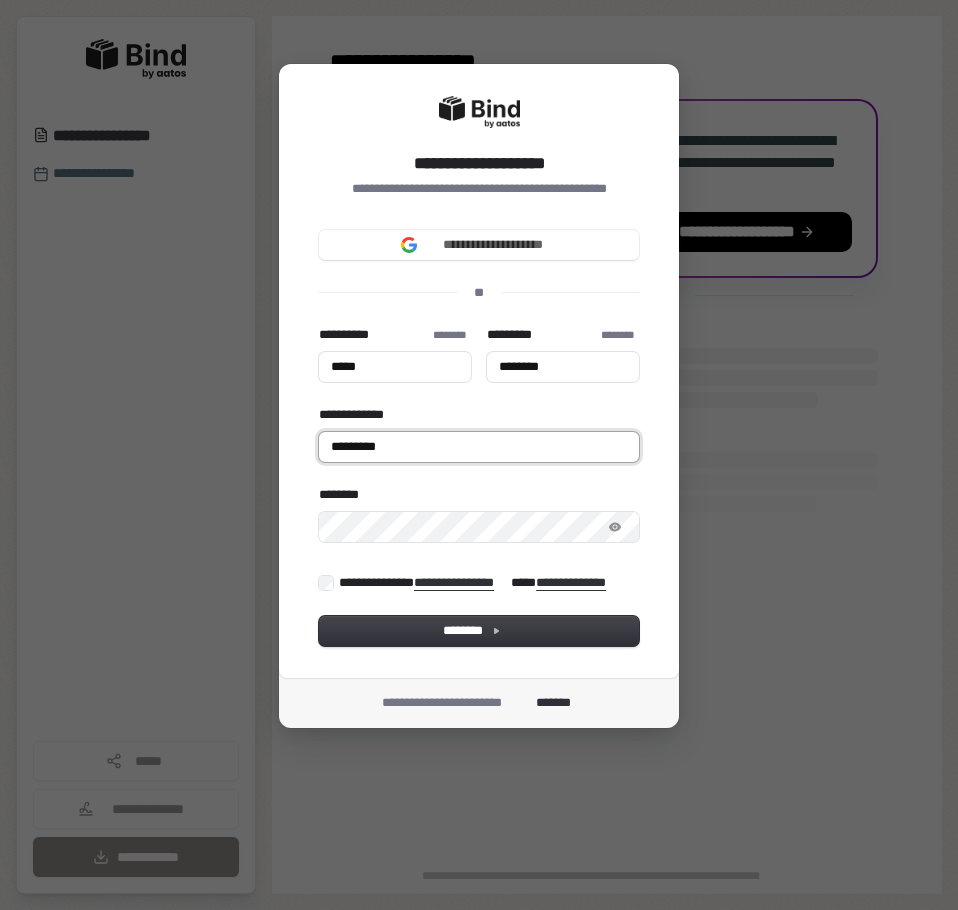 type on "*****" 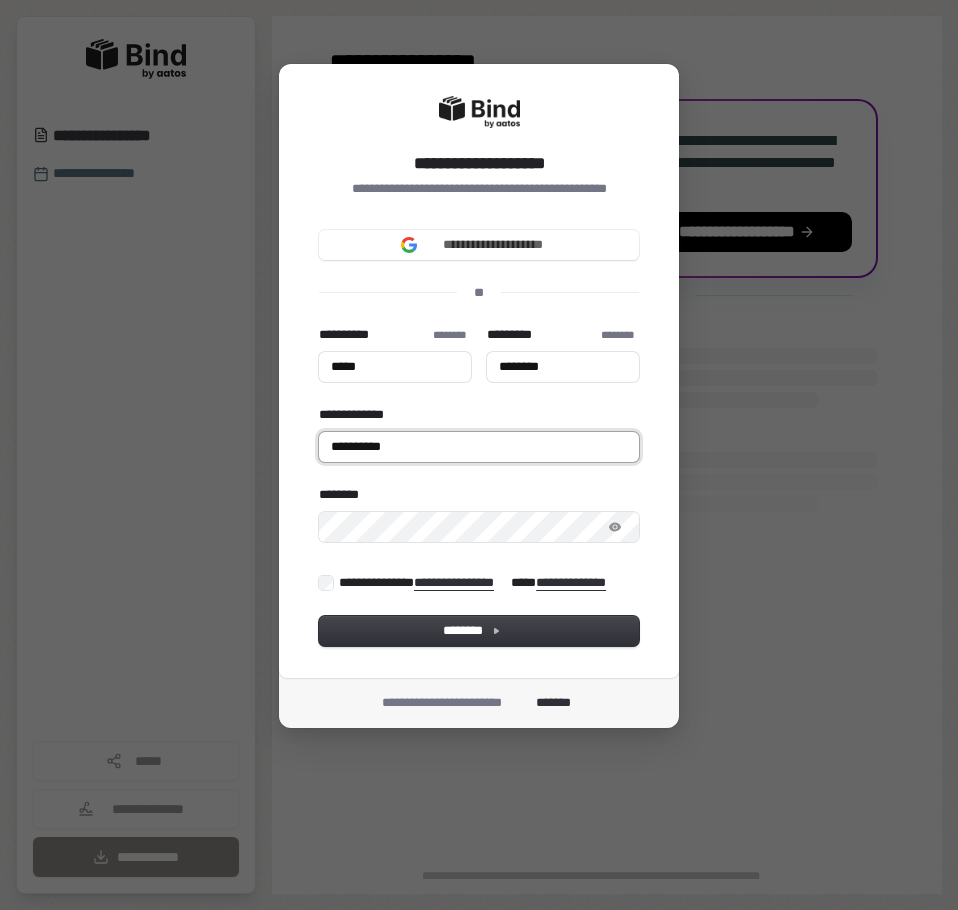 type on "*****" 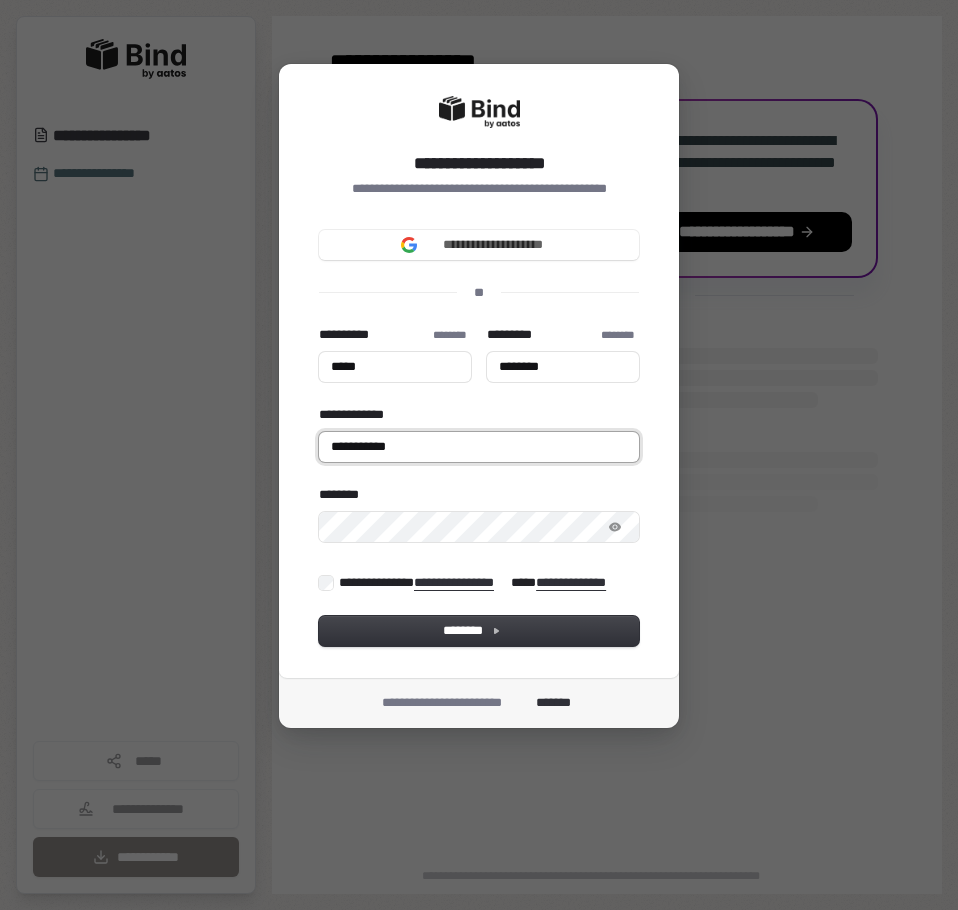 type on "*****" 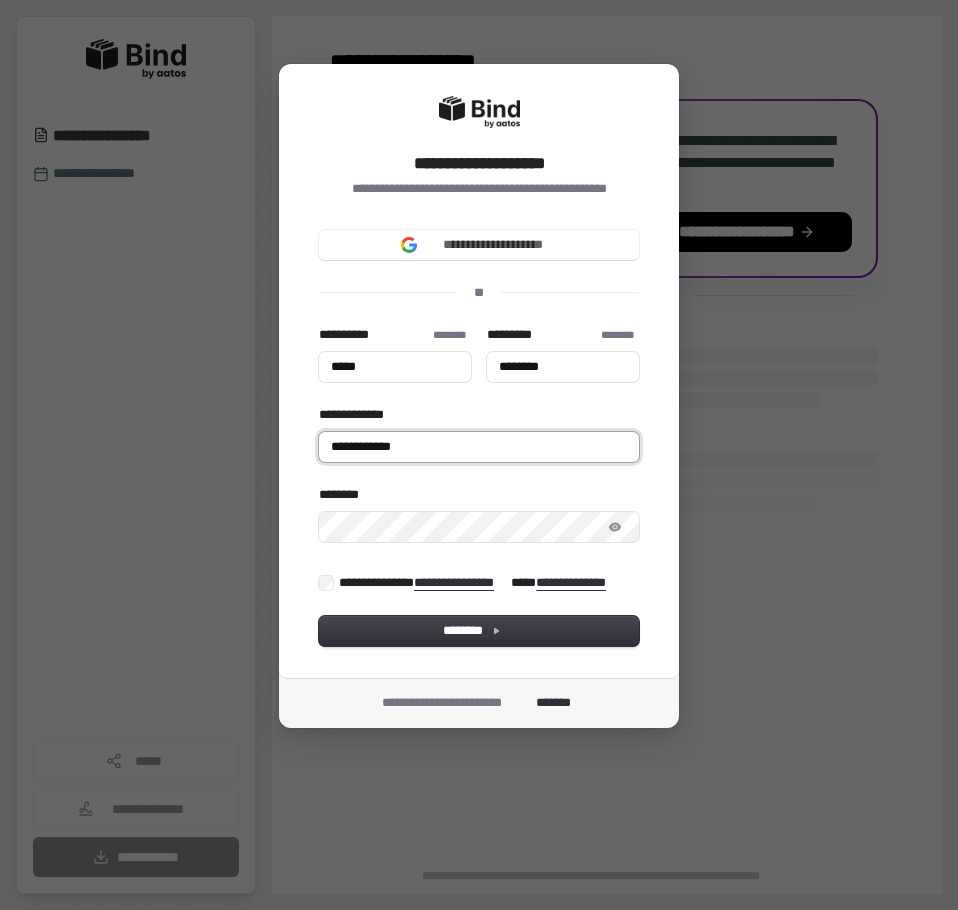 type on "*****" 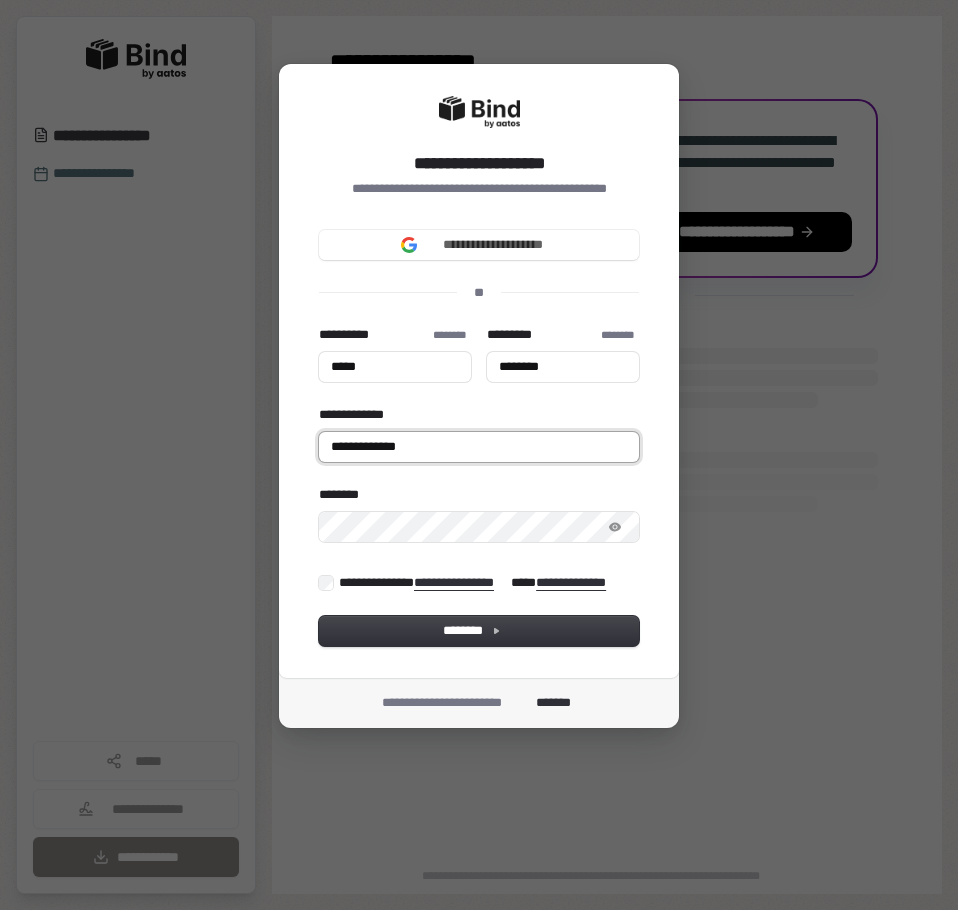 type on "*****" 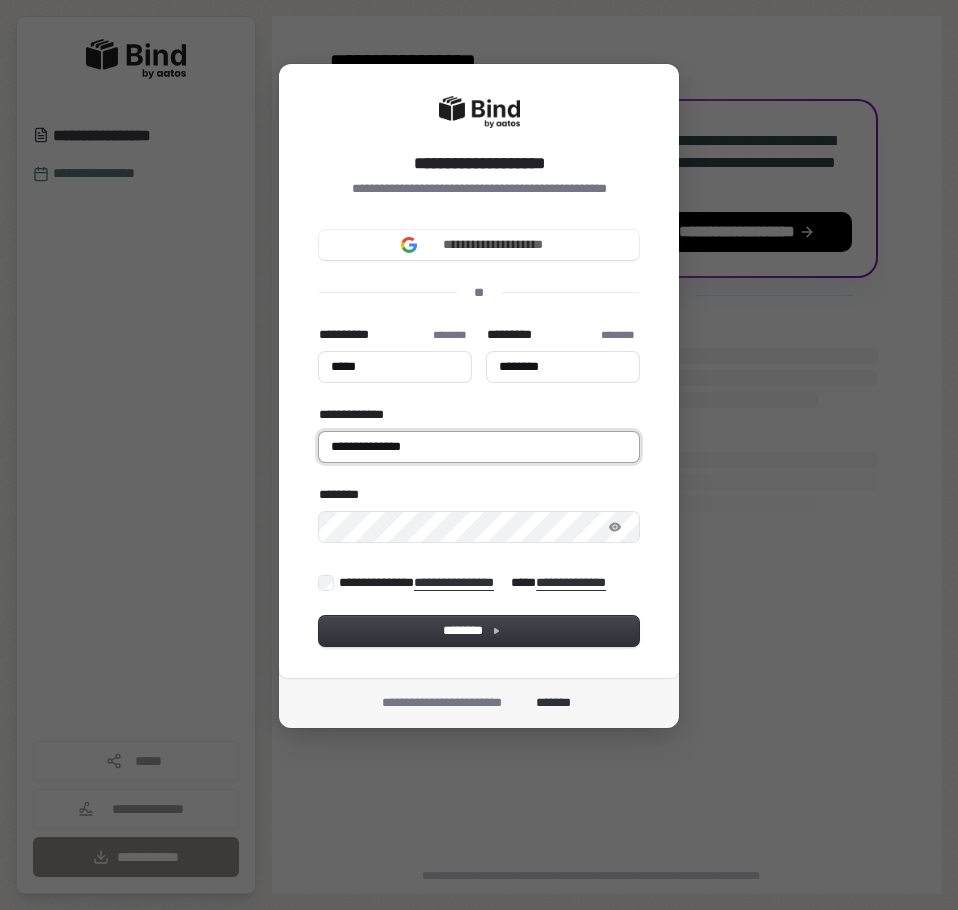 type on "*****" 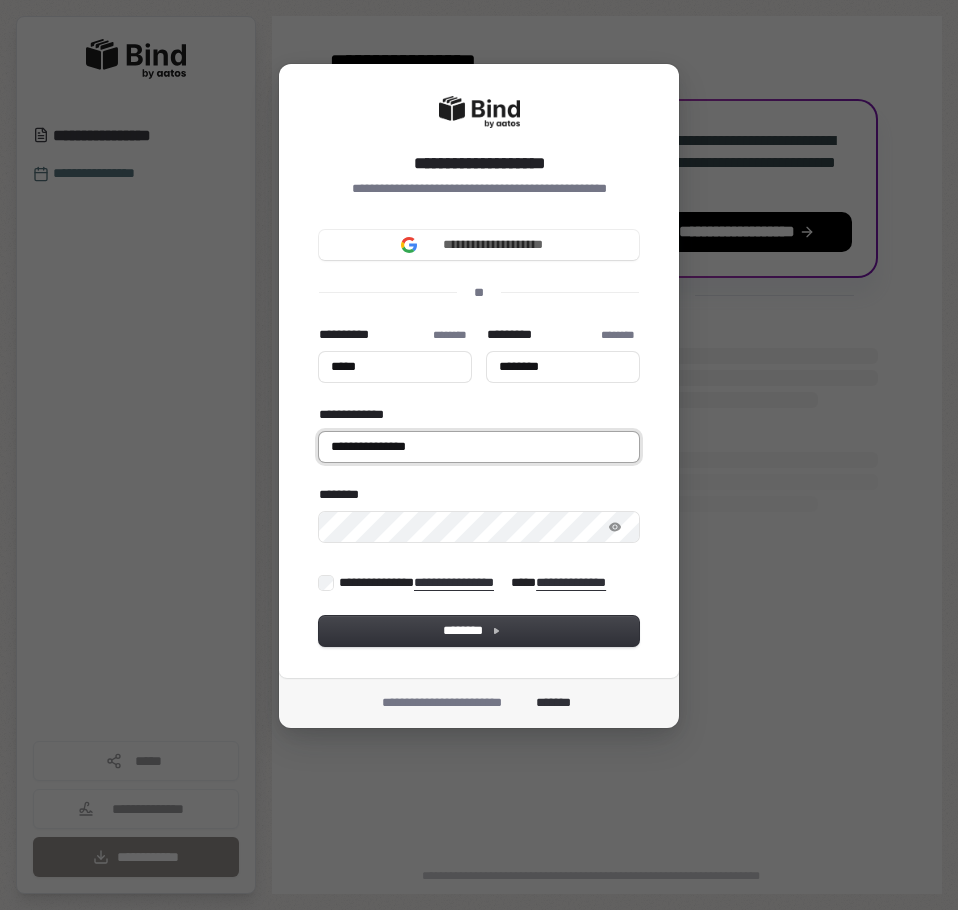 type on "*****" 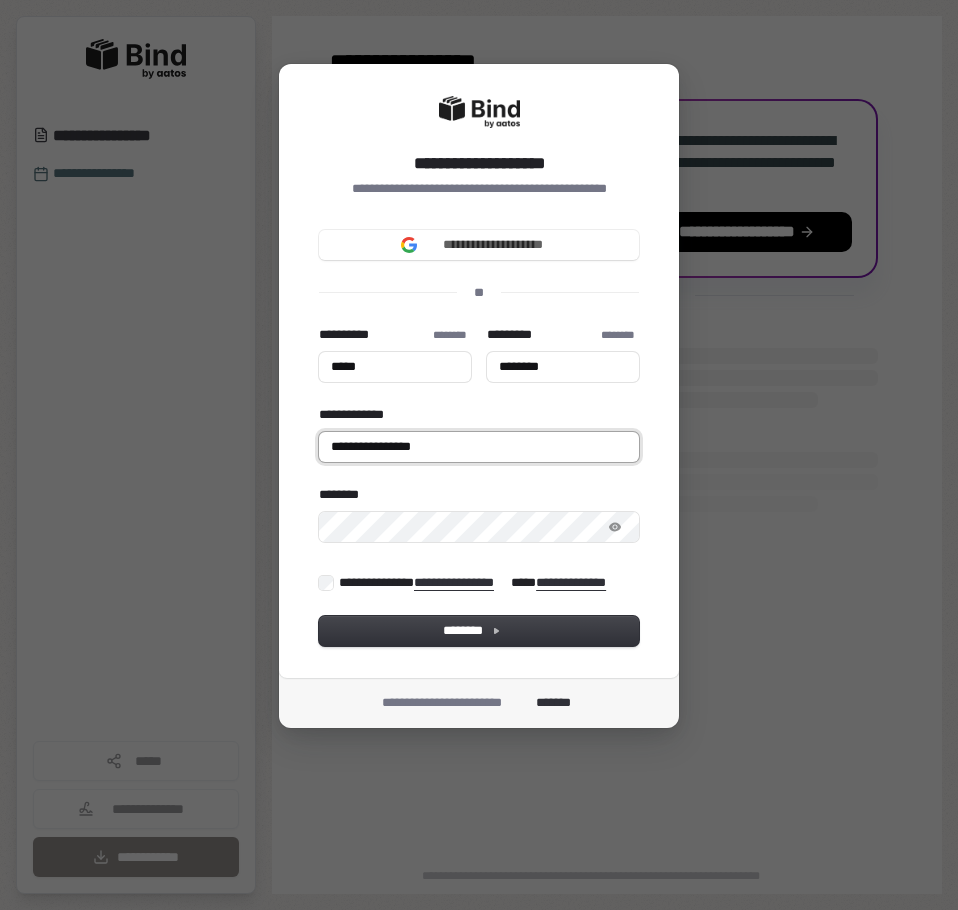 type on "*****" 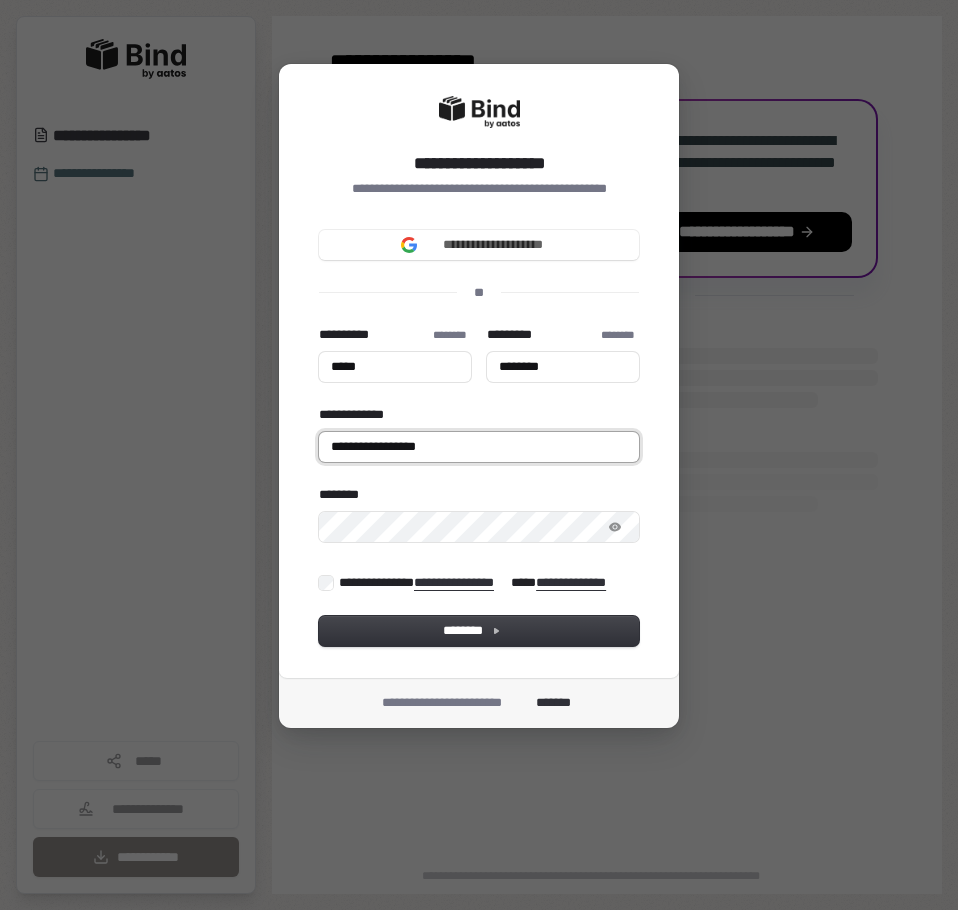 type on "*****" 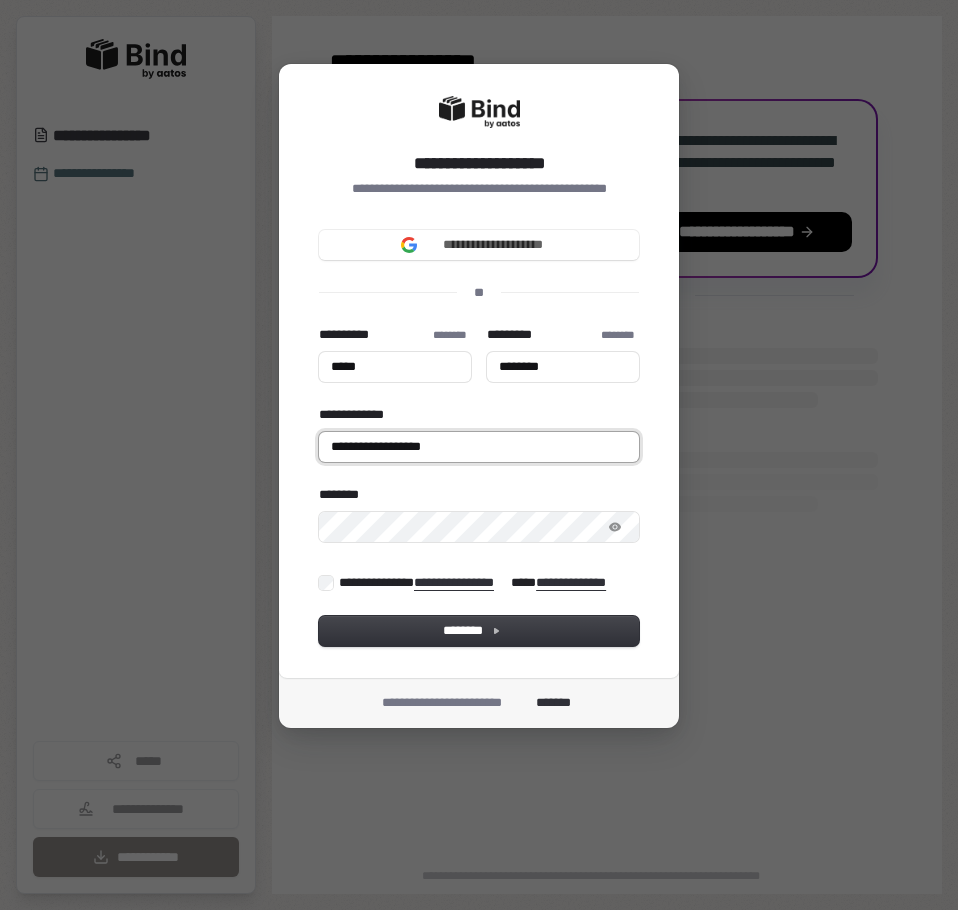 type on "*****" 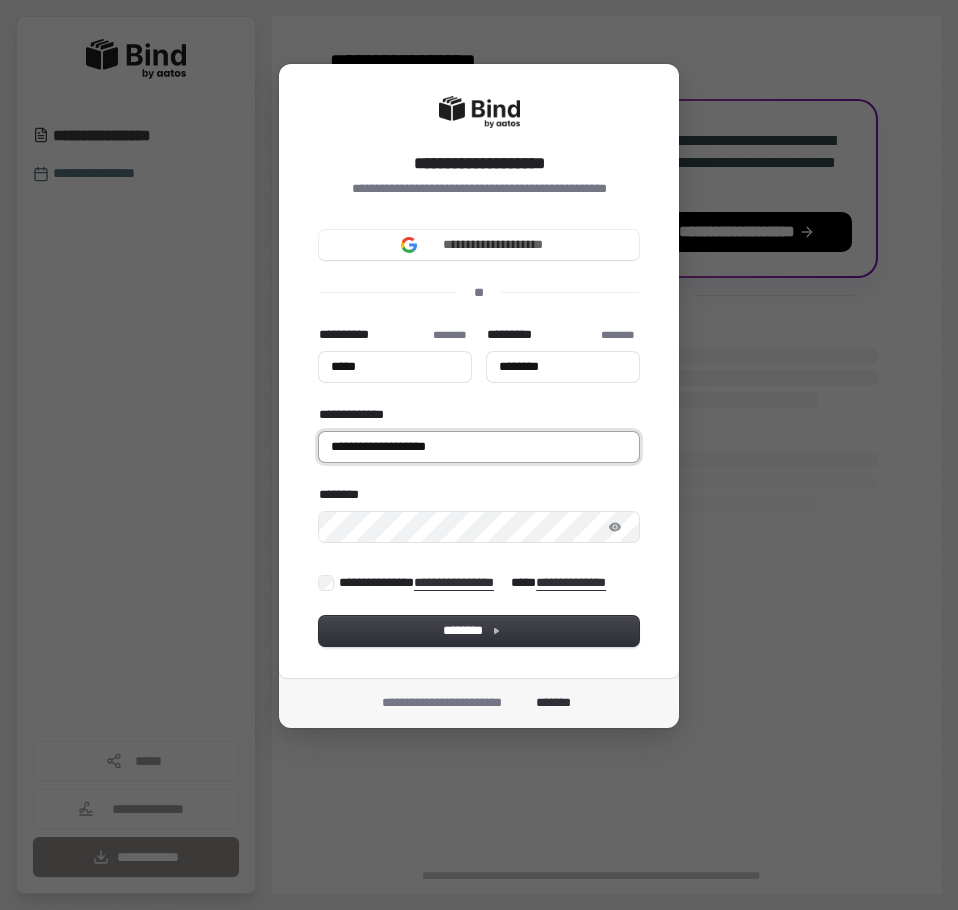 type on "*****" 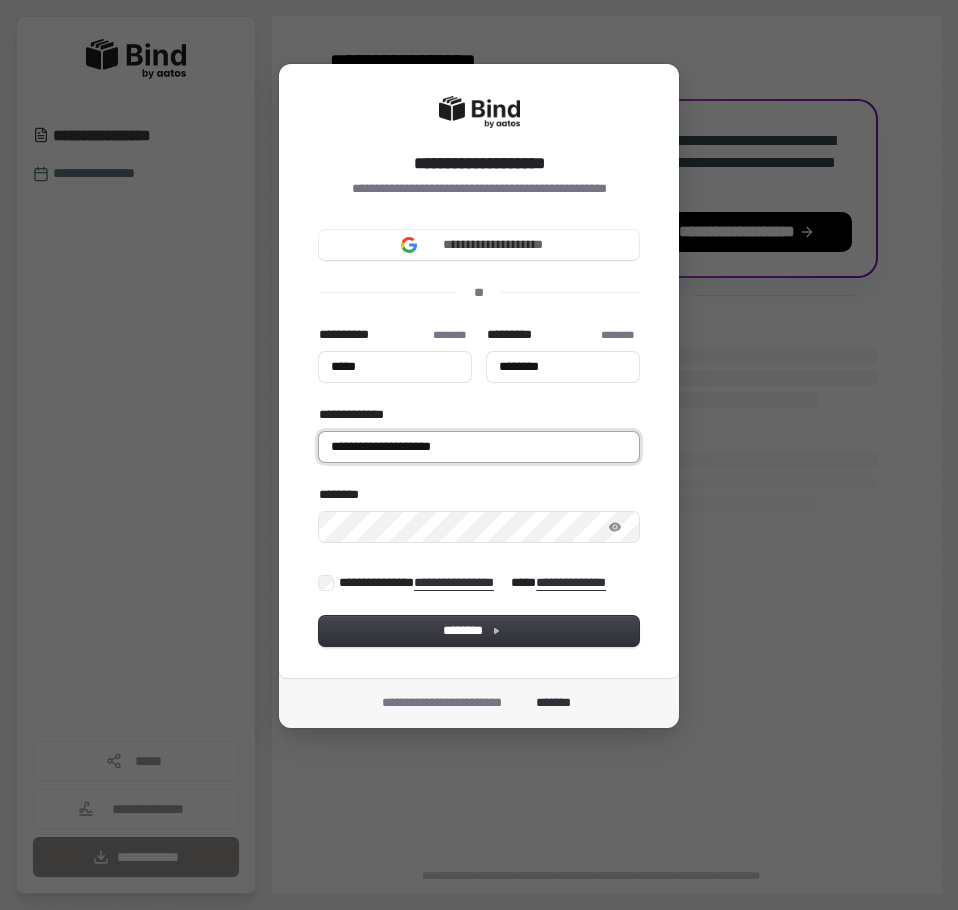 type on "**********" 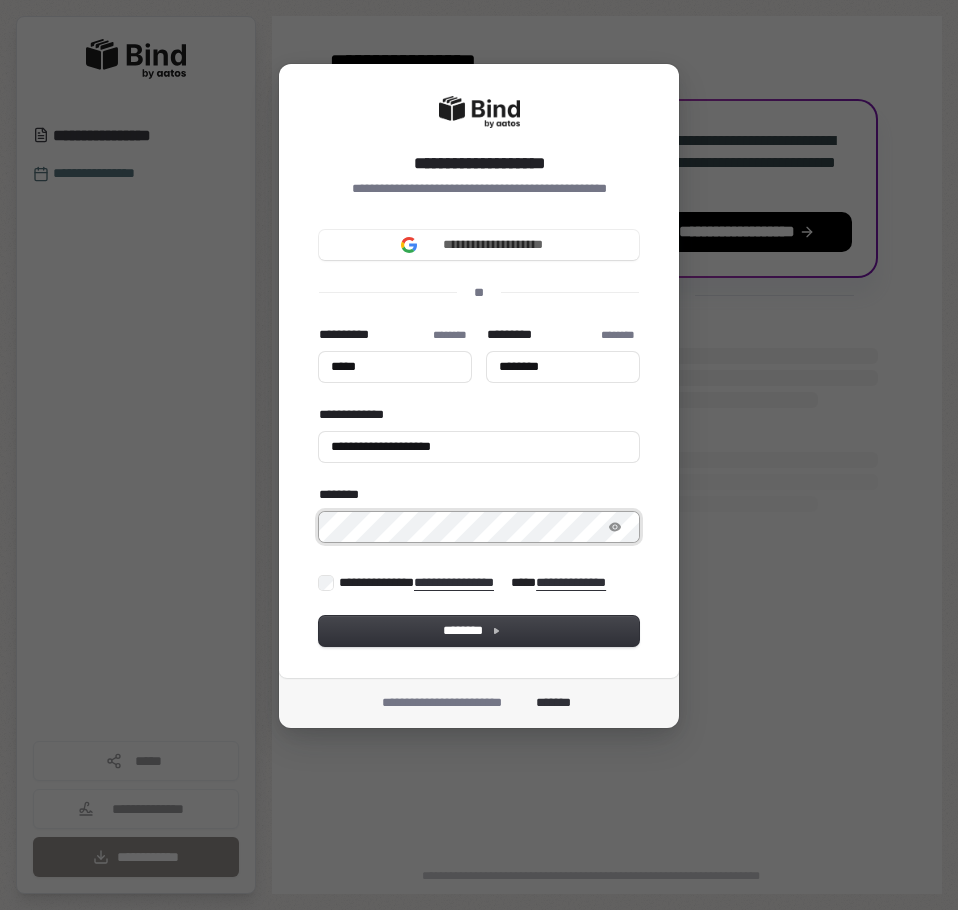 type on "*****" 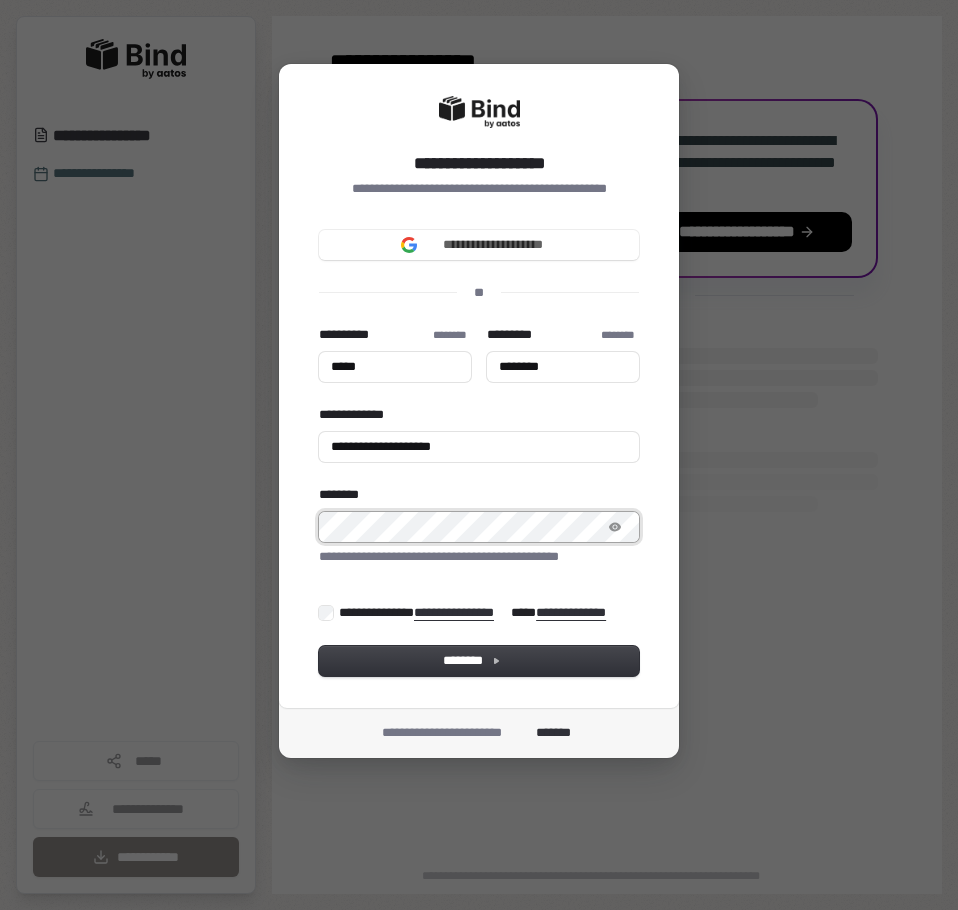type on "*****" 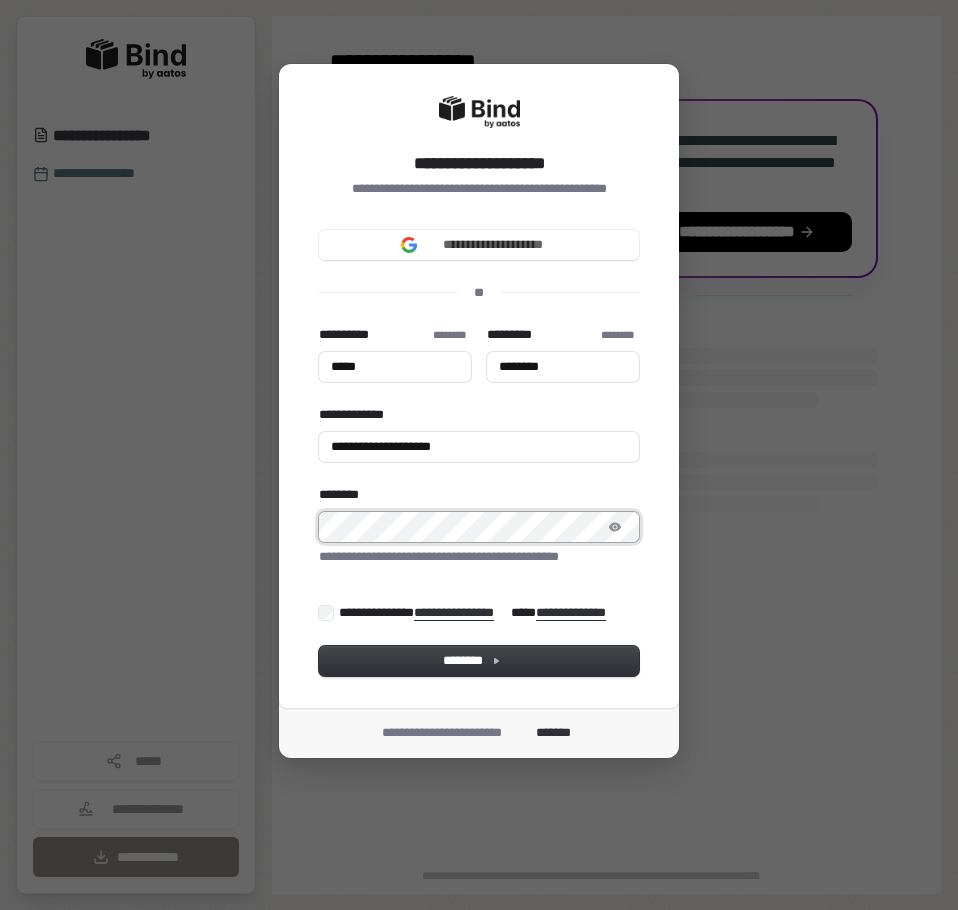 type on "********" 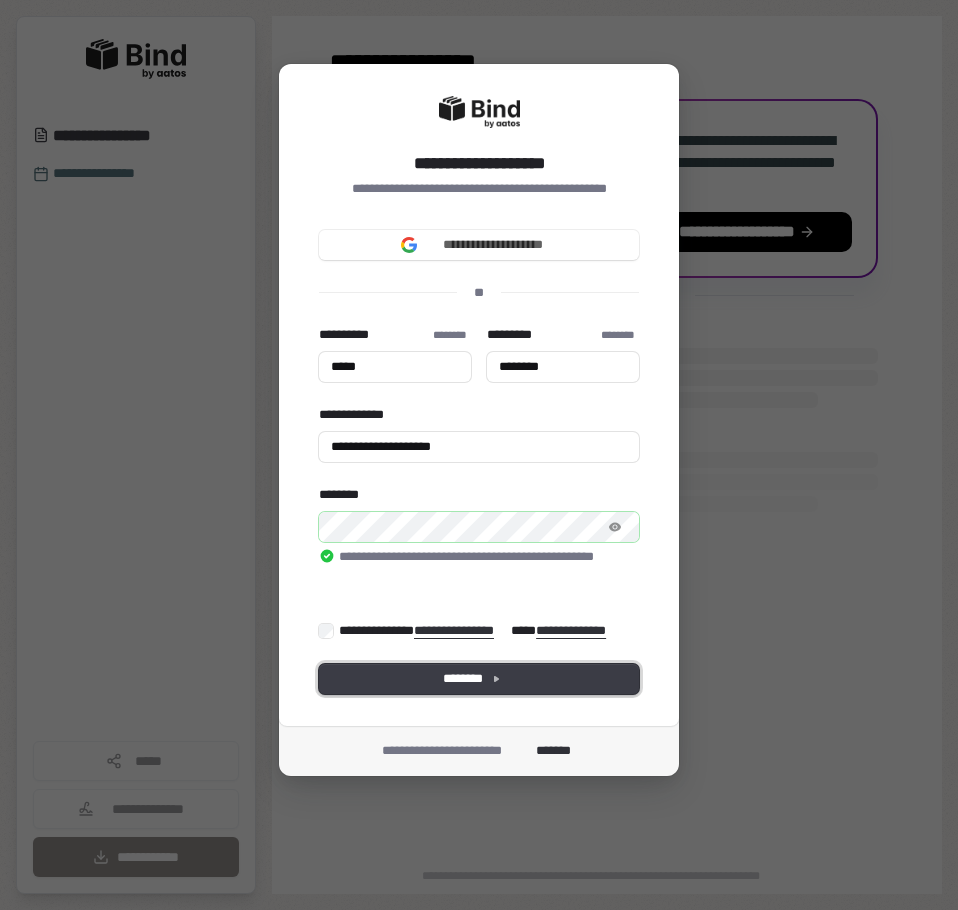 type on "*****" 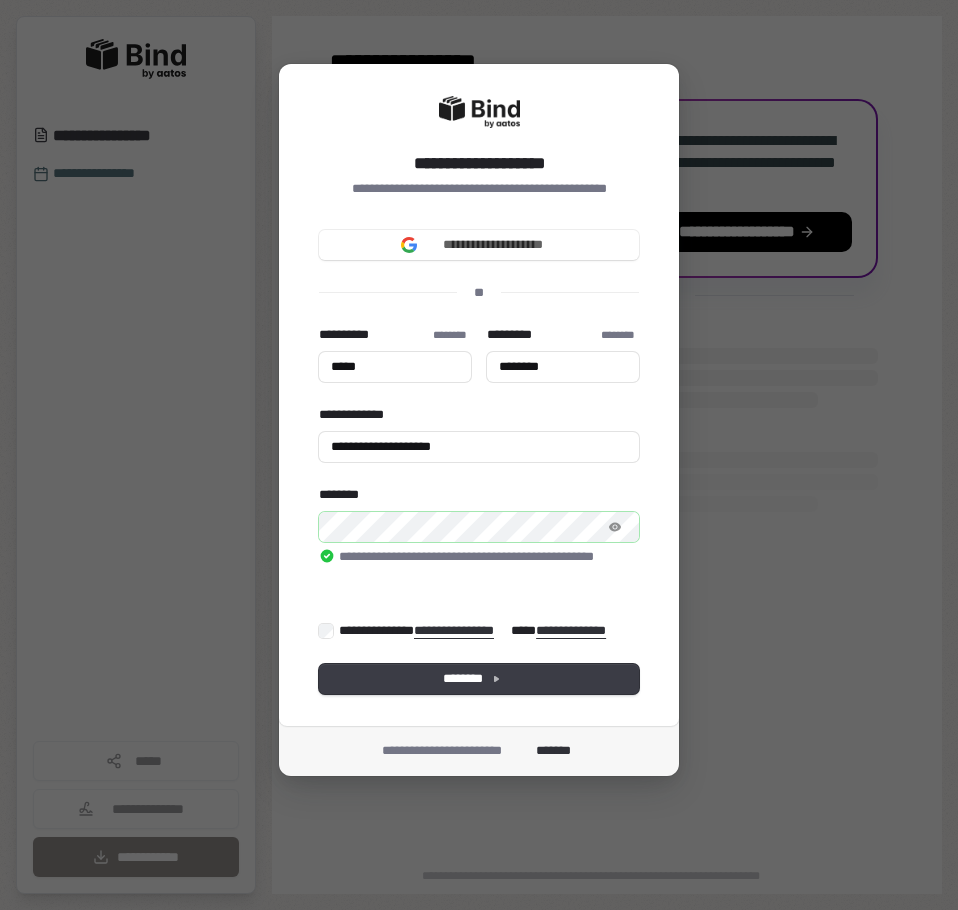 type on "*****" 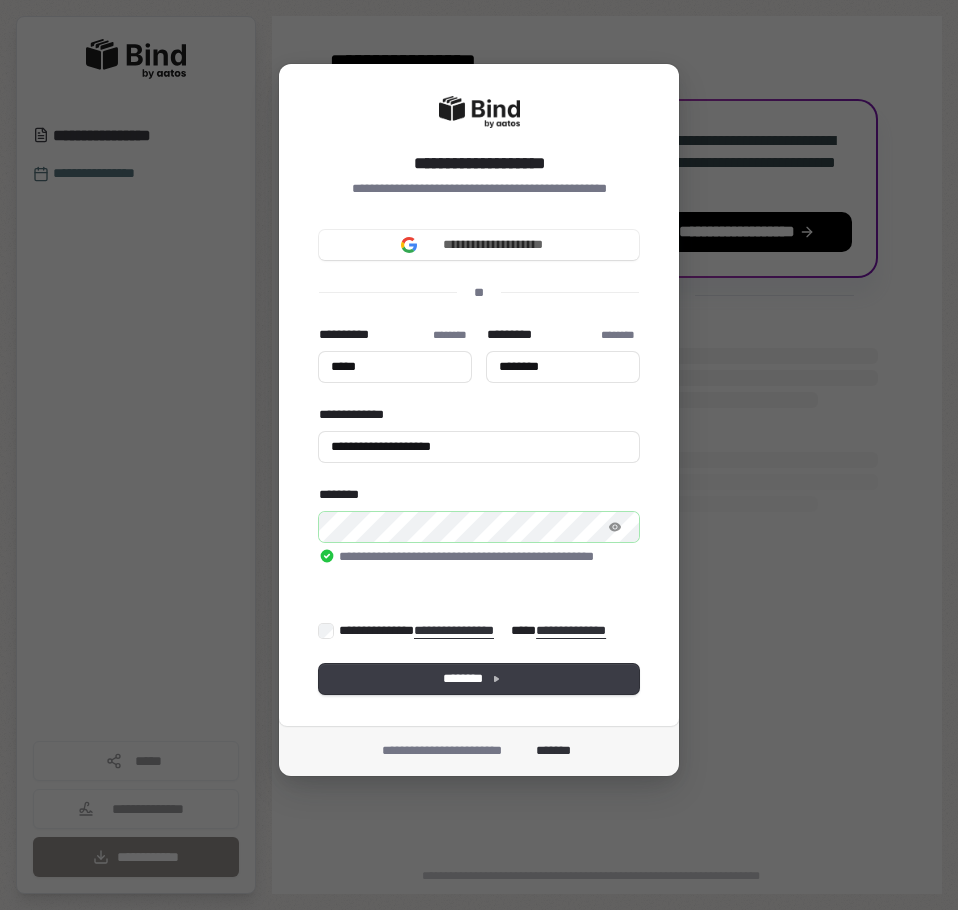 type on "********" 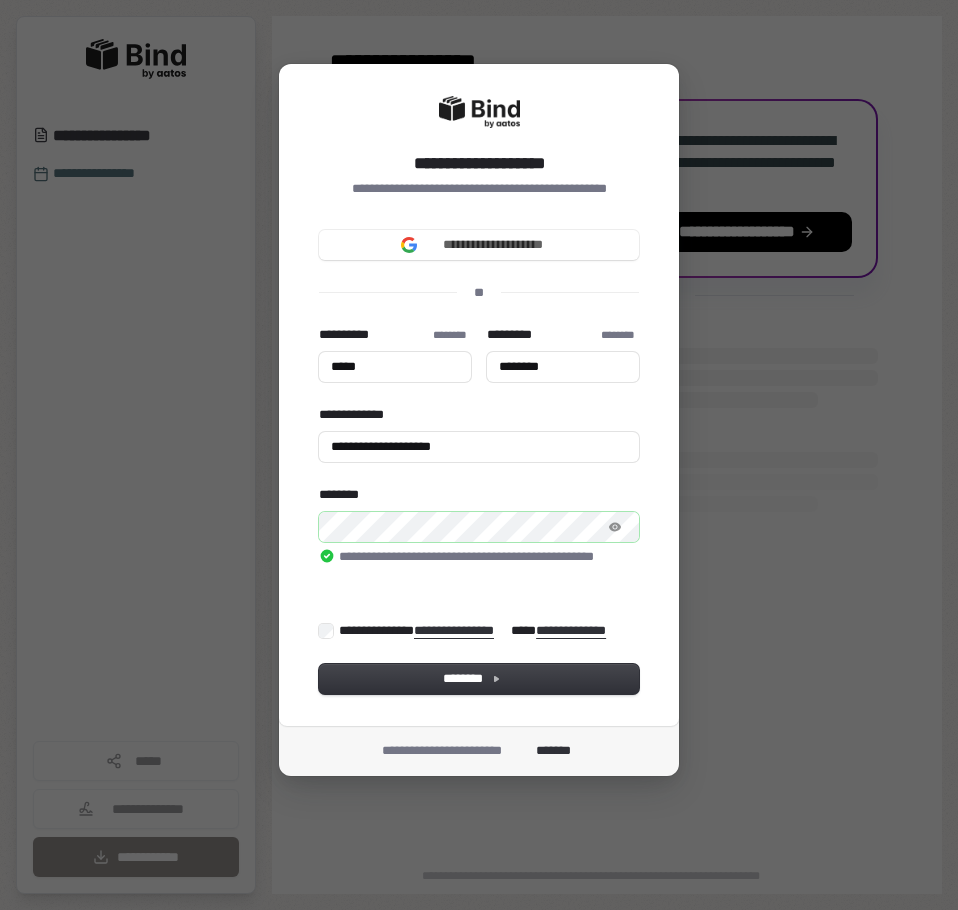 type on "*****" 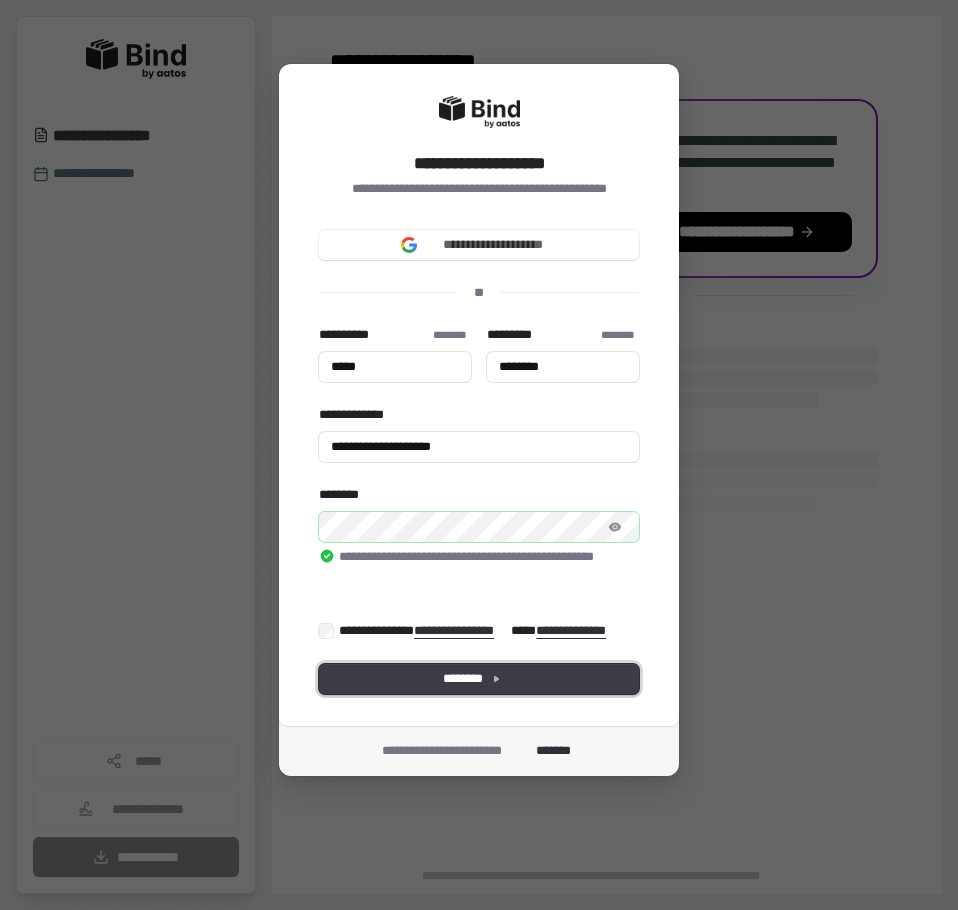 type on "*****" 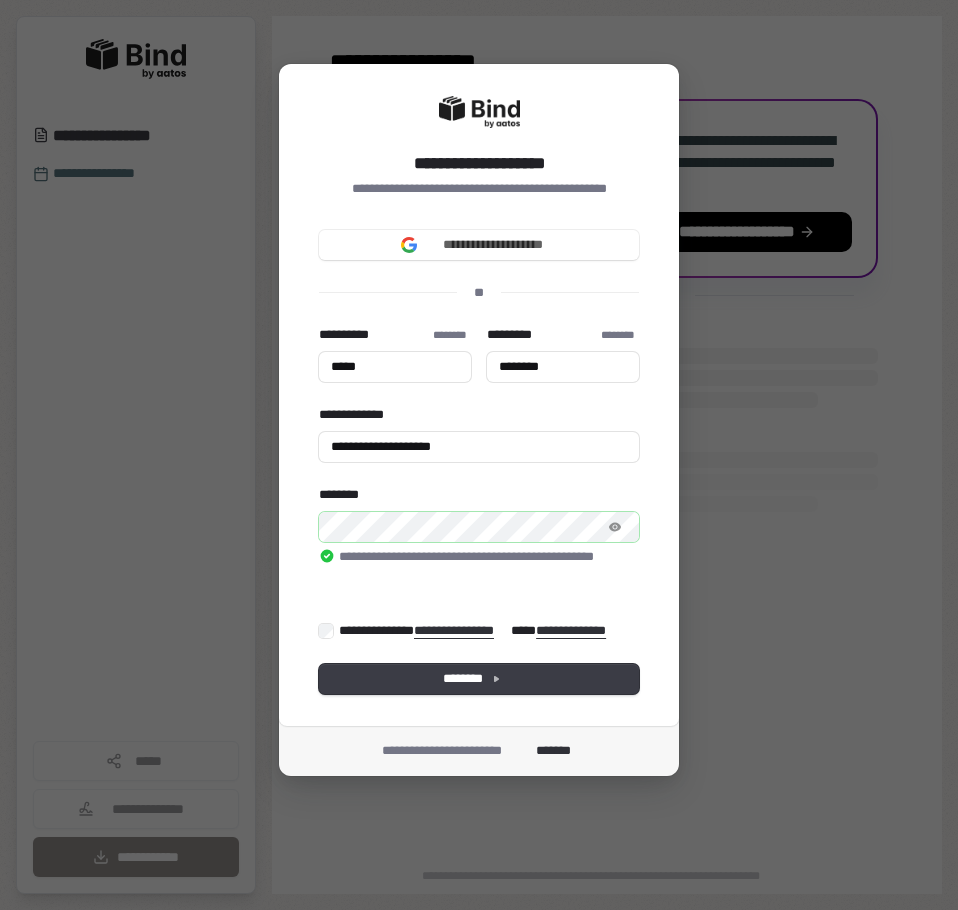 type on "*****" 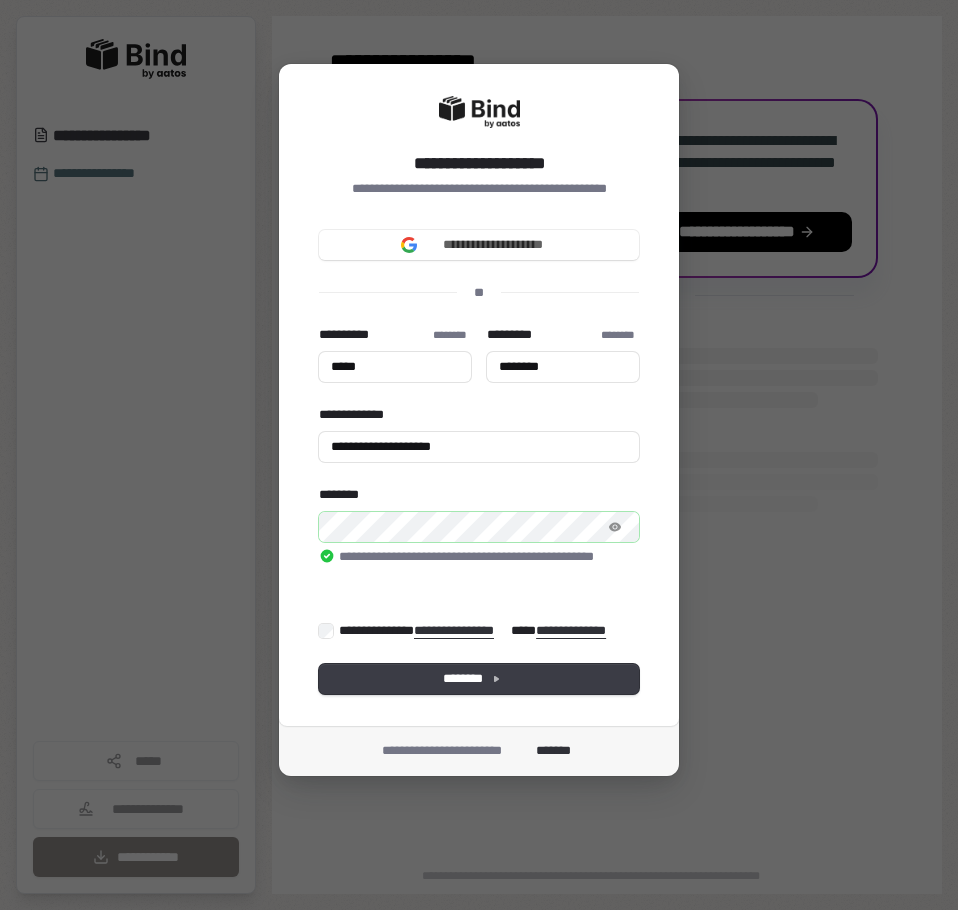 type on "********" 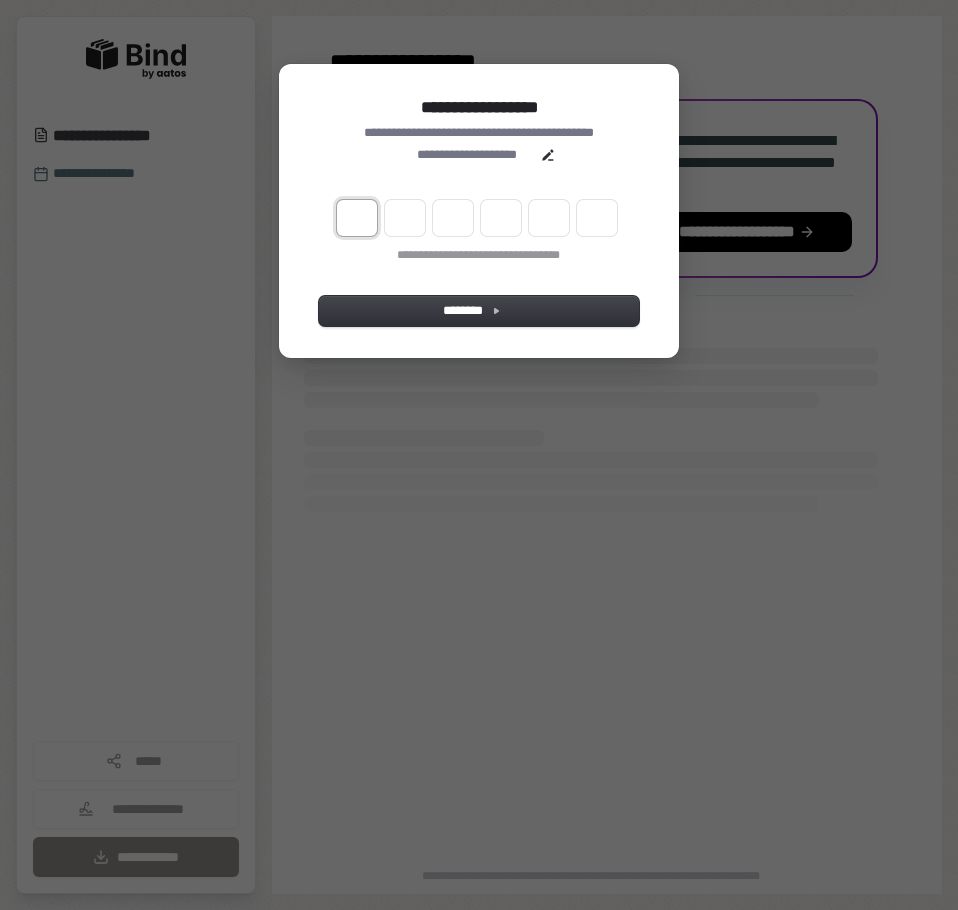 type on "*" 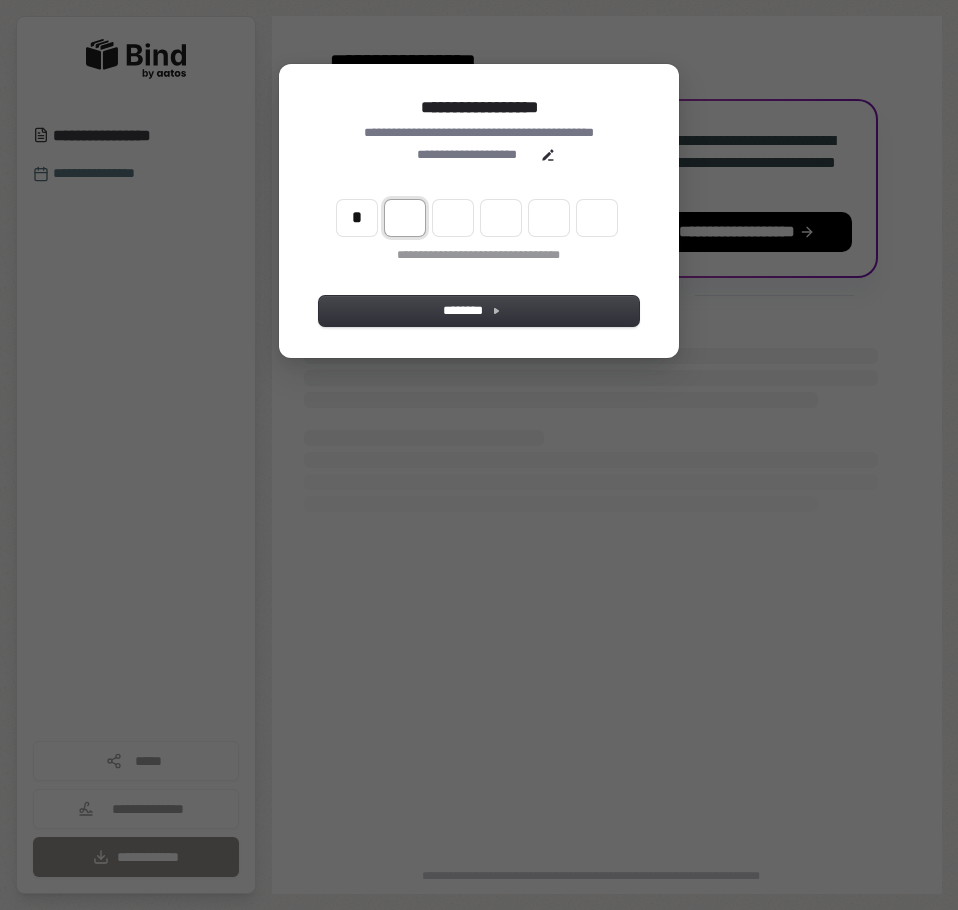 type on "*" 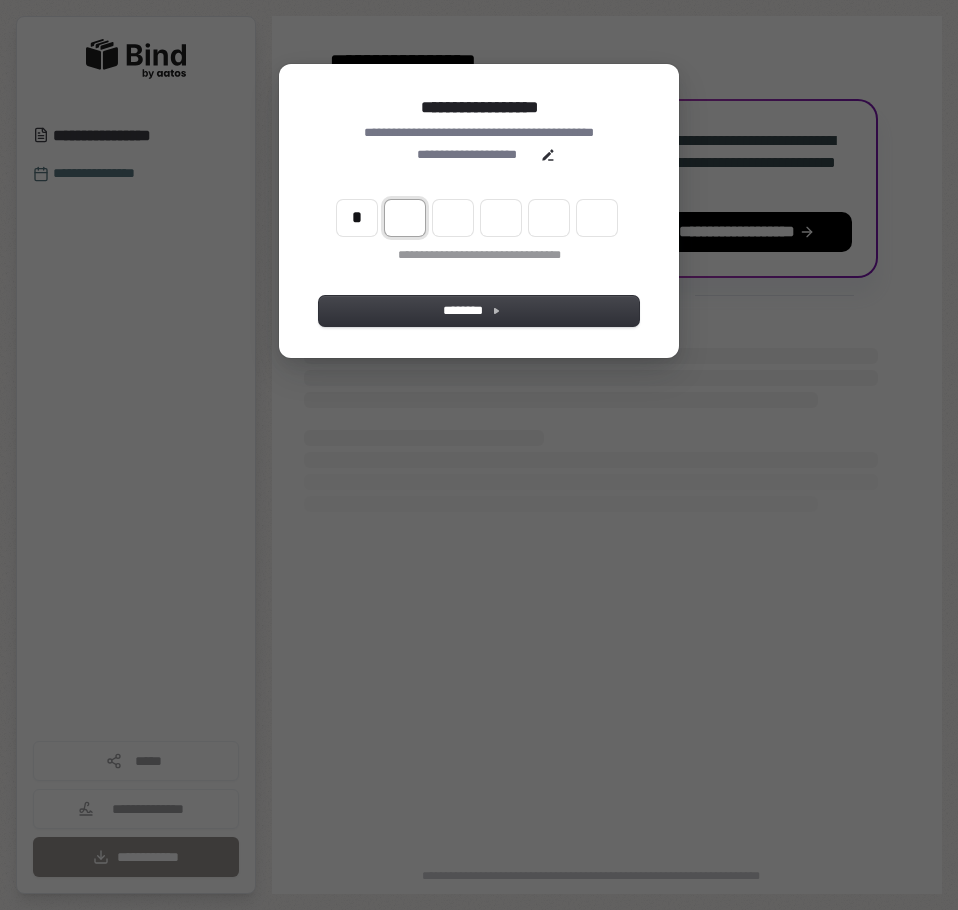 type on "*" 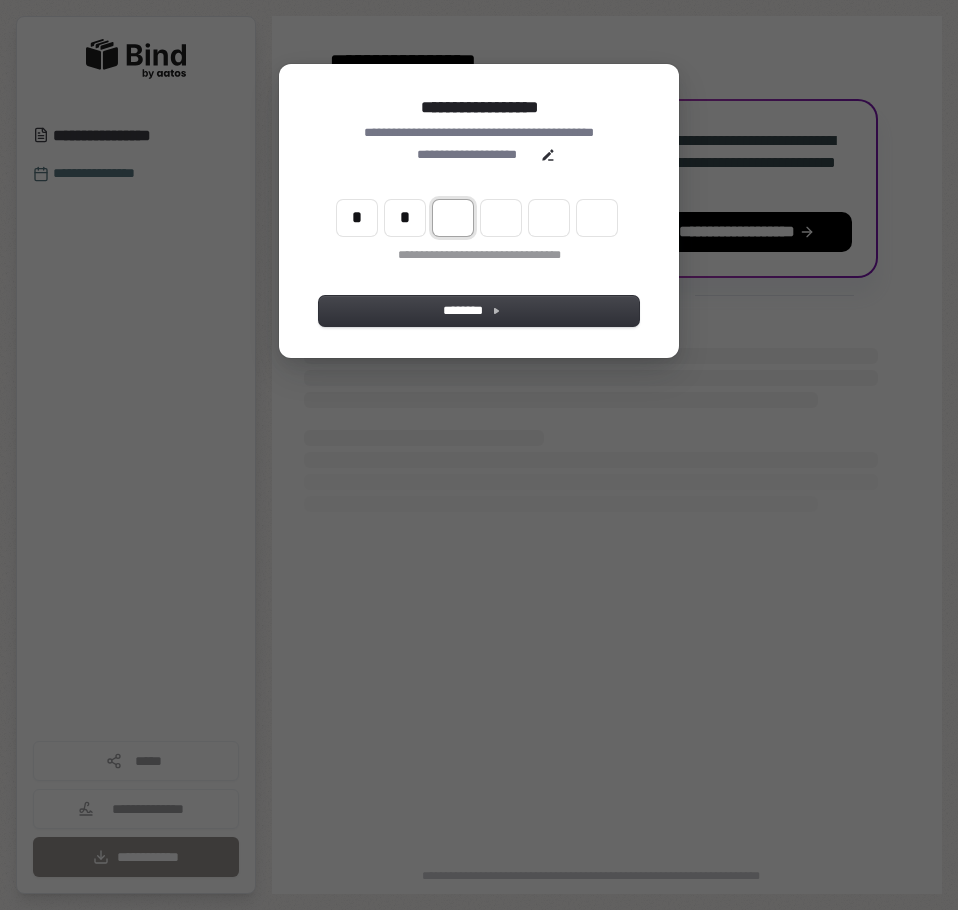 type on "**" 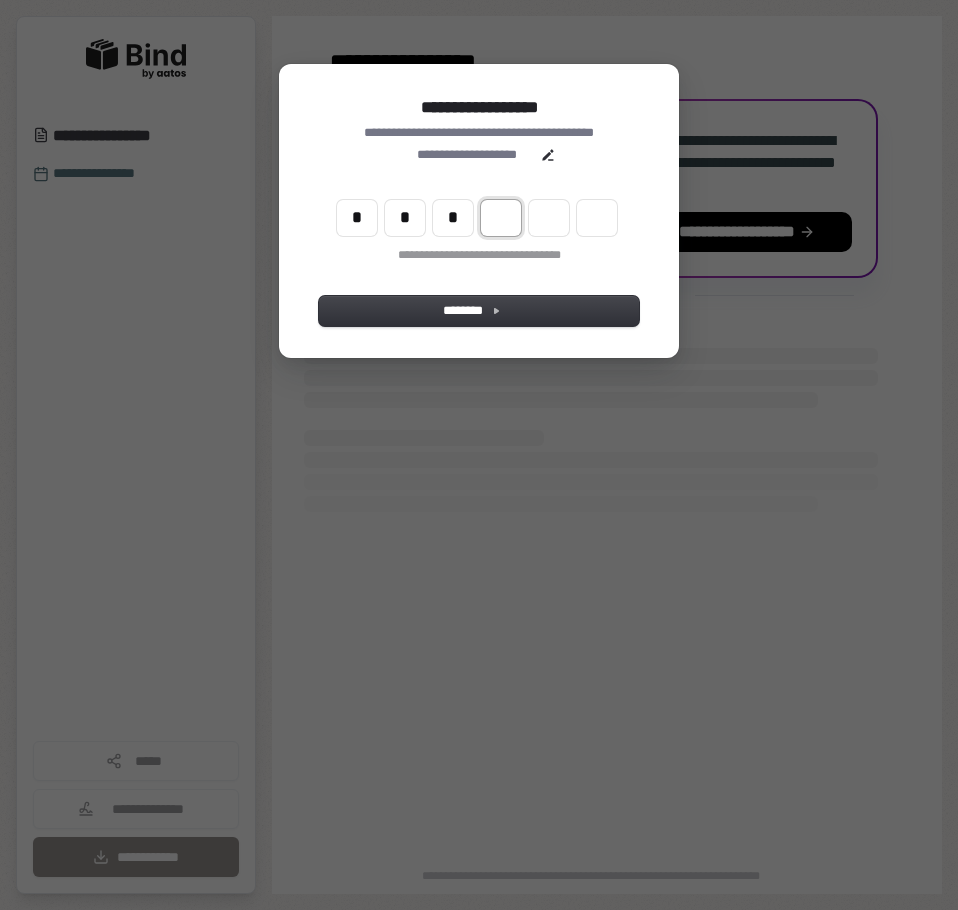 type on "***" 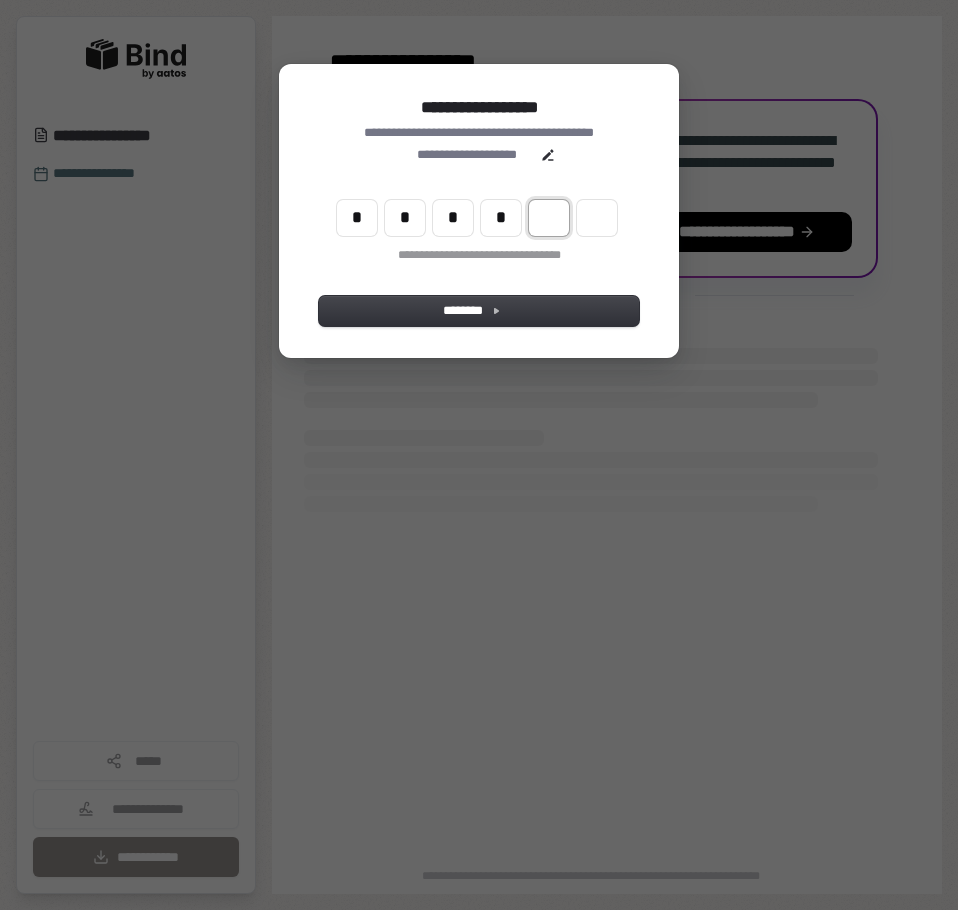 type on "****" 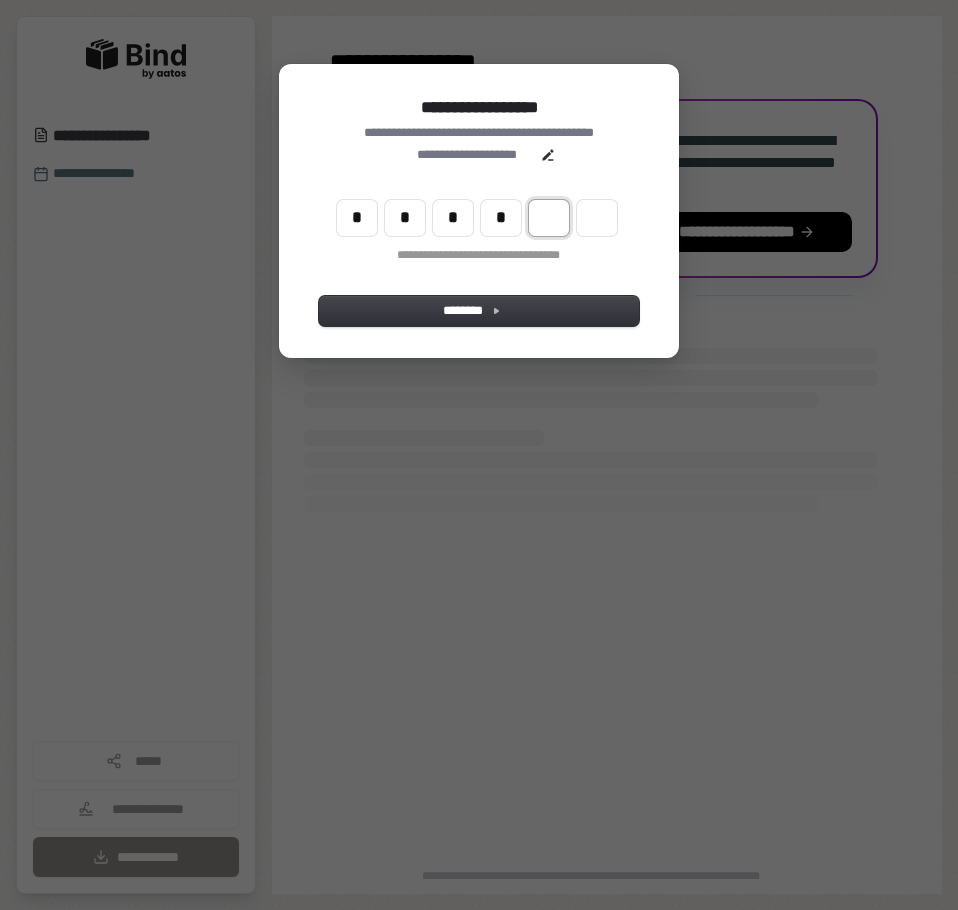 type on "*" 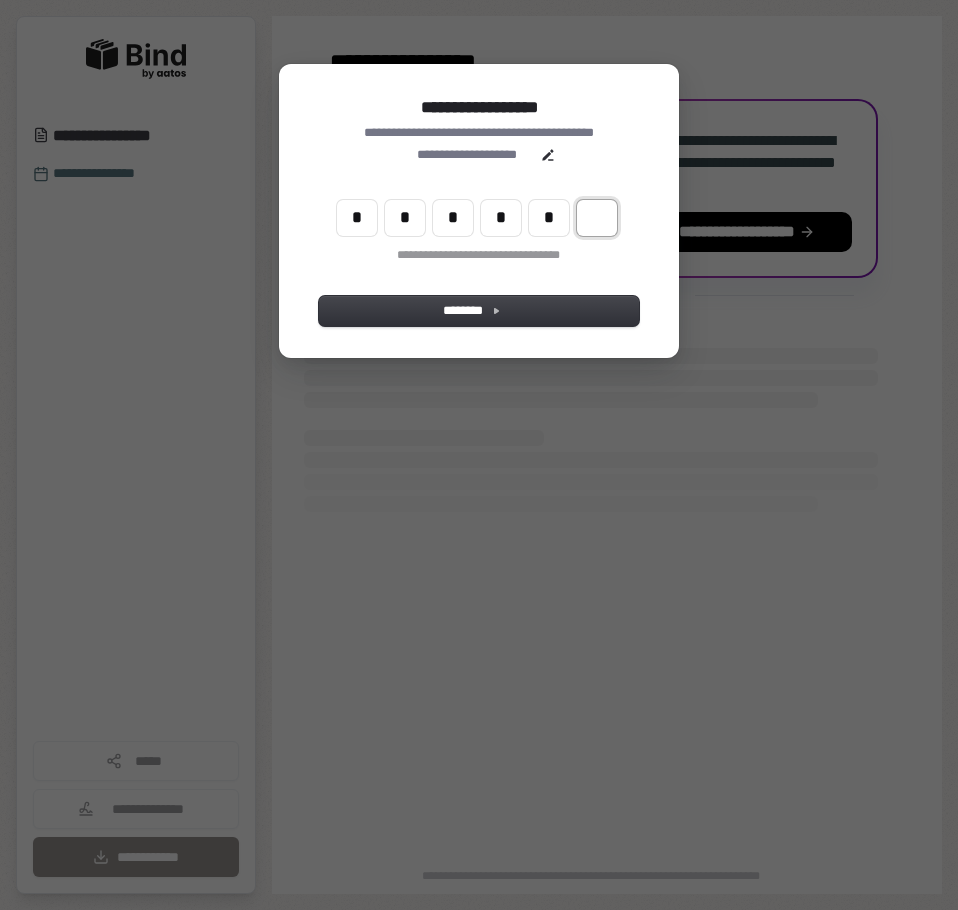 type on "******" 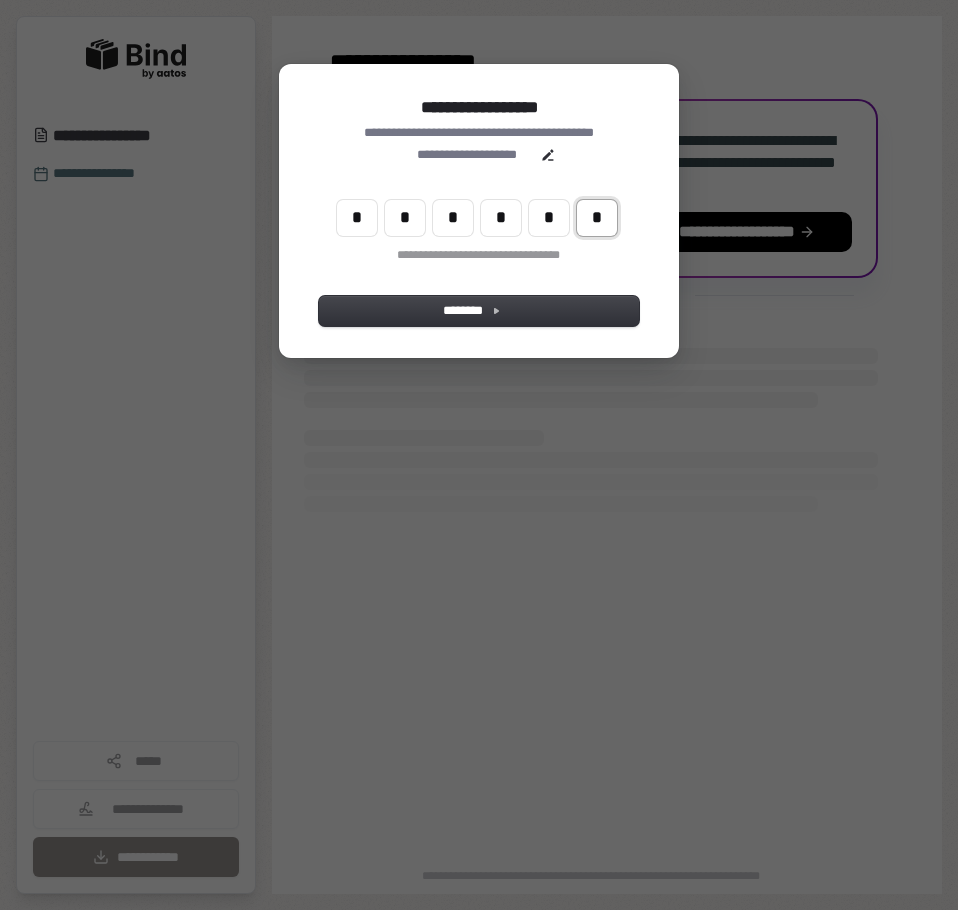 type on "*" 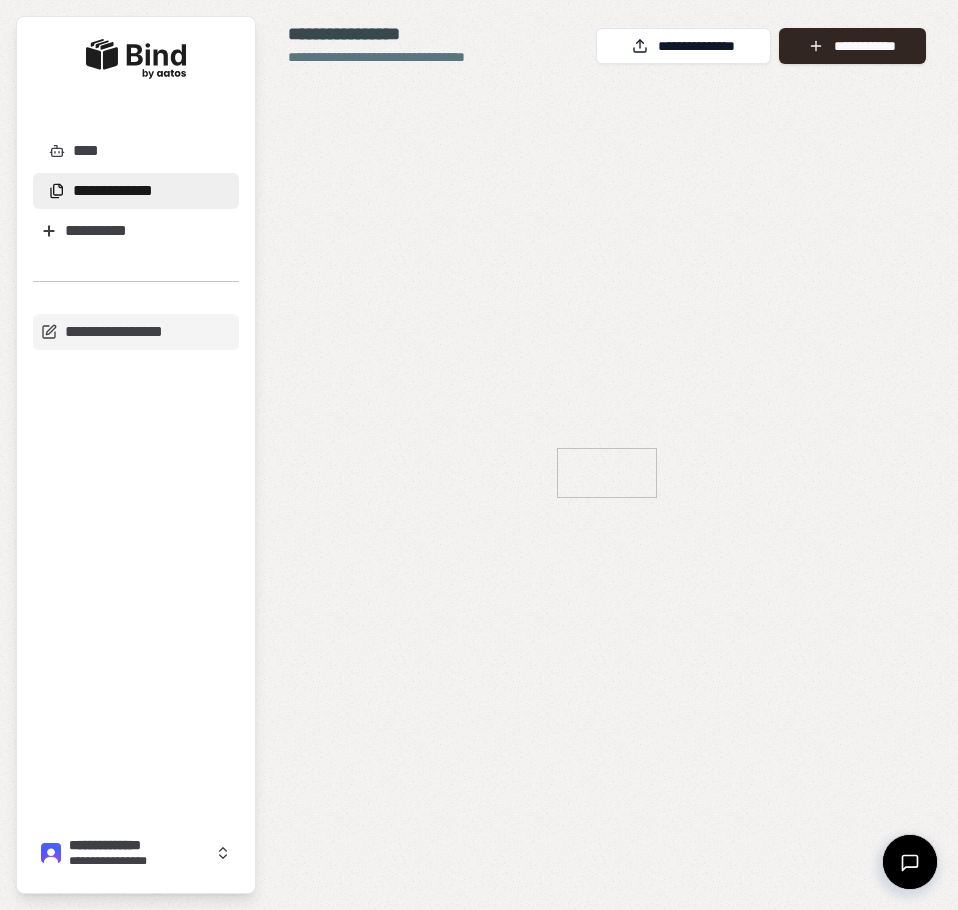 scroll, scrollTop: 0, scrollLeft: 0, axis: both 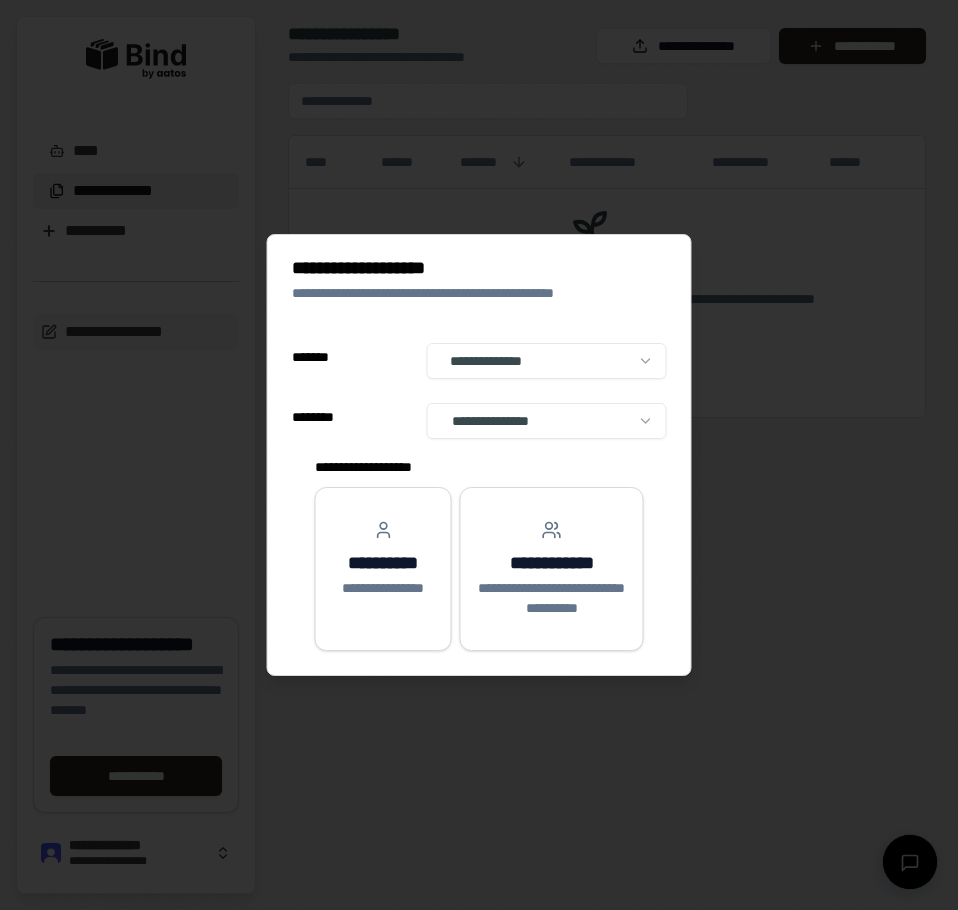select on "******" 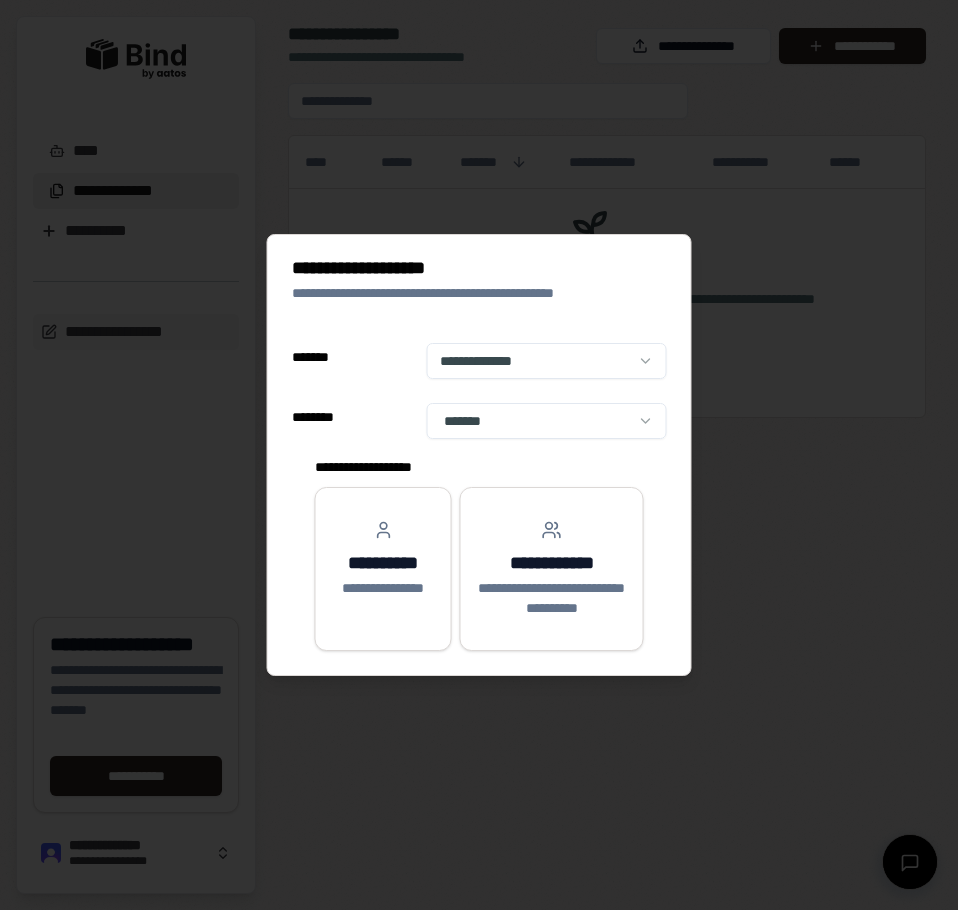 click on "**********" at bounding box center [479, 455] 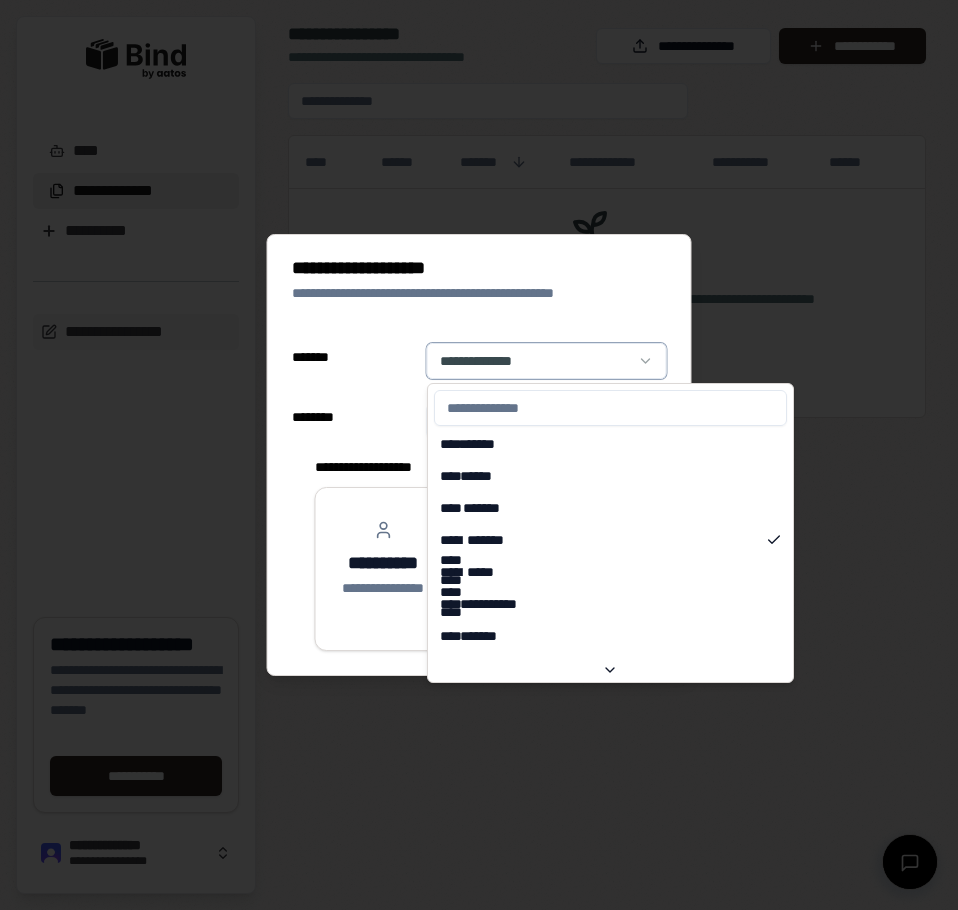click on "**********" at bounding box center (479, 455) 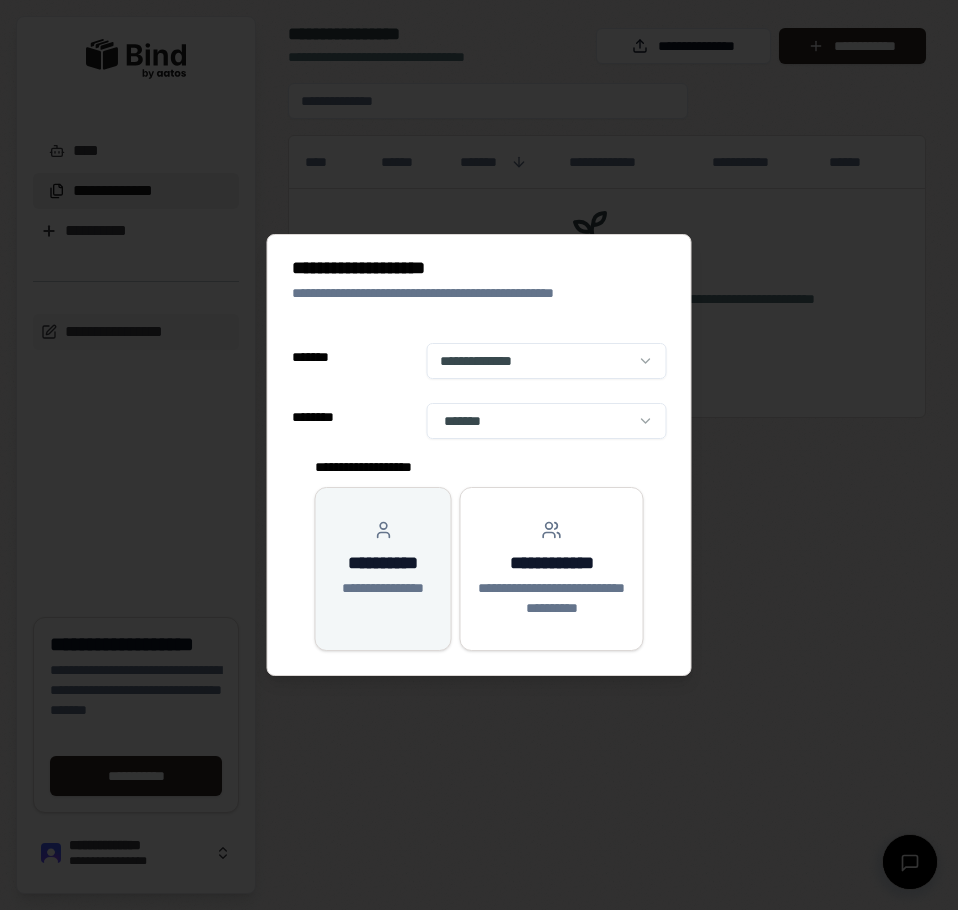 click on "**********" at bounding box center [383, 559] 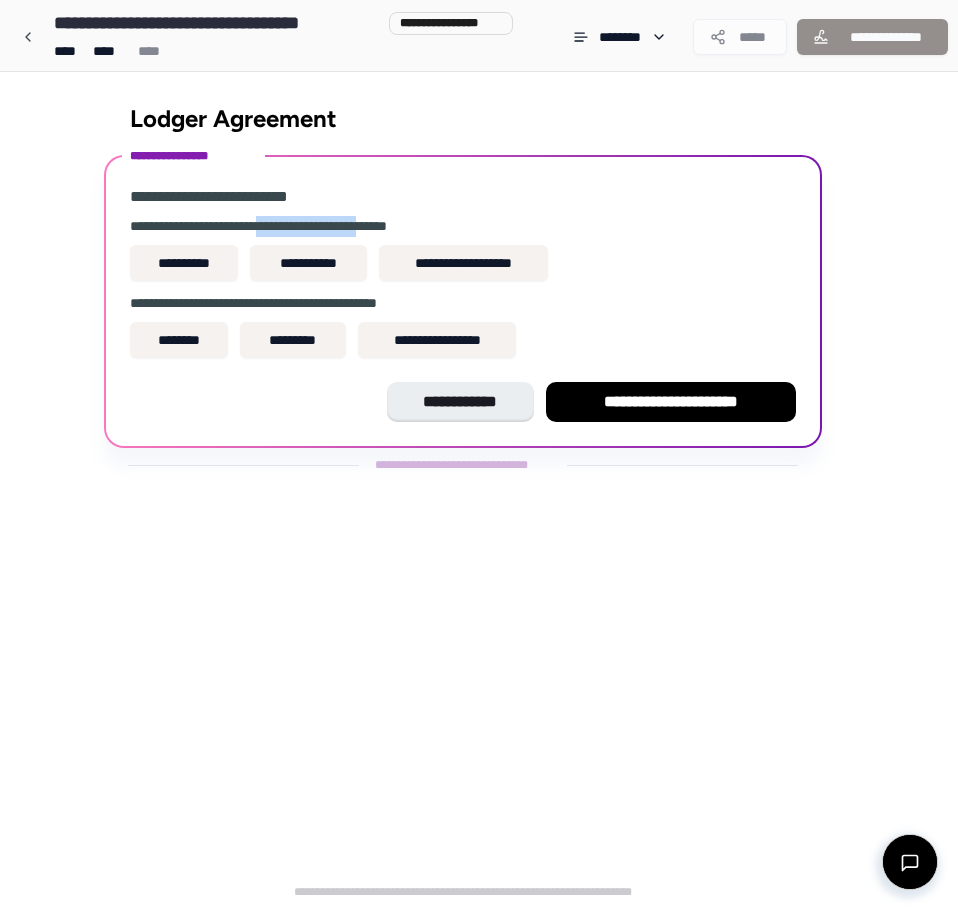 drag, startPoint x: 296, startPoint y: 230, endPoint x: 418, endPoint y: 231, distance: 122.0041 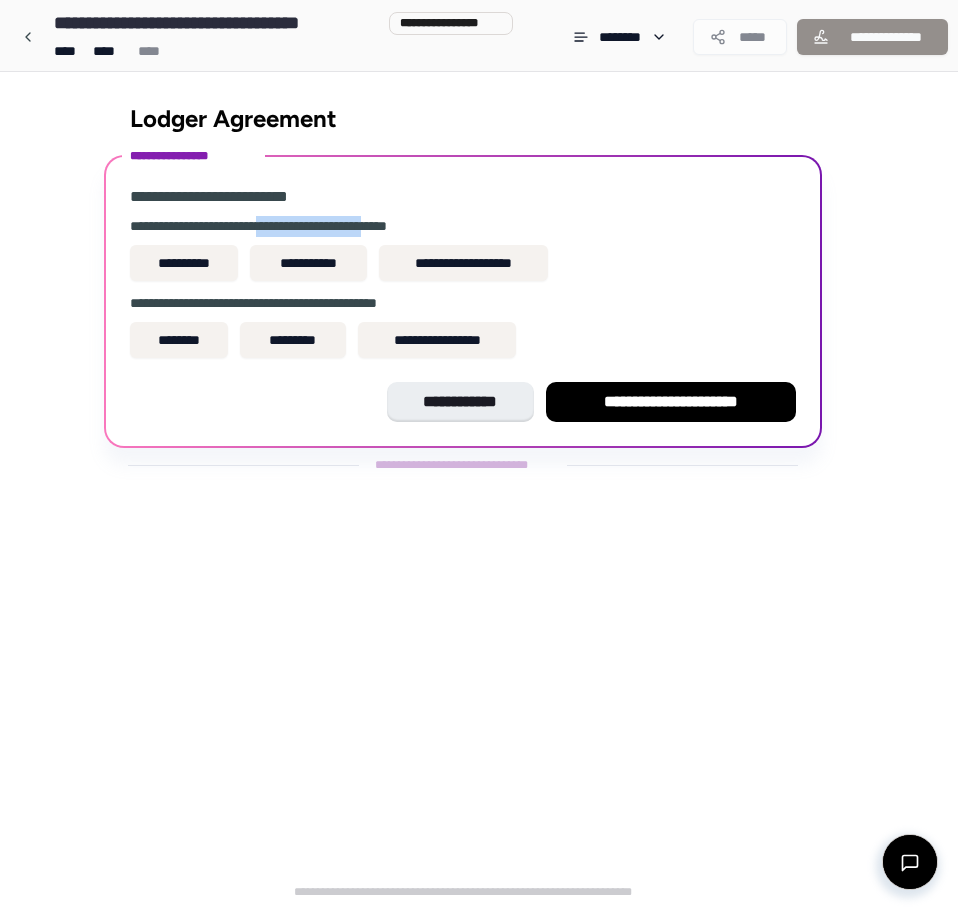 click on "**********" at bounding box center (463, 226) 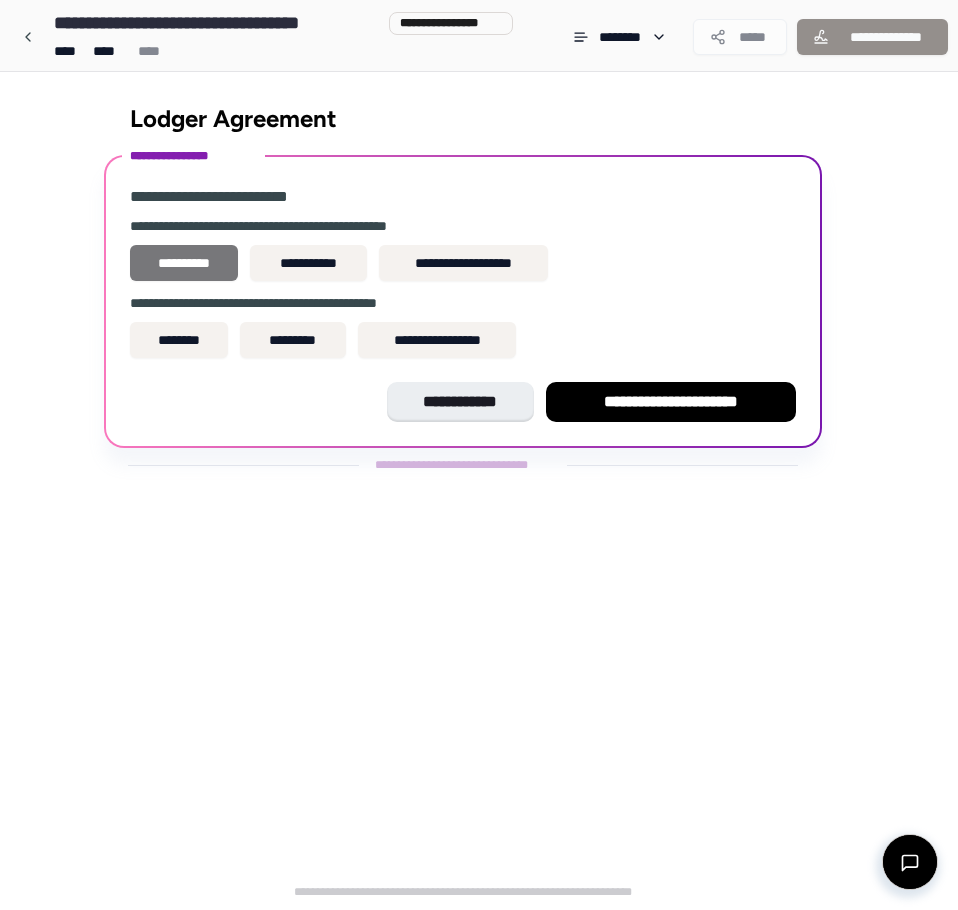click on "**********" at bounding box center [184, 263] 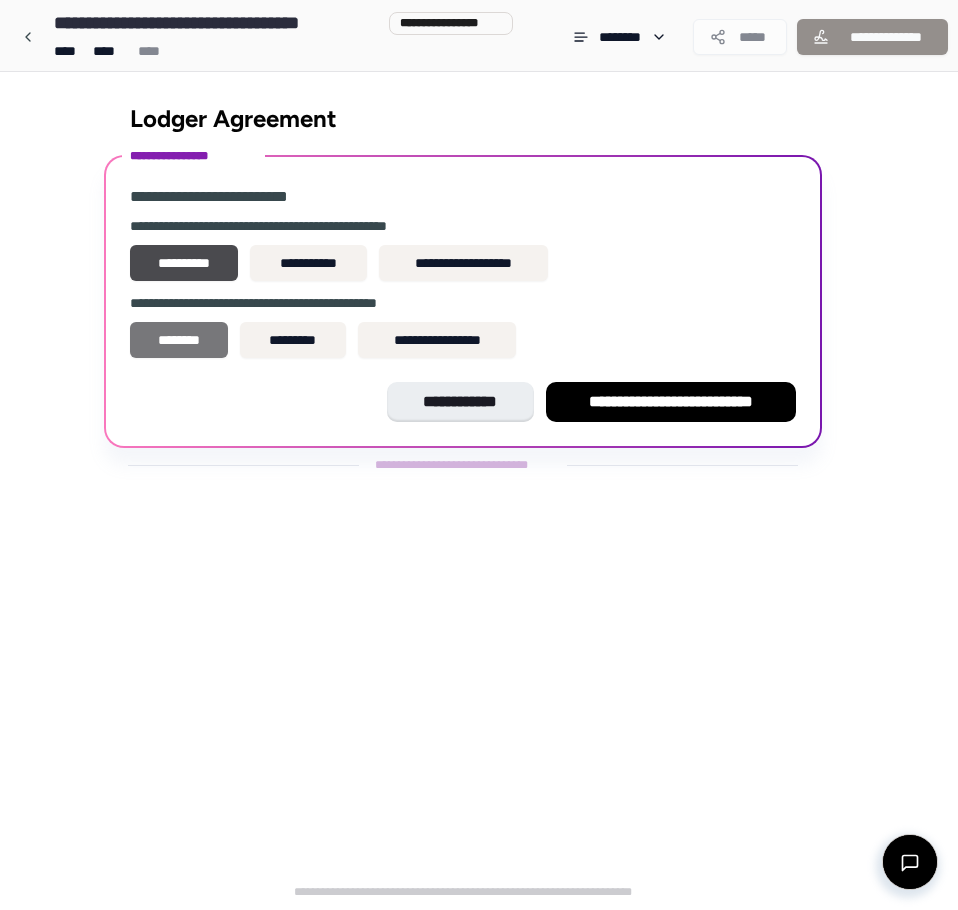 click on "********" at bounding box center (179, 340) 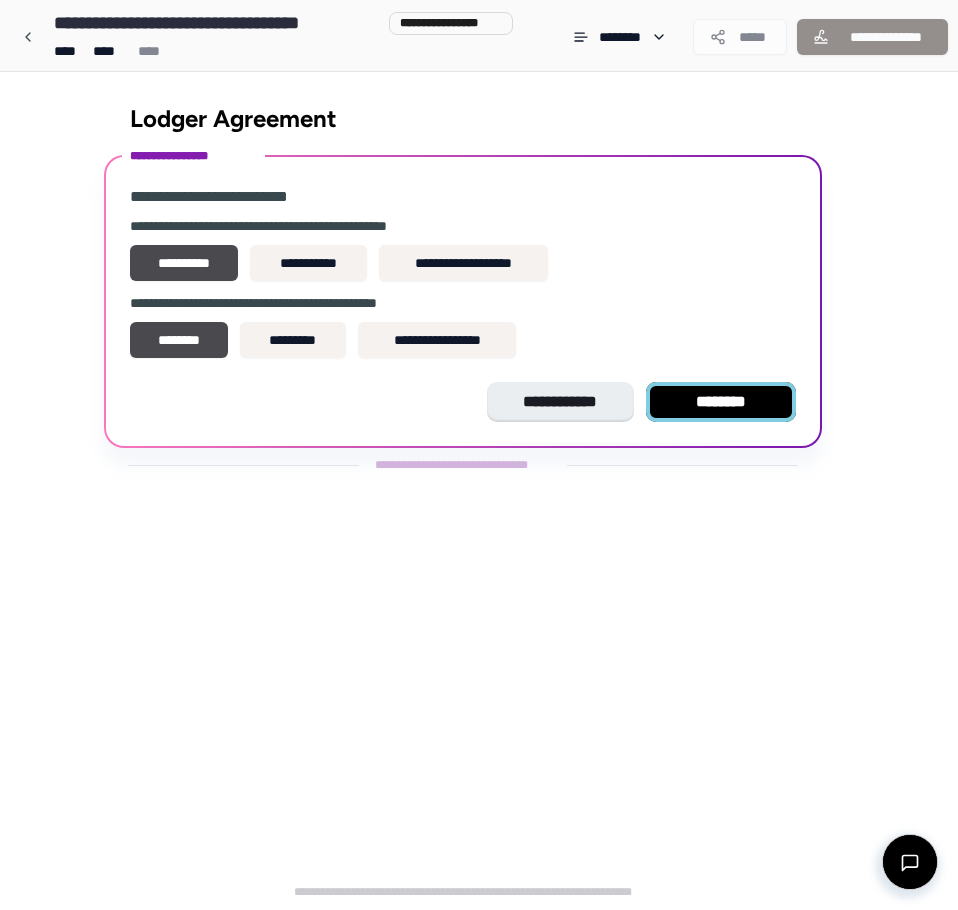 click on "********" at bounding box center (721, 402) 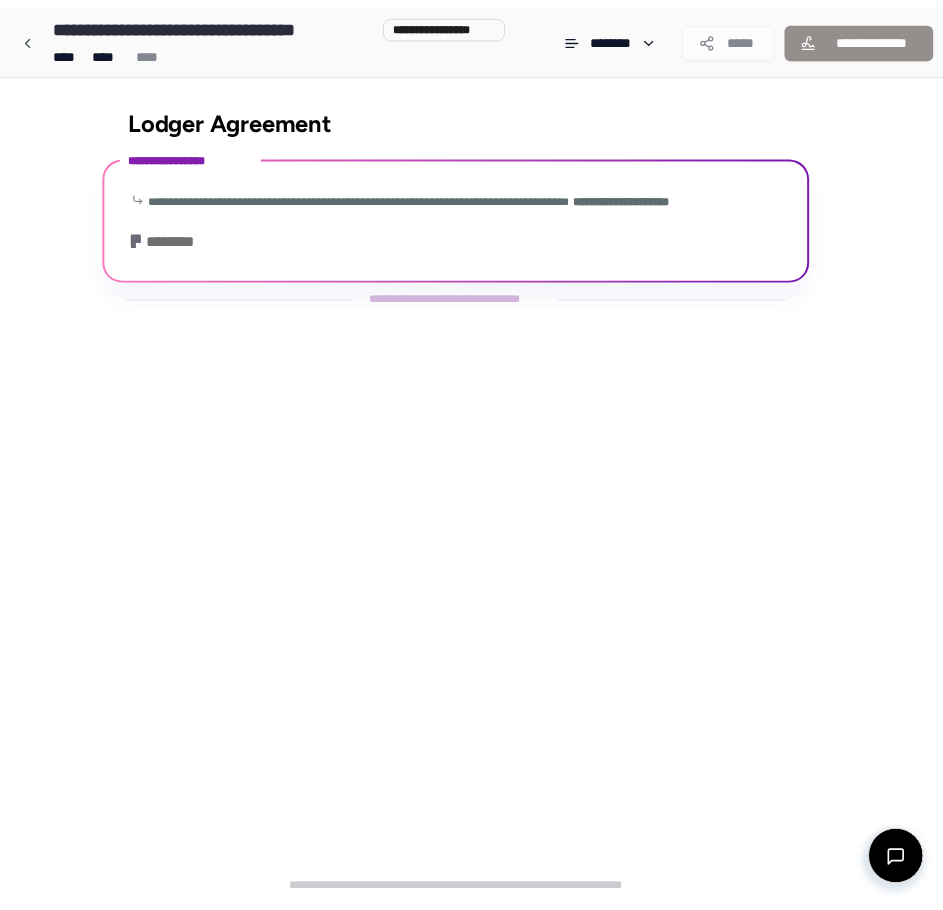 scroll, scrollTop: 77, scrollLeft: 0, axis: vertical 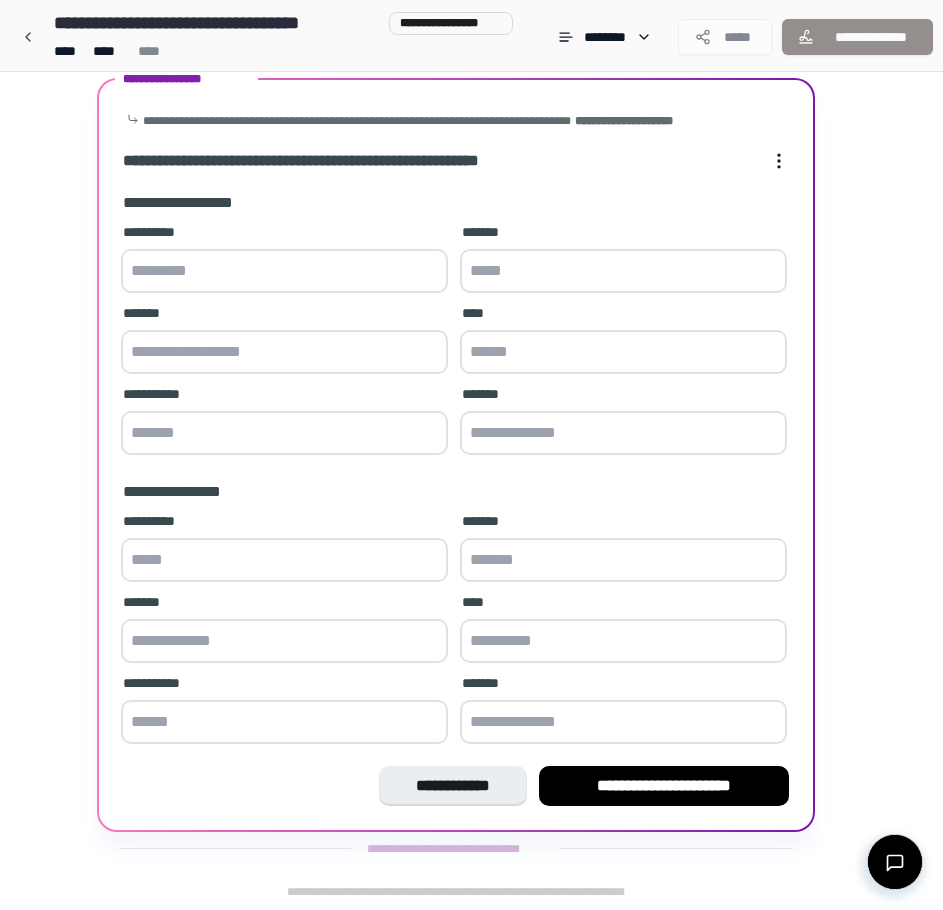 click at bounding box center (284, 271) 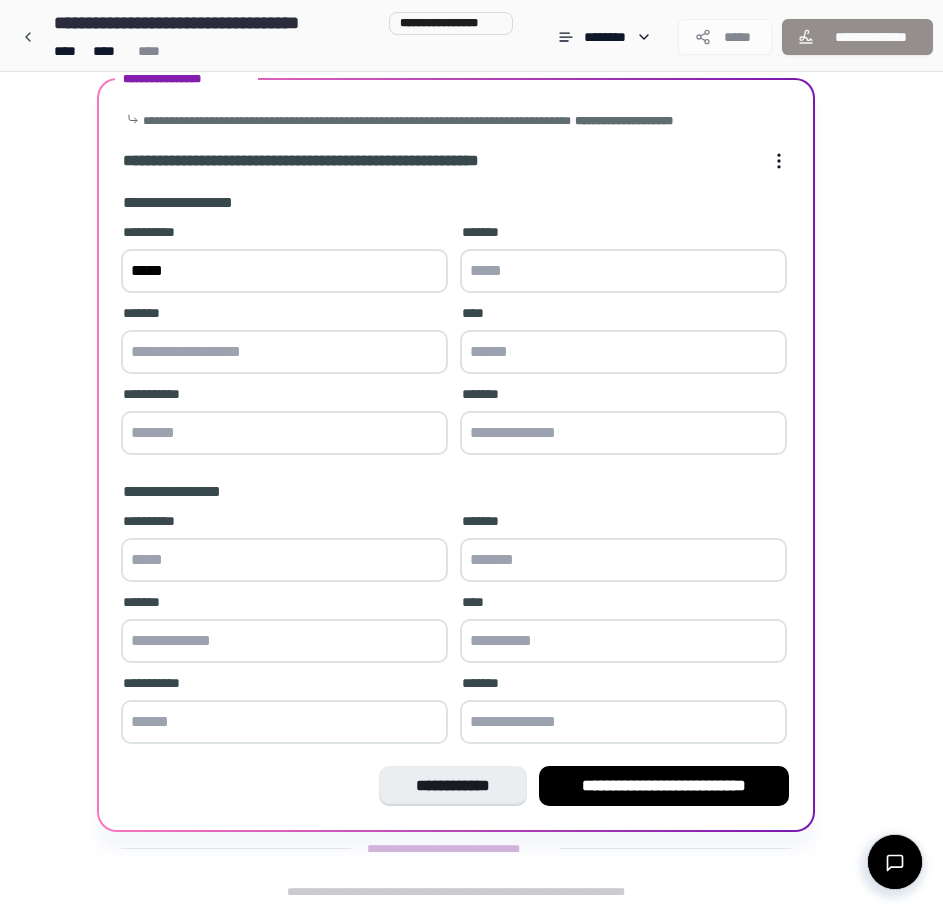 type on "*****" 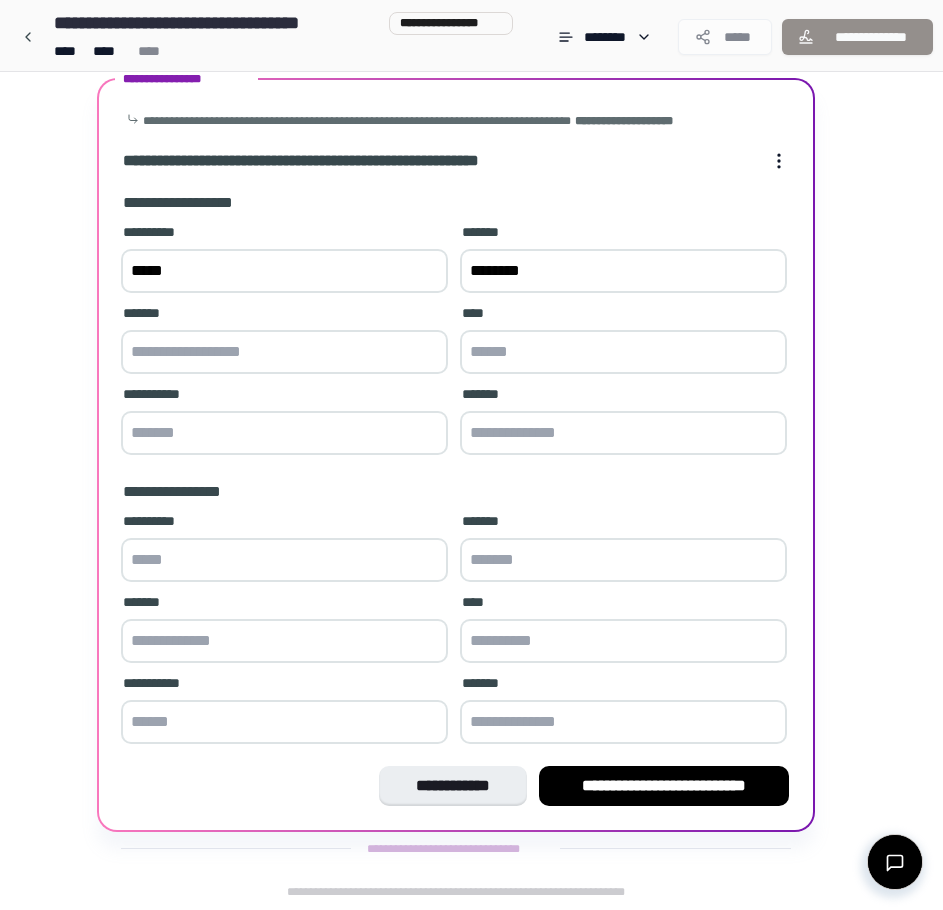 type on "********" 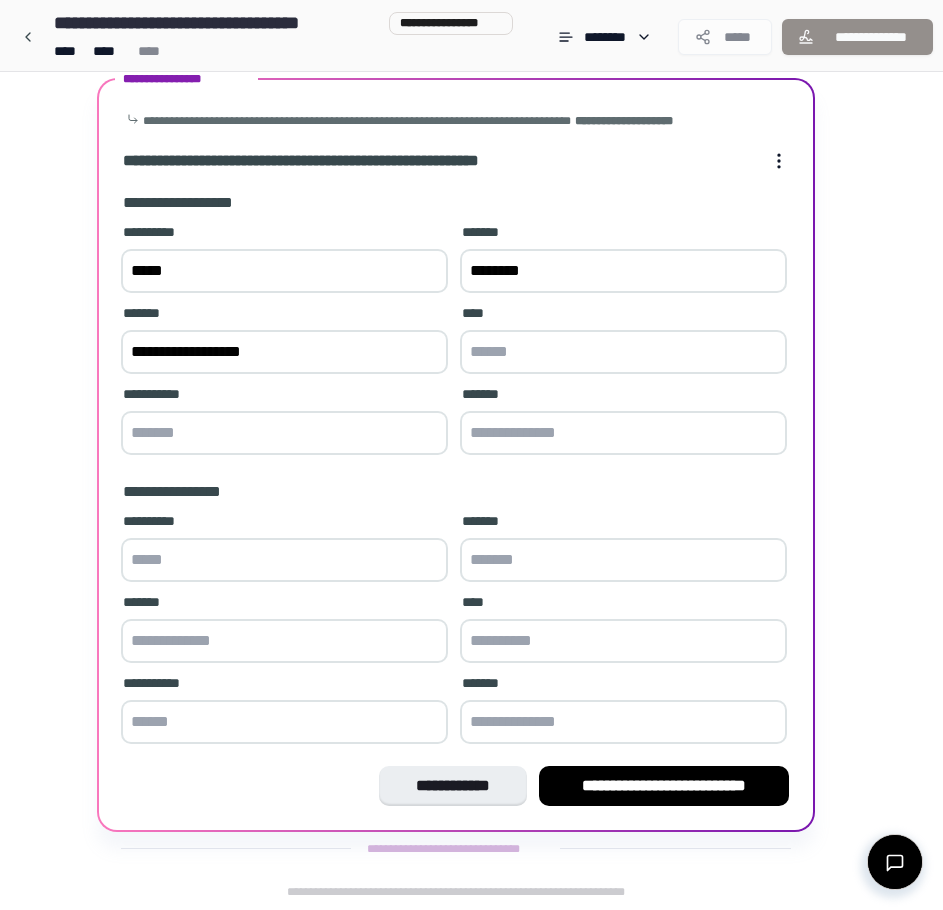 type on "**********" 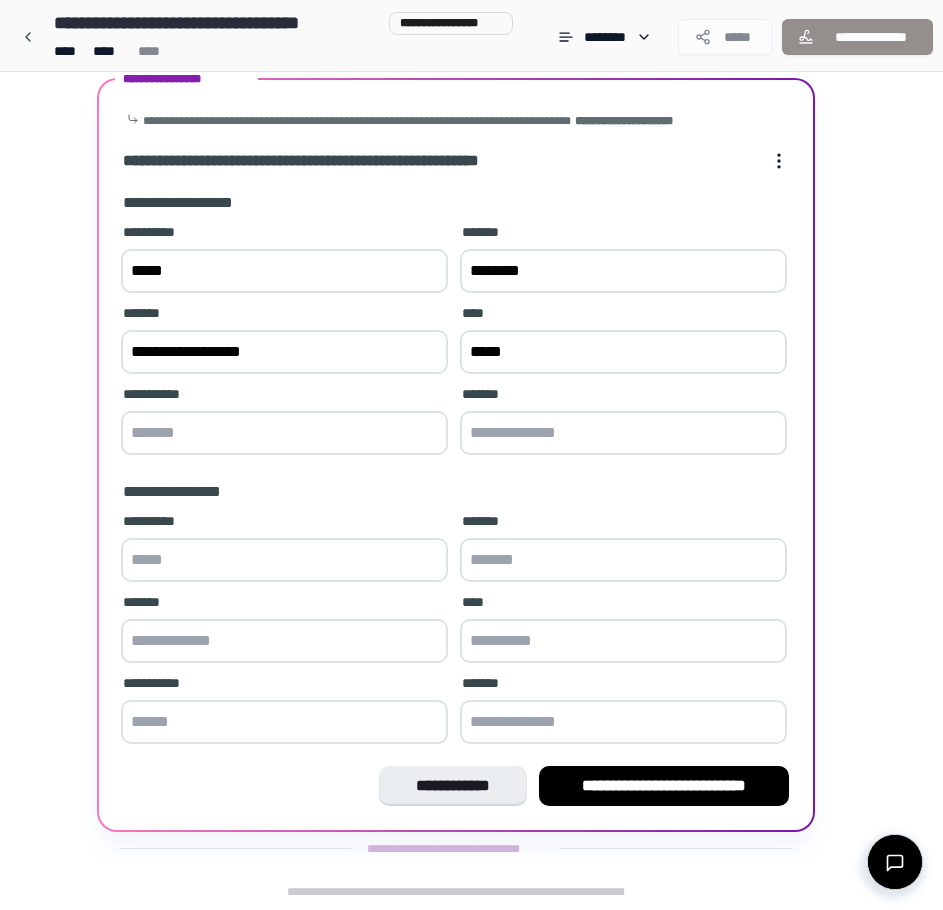 type on "*****" 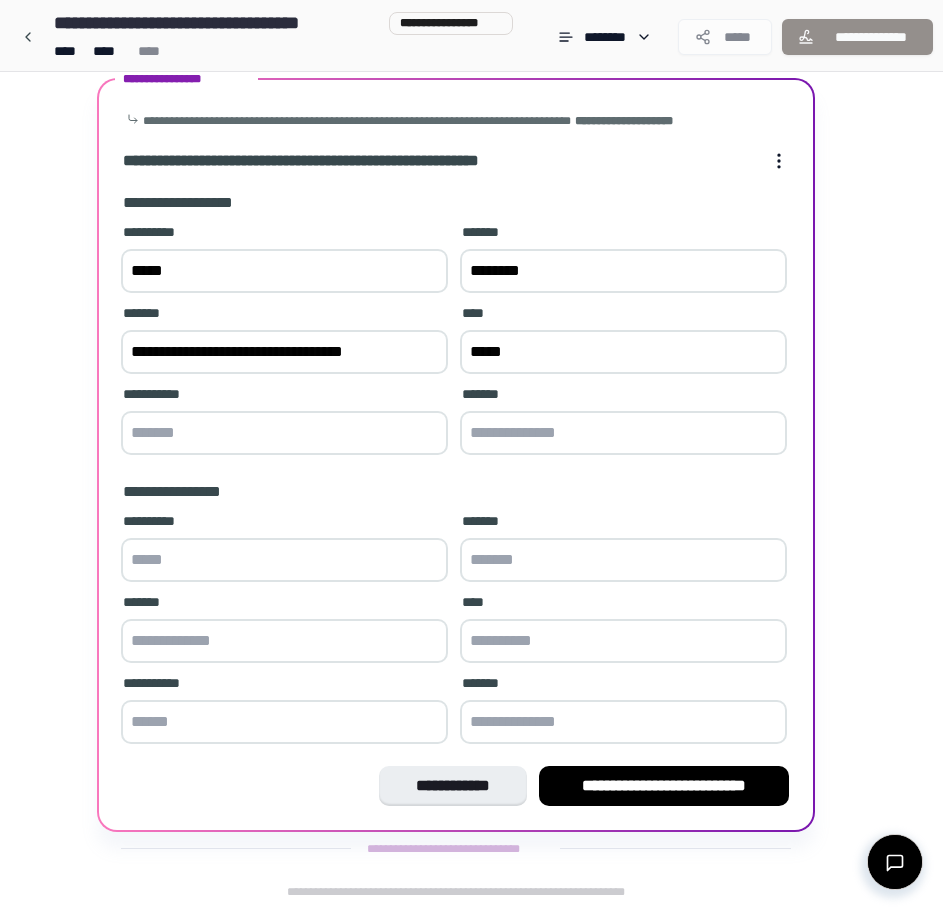 type on "**********" 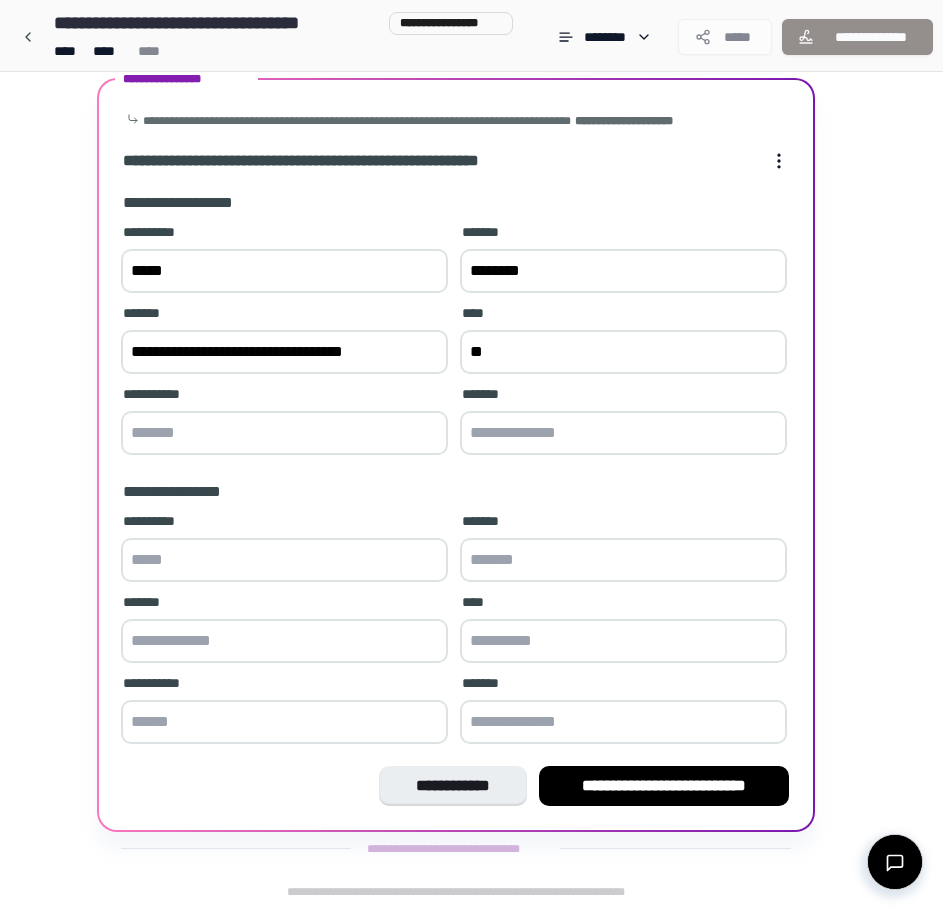 type on "*" 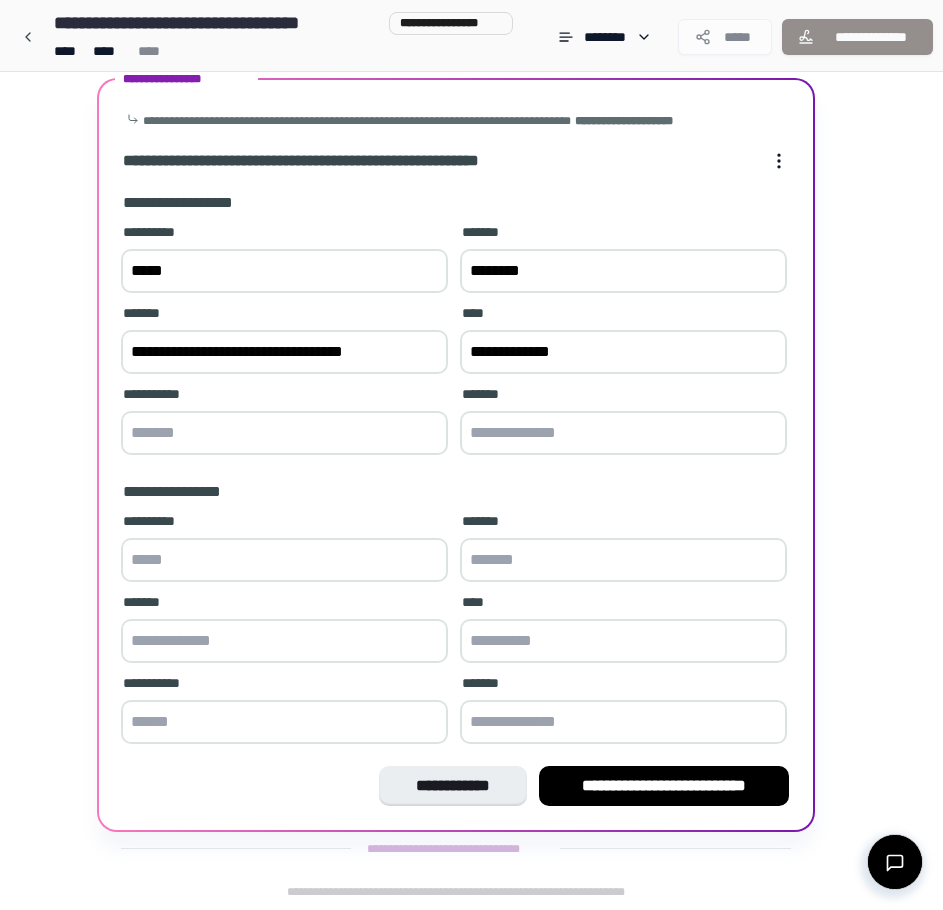 type on "**********" 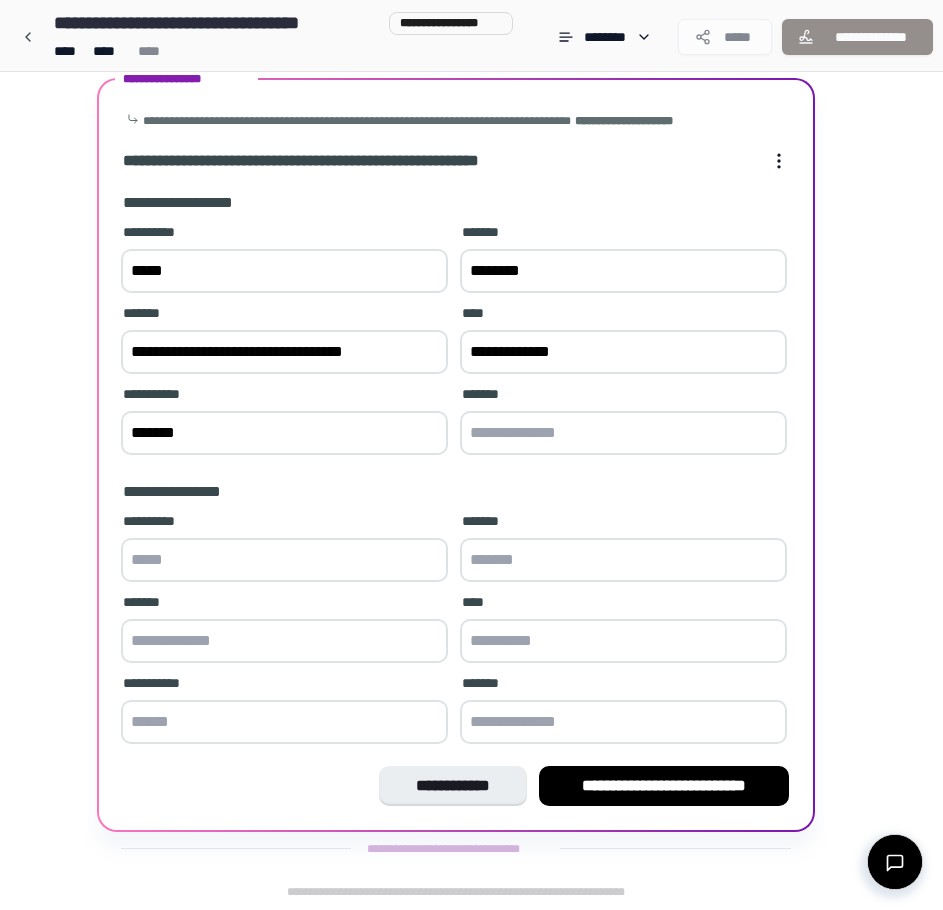type on "*******" 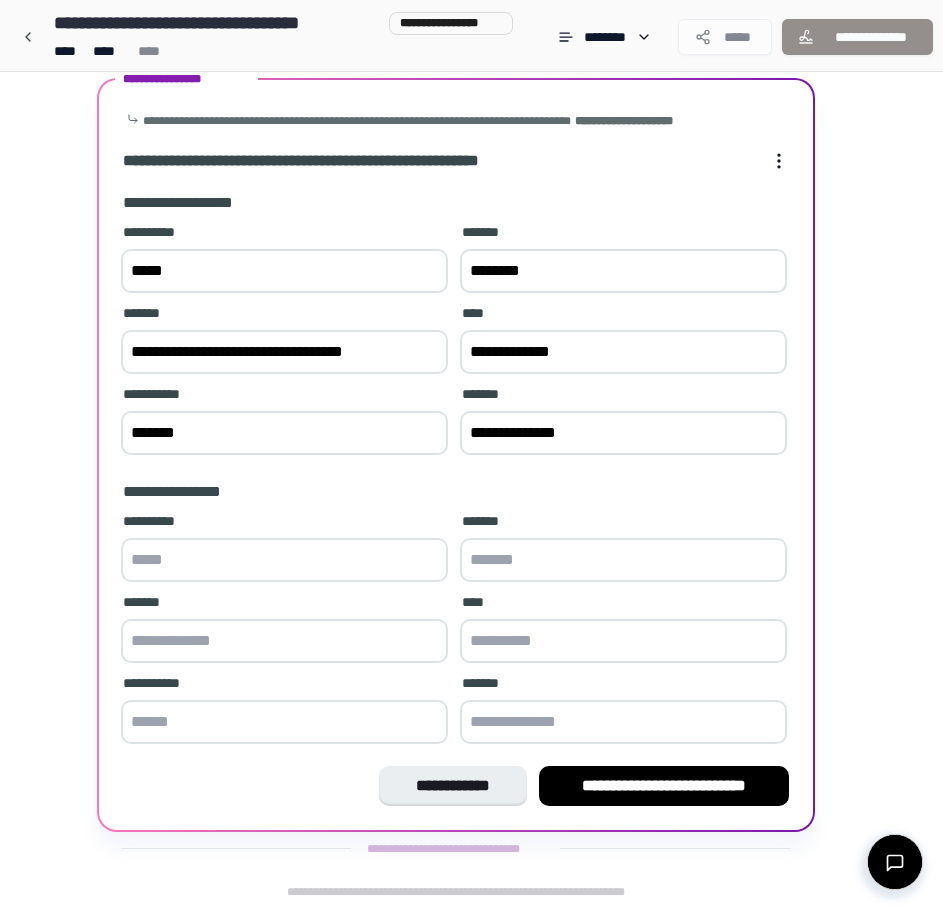 type on "**********" 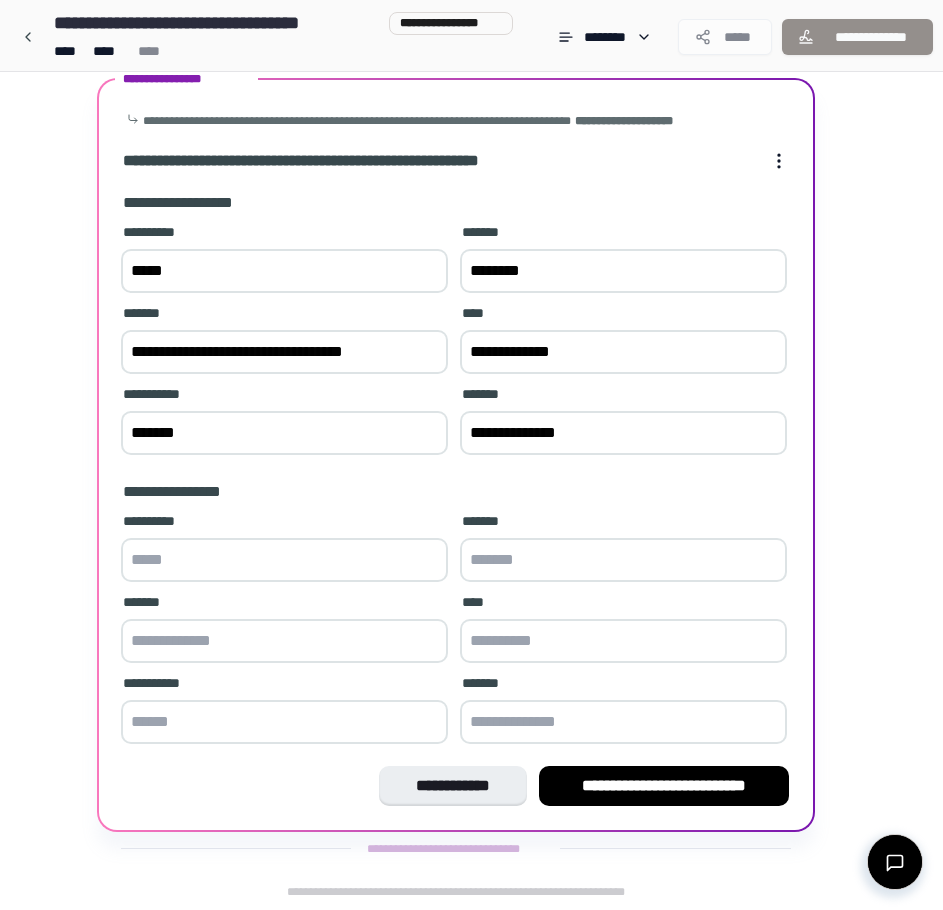 click at bounding box center [284, 560] 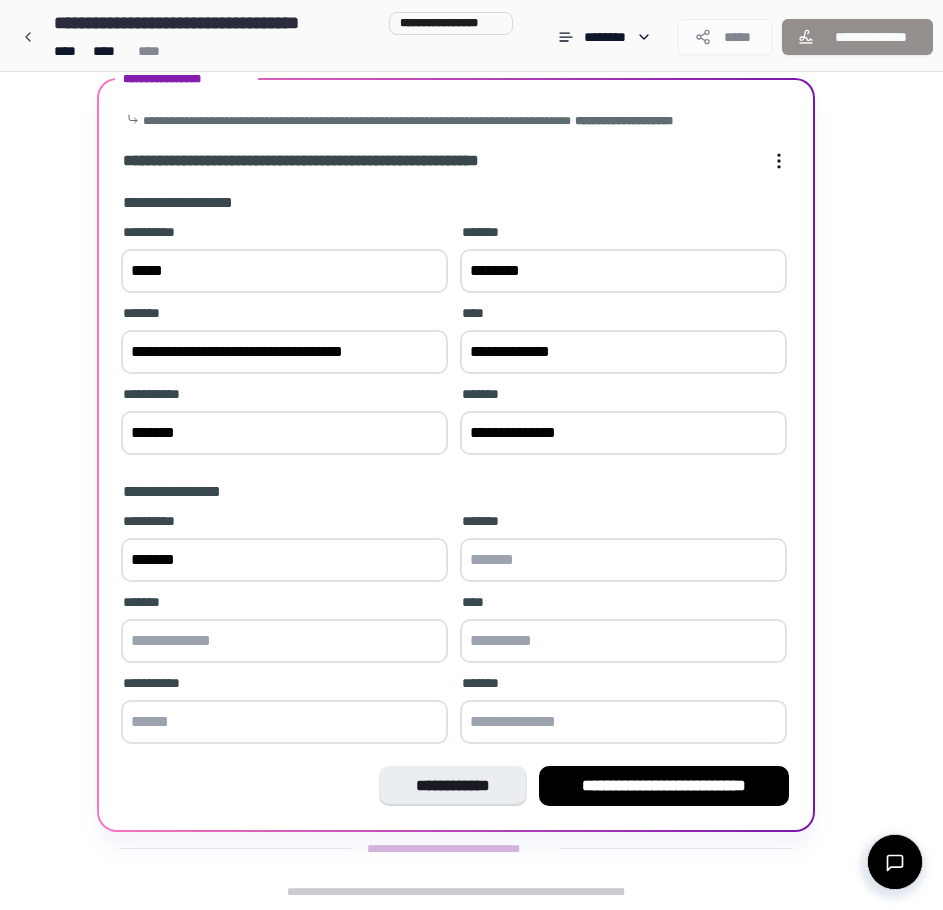 type on "*******" 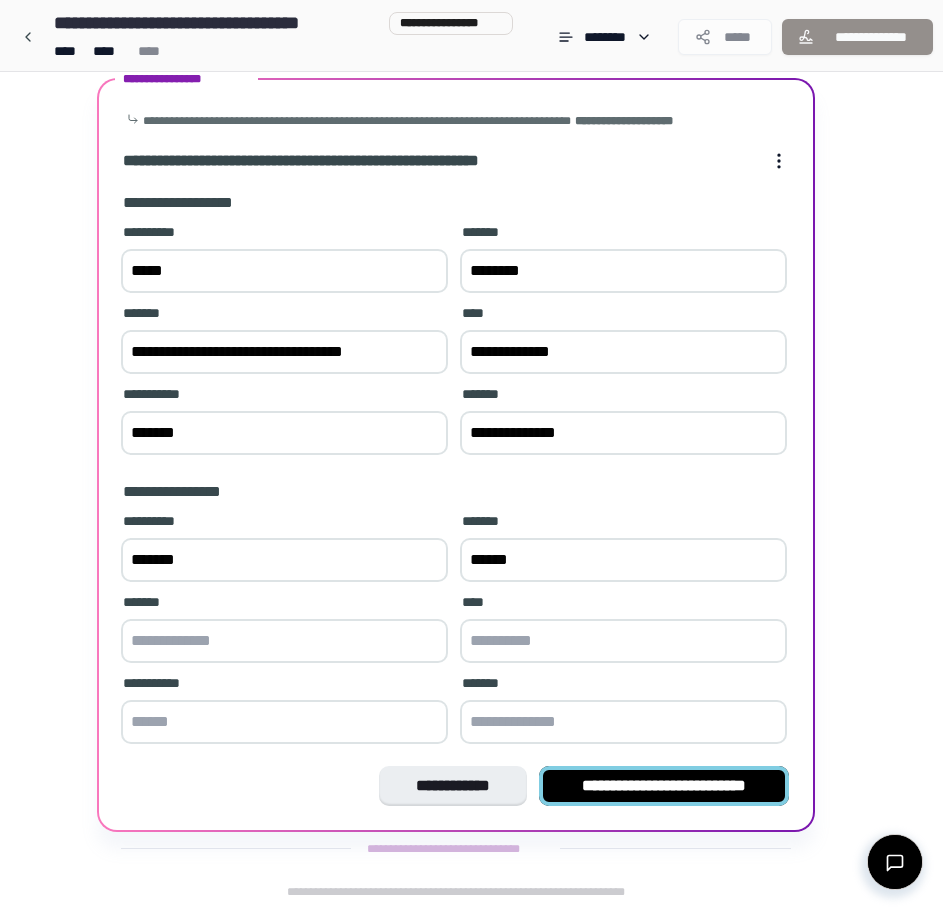 type on "******" 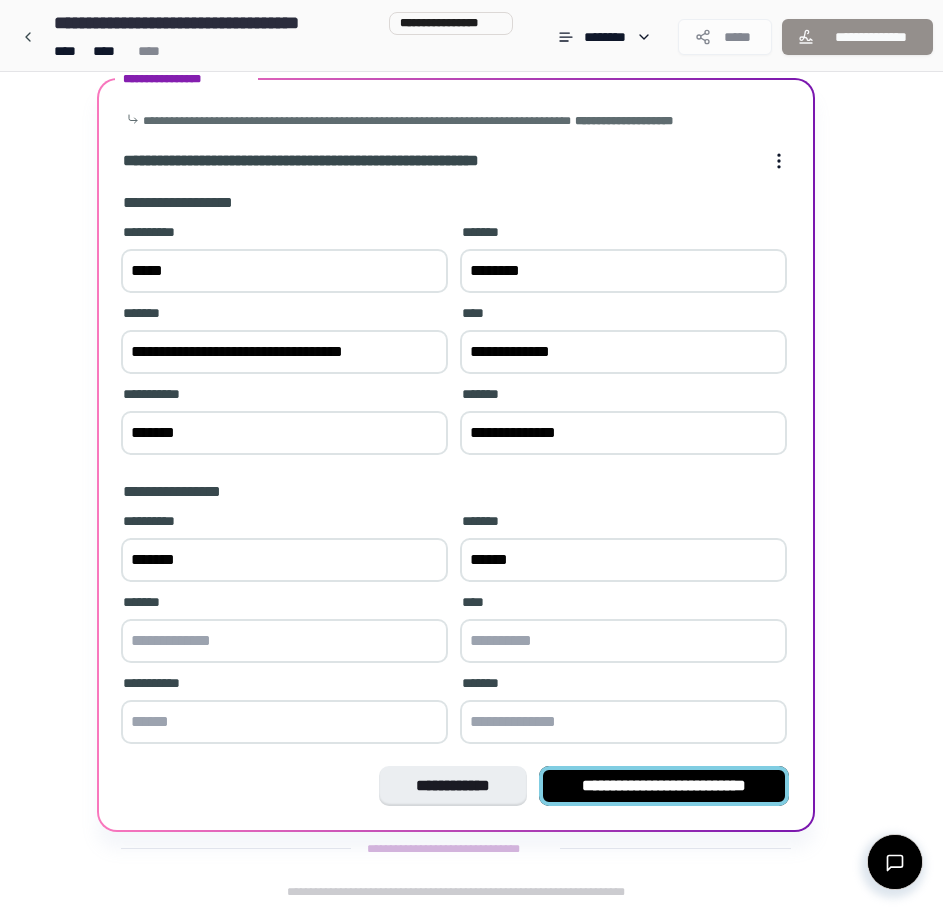 click on "**********" at bounding box center (664, 786) 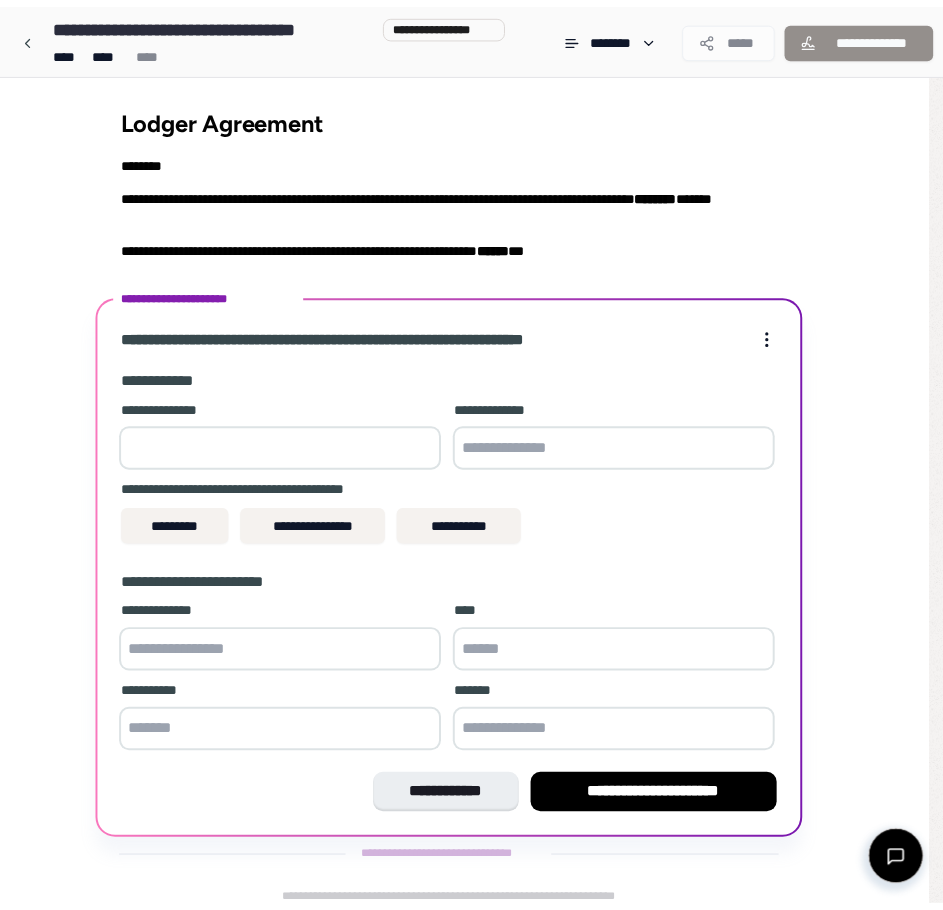 scroll, scrollTop: 11, scrollLeft: 0, axis: vertical 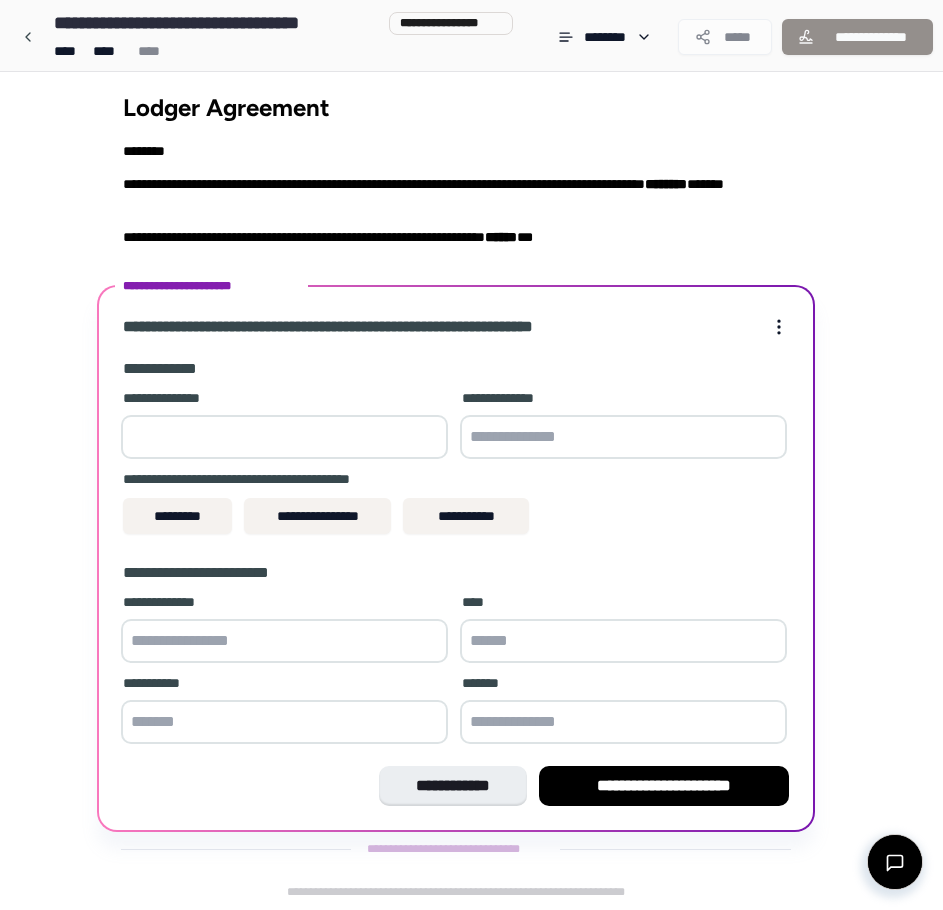 click at bounding box center (284, 437) 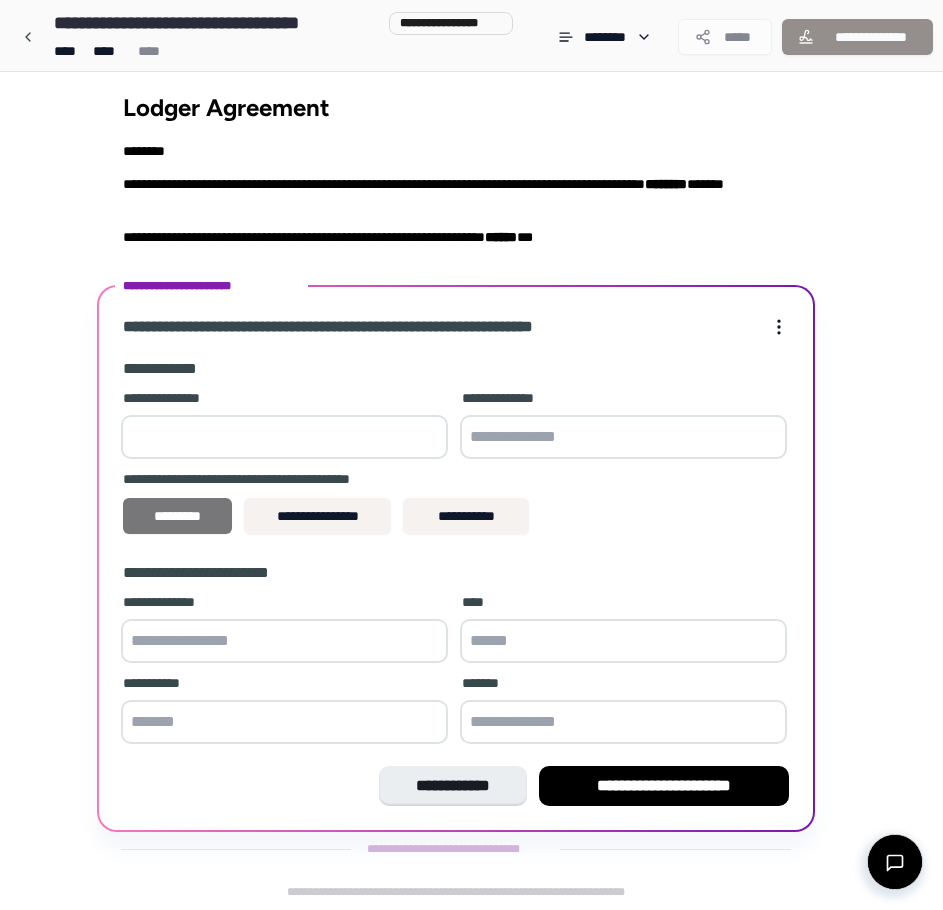 click on "*********" at bounding box center (178, 516) 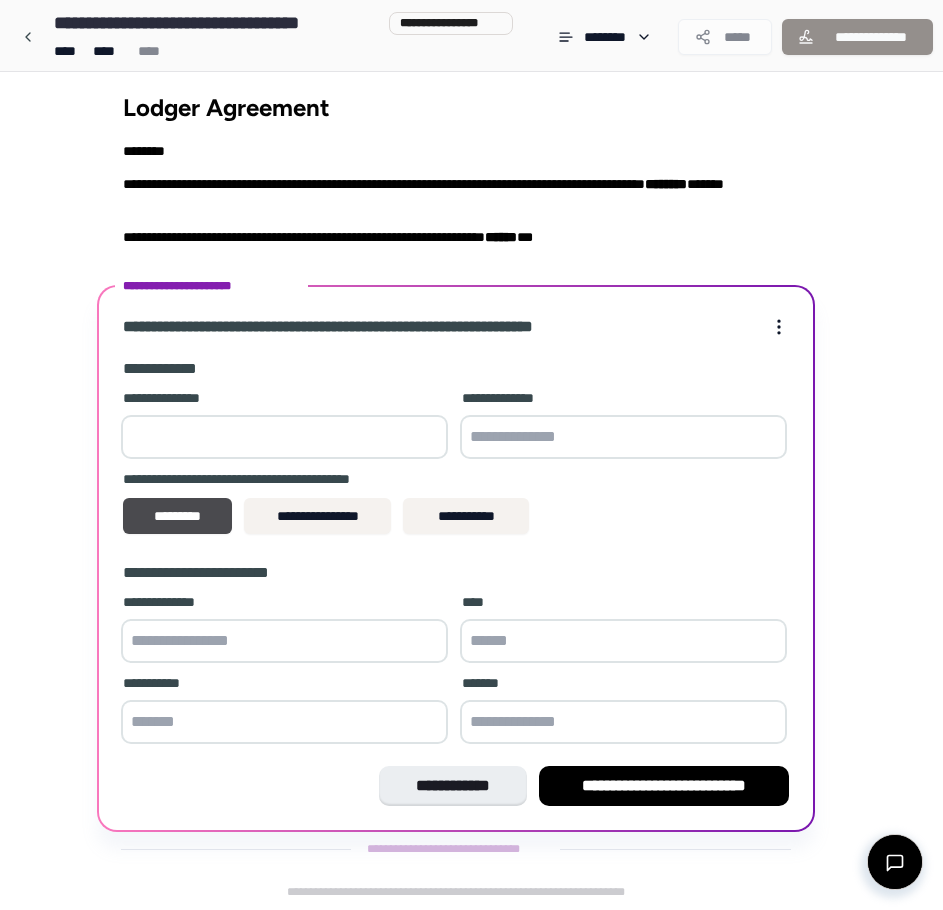 click at bounding box center (284, 437) 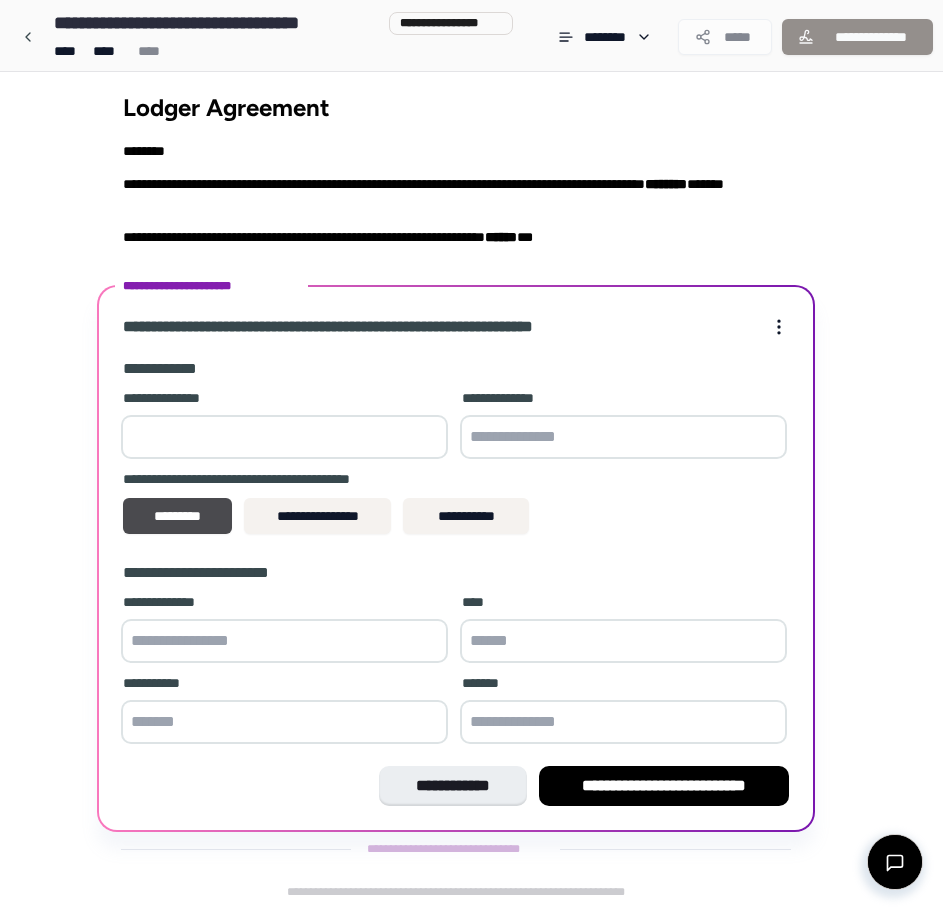 type on "*" 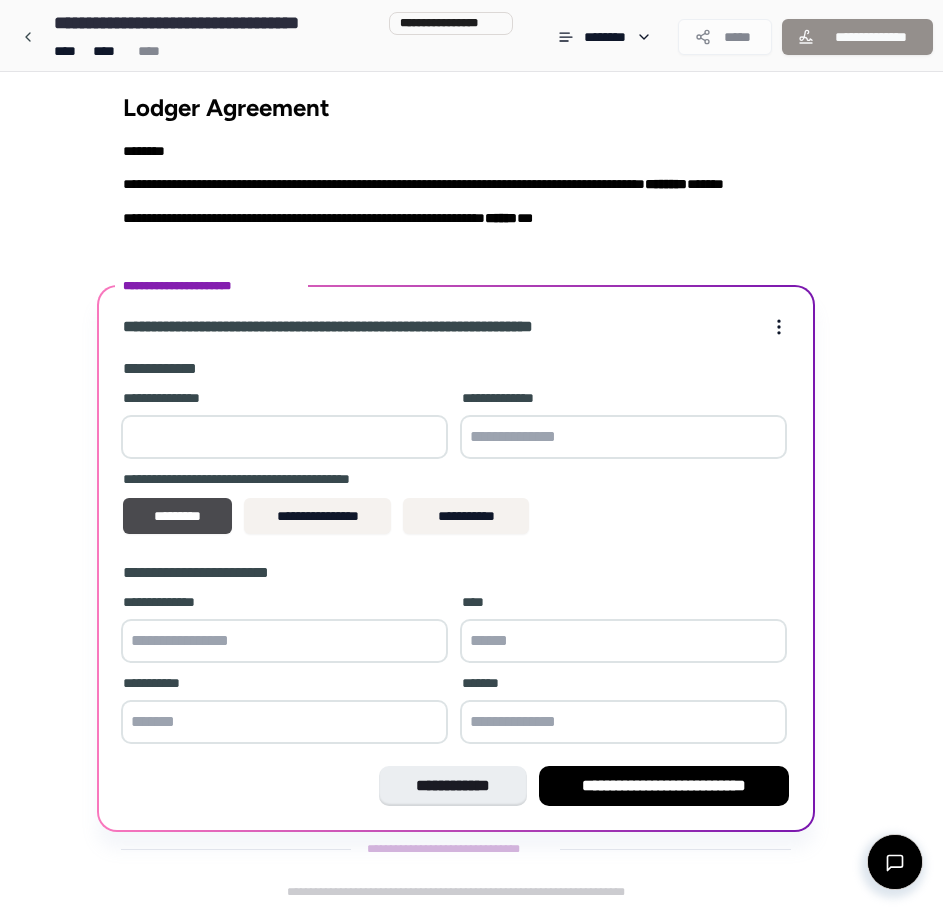 click on "**********" at bounding box center [471, 485] 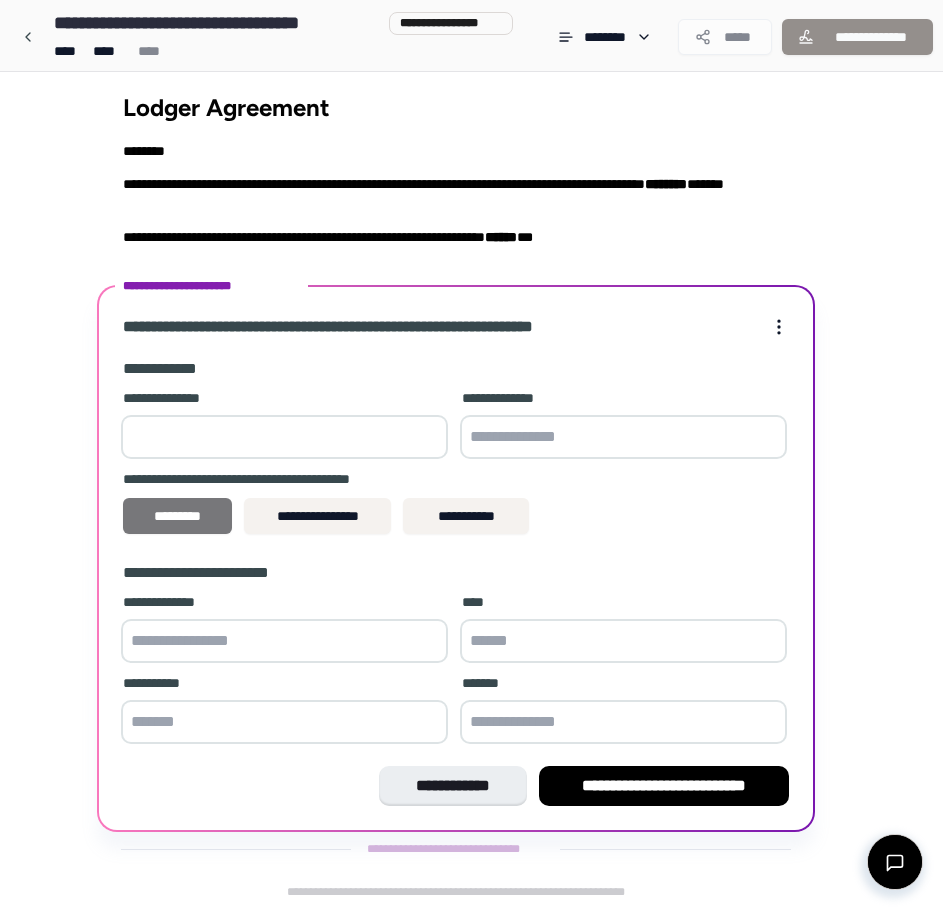 click on "*********" at bounding box center [178, 516] 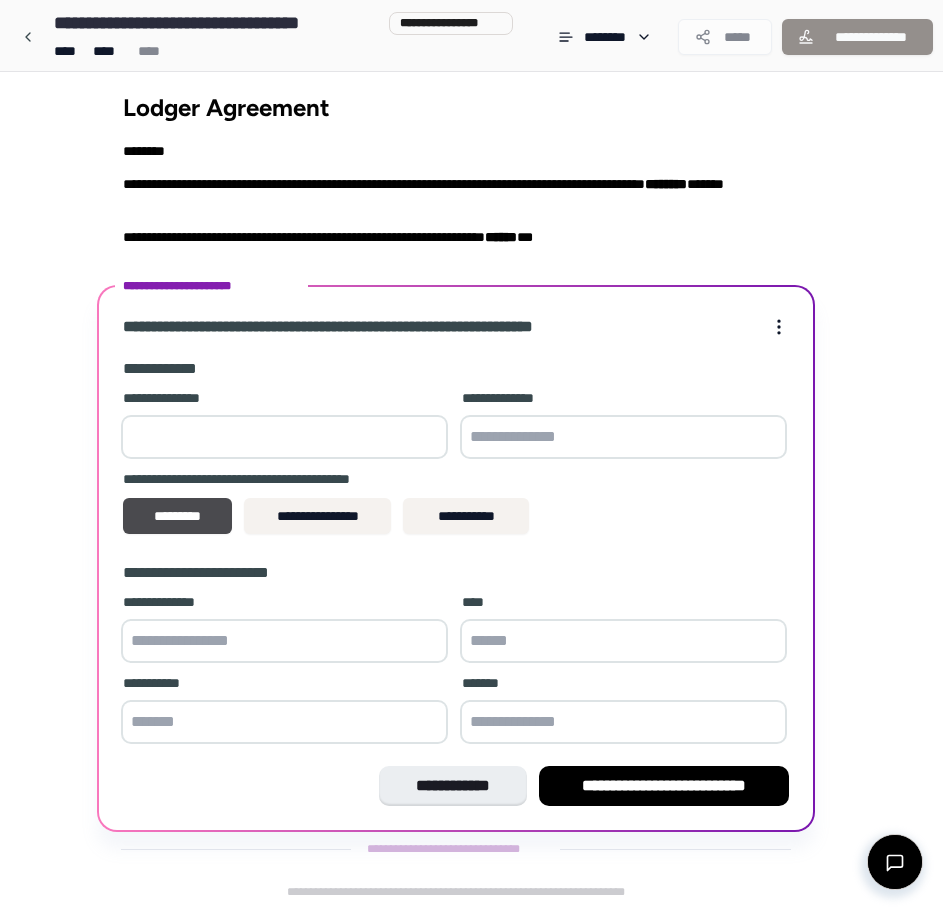 click at bounding box center [284, 437] 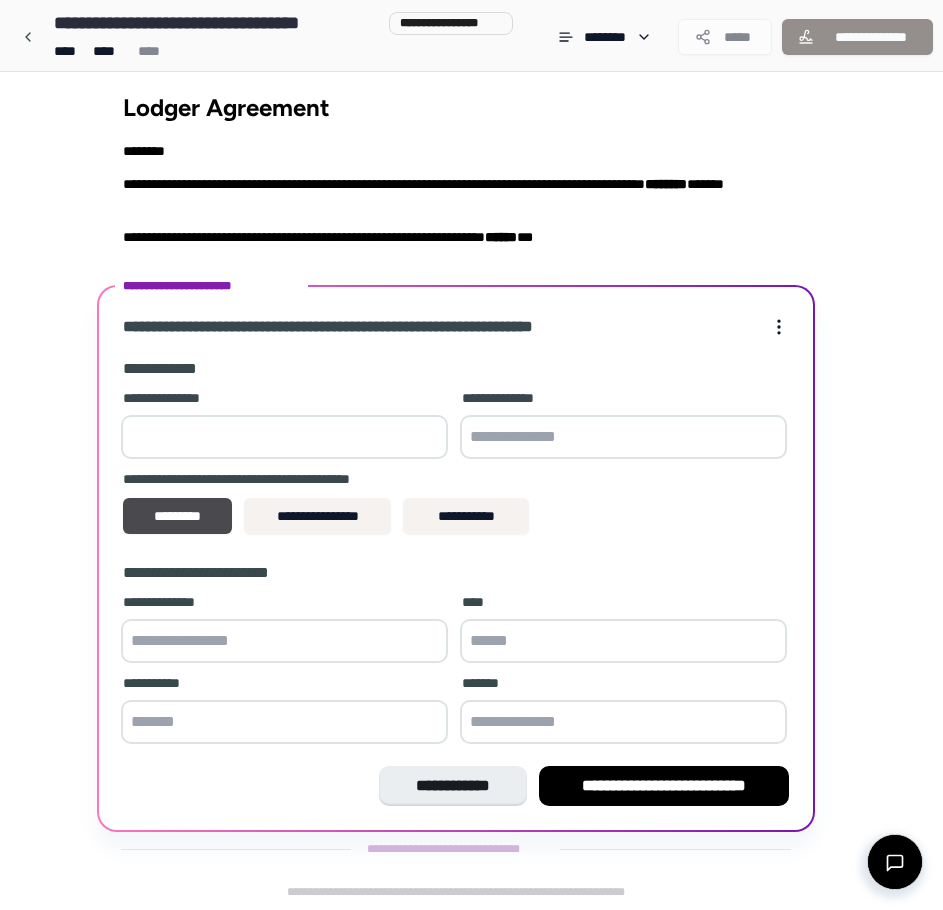 click on "**********" at bounding box center [471, 449] 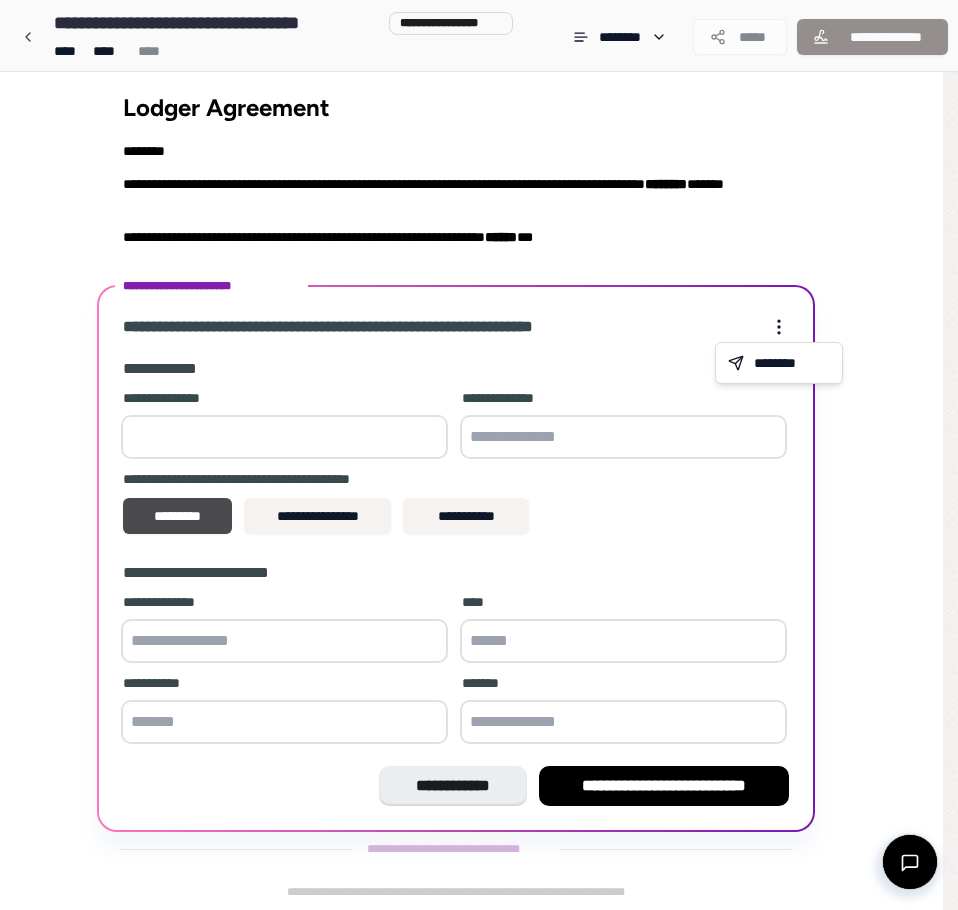 click on "**********" at bounding box center (479, 449) 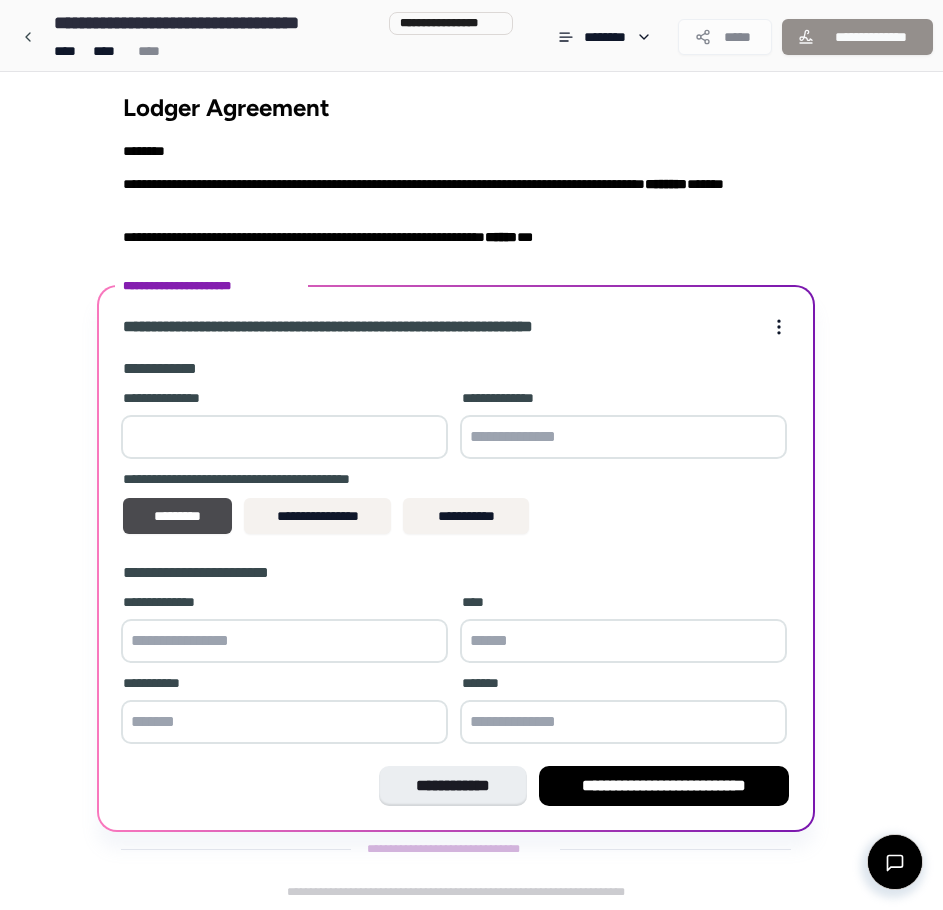 click at bounding box center (284, 437) 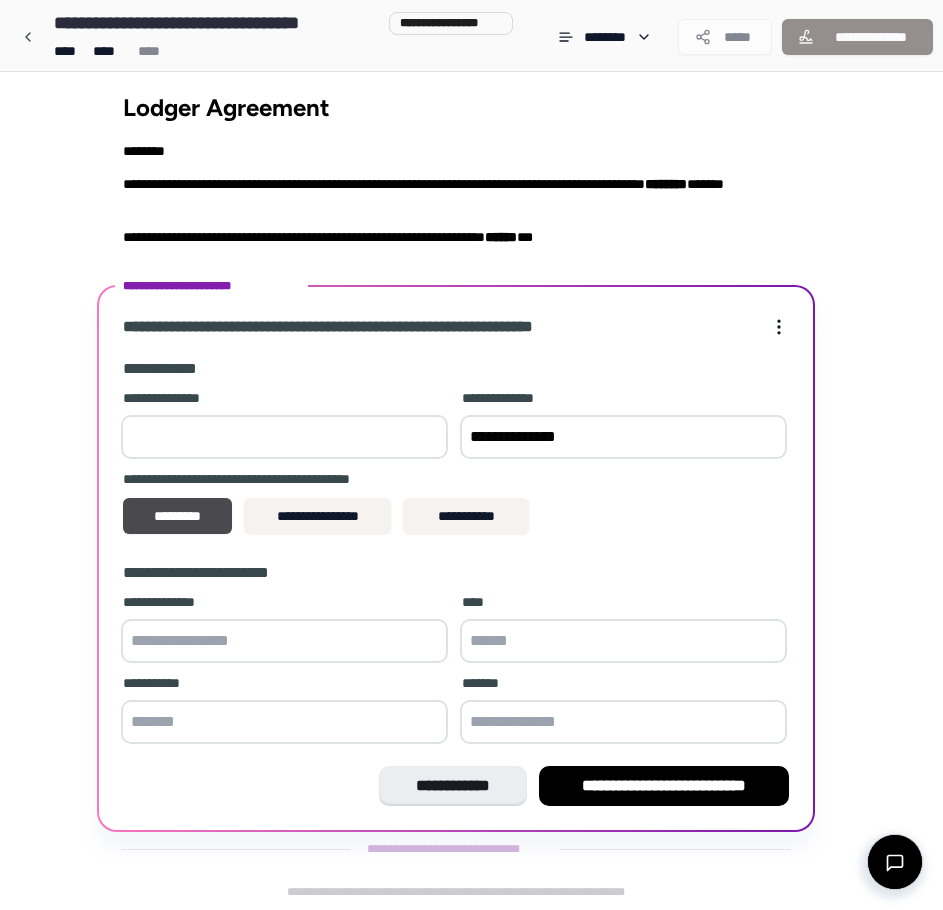 type on "**********" 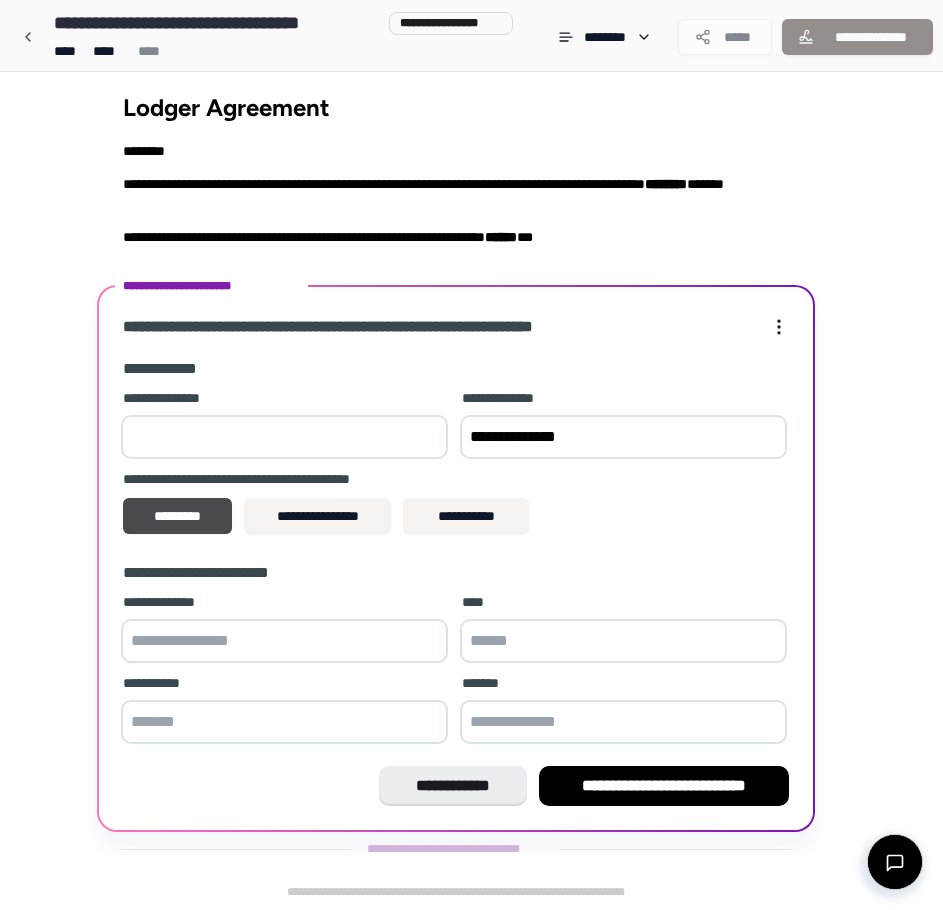 type 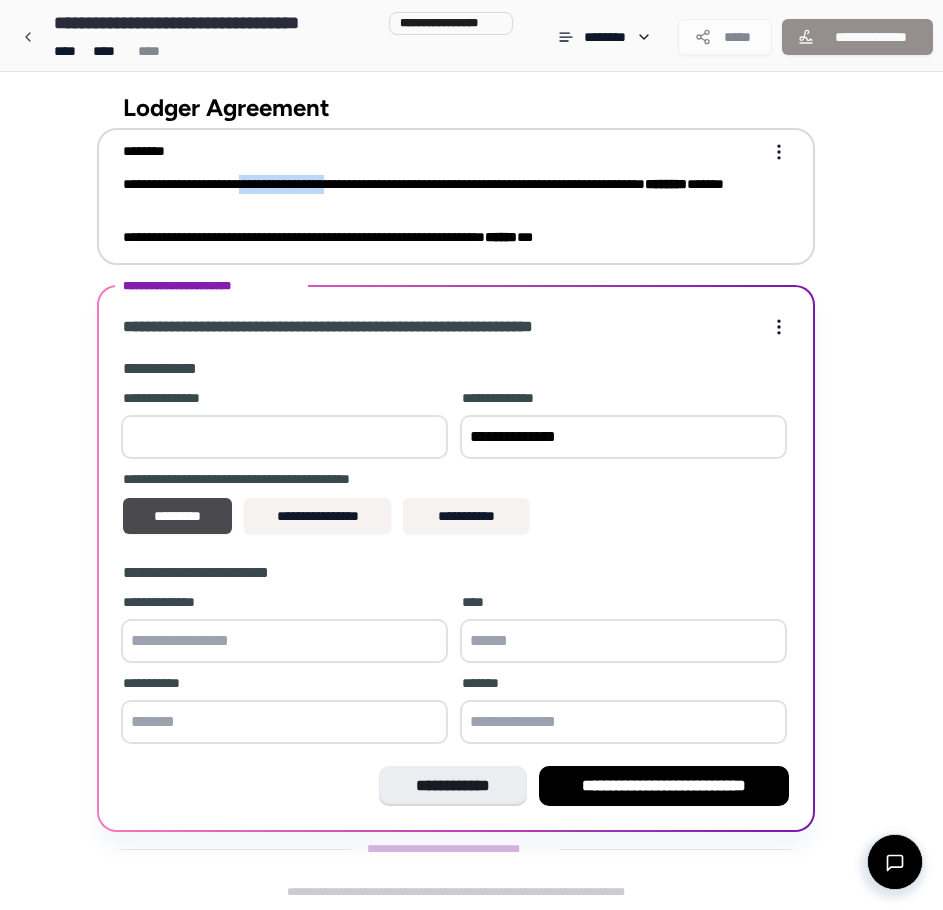 drag, startPoint x: 249, startPoint y: 180, endPoint x: 370, endPoint y: 174, distance: 121.14867 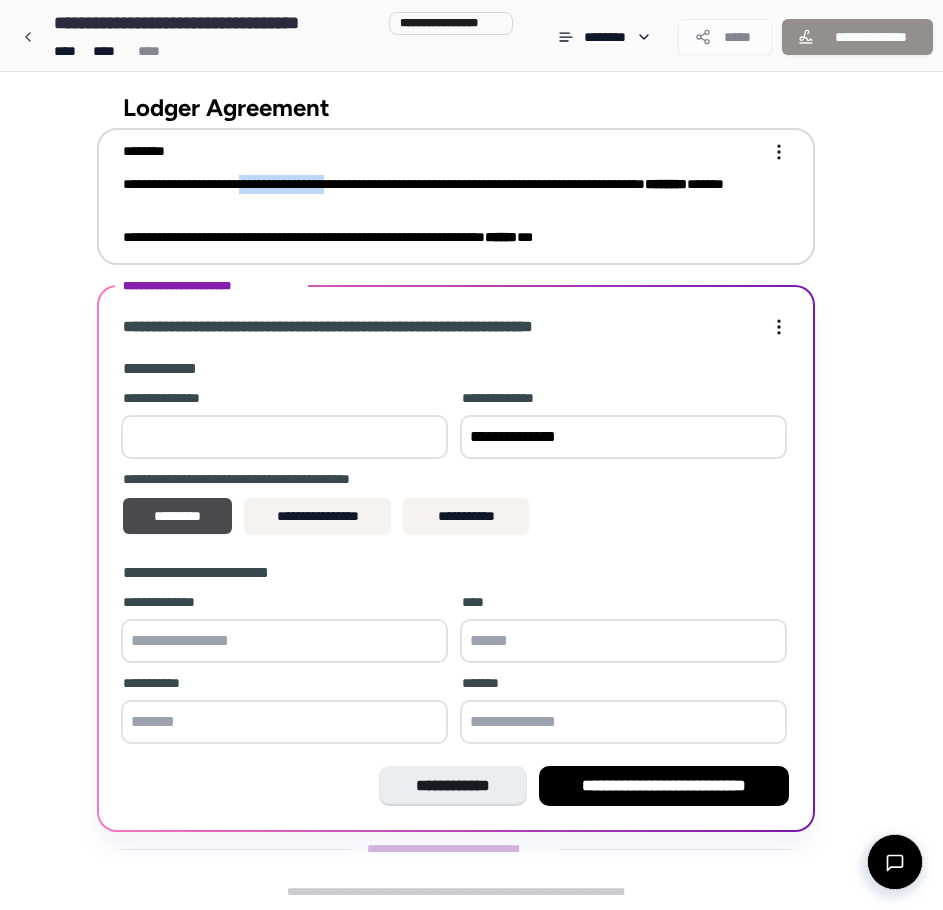 click on "**********" at bounding box center (442, 194) 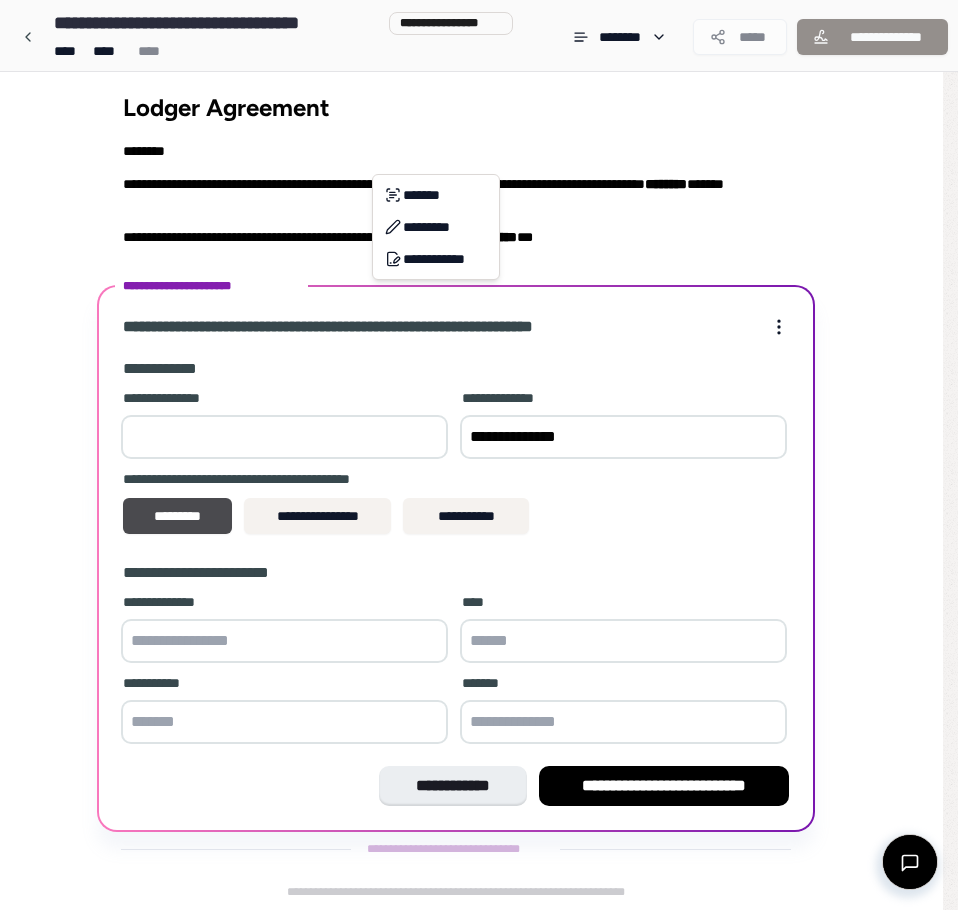 copy on "**********" 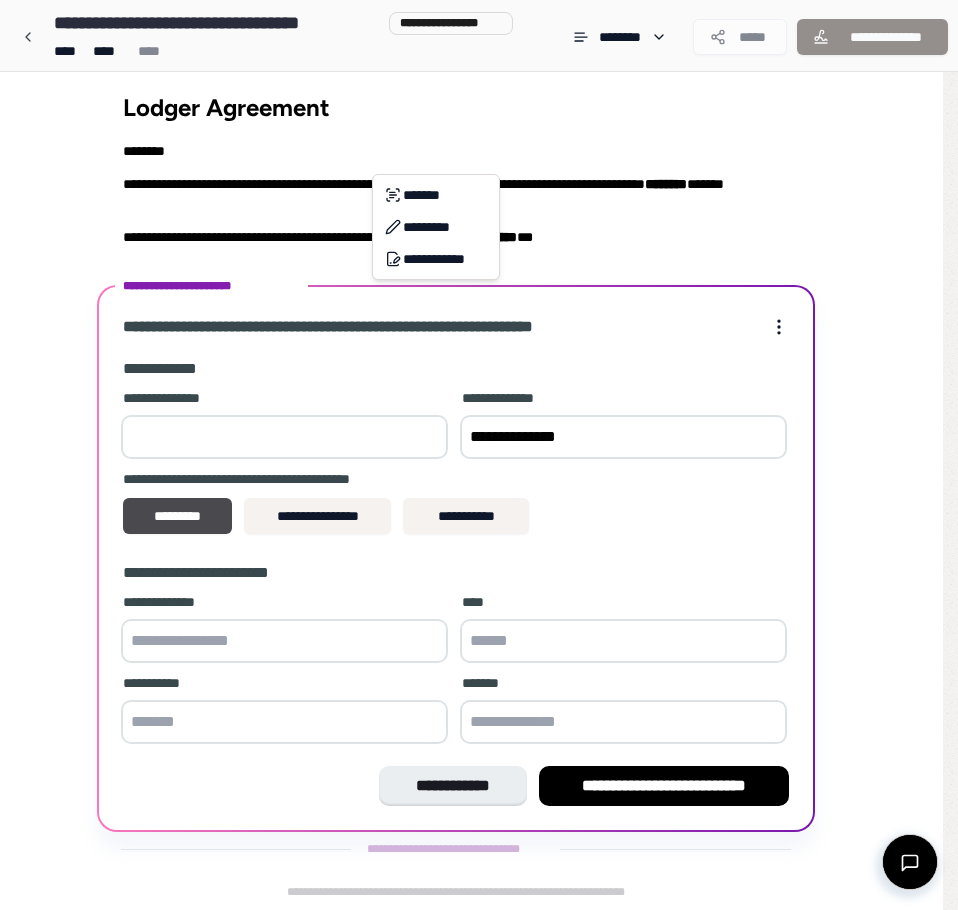 click on "**********" at bounding box center (479, 449) 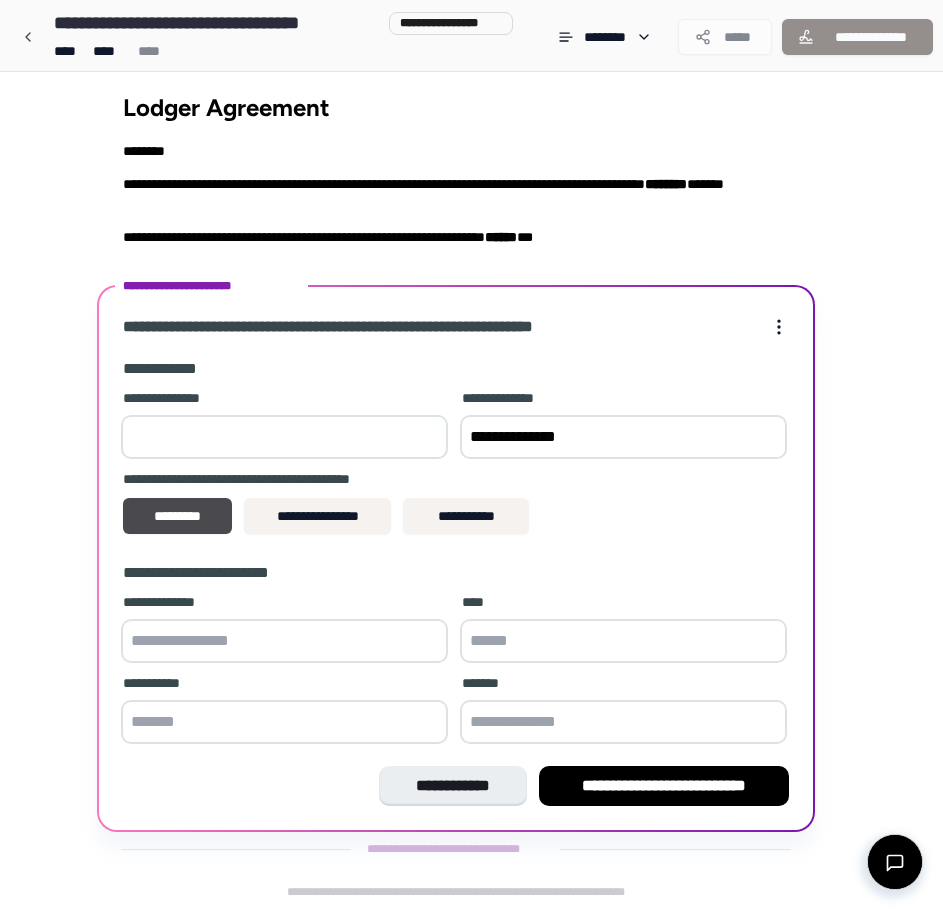 click at bounding box center (284, 641) 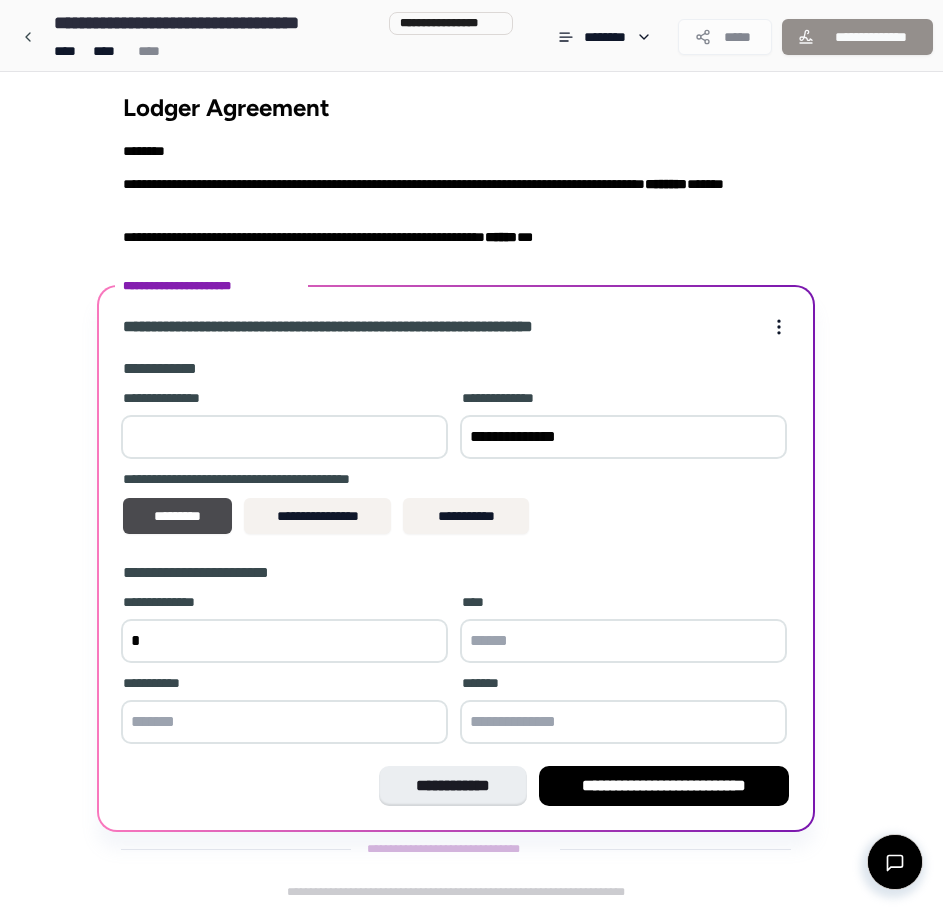 paste on "**********" 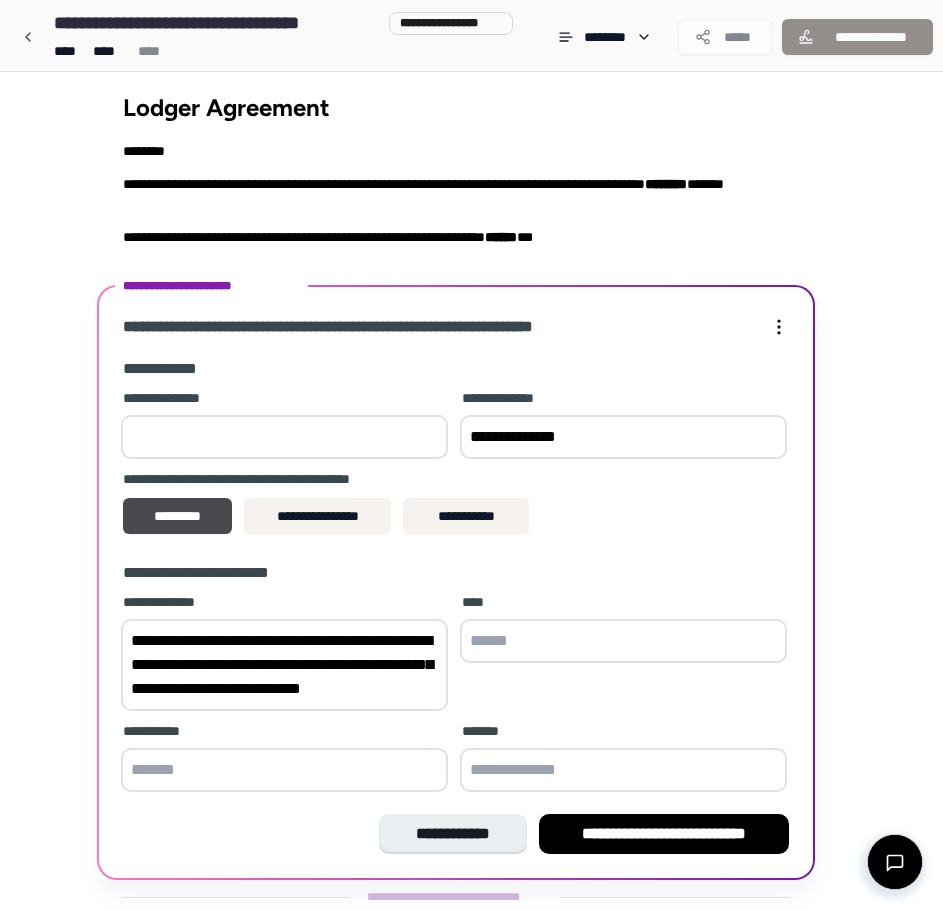 scroll, scrollTop: 59, scrollLeft: 0, axis: vertical 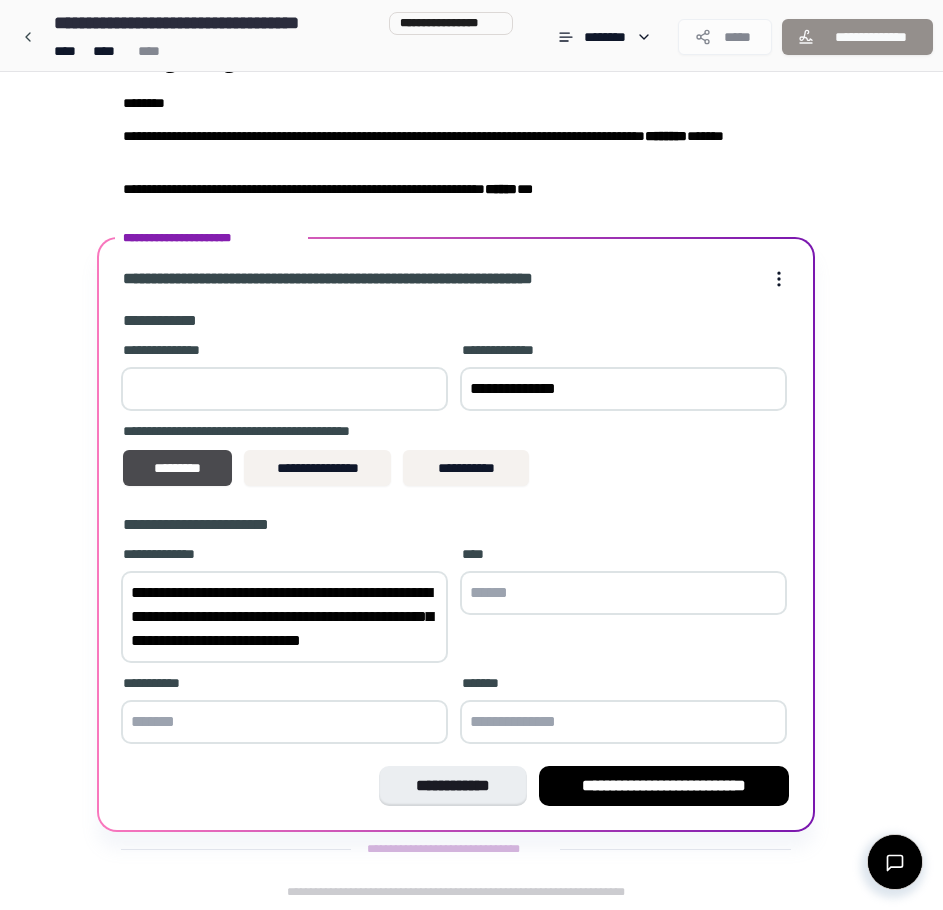 drag, startPoint x: 391, startPoint y: 637, endPoint x: 16, endPoint y: 479, distance: 406.92627 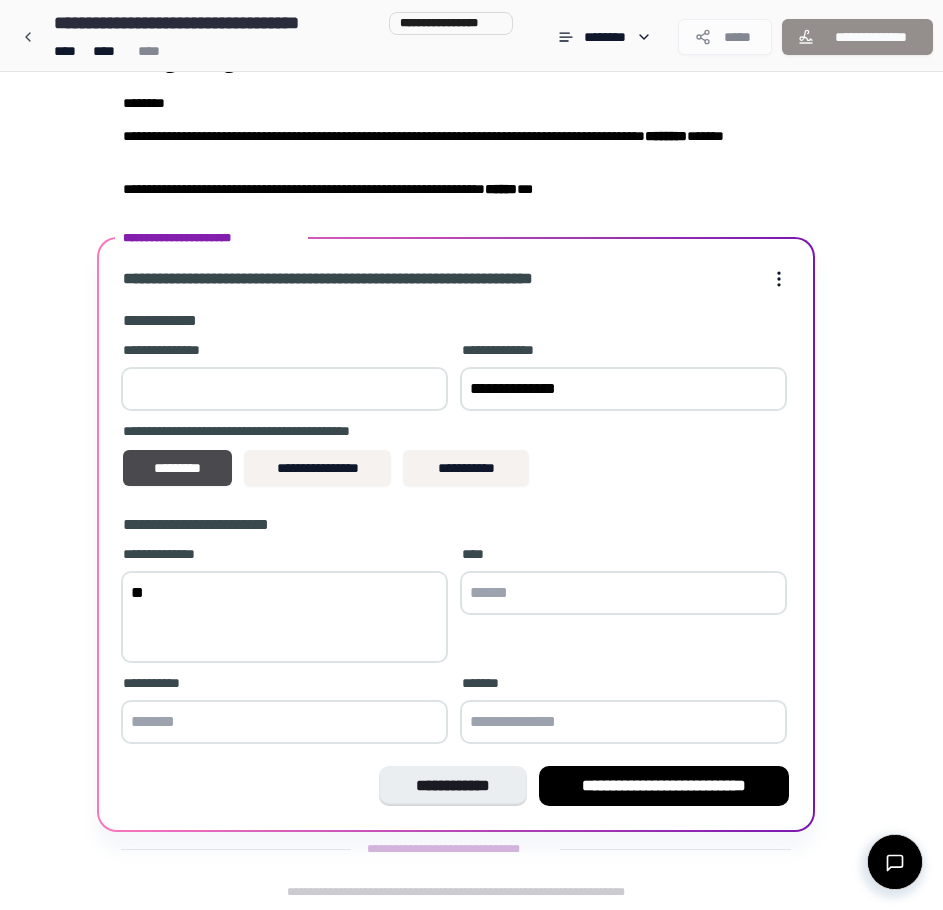 scroll, scrollTop: 11, scrollLeft: 0, axis: vertical 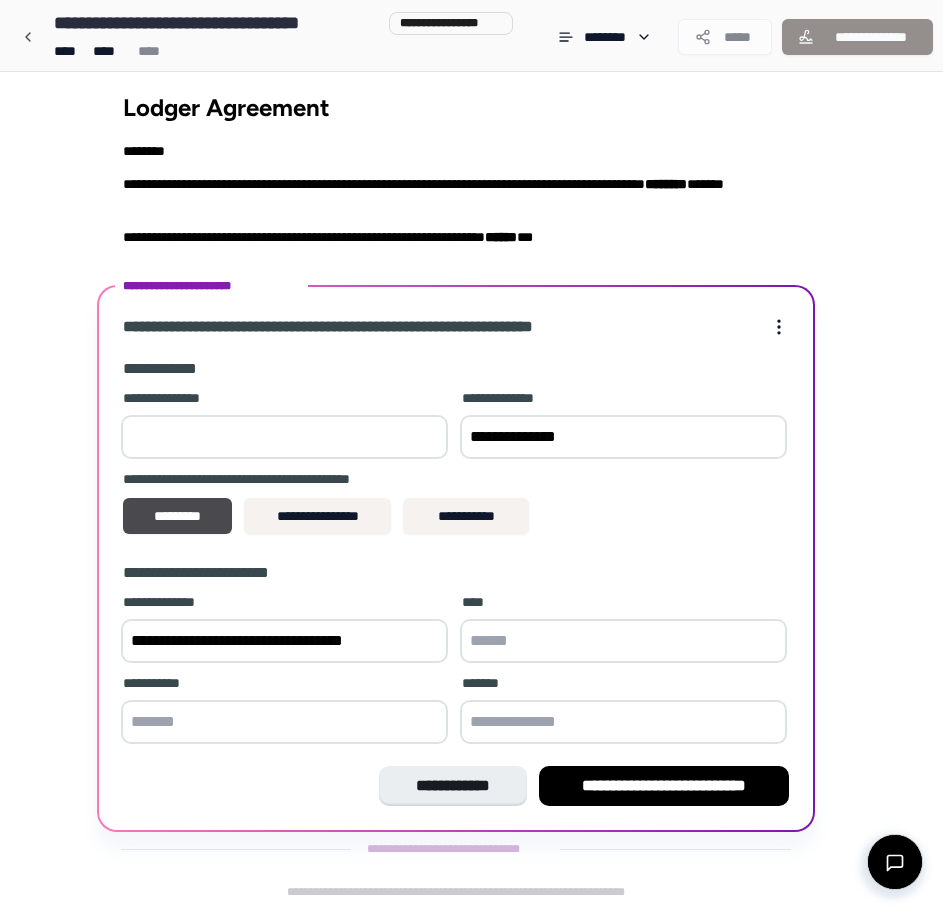 type on "**********" 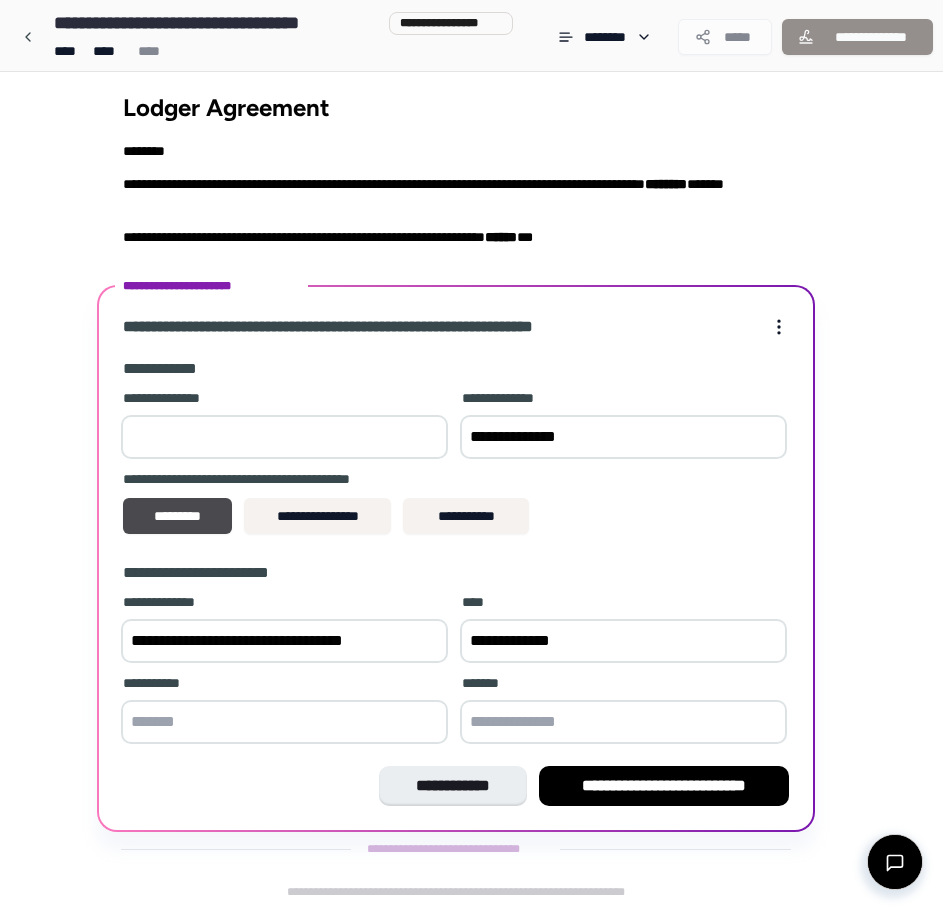 type on "**********" 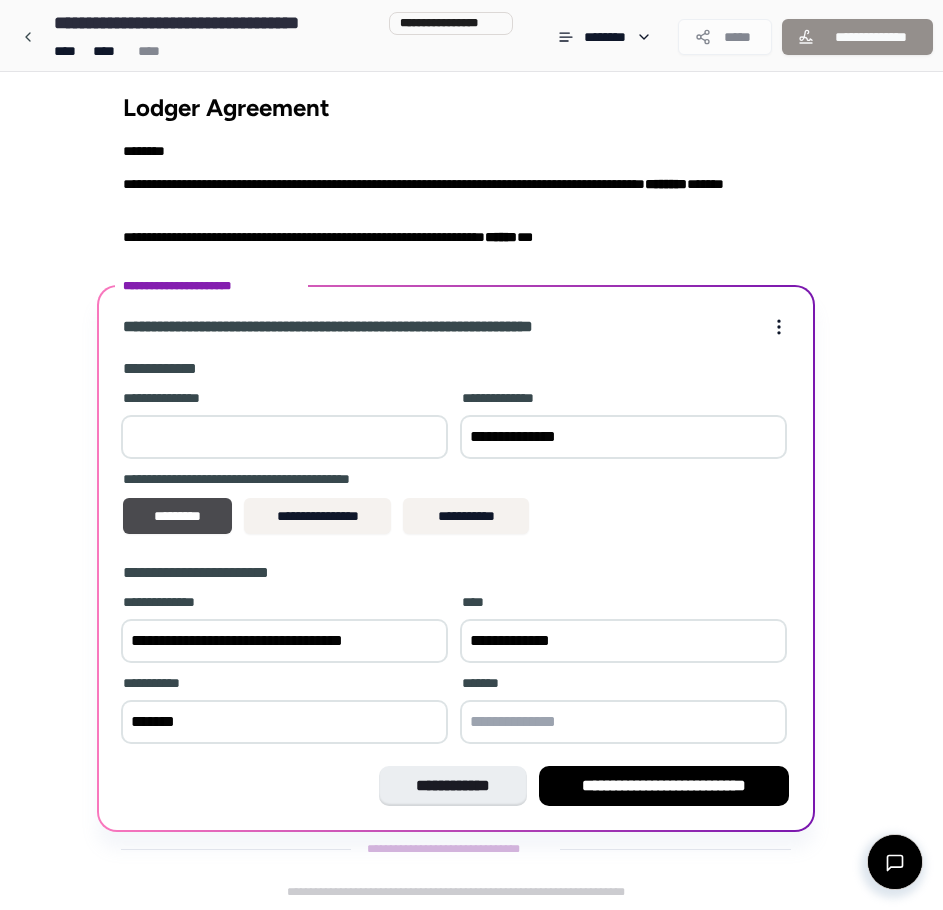 type on "*******" 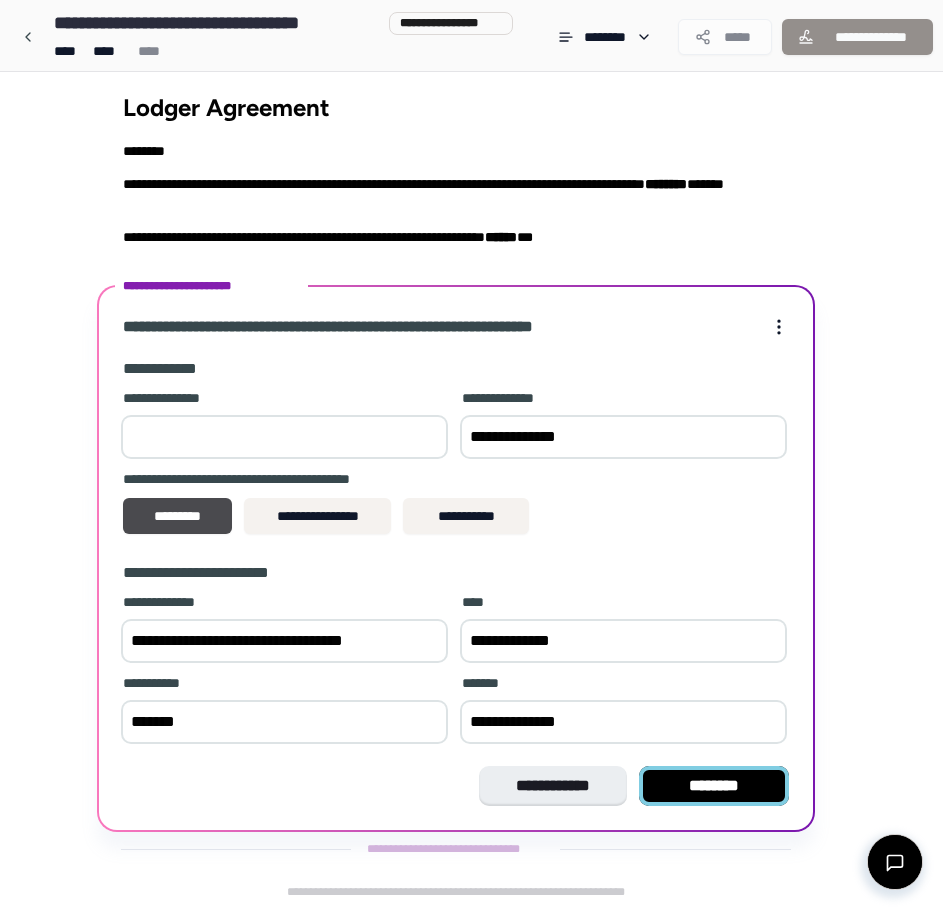 type on "**********" 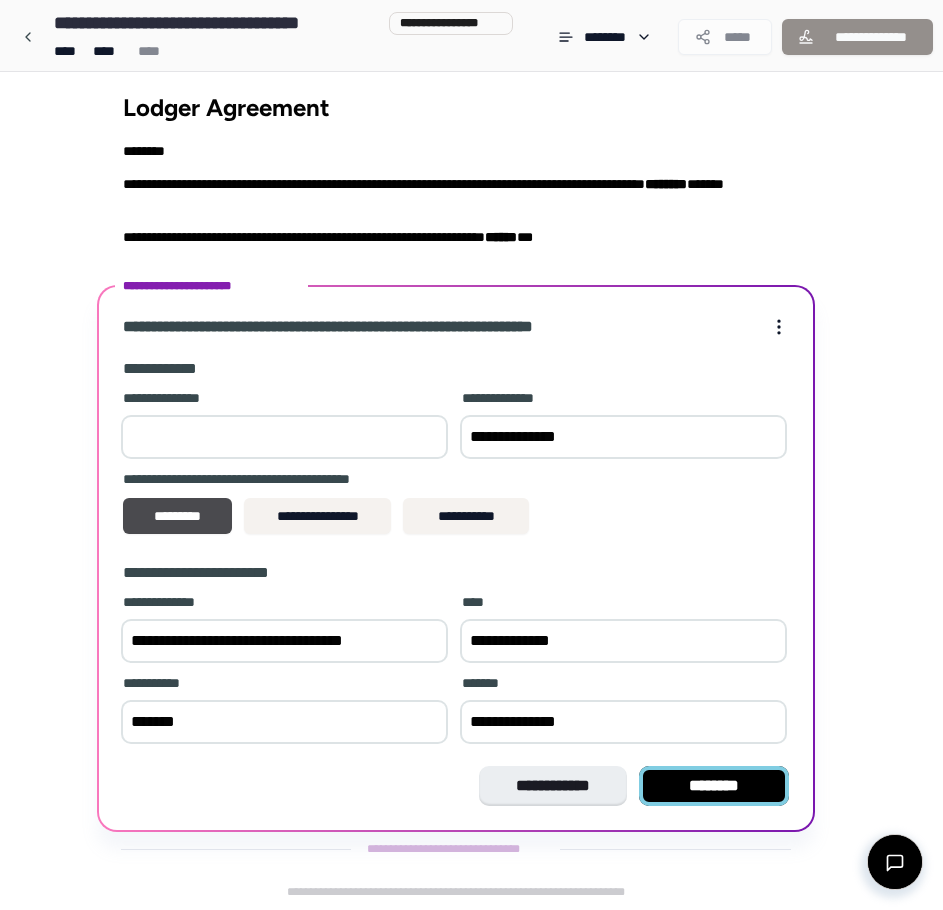 click on "********" at bounding box center [714, 786] 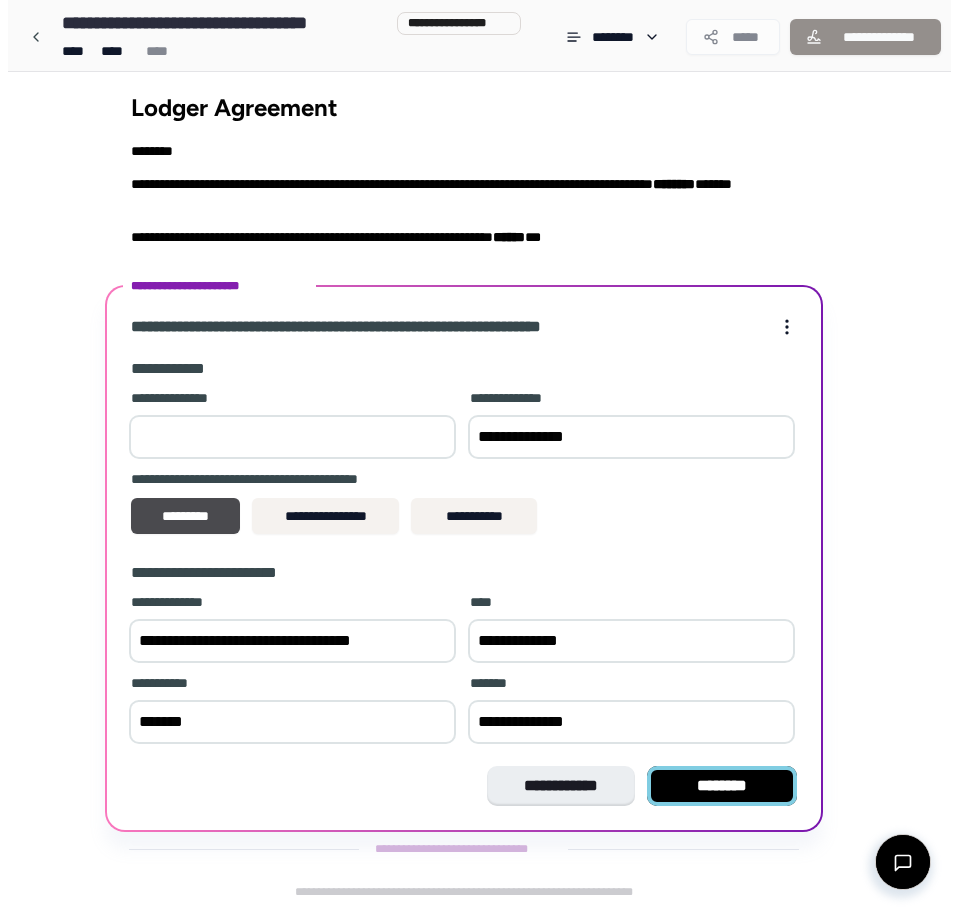 scroll, scrollTop: 0, scrollLeft: 0, axis: both 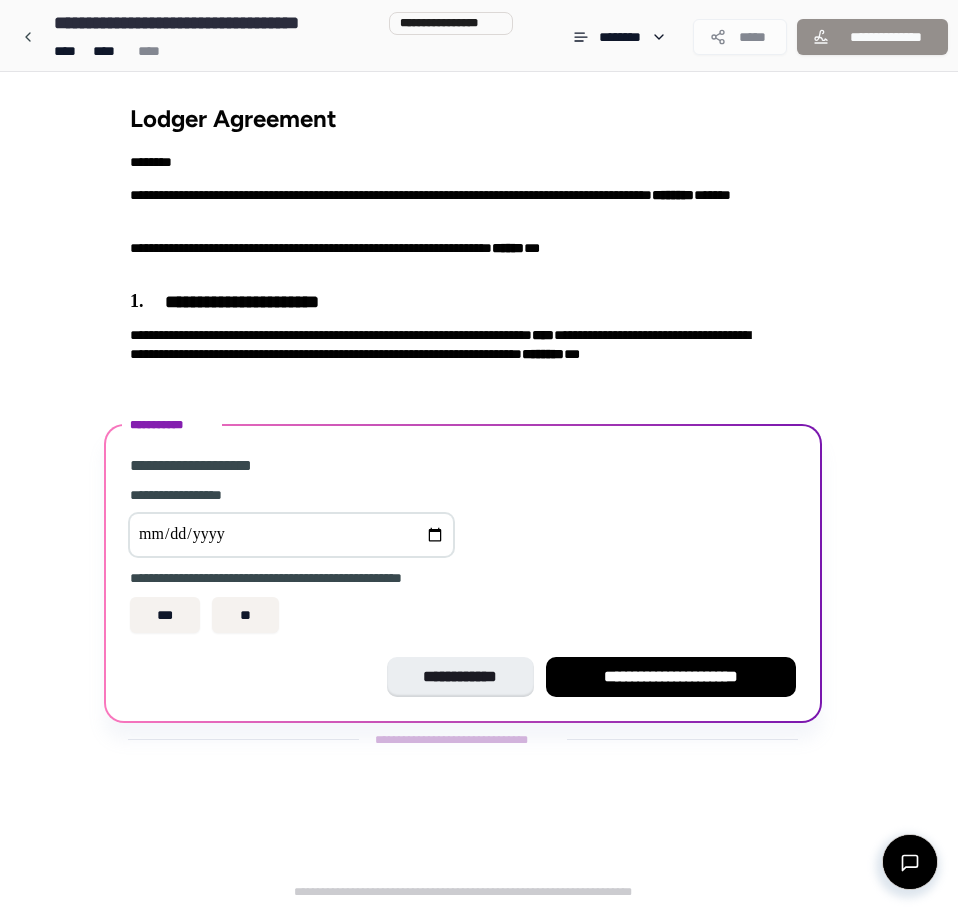 click at bounding box center [291, 535] 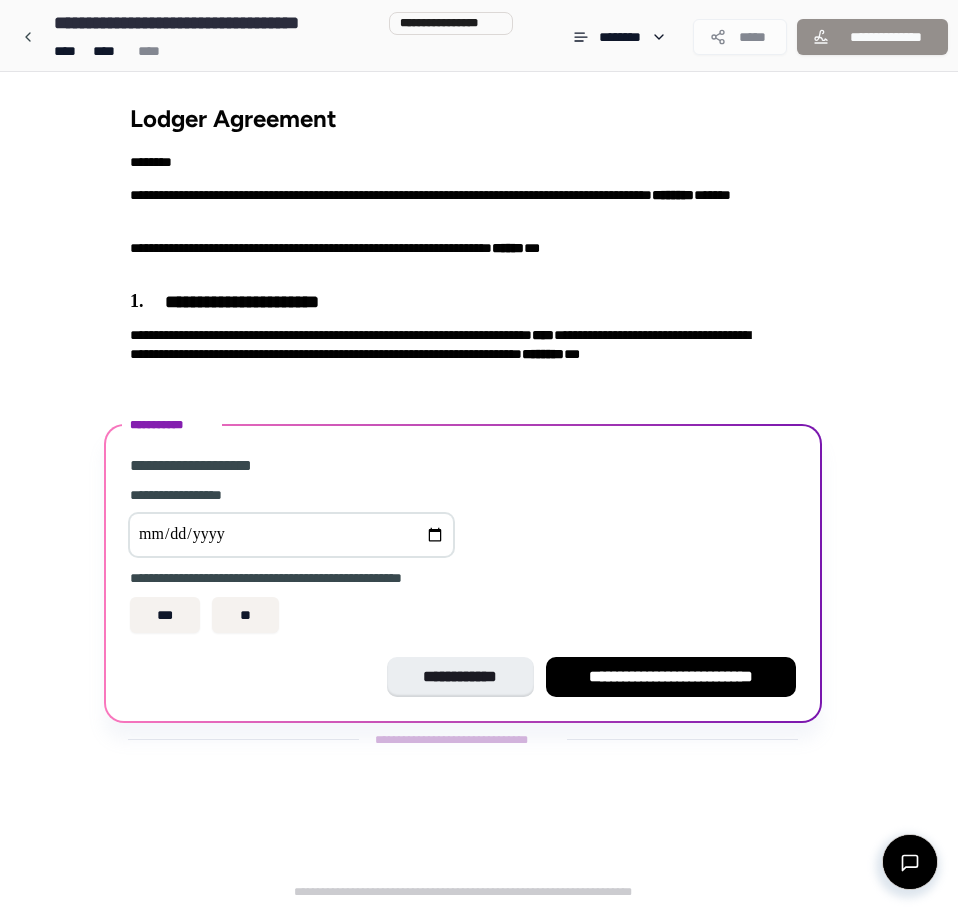 type on "**********" 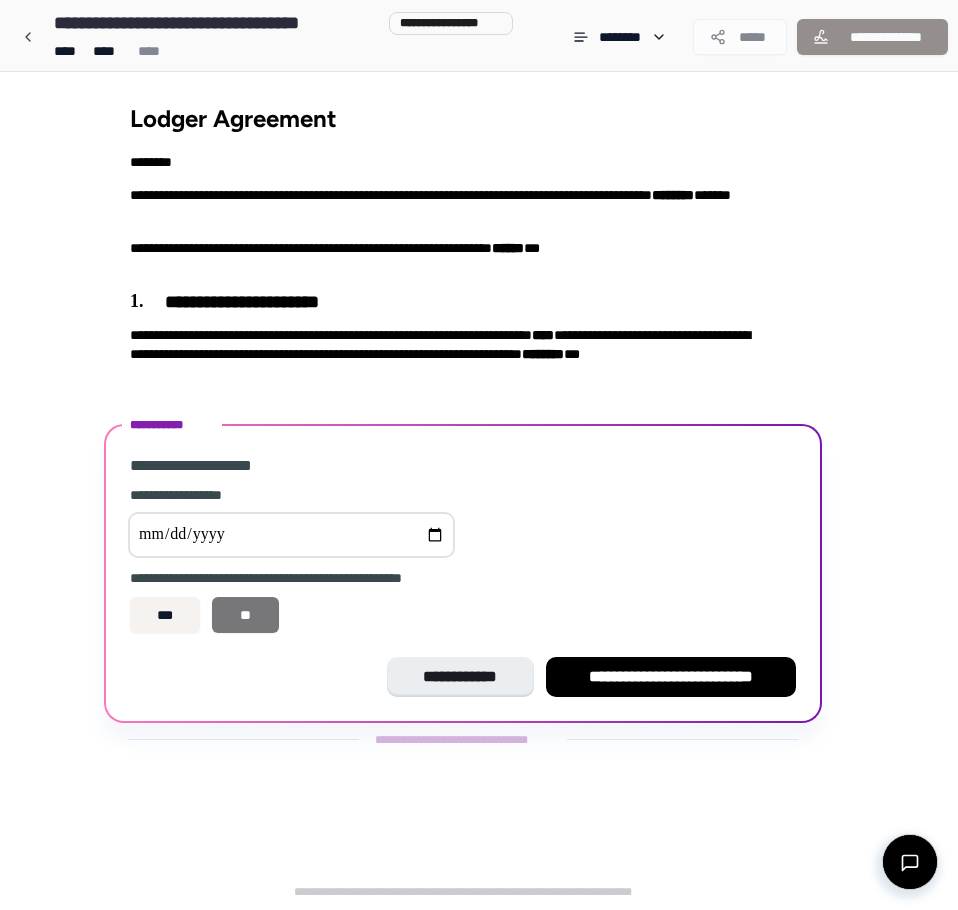 click on "**" at bounding box center [245, 615] 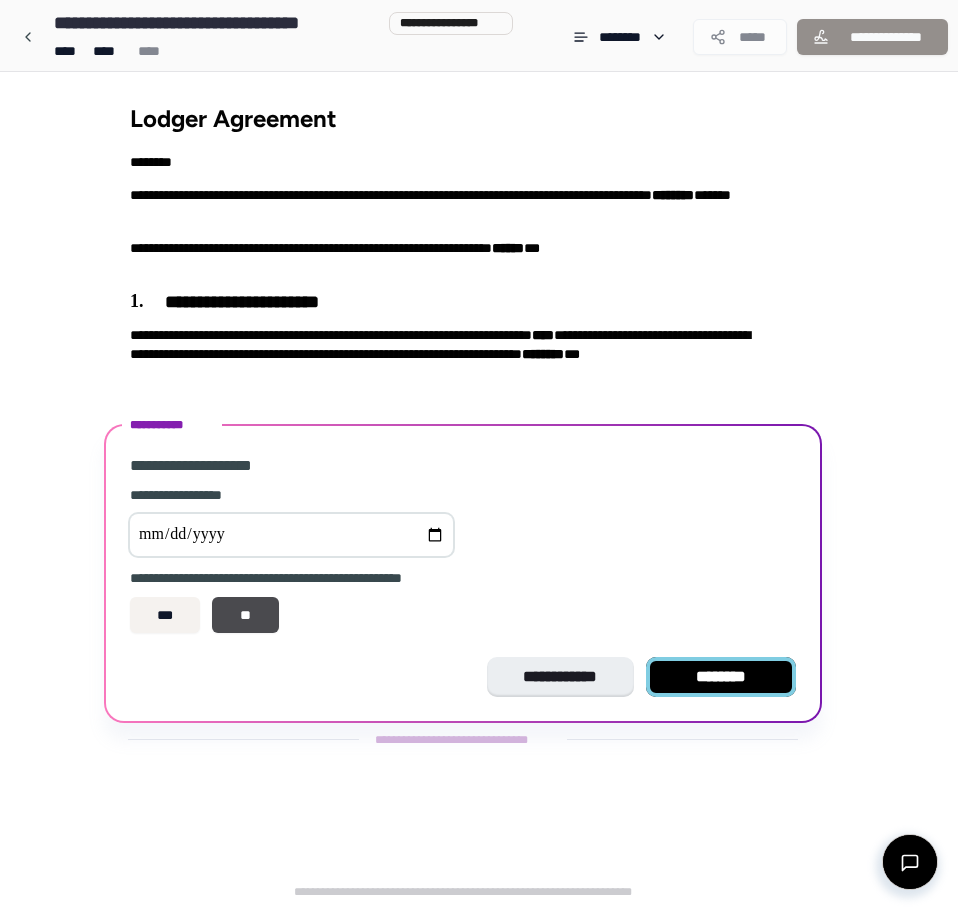 click on "********" at bounding box center (721, 677) 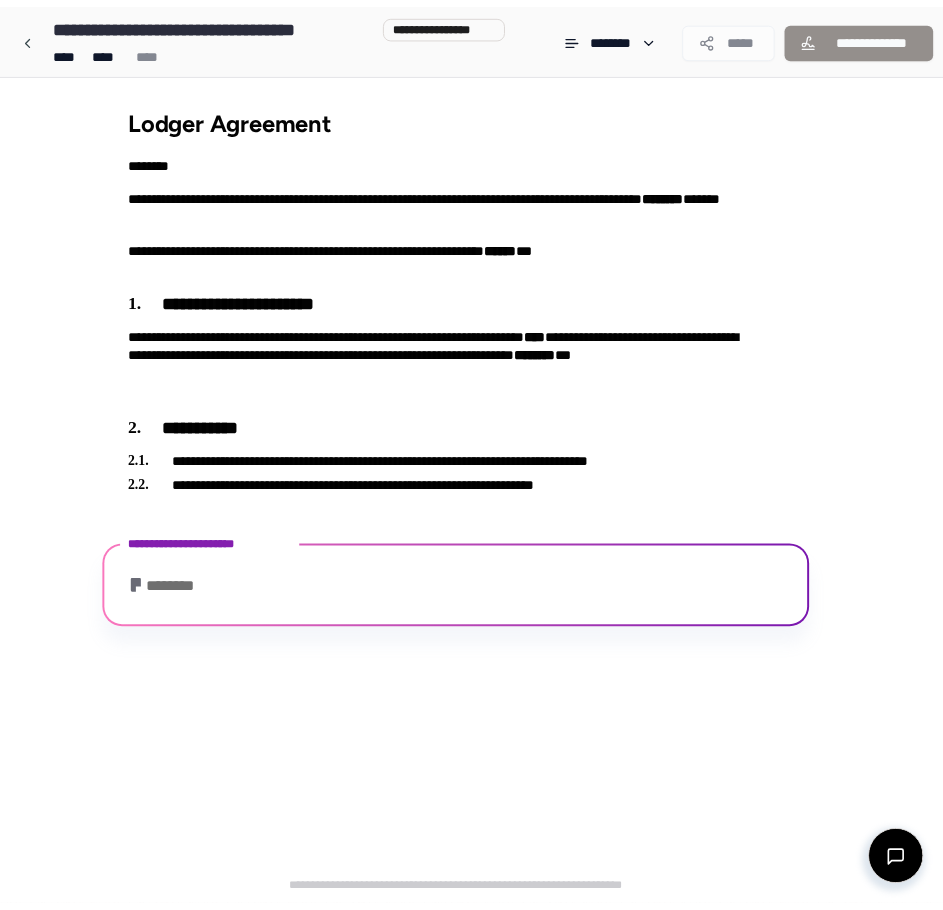 scroll, scrollTop: 275, scrollLeft: 0, axis: vertical 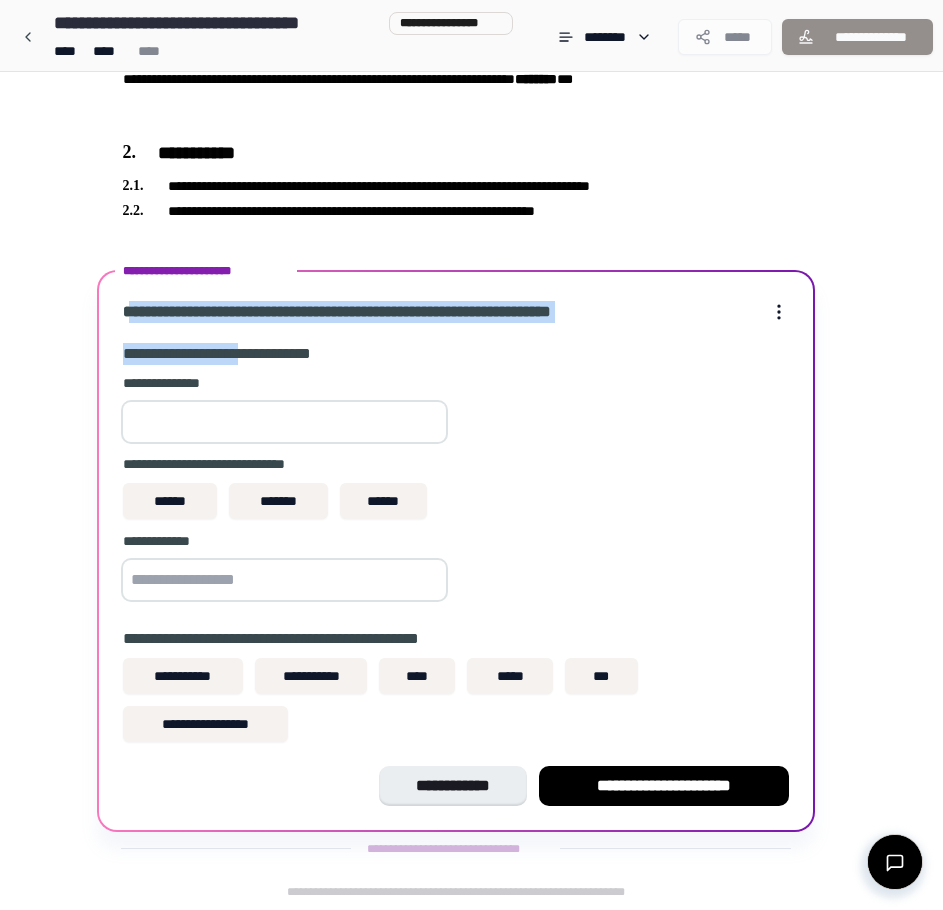 drag, startPoint x: 131, startPoint y: 310, endPoint x: 273, endPoint y: 331, distance: 143.54442 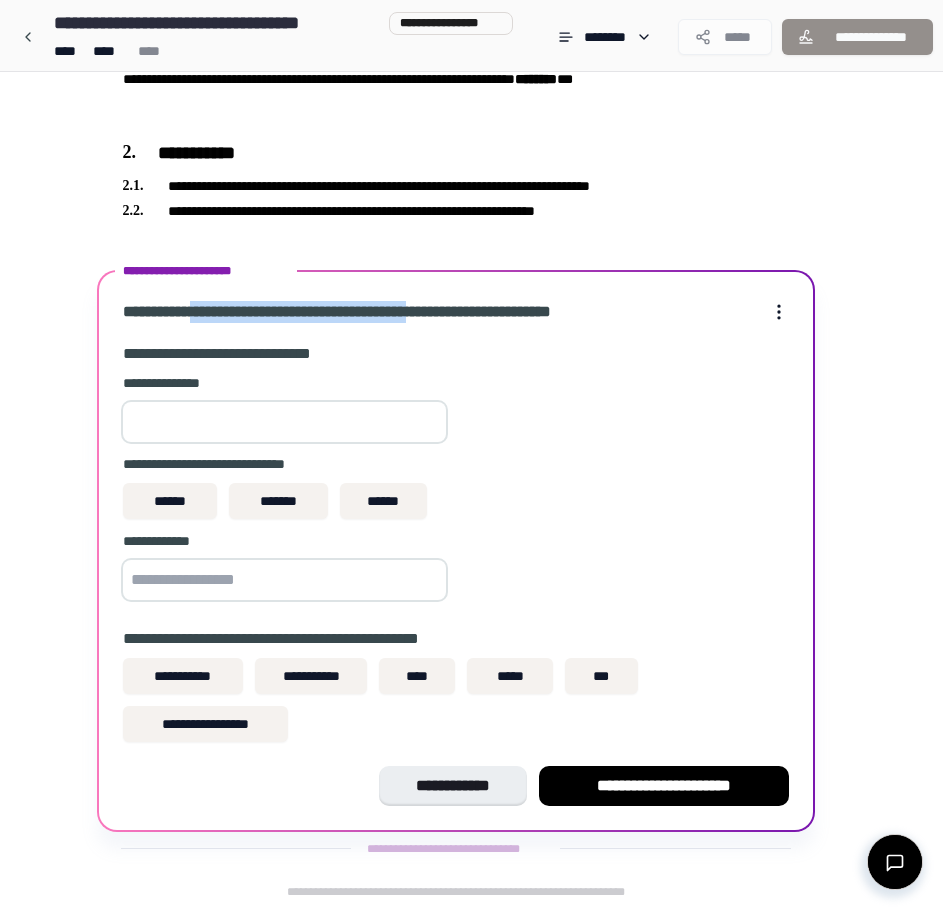 drag, startPoint x: 206, startPoint y: 314, endPoint x: 453, endPoint y: 318, distance: 247.03238 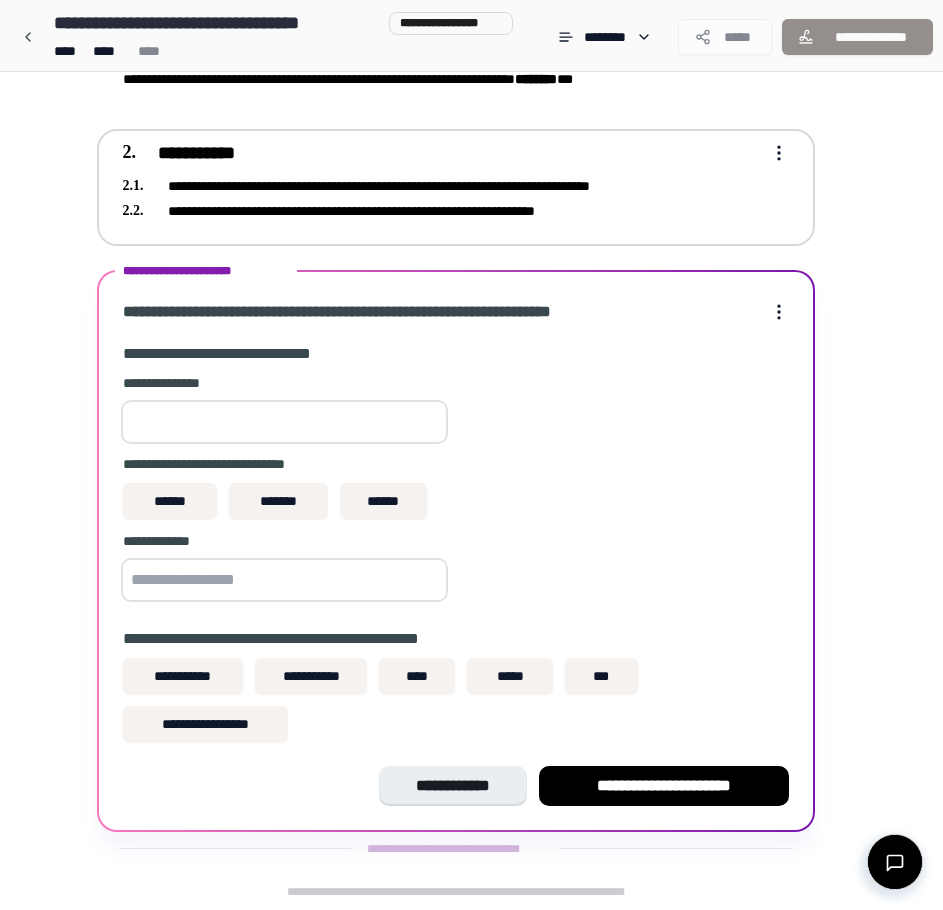 drag, startPoint x: 162, startPoint y: 147, endPoint x: 806, endPoint y: 245, distance: 651.4138 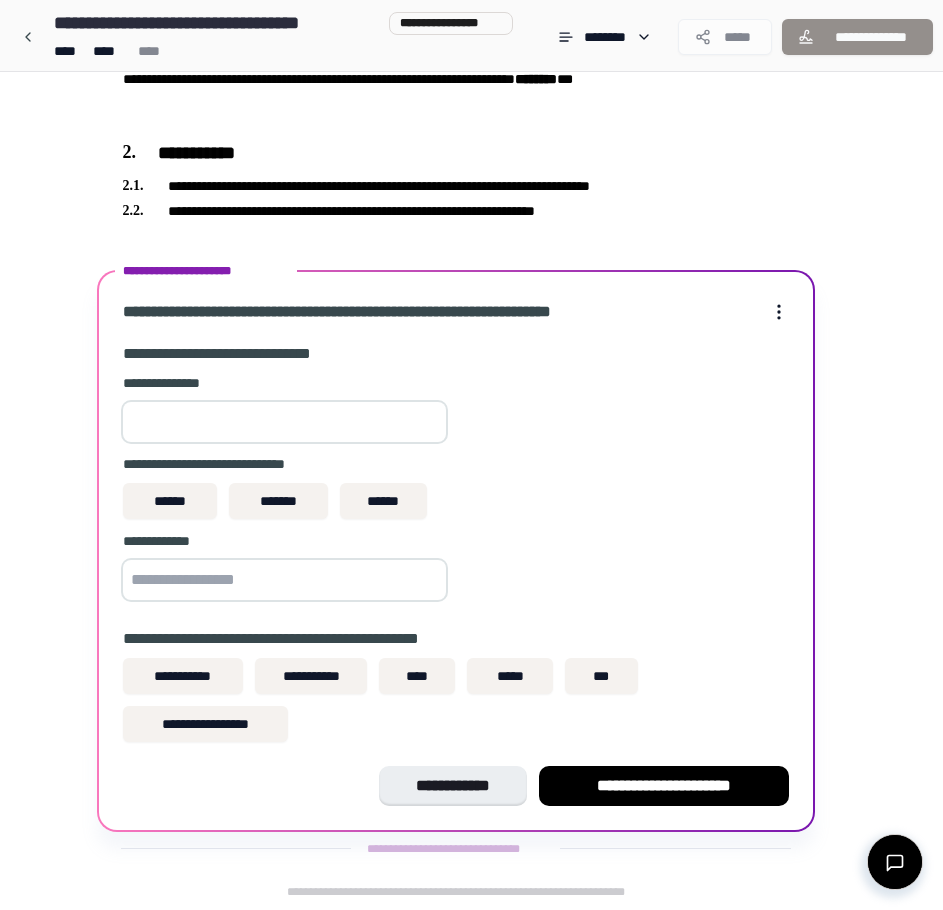 click on "**********" at bounding box center [471, 353] 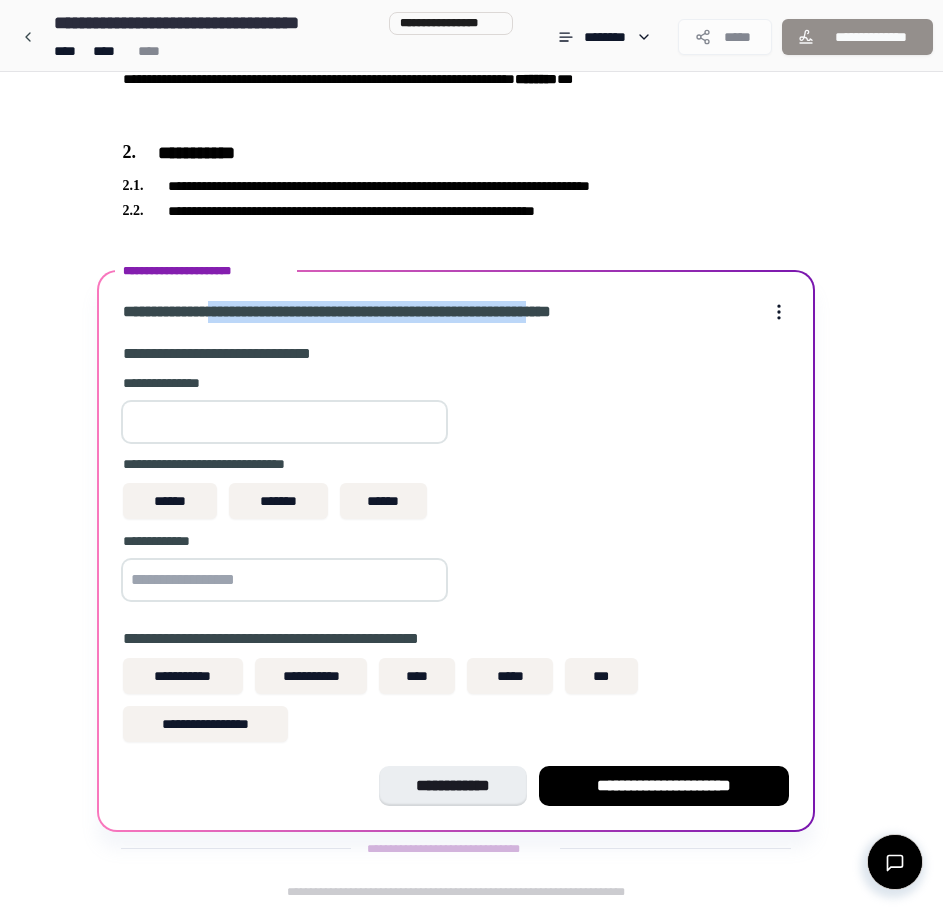 drag, startPoint x: 226, startPoint y: 316, endPoint x: 609, endPoint y: 322, distance: 383.047 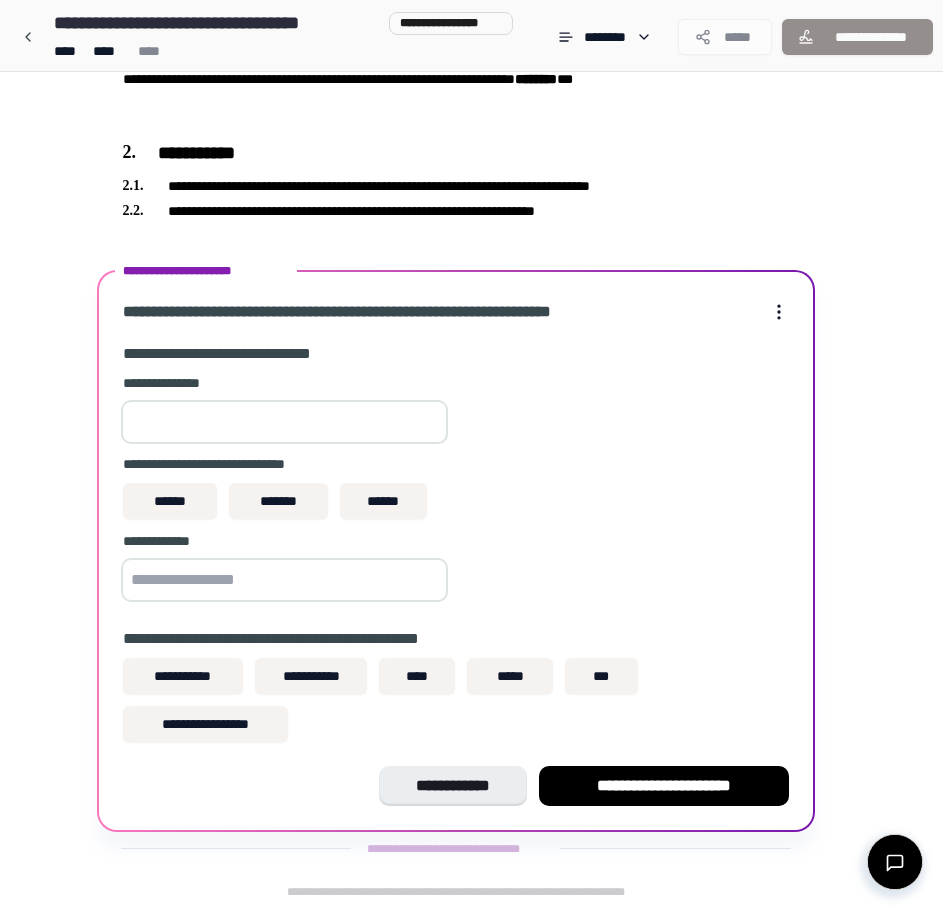 click at bounding box center (284, 422) 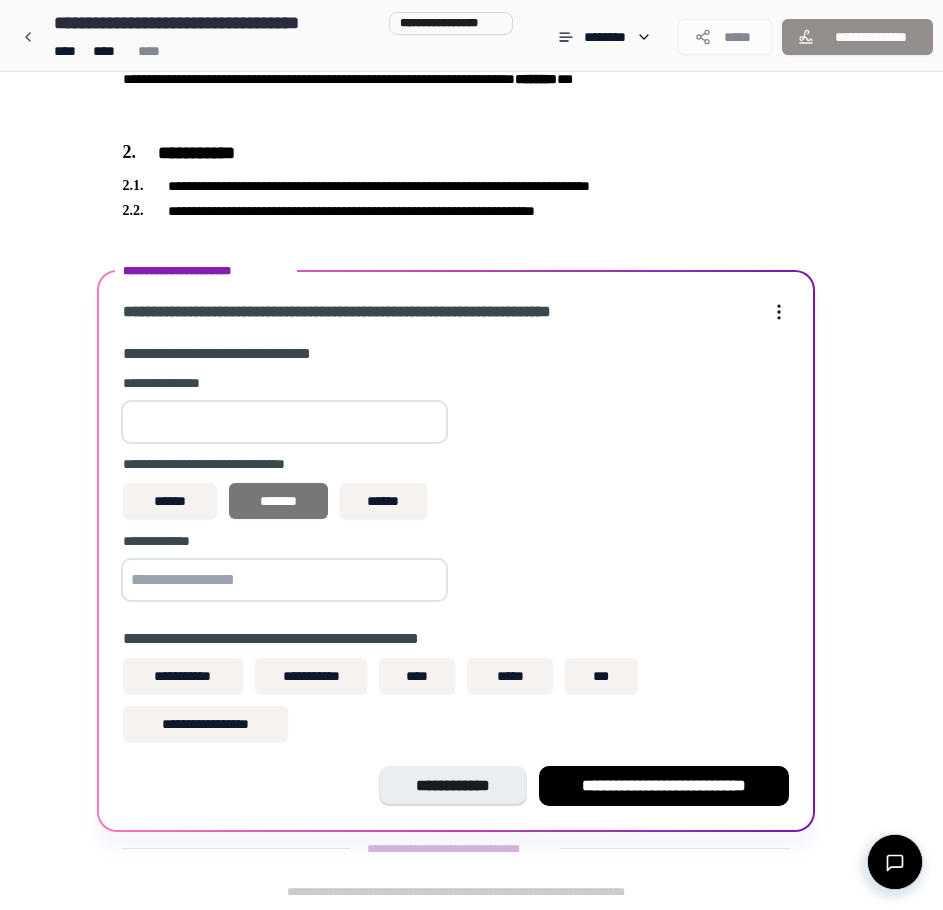 type on "***" 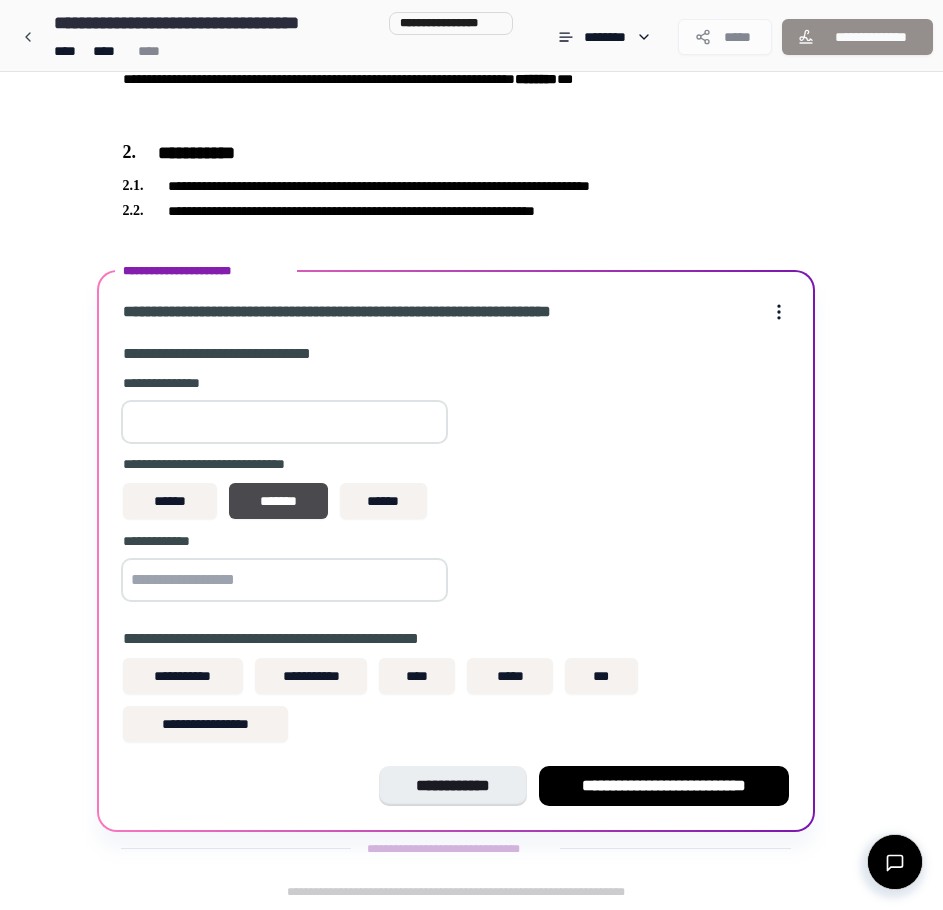 click at bounding box center [284, 580] 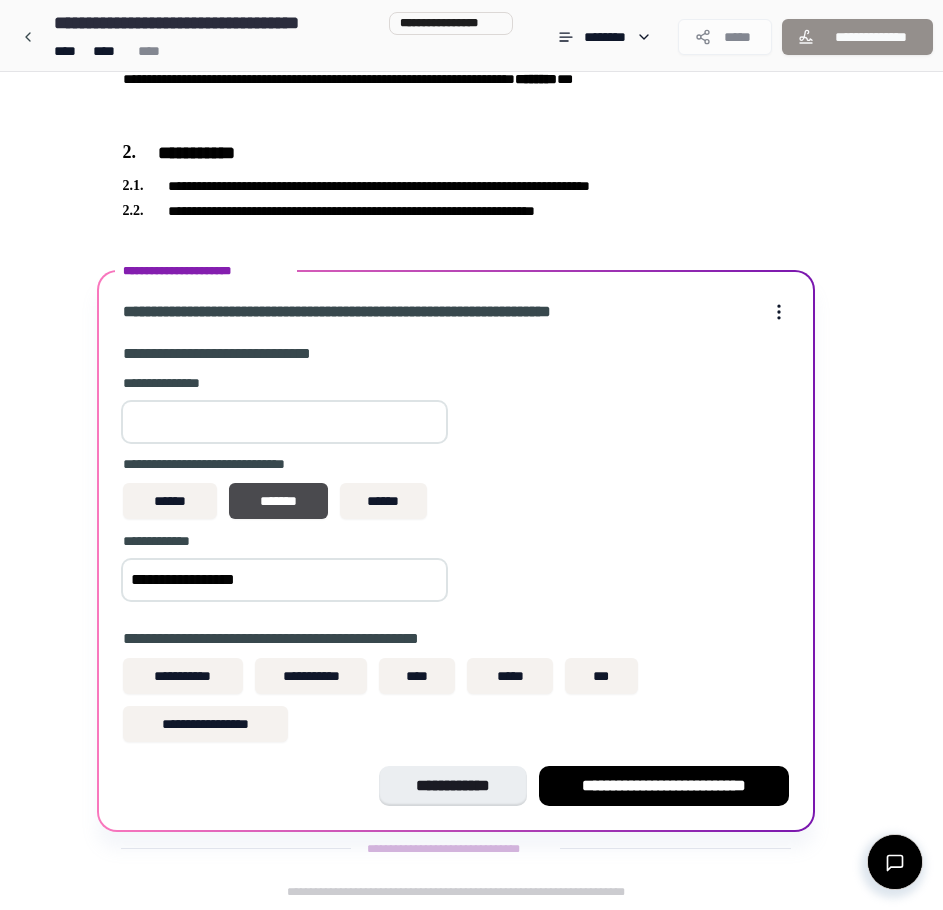 type on "**********" 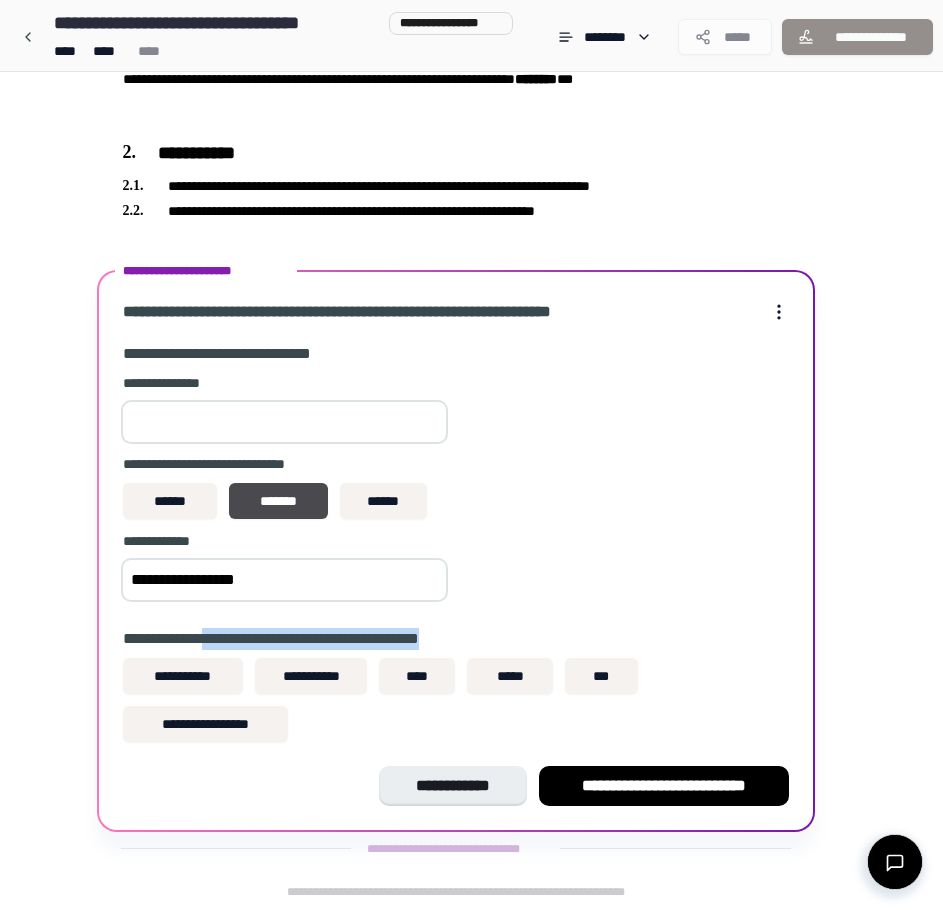 drag, startPoint x: 214, startPoint y: 635, endPoint x: 463, endPoint y: 636, distance: 249.00201 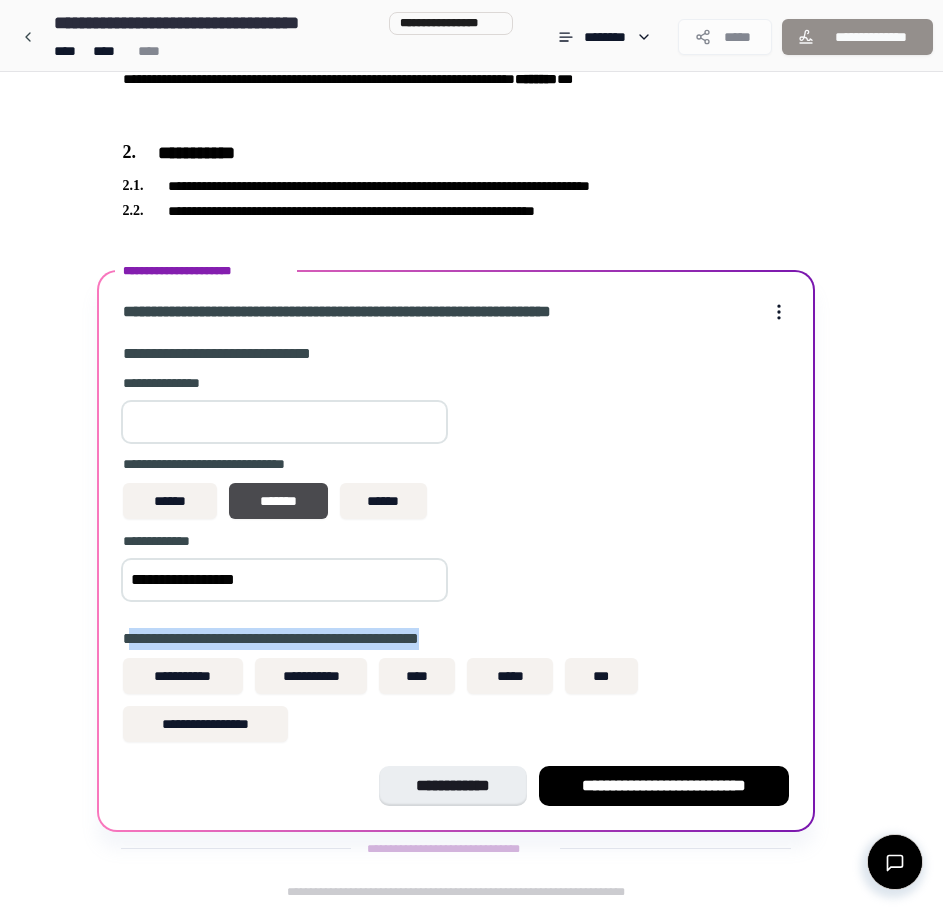 drag, startPoint x: 470, startPoint y: 636, endPoint x: 131, endPoint y: 635, distance: 339.00146 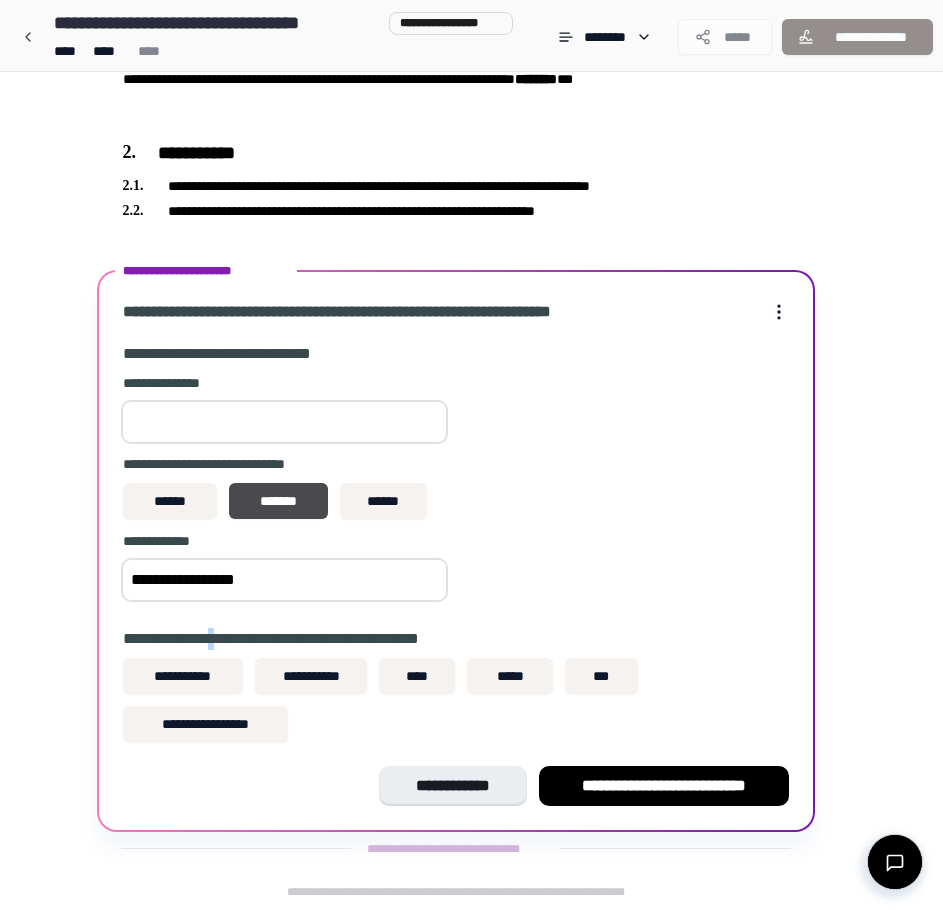 drag, startPoint x: 217, startPoint y: 642, endPoint x: 237, endPoint y: 642, distance: 20 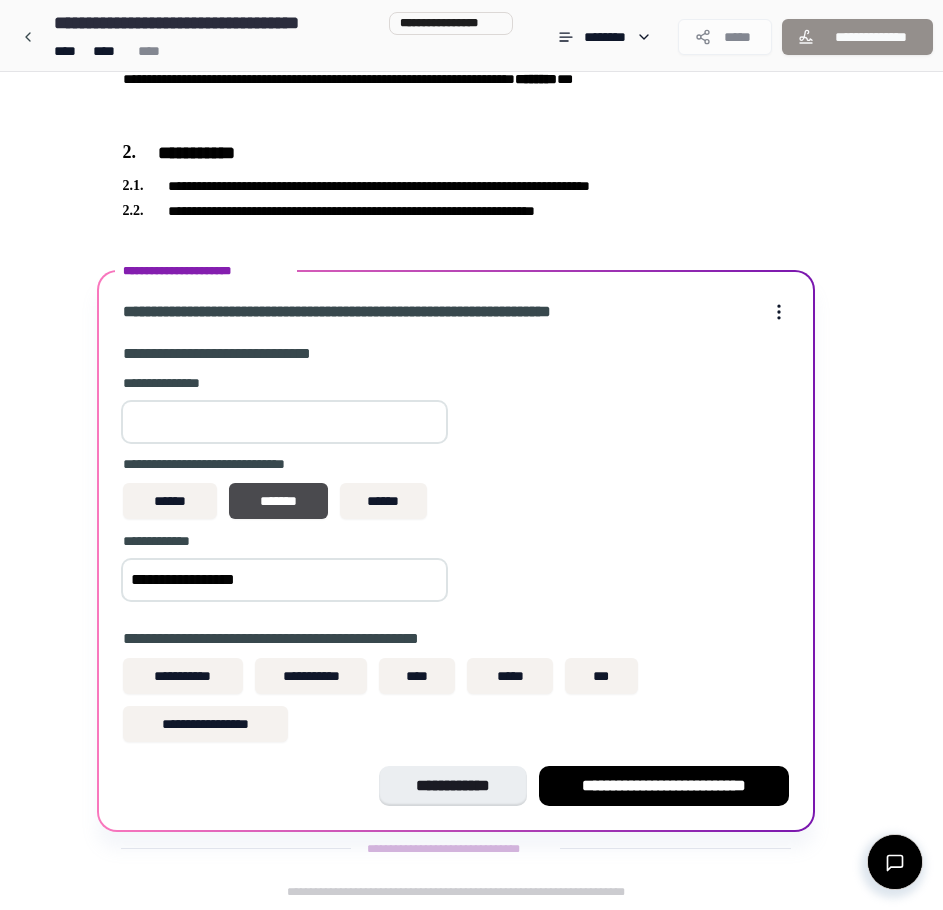 click on "**********" at bounding box center [292, 639] 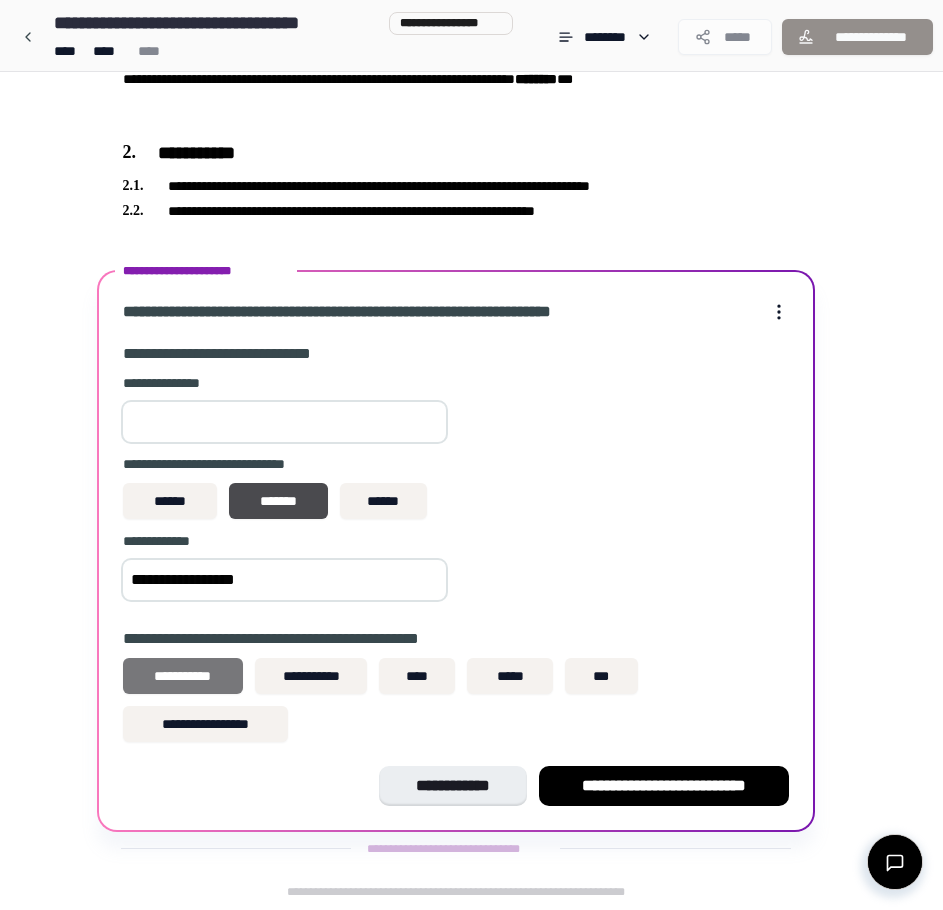 click on "**********" at bounding box center [183, 676] 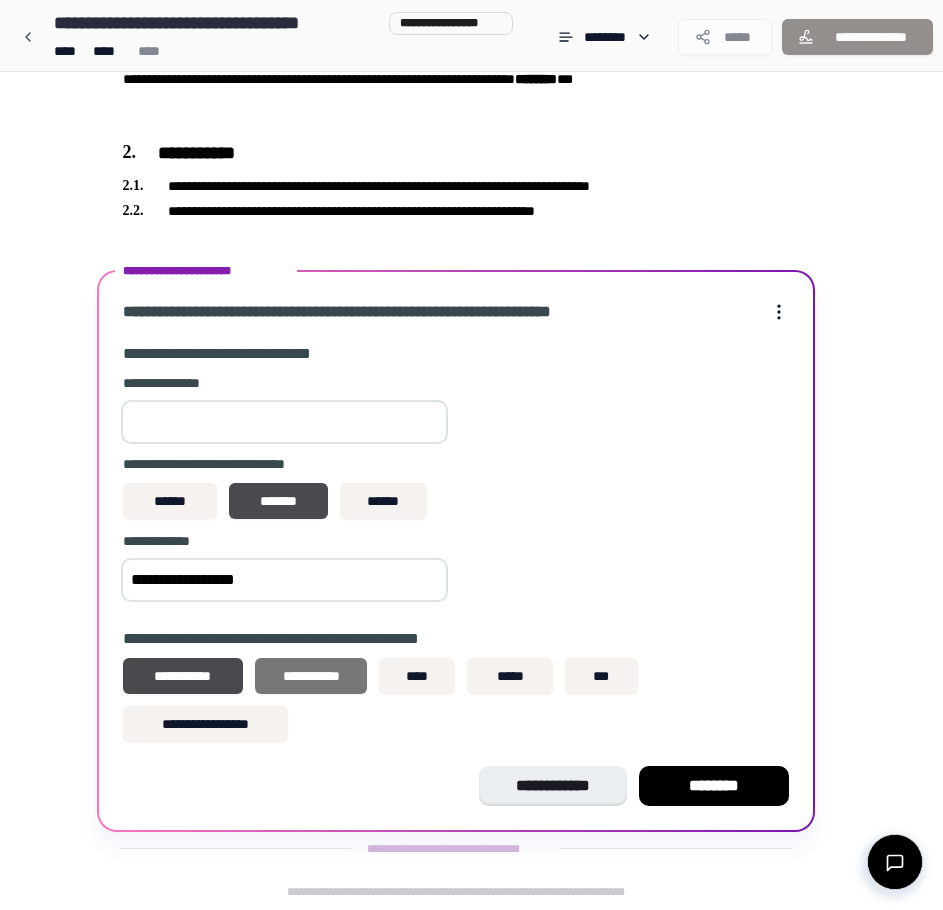 click on "**********" at bounding box center [311, 676] 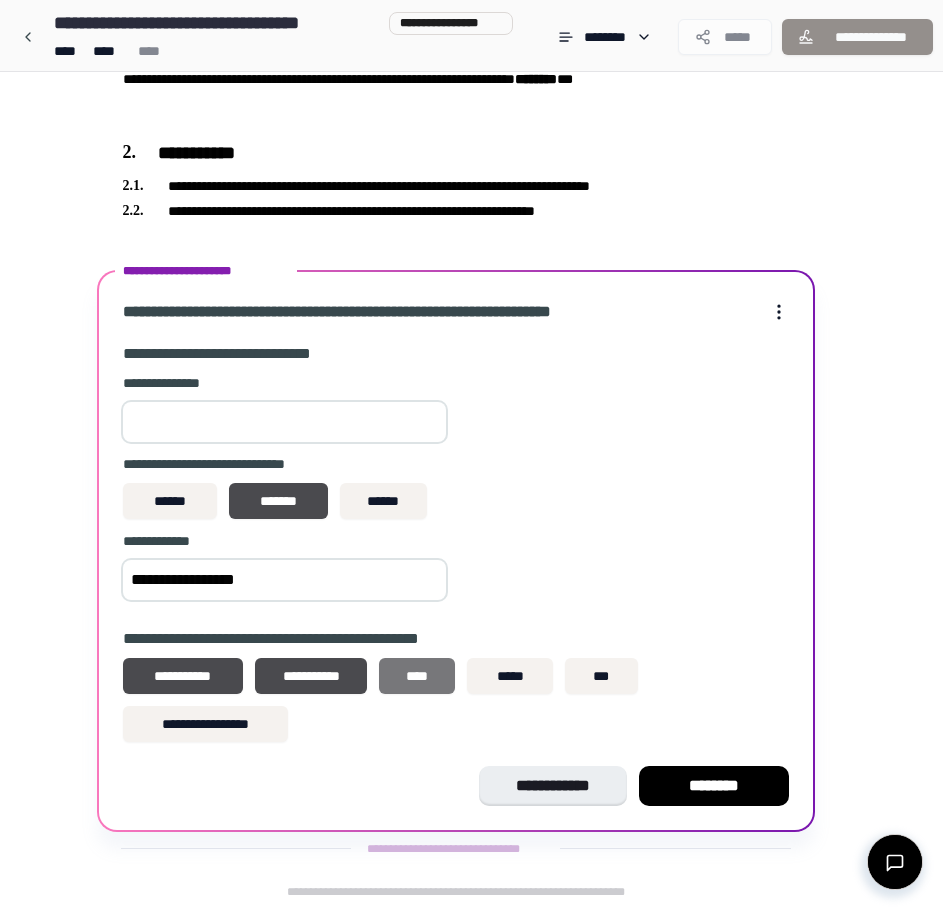 click on "****" at bounding box center (417, 676) 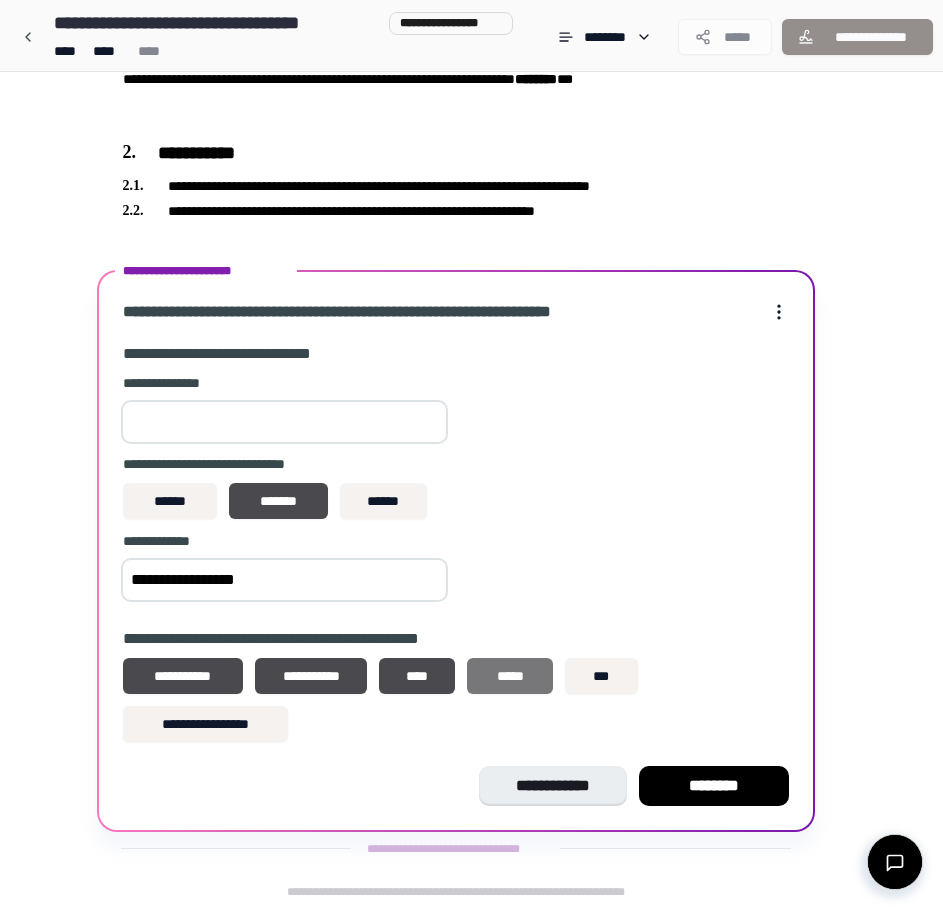 click on "*****" at bounding box center (510, 676) 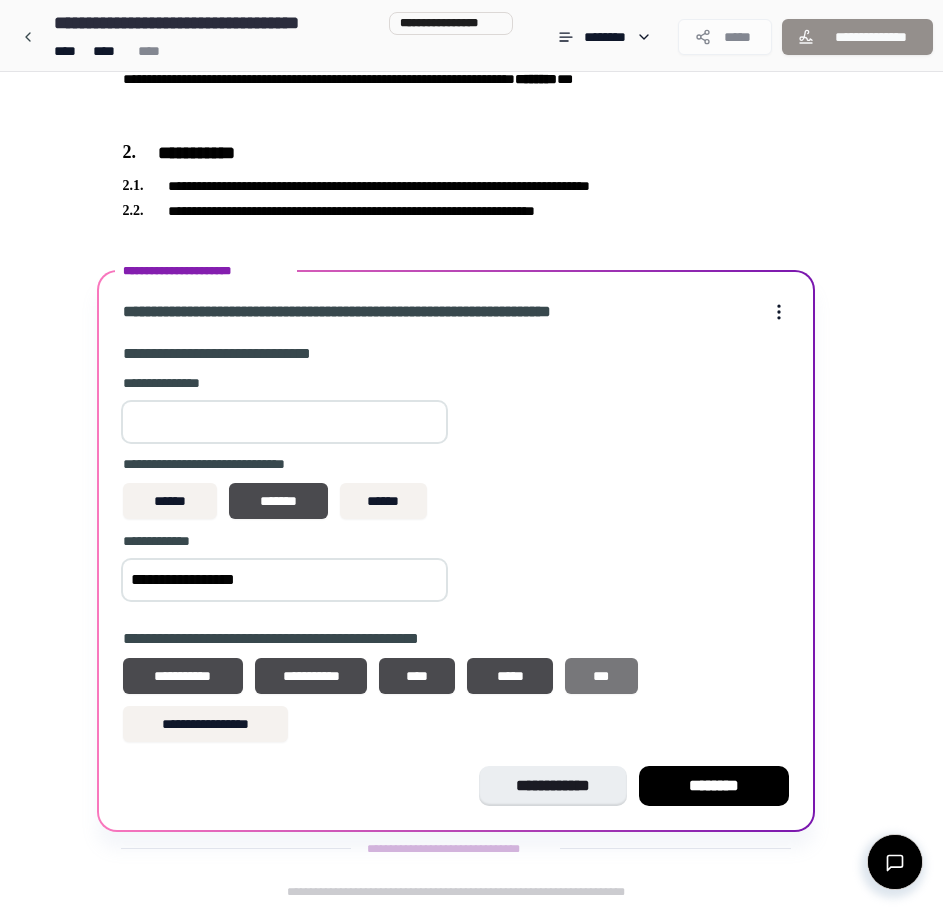 click on "***" at bounding box center (601, 676) 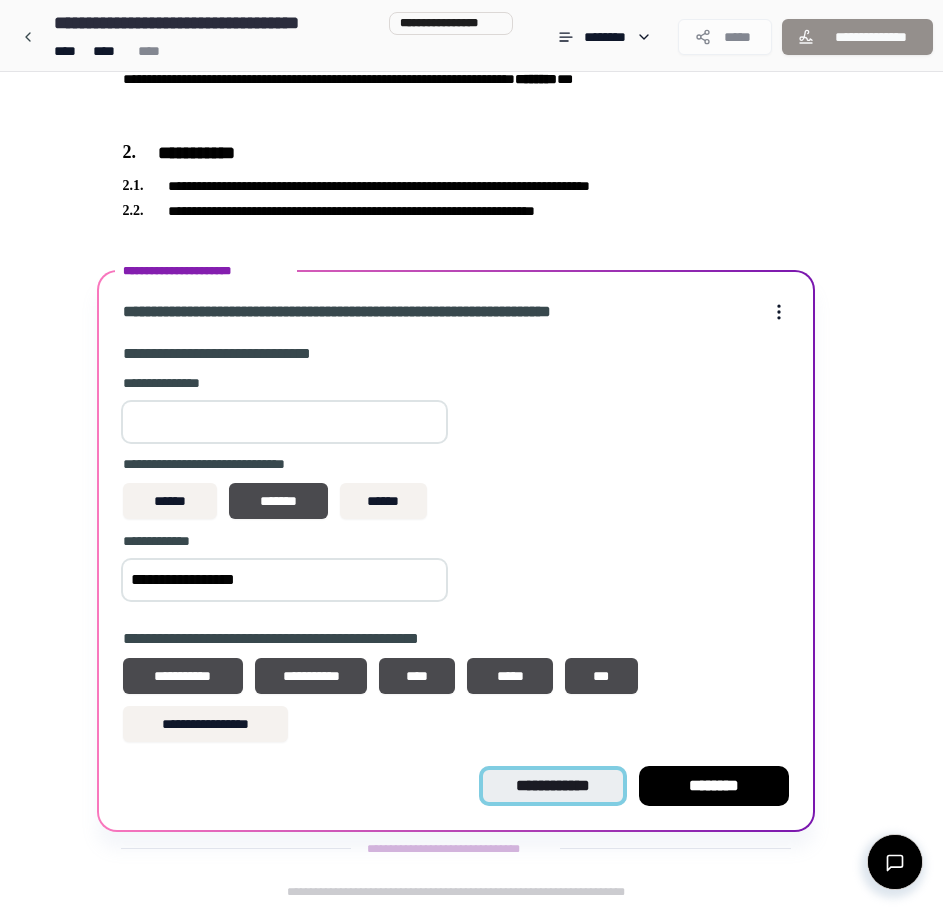 click on "**********" at bounding box center [552, 786] 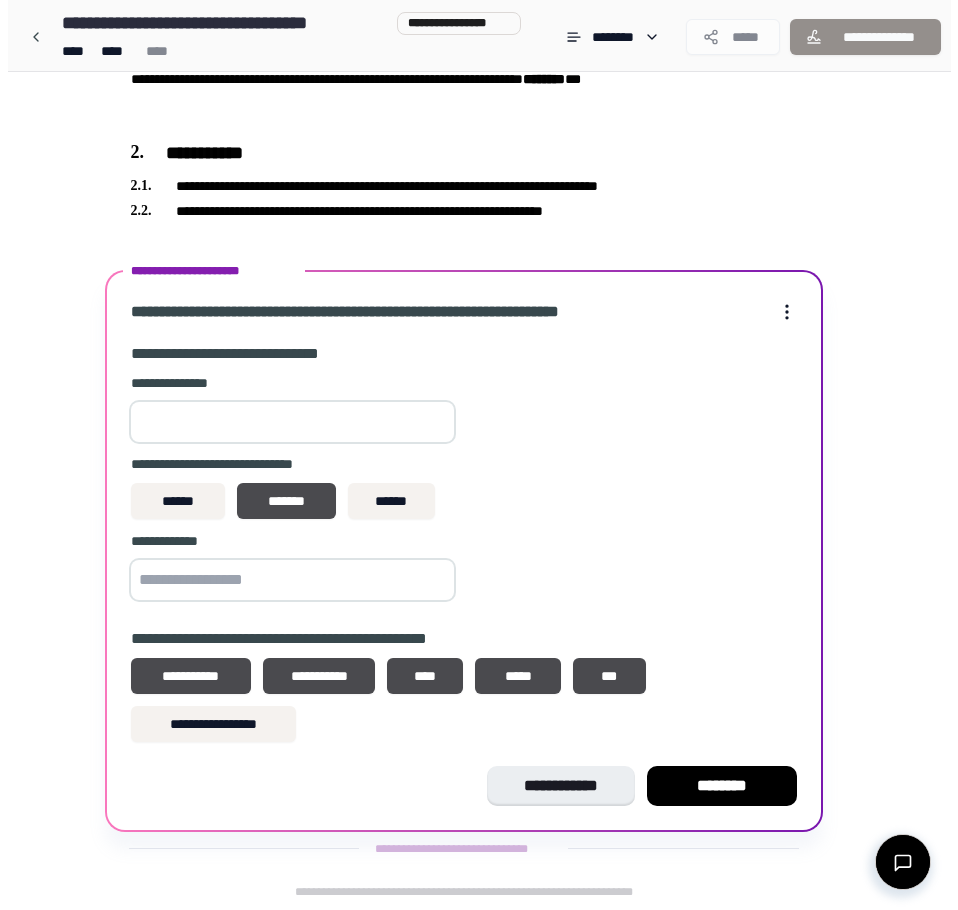 scroll, scrollTop: 0, scrollLeft: 0, axis: both 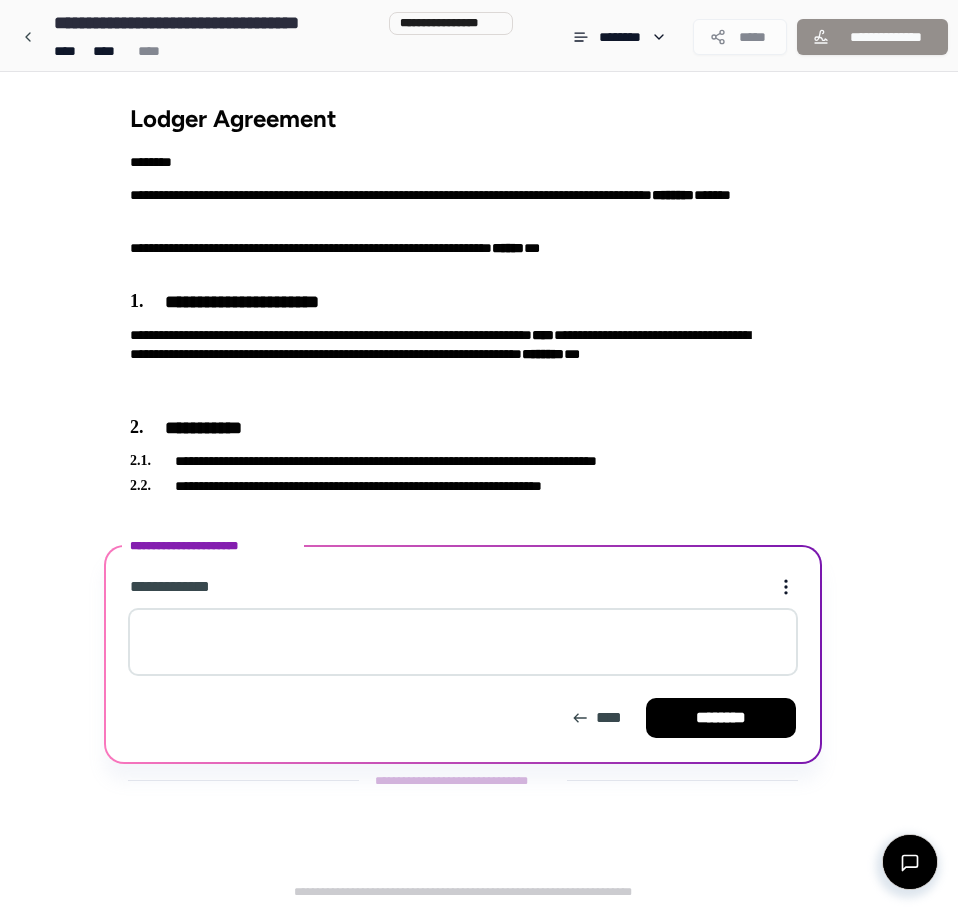 click at bounding box center [463, 642] 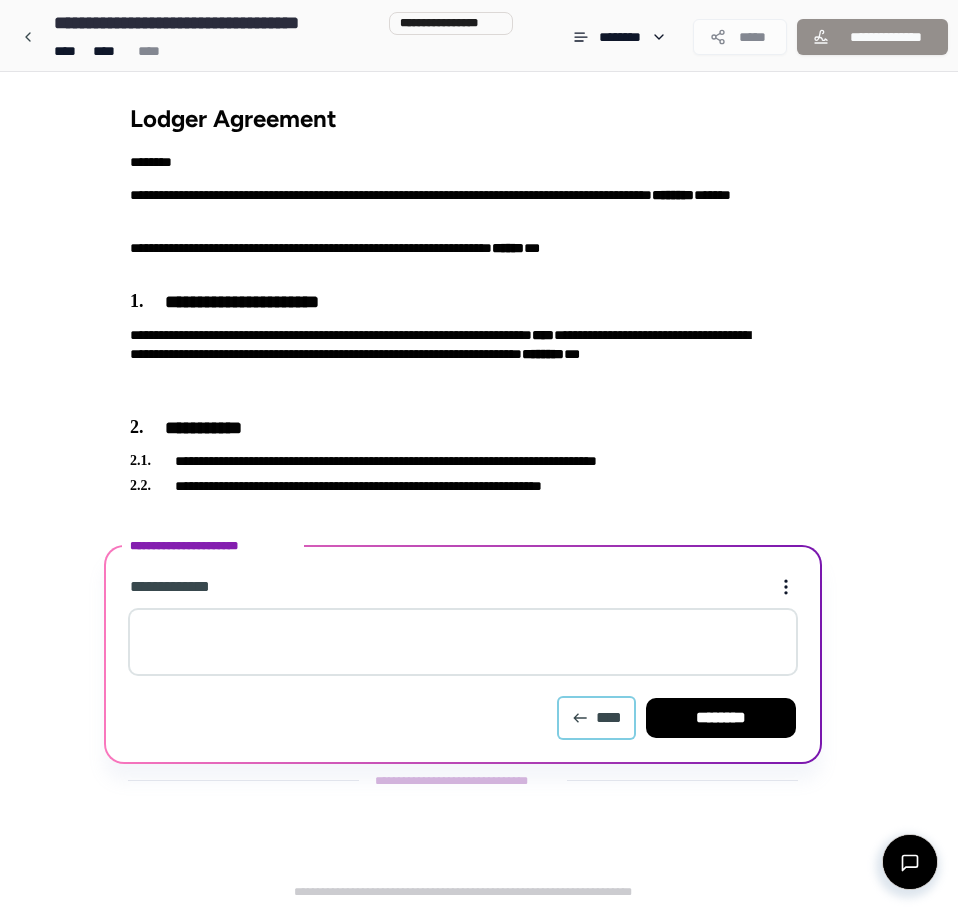 click on "****" at bounding box center [596, 718] 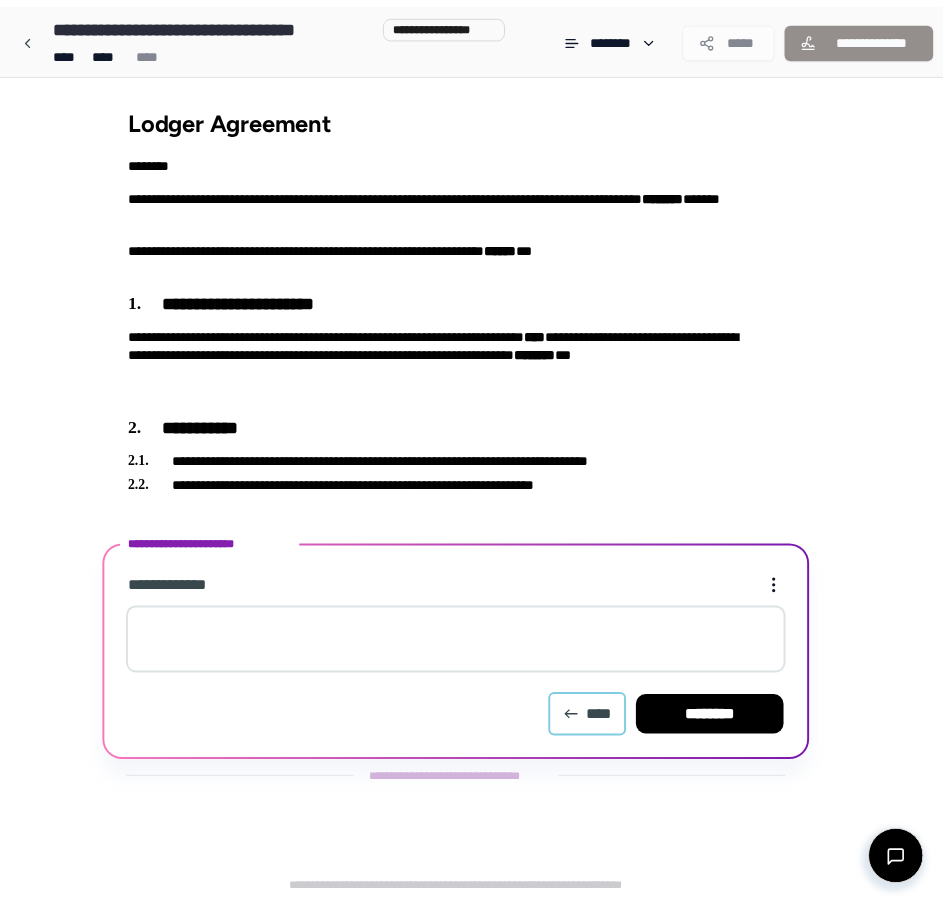 scroll, scrollTop: 275, scrollLeft: 0, axis: vertical 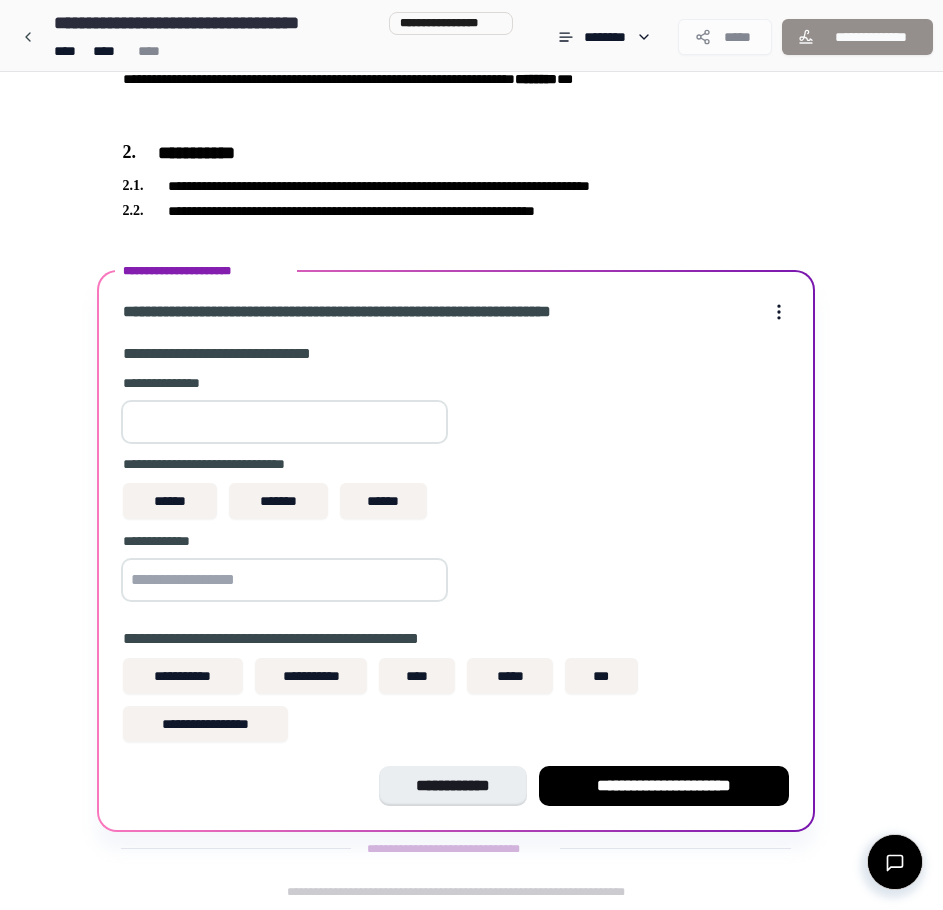 click at bounding box center [284, 422] 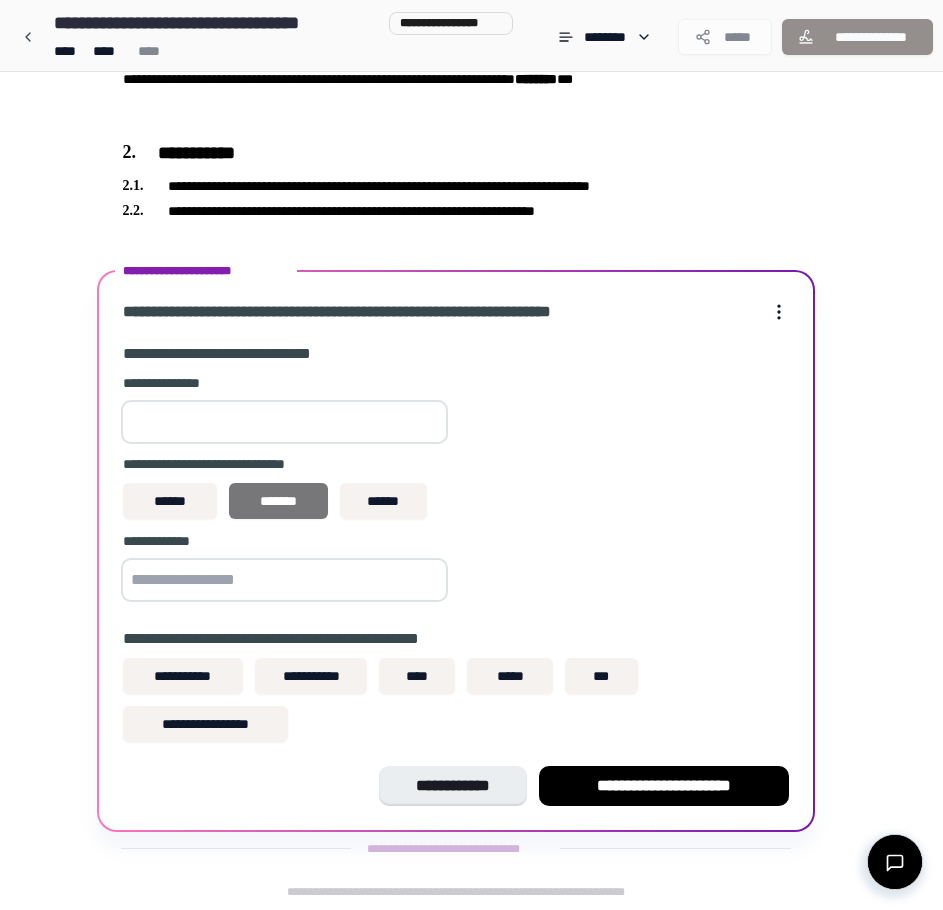 drag, startPoint x: 265, startPoint y: 503, endPoint x: 240, endPoint y: 412, distance: 94.371605 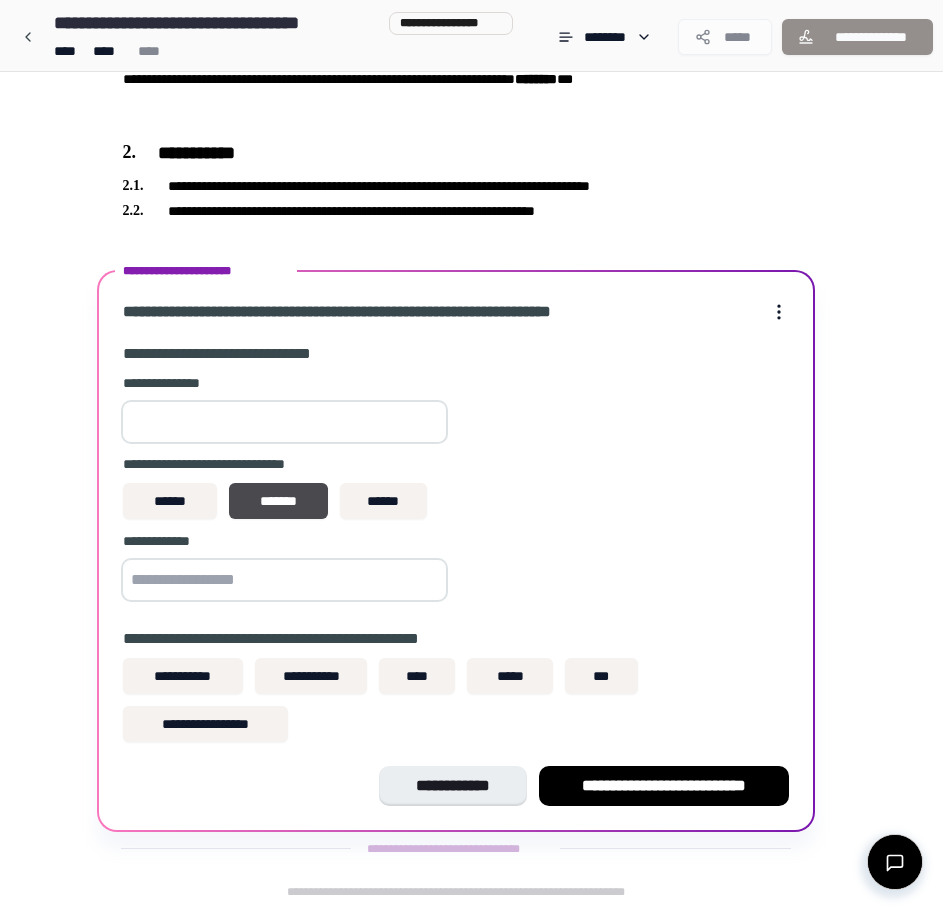 click at bounding box center [284, 422] 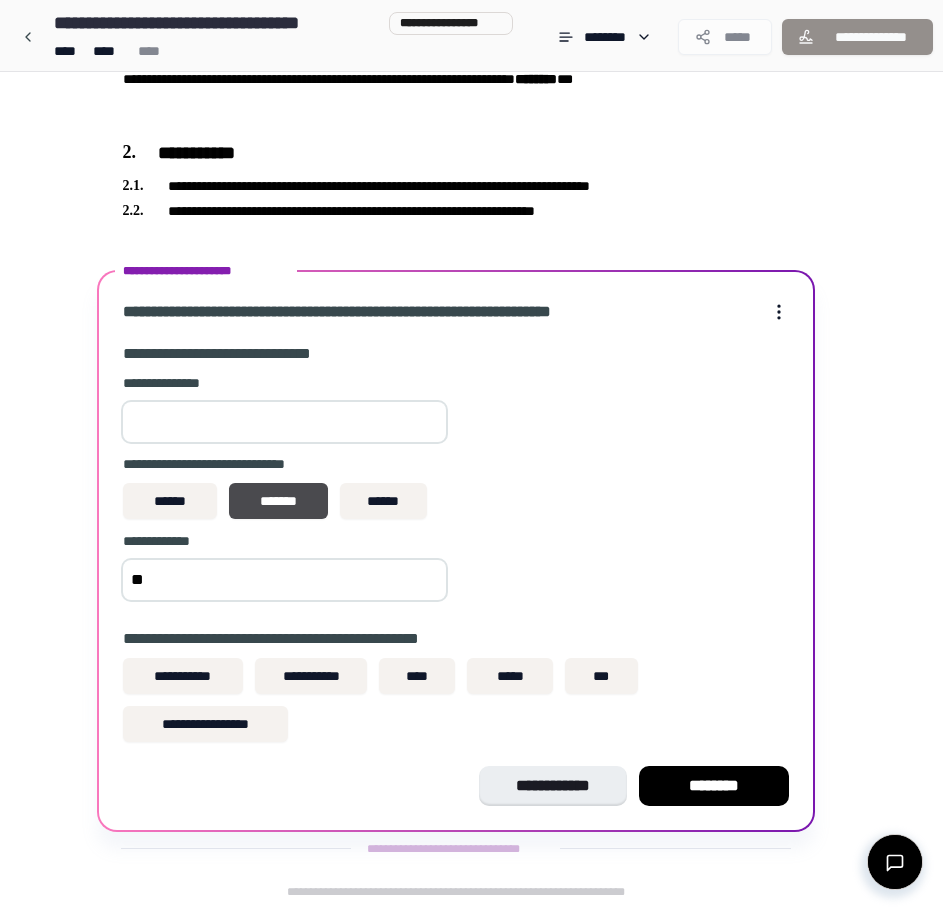 type on "*" 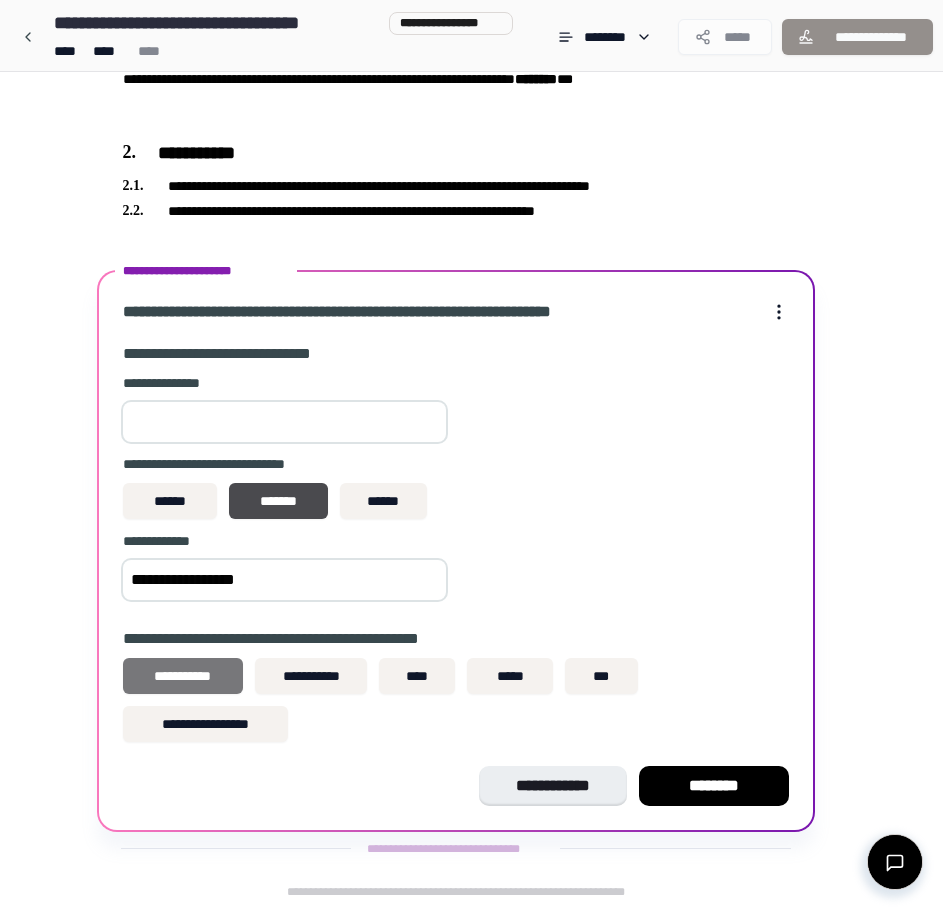 type on "**********" 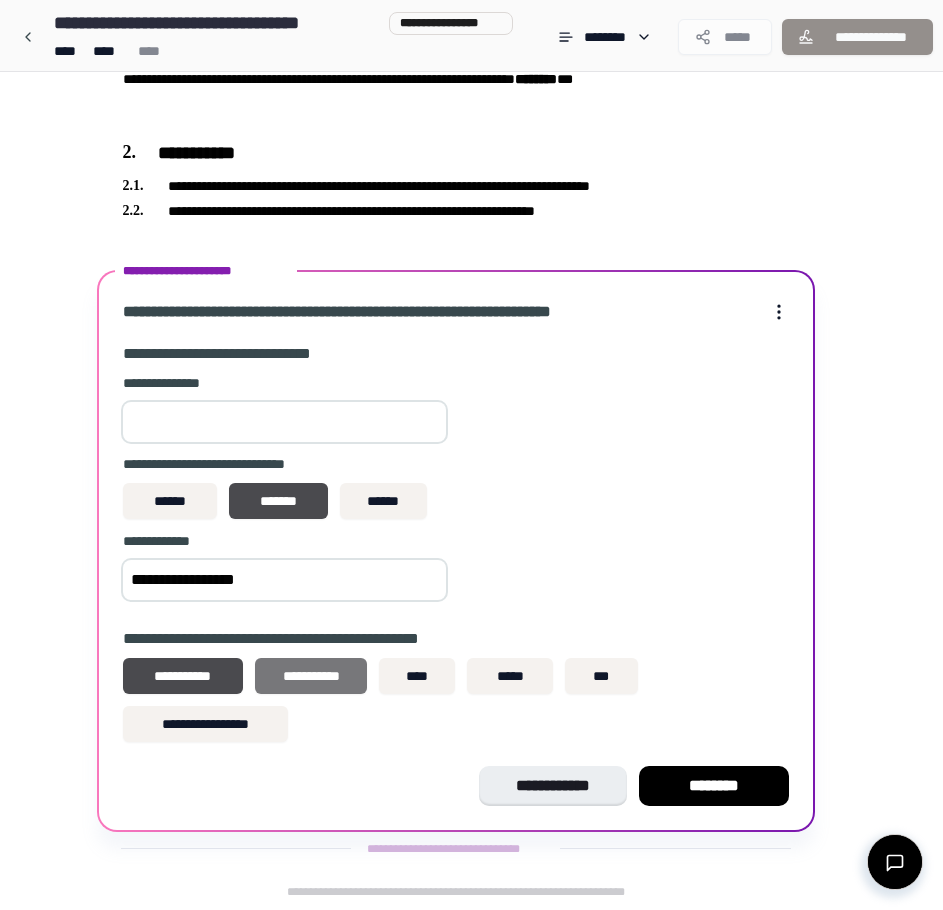 click on "**********" at bounding box center (311, 676) 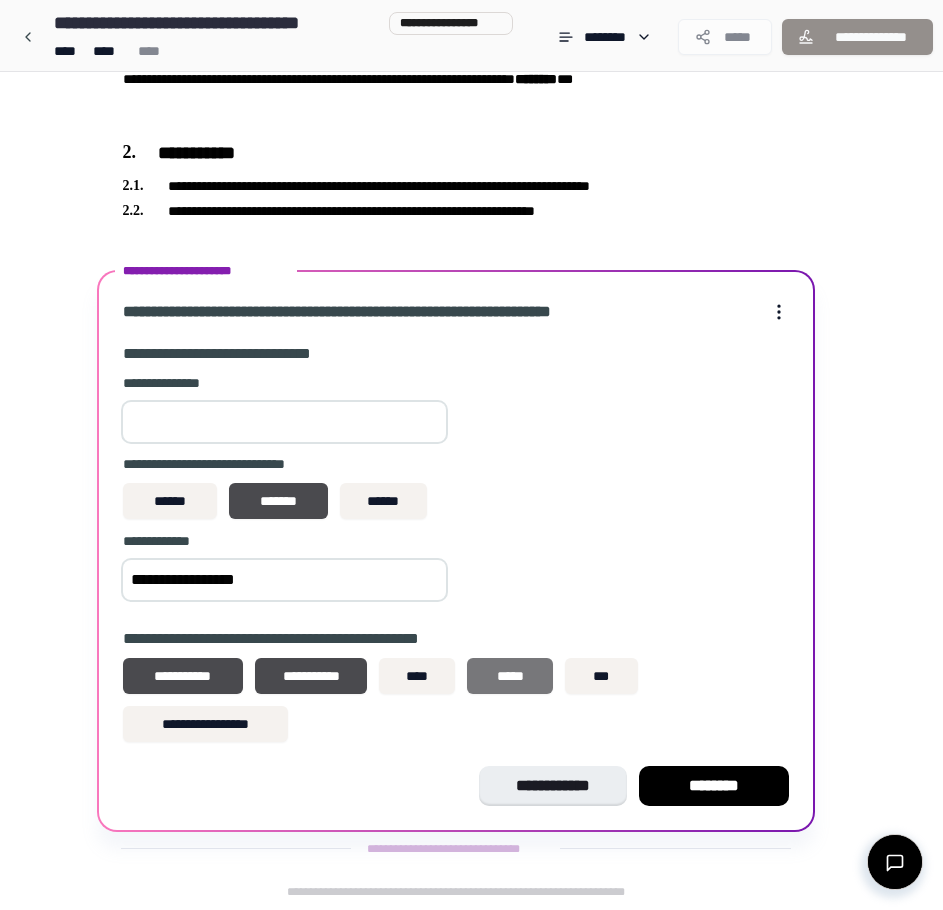 drag, startPoint x: 409, startPoint y: 665, endPoint x: 497, endPoint y: 677, distance: 88.814415 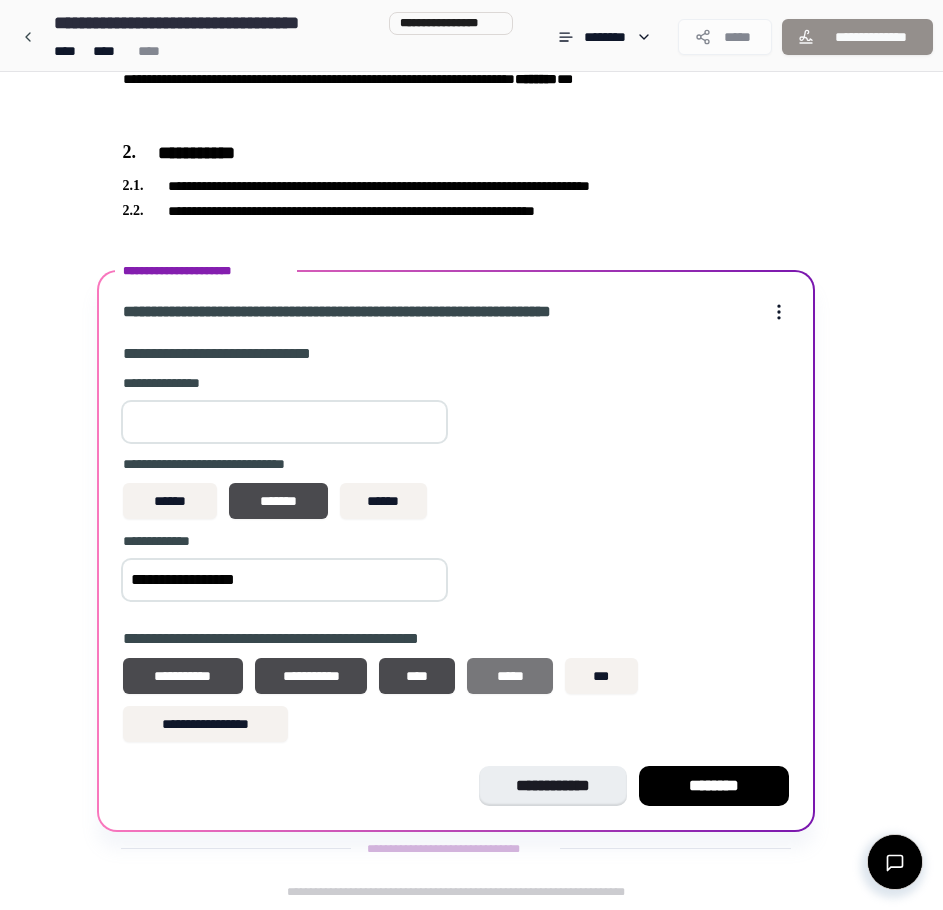 click on "*****" at bounding box center (510, 676) 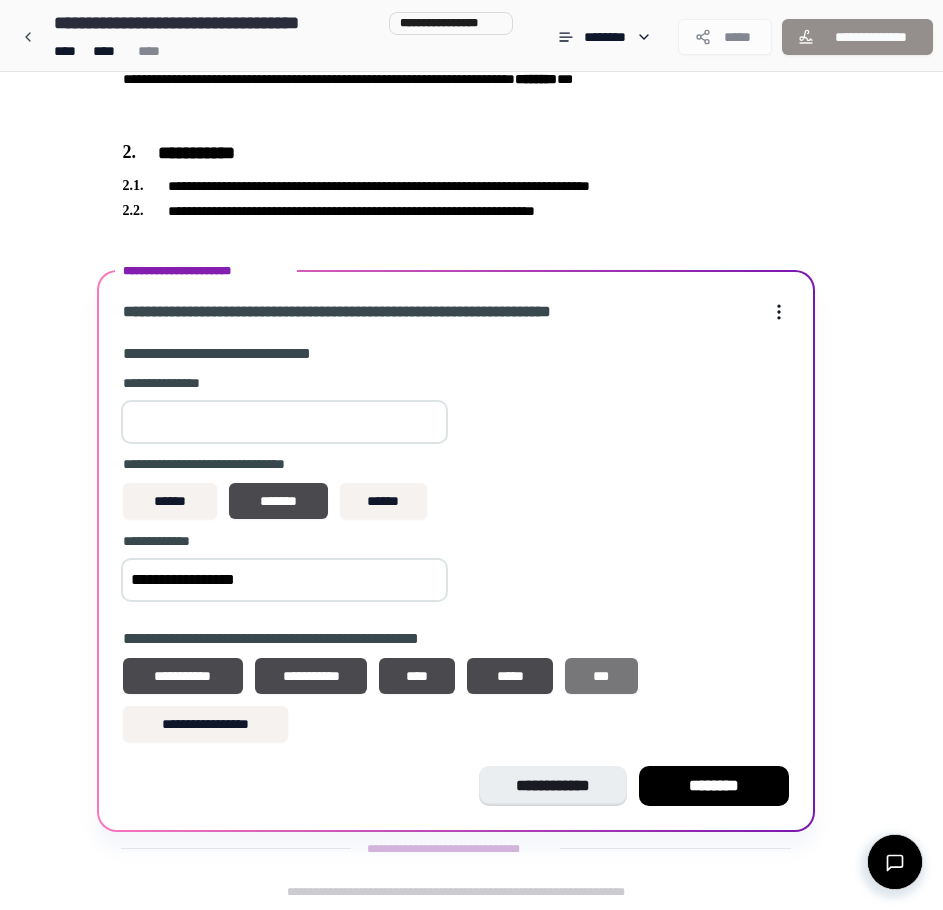 click on "***" at bounding box center [601, 676] 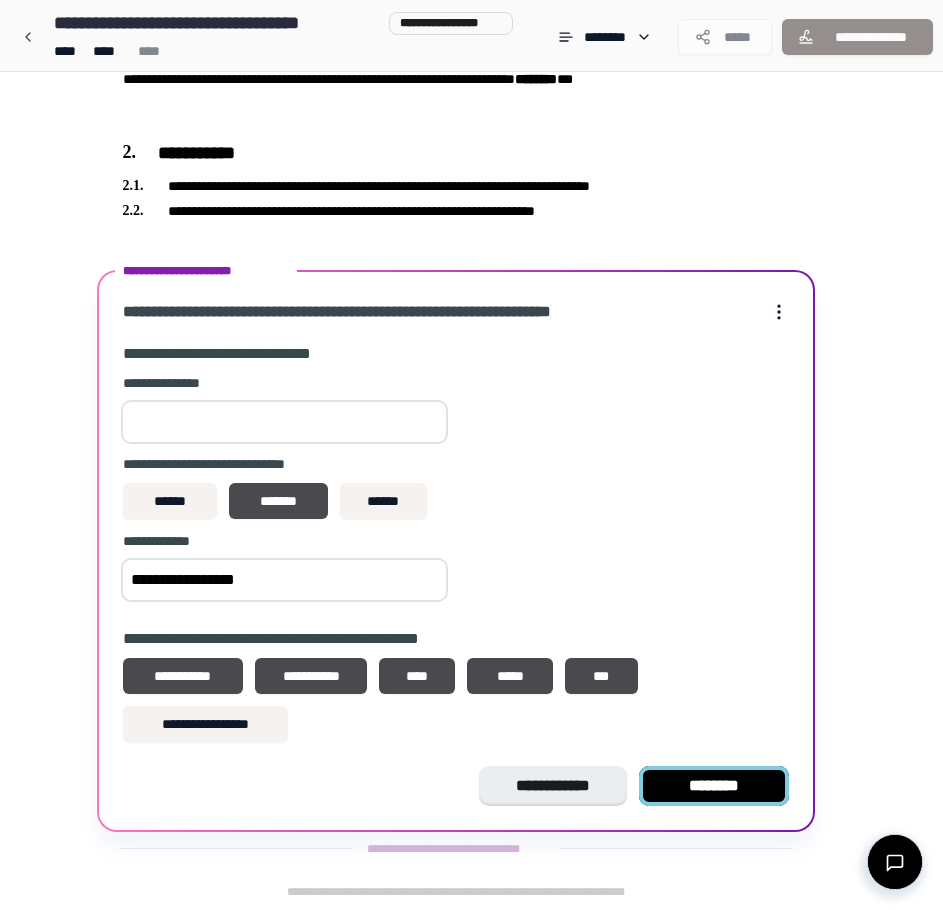 click on "********" at bounding box center [714, 786] 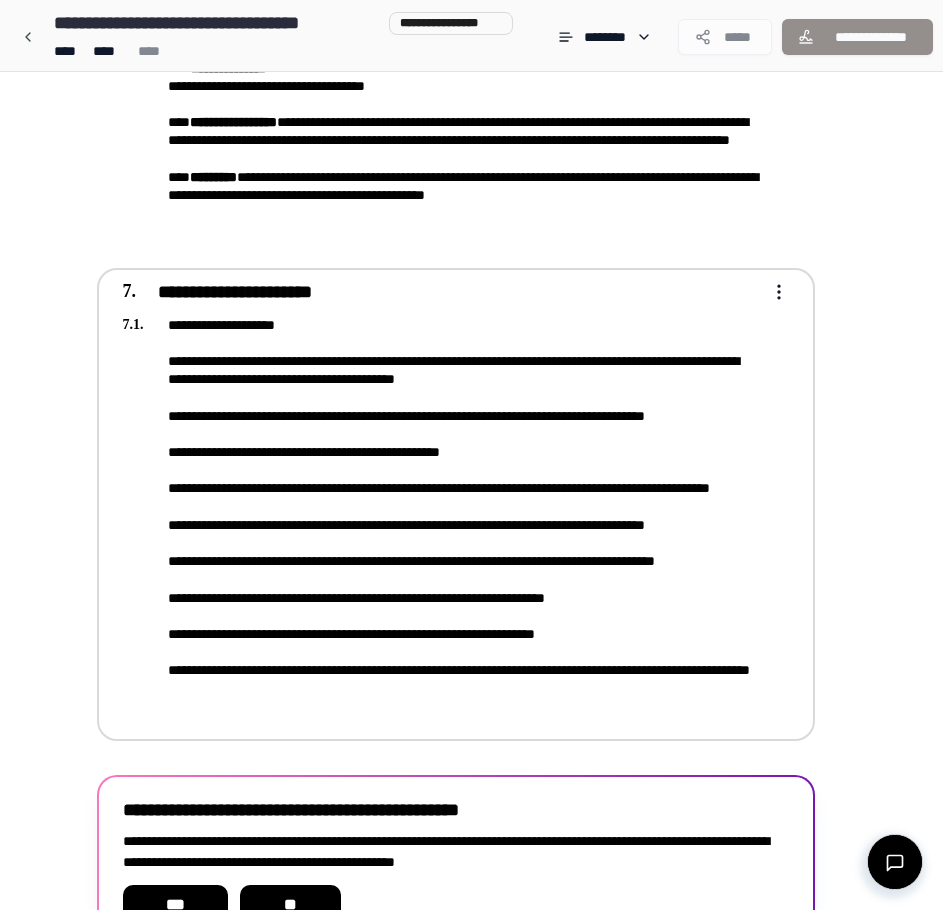 scroll, scrollTop: 2285, scrollLeft: 0, axis: vertical 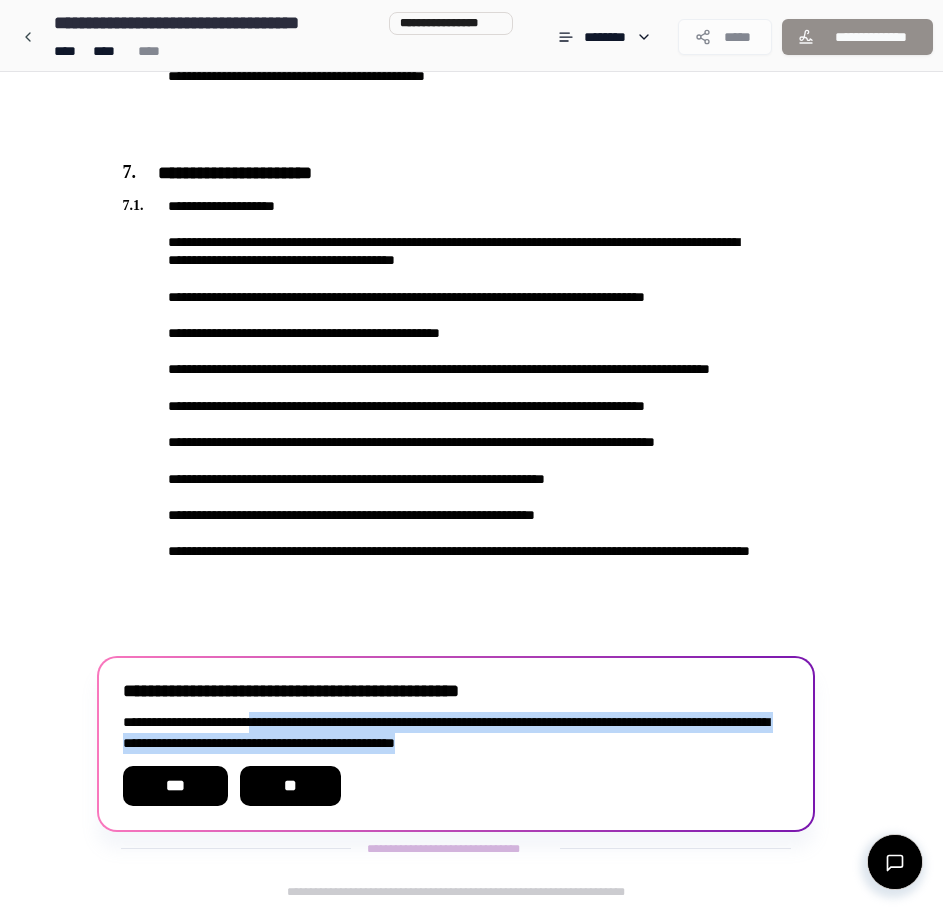 drag, startPoint x: 273, startPoint y: 724, endPoint x: 650, endPoint y: 733, distance: 377.10742 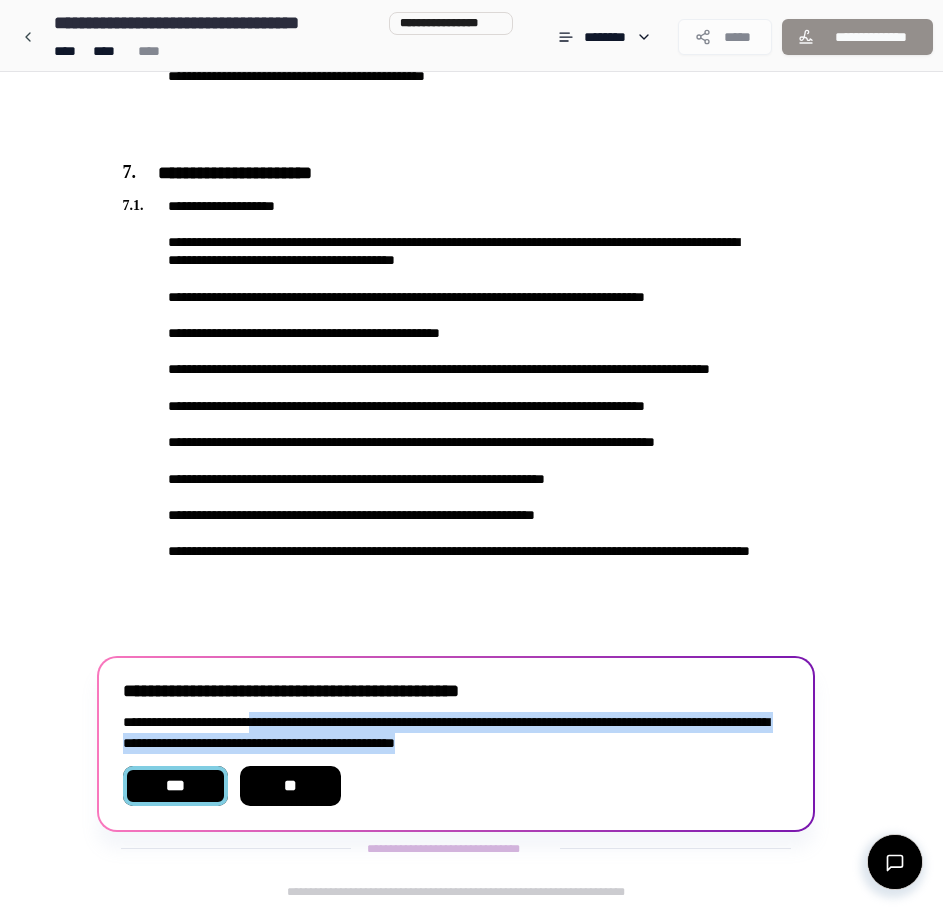 click on "***" at bounding box center [175, 786] 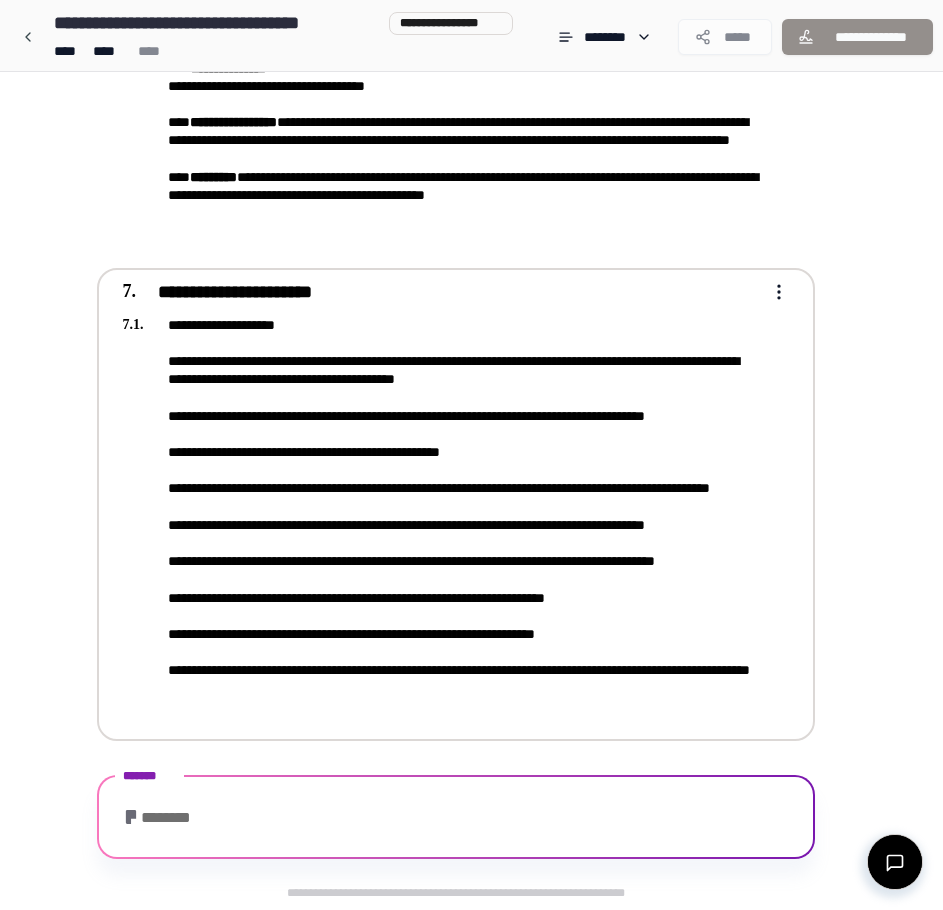 scroll, scrollTop: 2300, scrollLeft: 0, axis: vertical 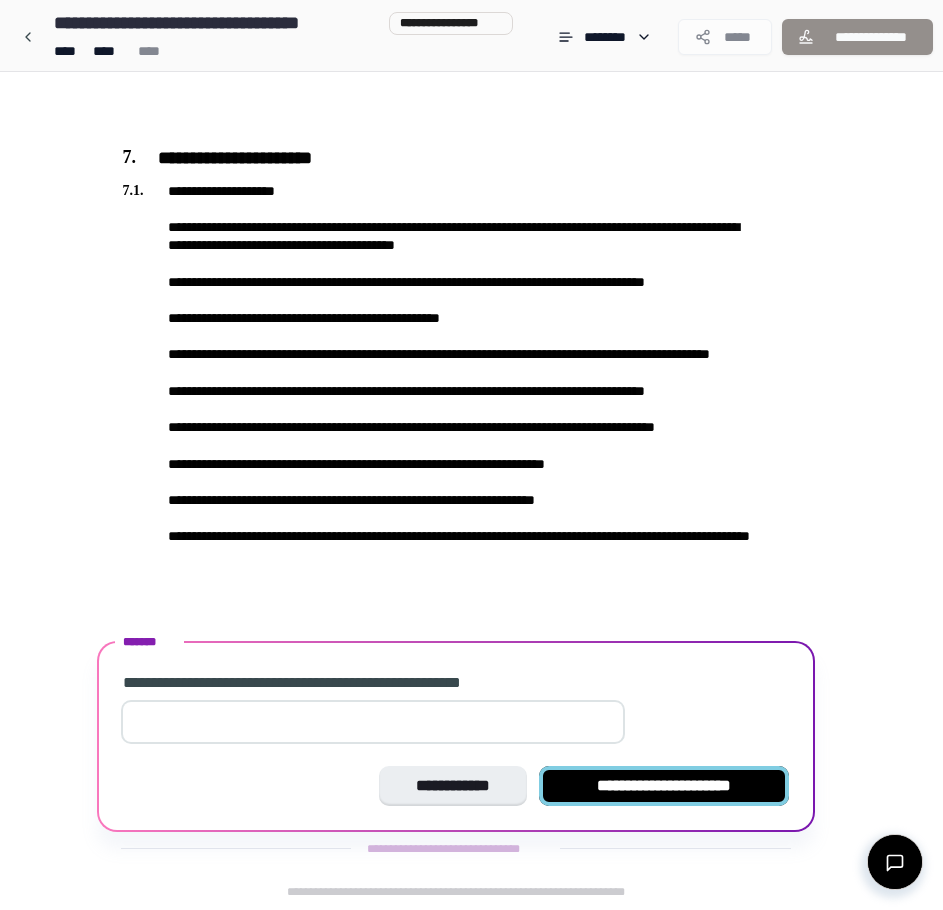 click on "**********" at bounding box center (664, 786) 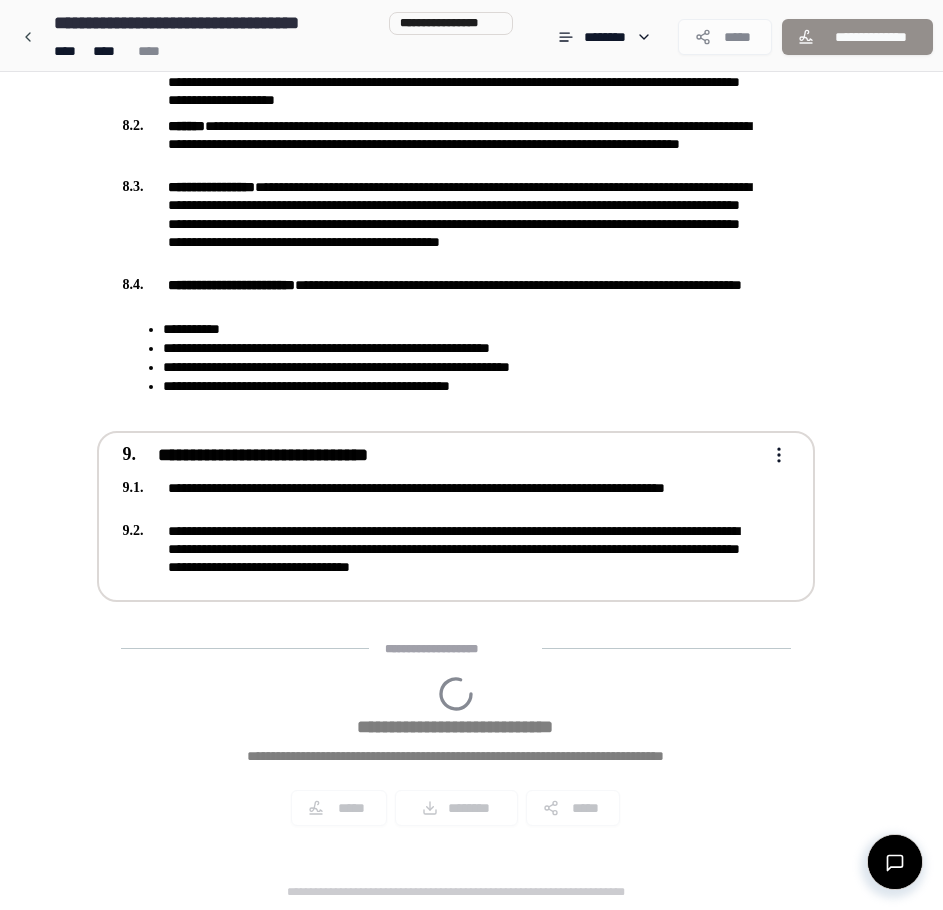 scroll, scrollTop: 3036, scrollLeft: 0, axis: vertical 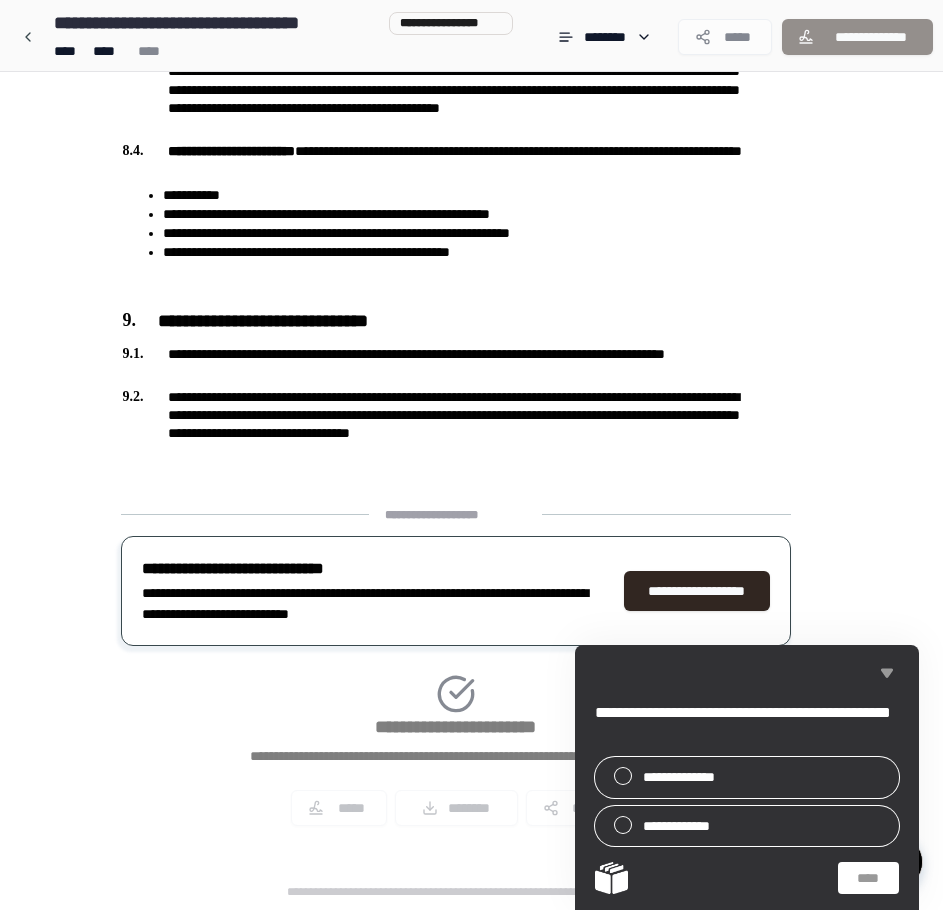 click 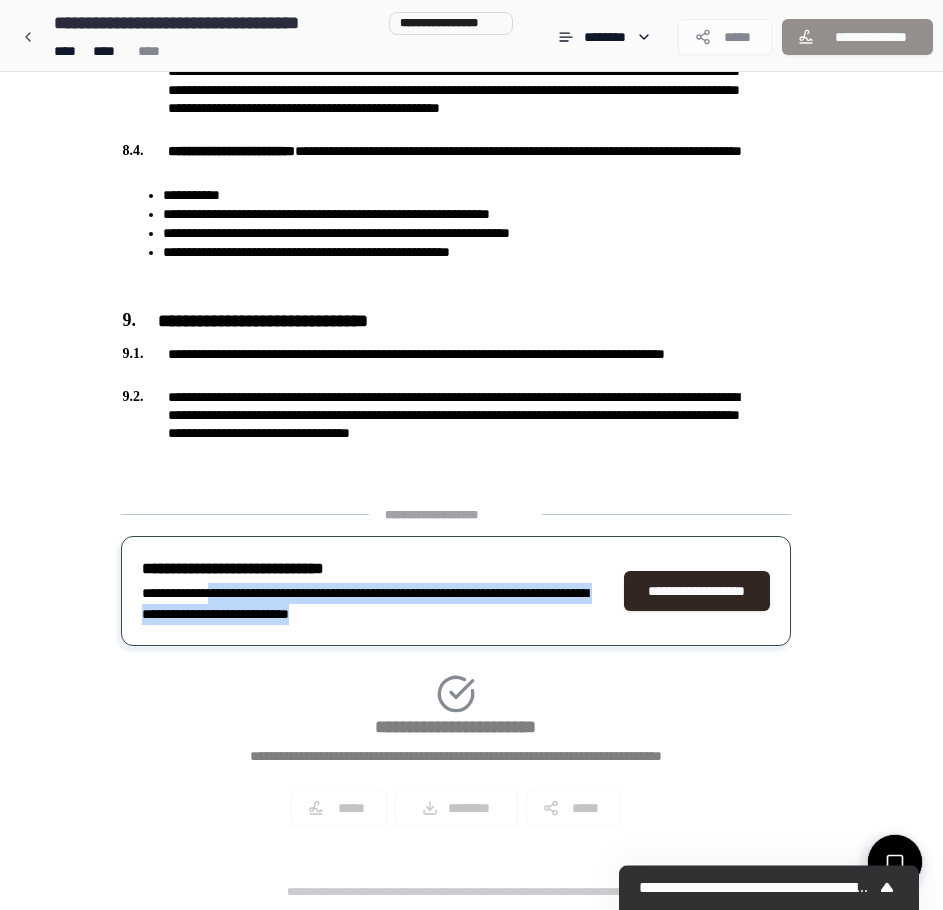drag, startPoint x: 227, startPoint y: 592, endPoint x: 486, endPoint y: 605, distance: 259.32605 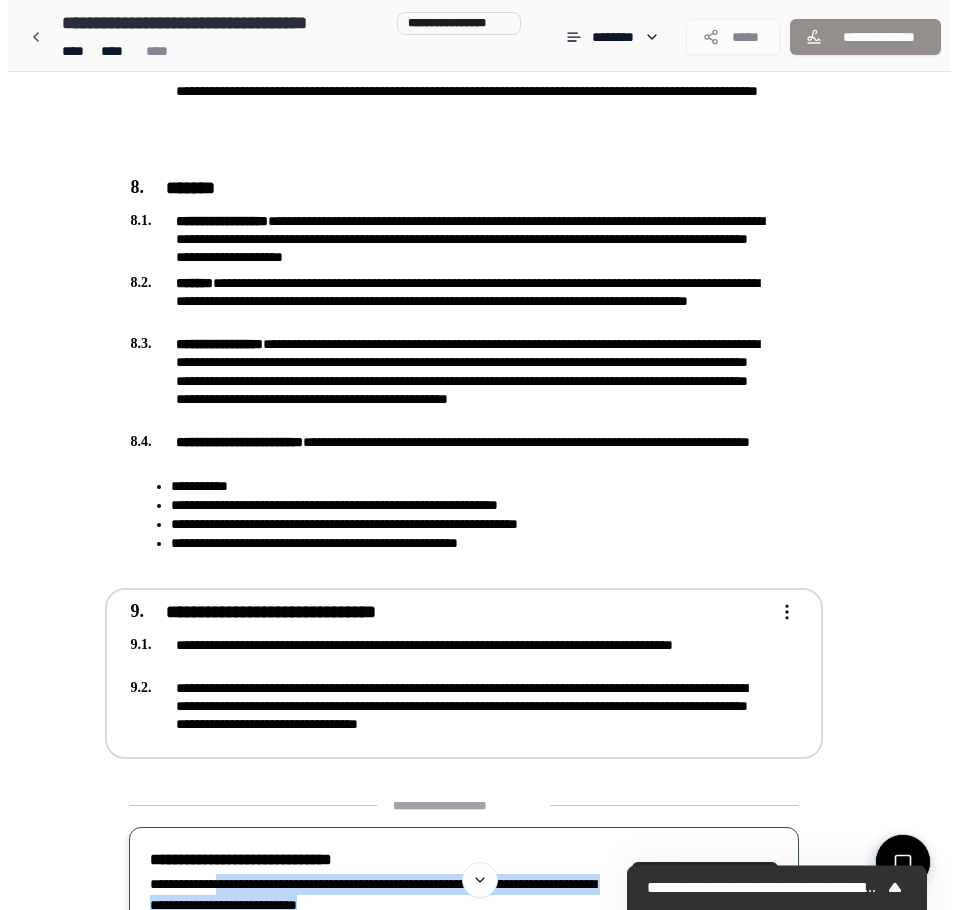 scroll, scrollTop: 2736, scrollLeft: 0, axis: vertical 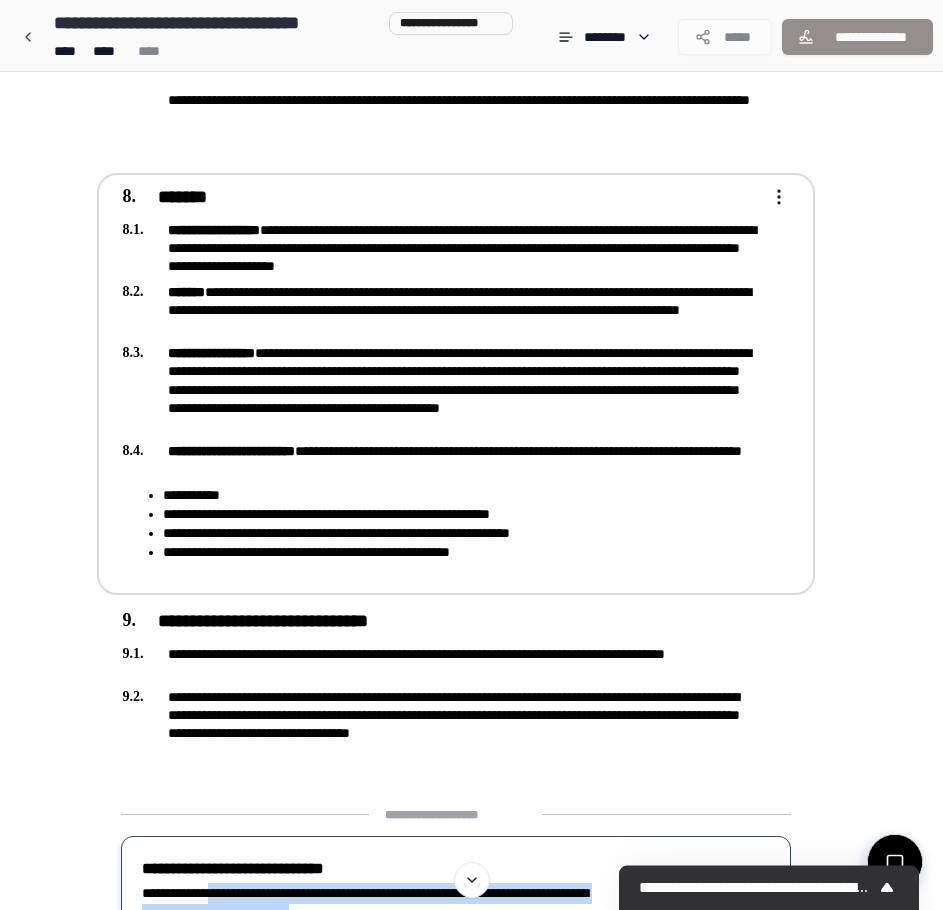 click on "**********" at bounding box center [471, -763] 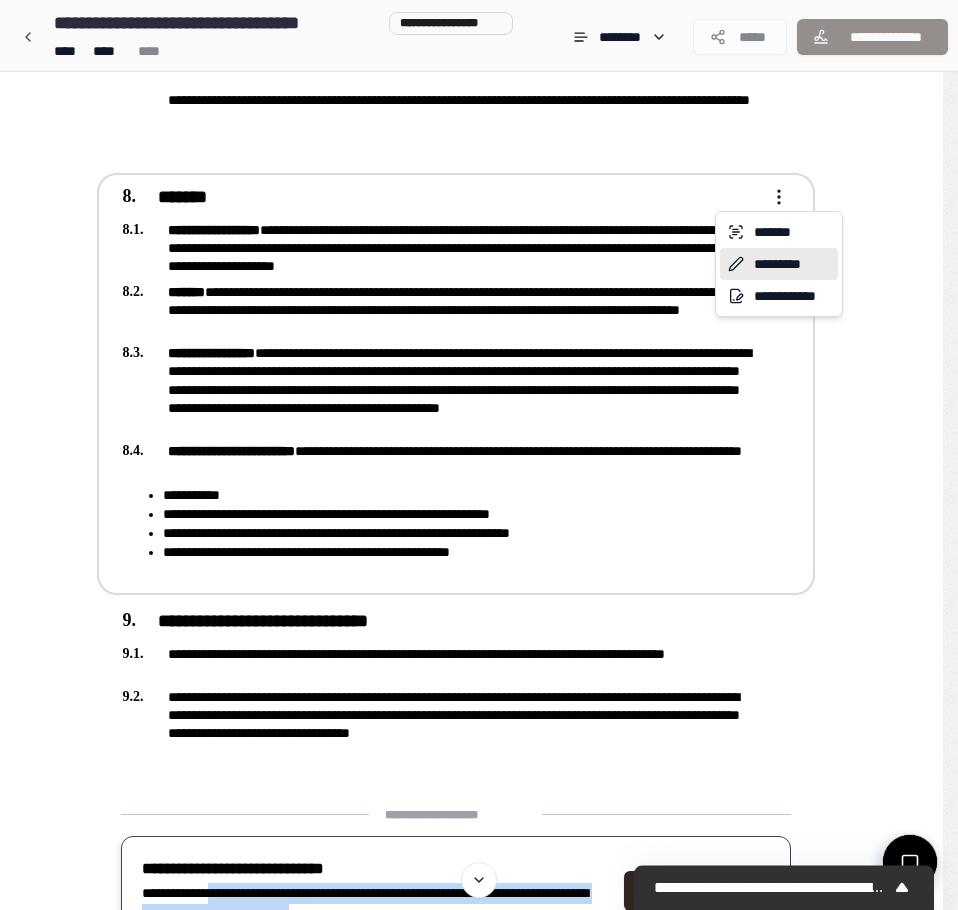 click on "*********" at bounding box center [779, 264] 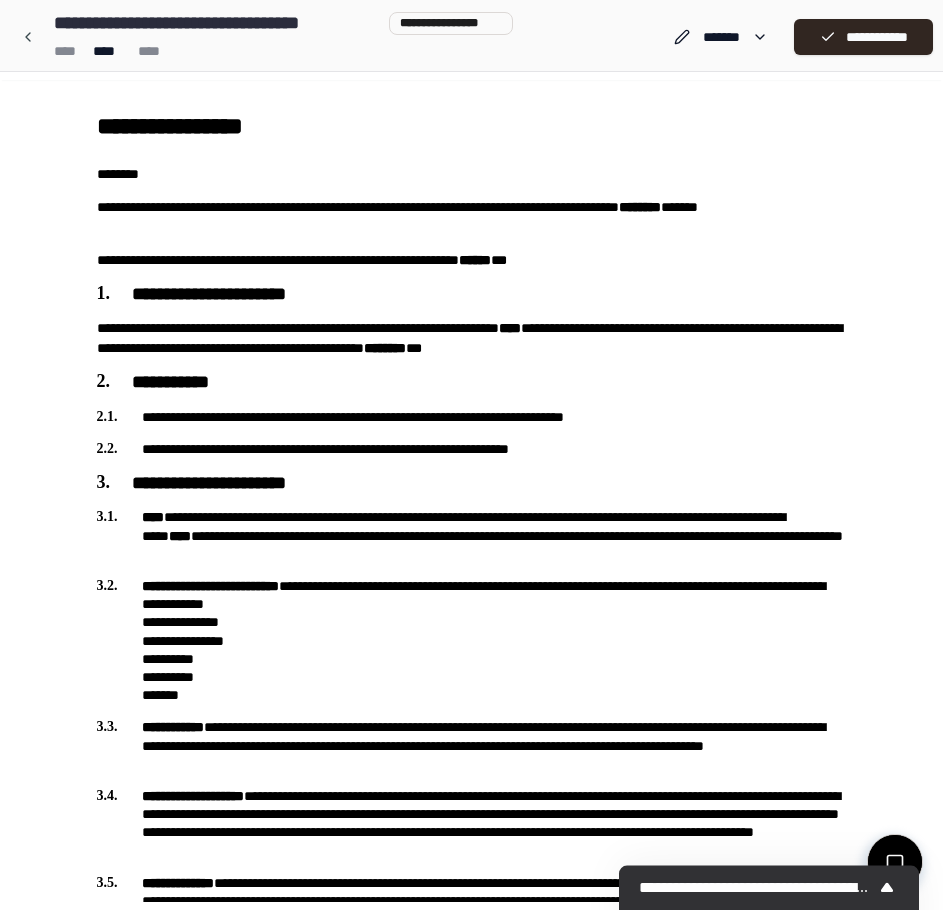 scroll, scrollTop: 0, scrollLeft: 0, axis: both 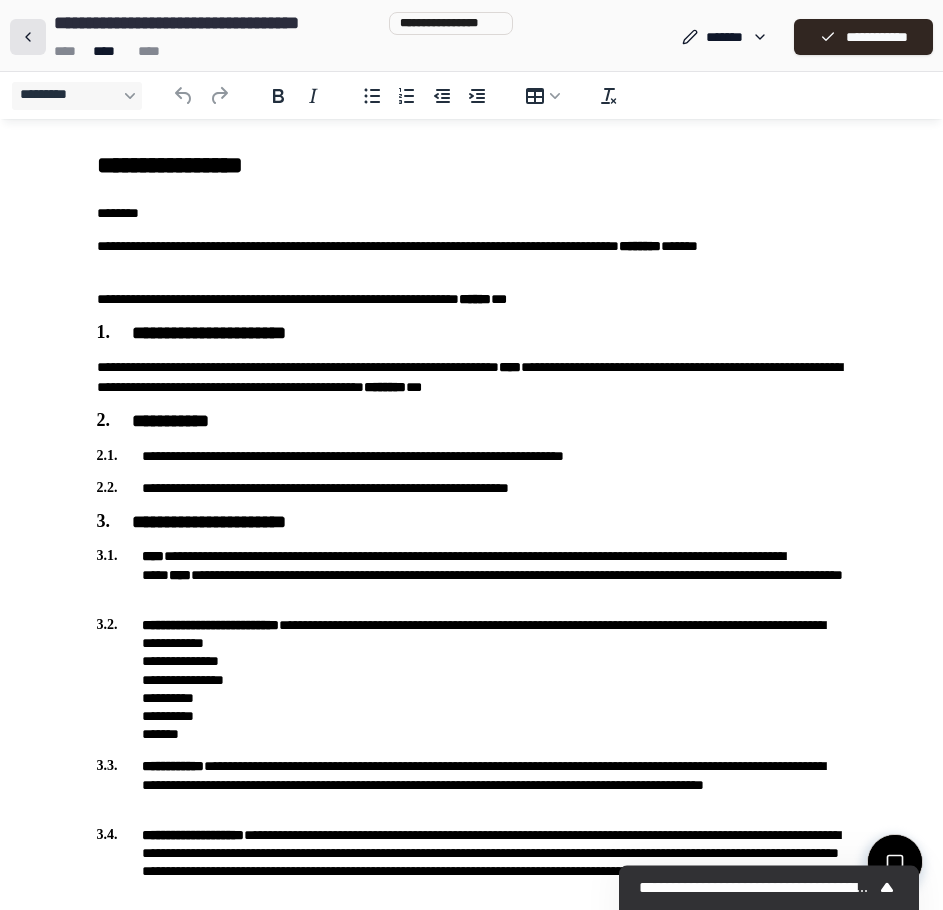 click at bounding box center [28, 37] 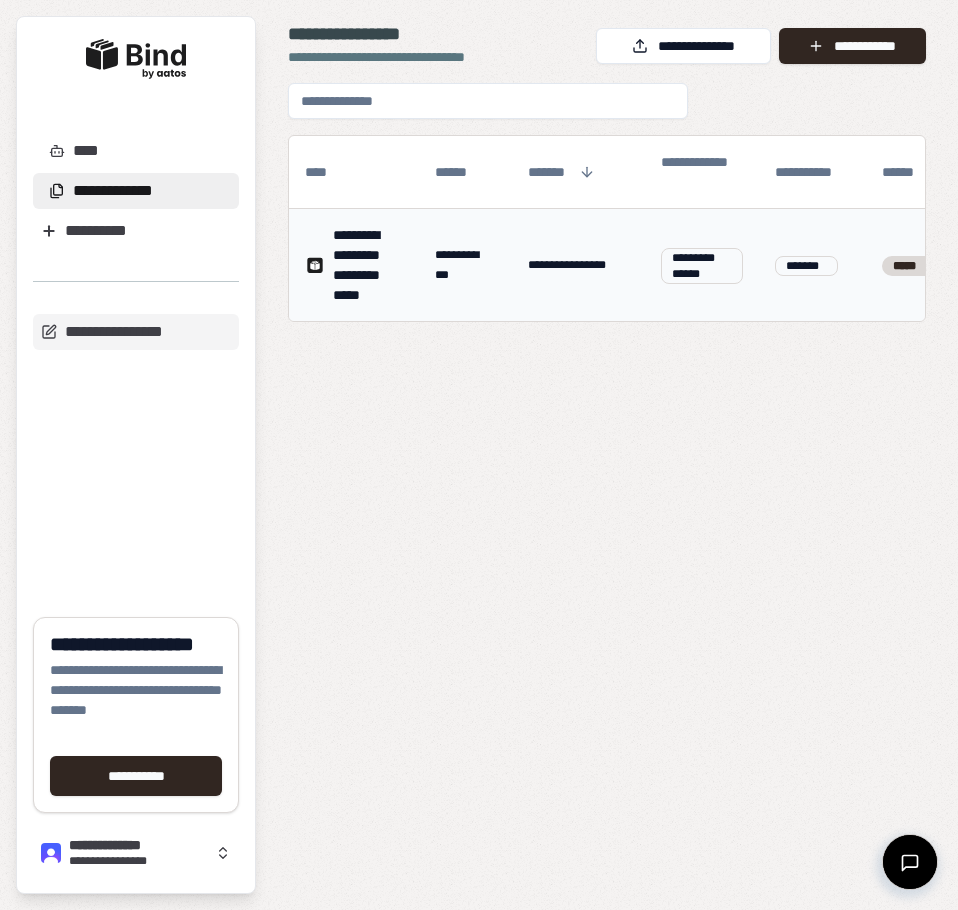 click on "**********" at bounding box center [368, 265] 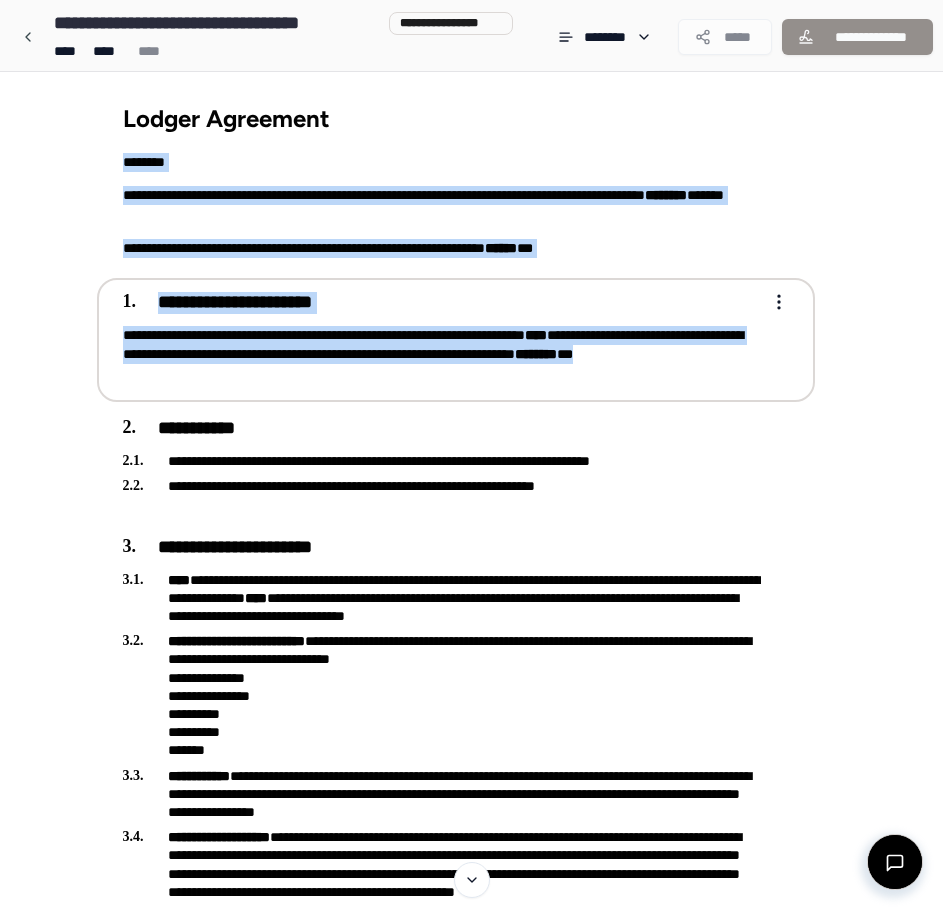 drag, startPoint x: 163, startPoint y: 194, endPoint x: 527, endPoint y: 365, distance: 402.16537 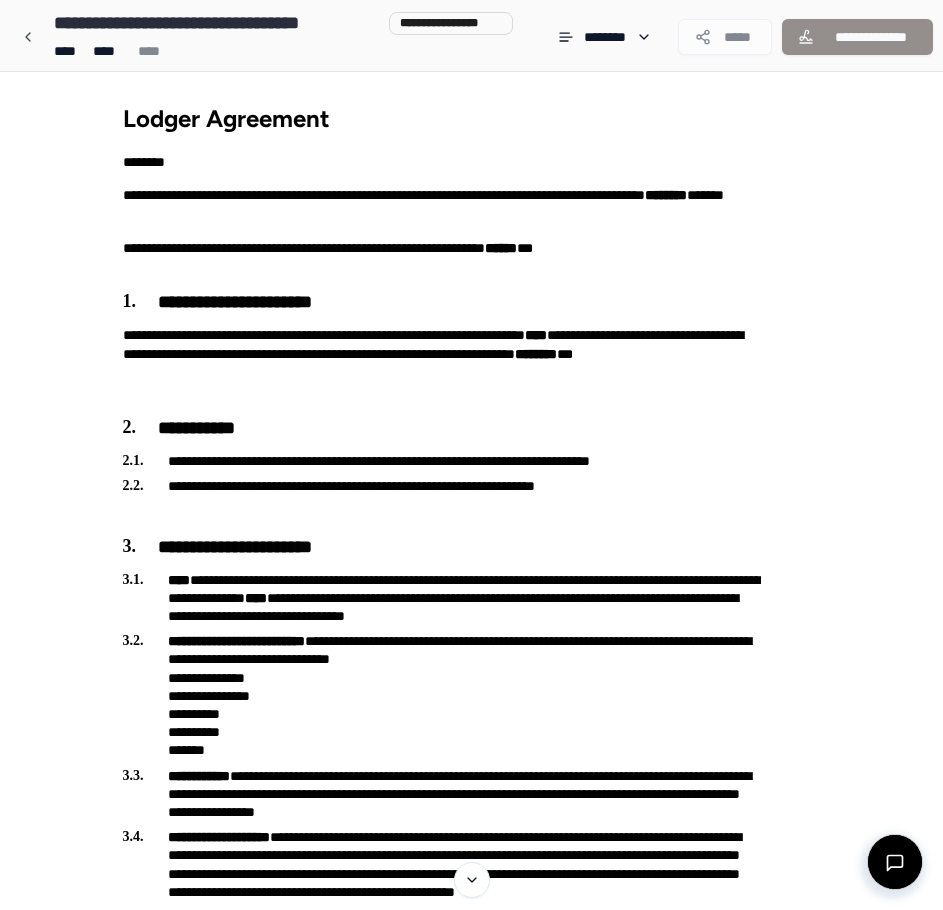 click on "**********" at bounding box center (471, 2009) 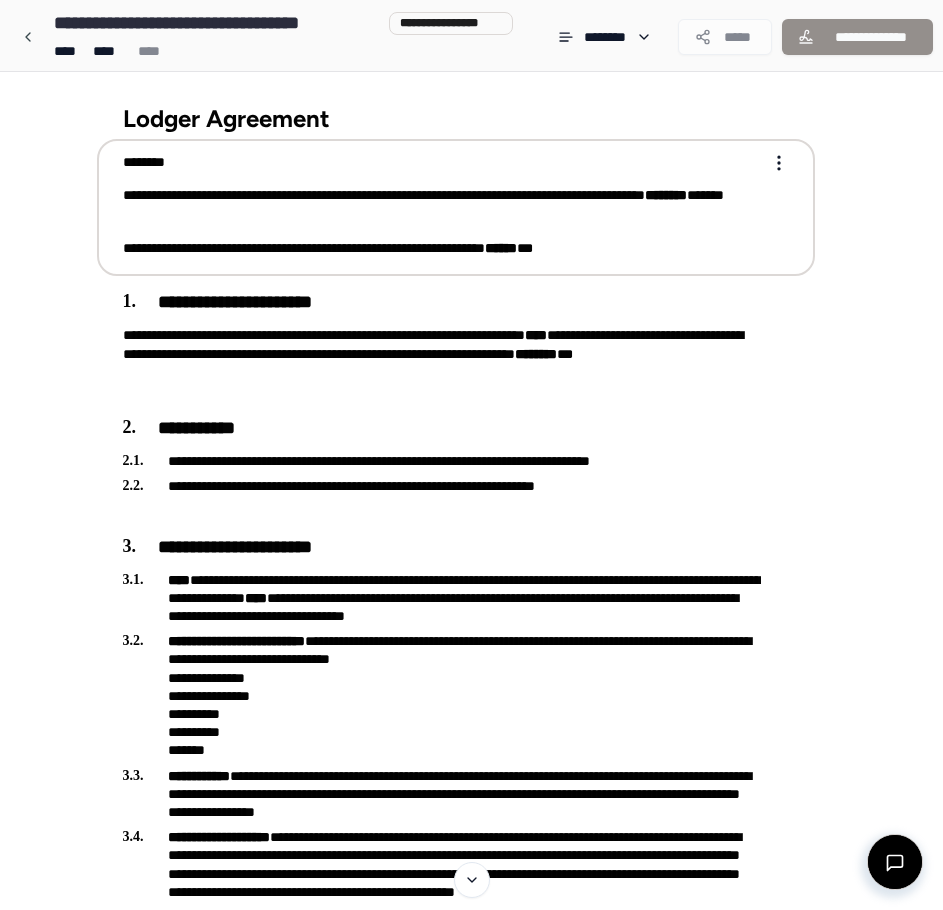 click on "**********" at bounding box center (456, 207) 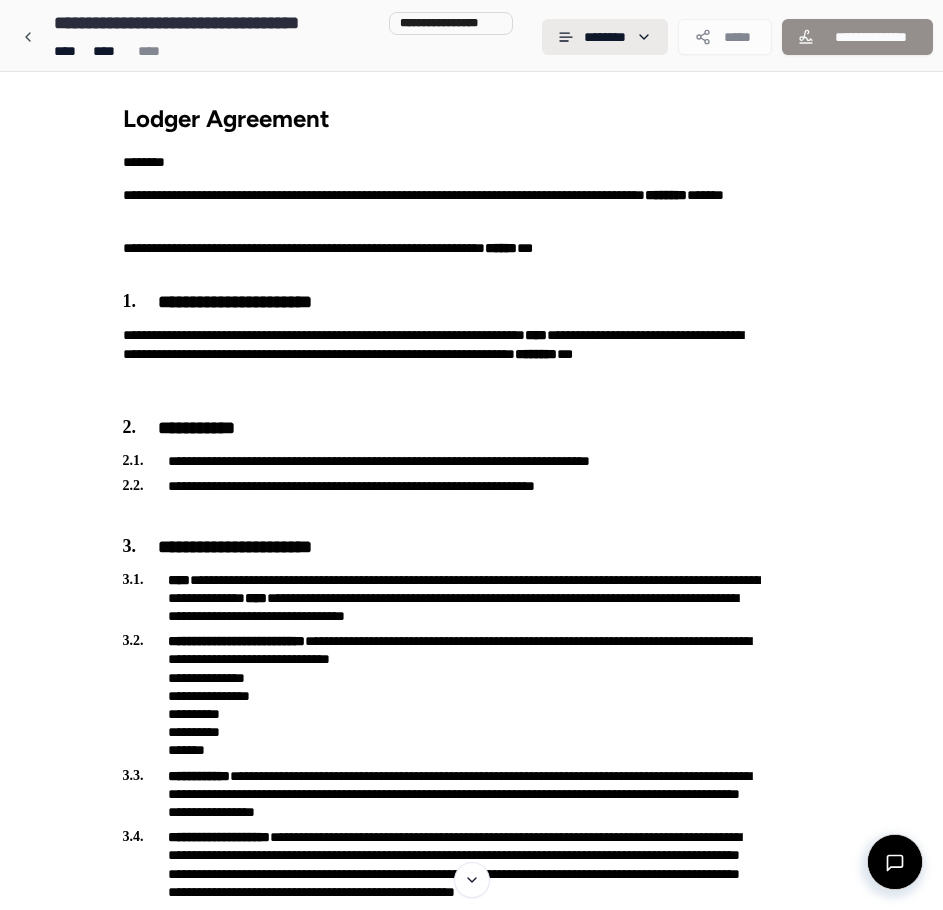 click on "**********" at bounding box center [471, 1973] 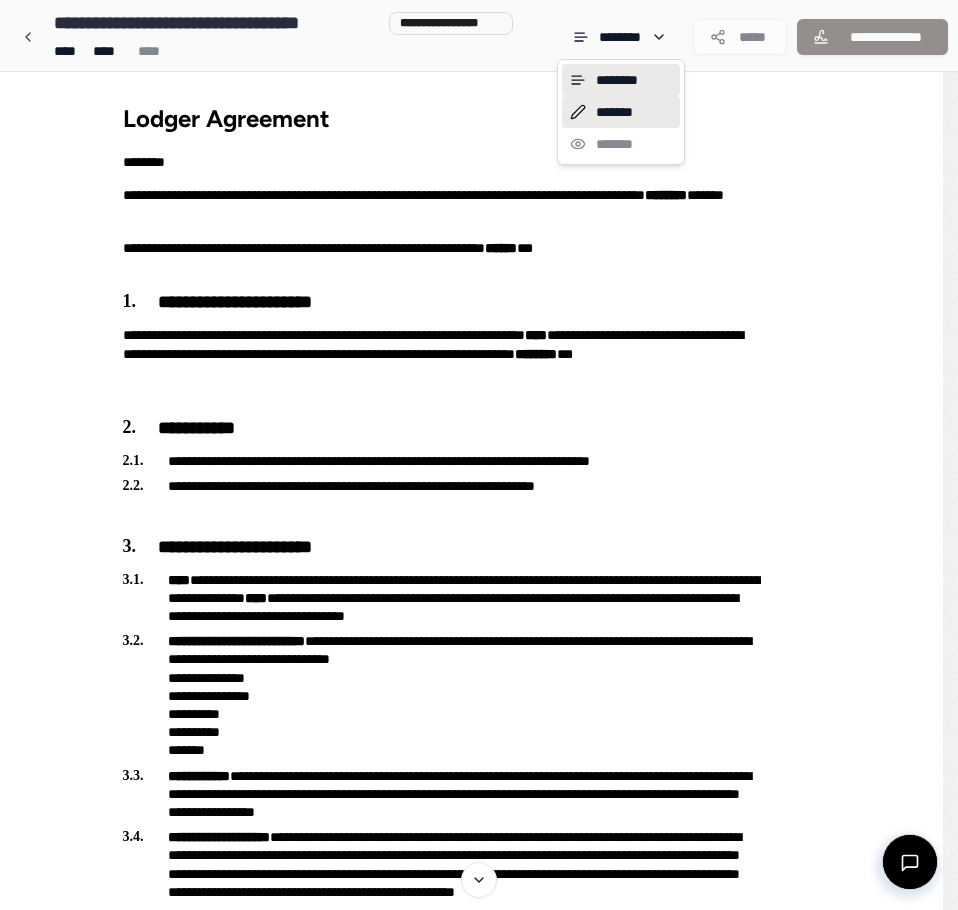 click on "*******" at bounding box center (621, 112) 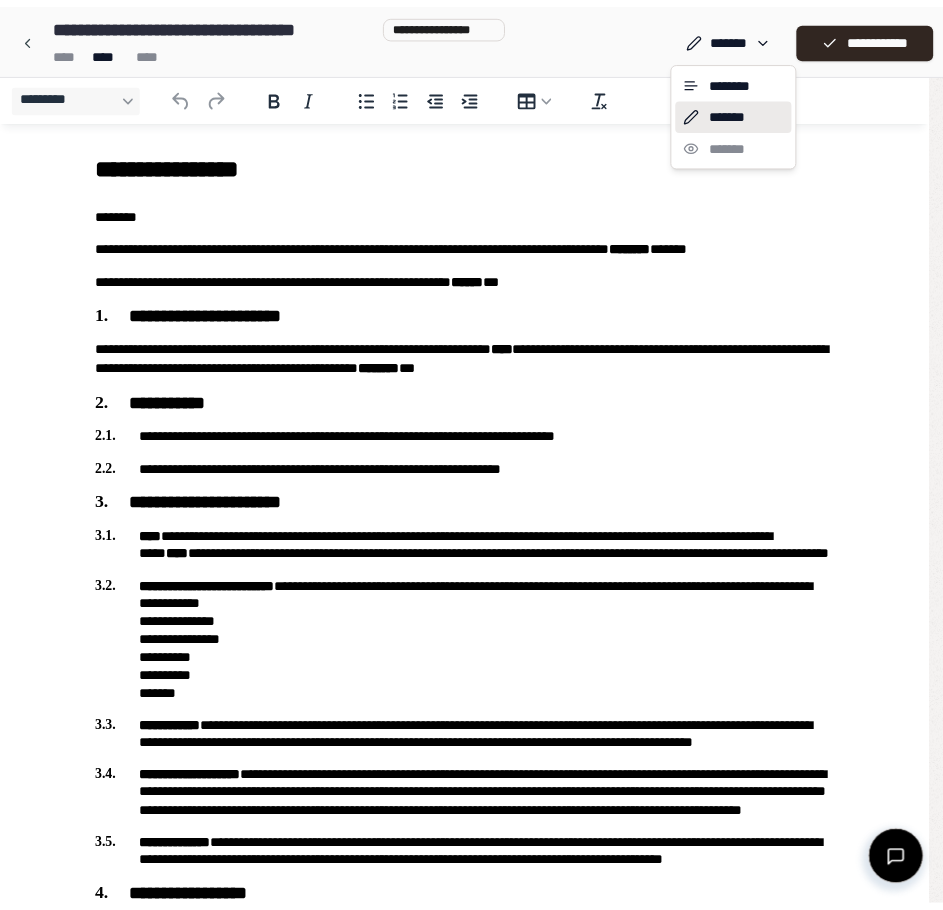 scroll, scrollTop: 0, scrollLeft: 0, axis: both 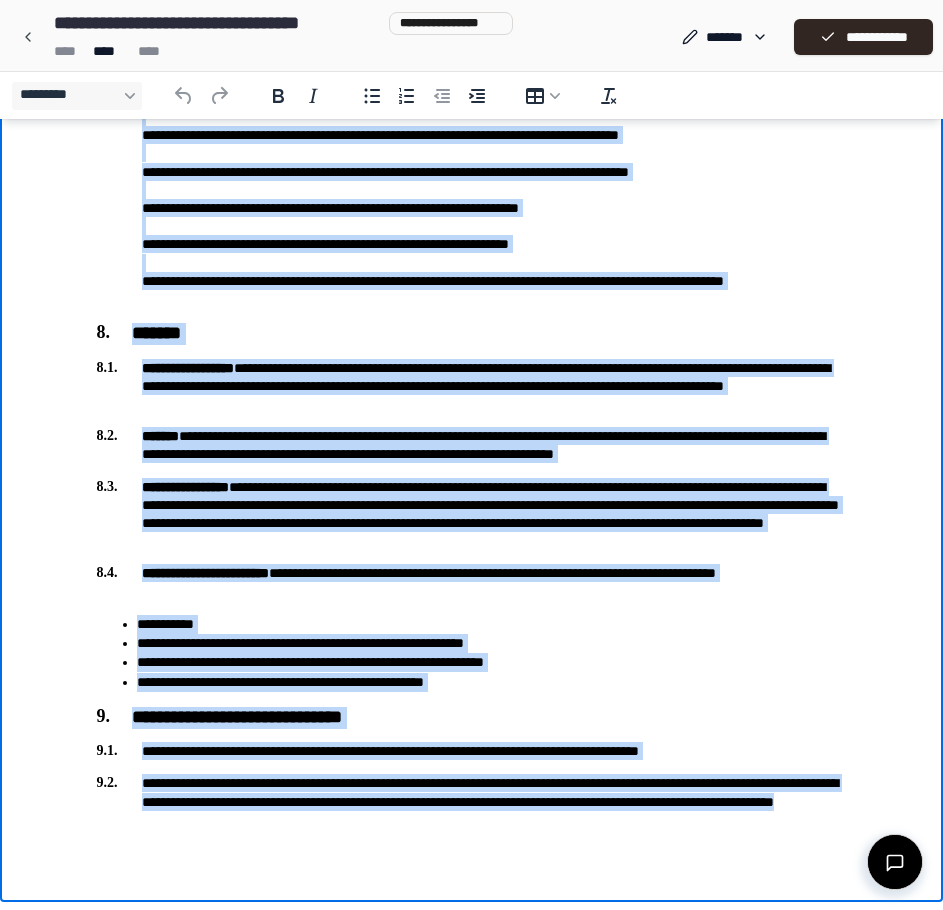 drag, startPoint x: 90, startPoint y: -2129, endPoint x: 642, endPoint y: 828, distance: 3008.0813 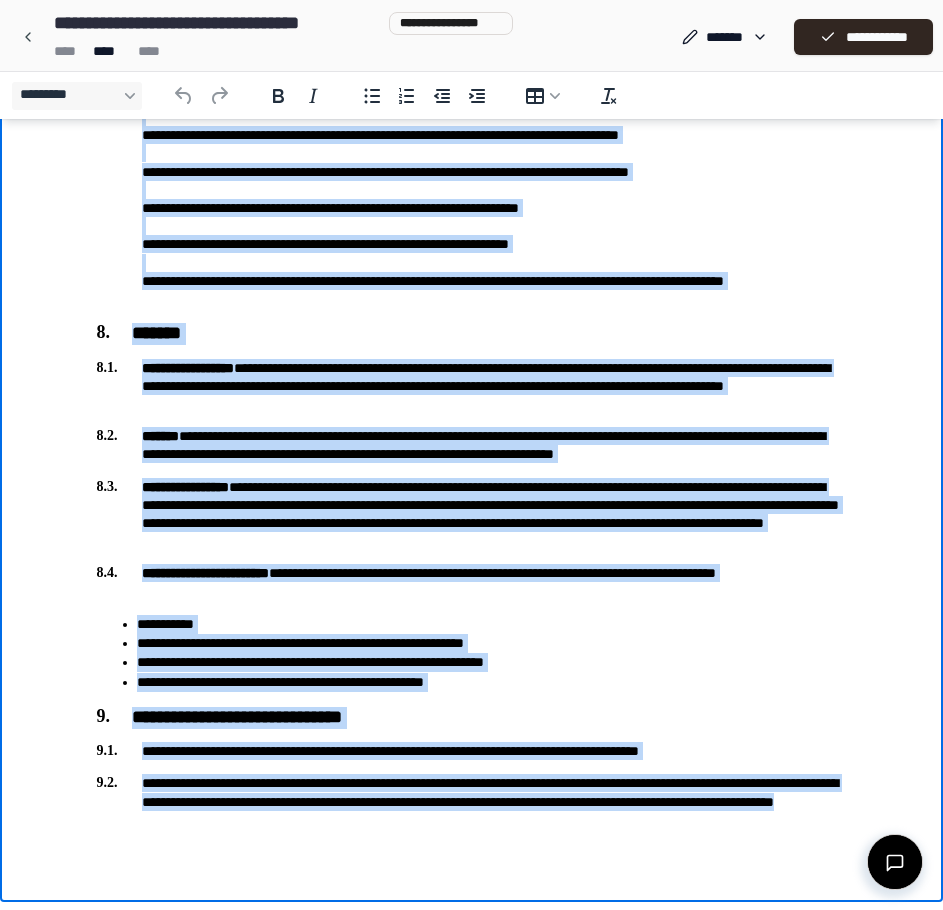 copy on "**********" 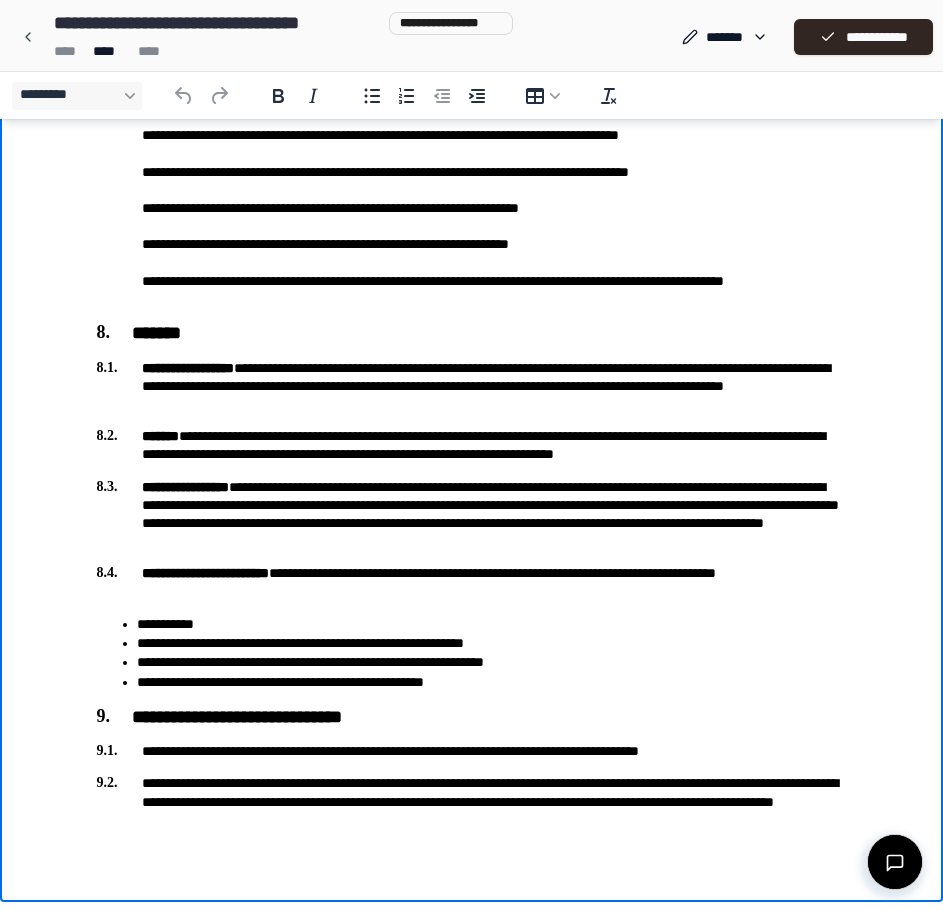 click on "*******" at bounding box center [472, 334] 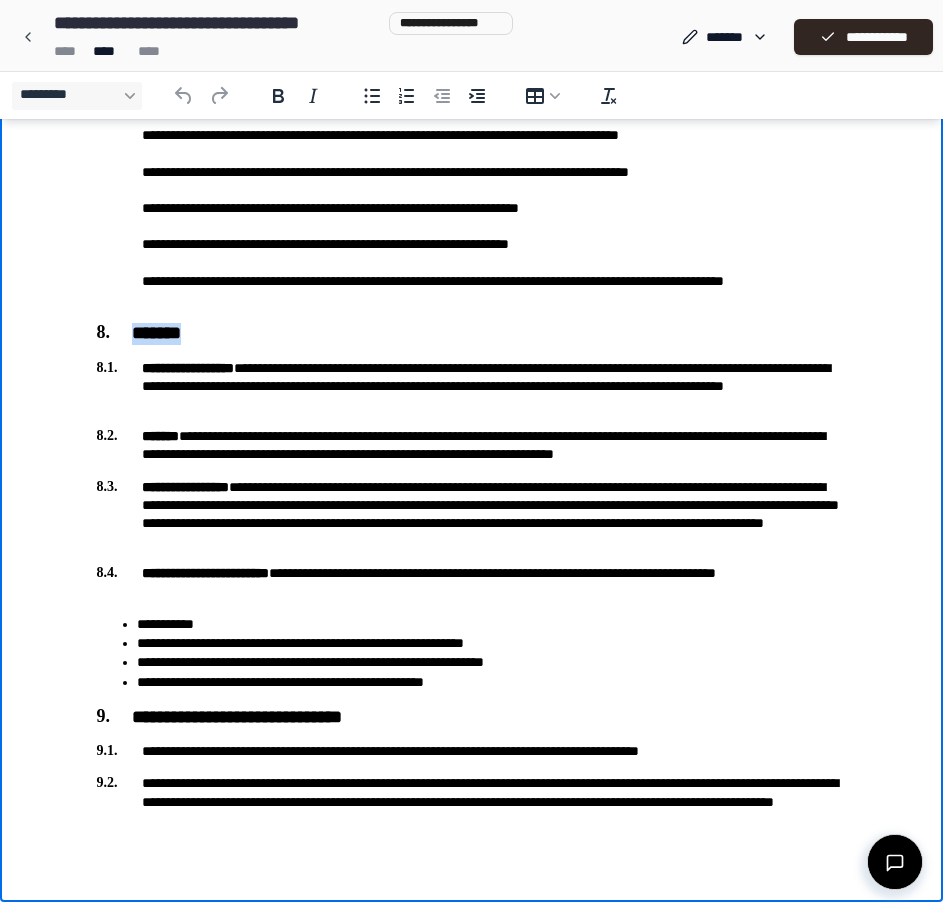 click on "*******" at bounding box center [472, 334] 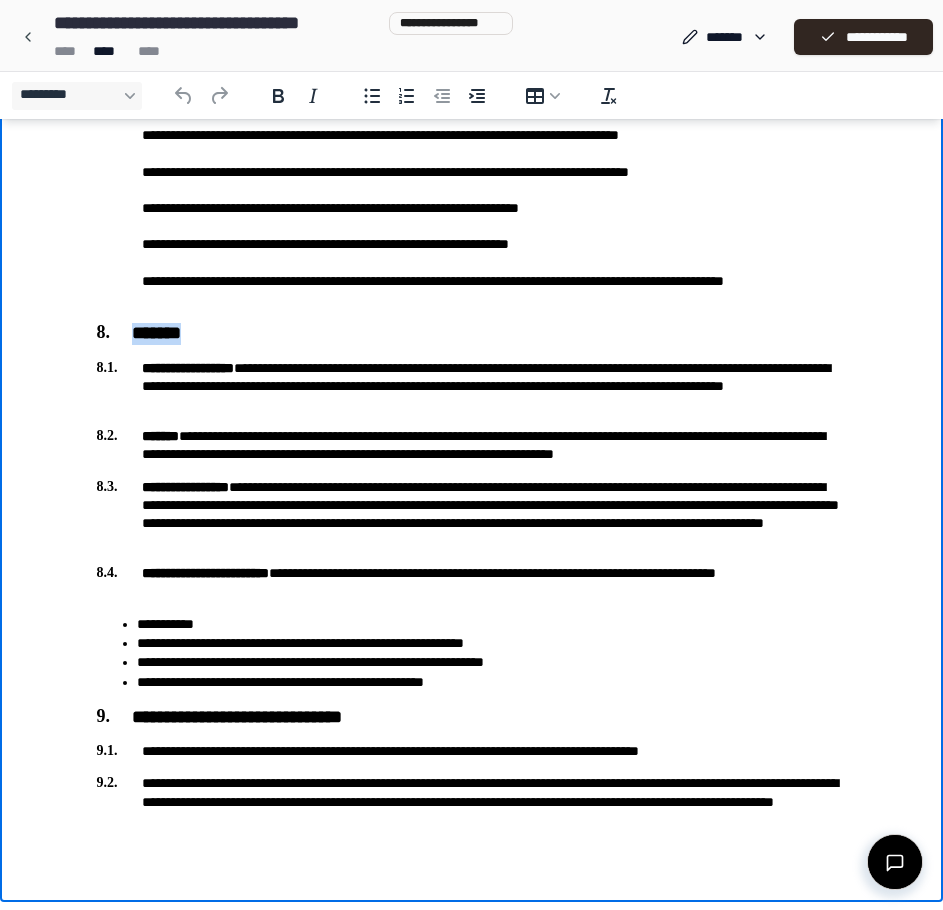 copy on "*******" 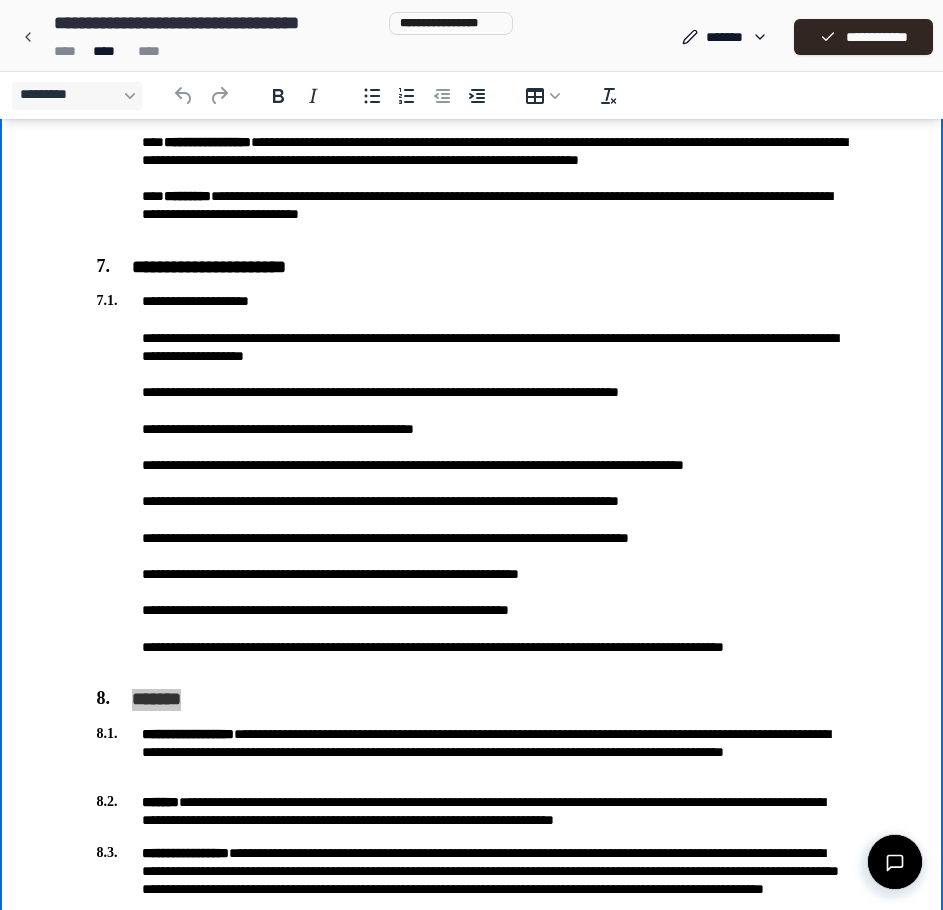 scroll, scrollTop: 1931, scrollLeft: 0, axis: vertical 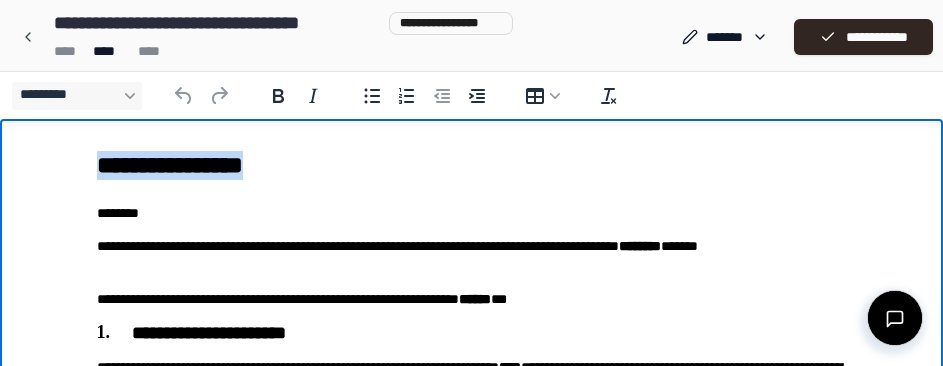 drag, startPoint x: 100, startPoint y: 155, endPoint x: 307, endPoint y: 167, distance: 207.34753 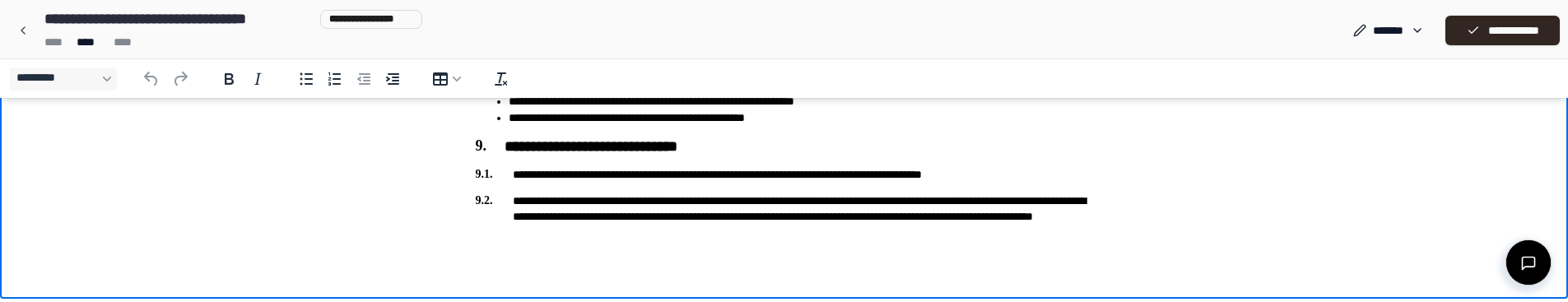 scroll, scrollTop: 2338, scrollLeft: 0, axis: vertical 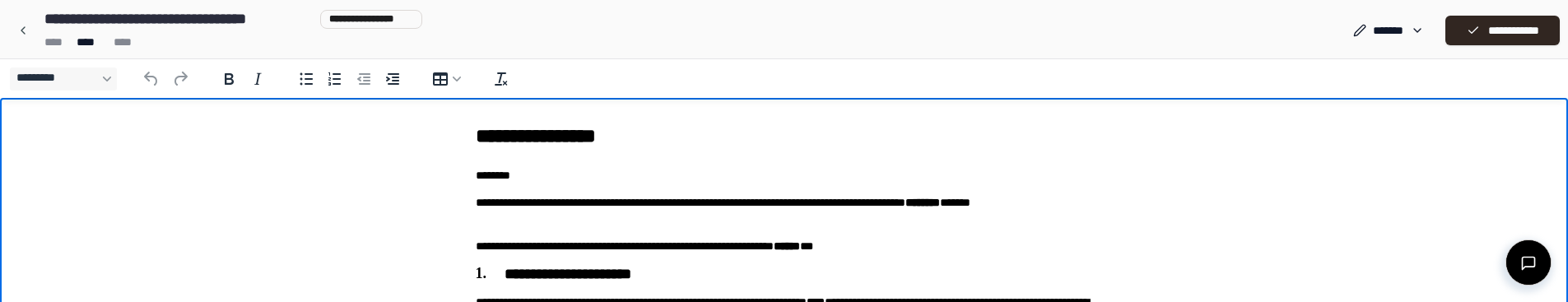 drag, startPoint x: 1070, startPoint y: 225, endPoint x: 1087, endPoint y: 188, distance: 40.718546 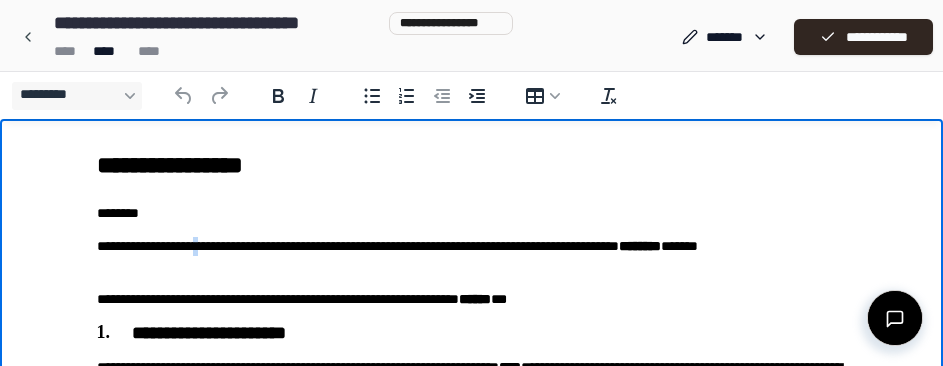 click on "**********" at bounding box center [472, 256] 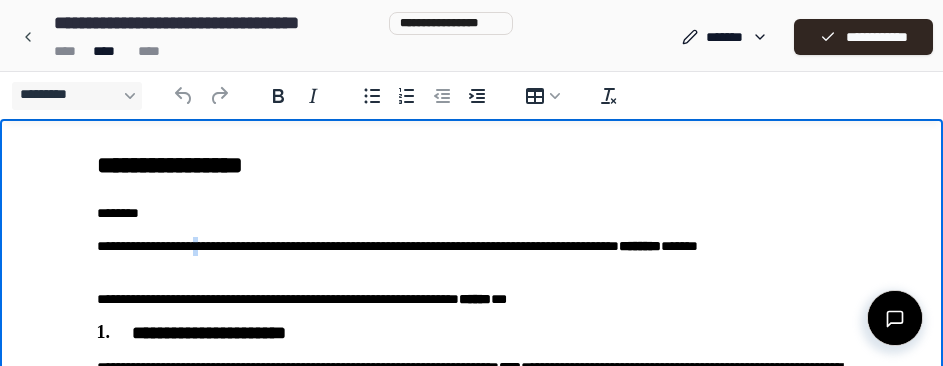 click on "**********" at bounding box center [472, 256] 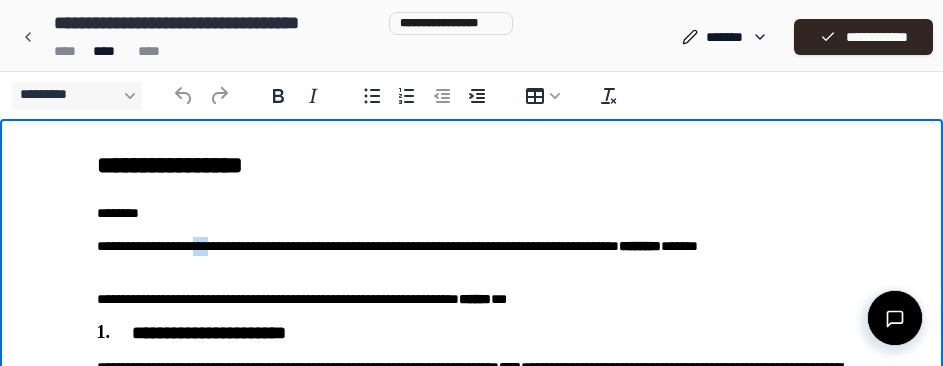 click on "**********" at bounding box center [472, 256] 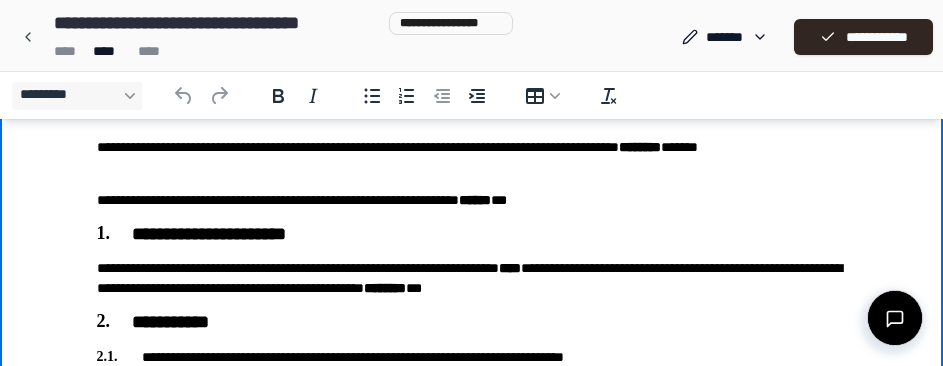 scroll, scrollTop: 100, scrollLeft: 0, axis: vertical 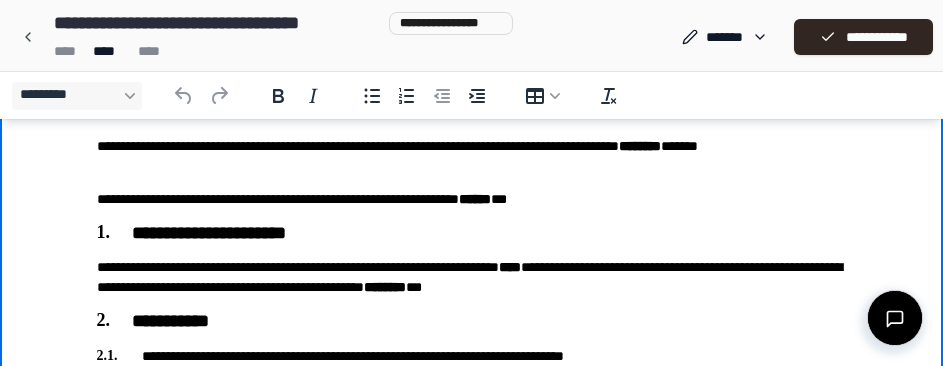 click on "**********" at bounding box center [472, 277] 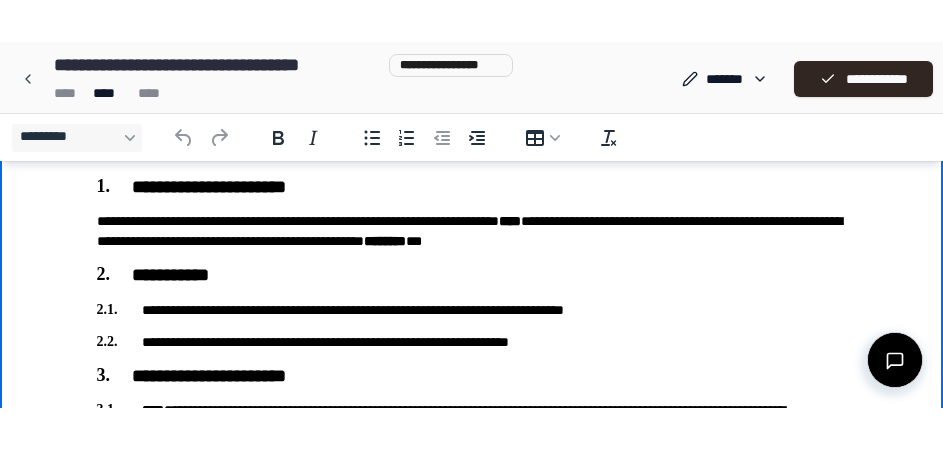 scroll, scrollTop: 200, scrollLeft: 0, axis: vertical 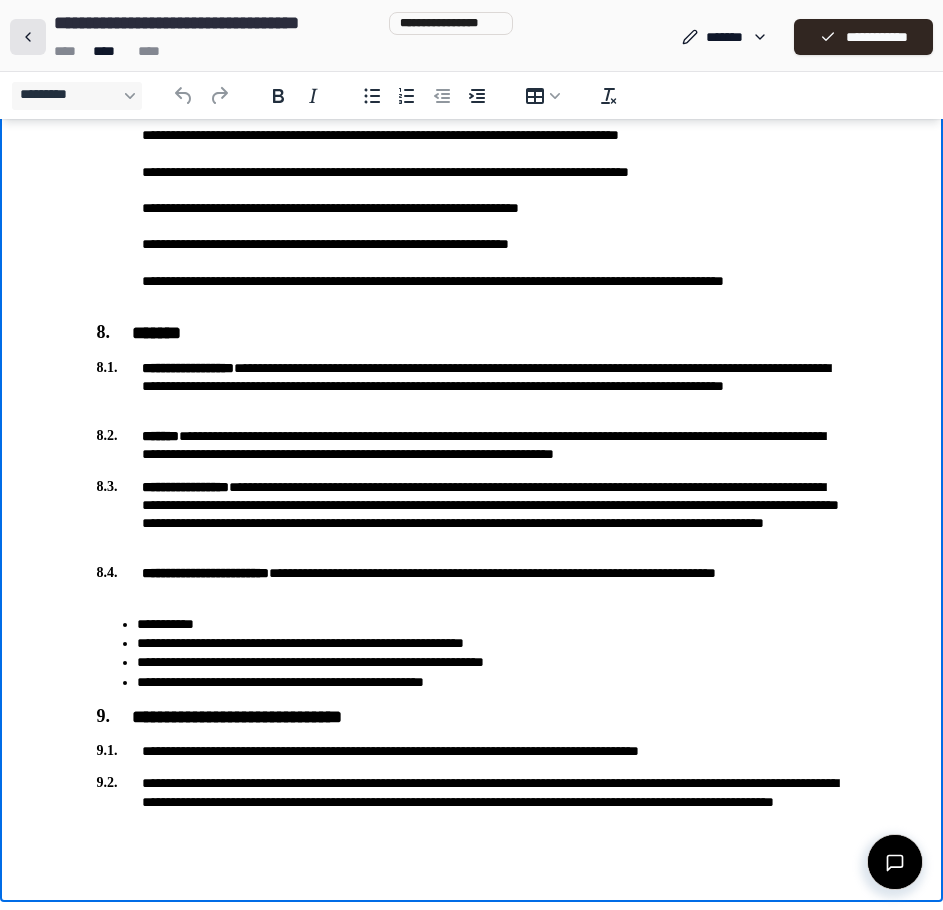 click at bounding box center [28, 37] 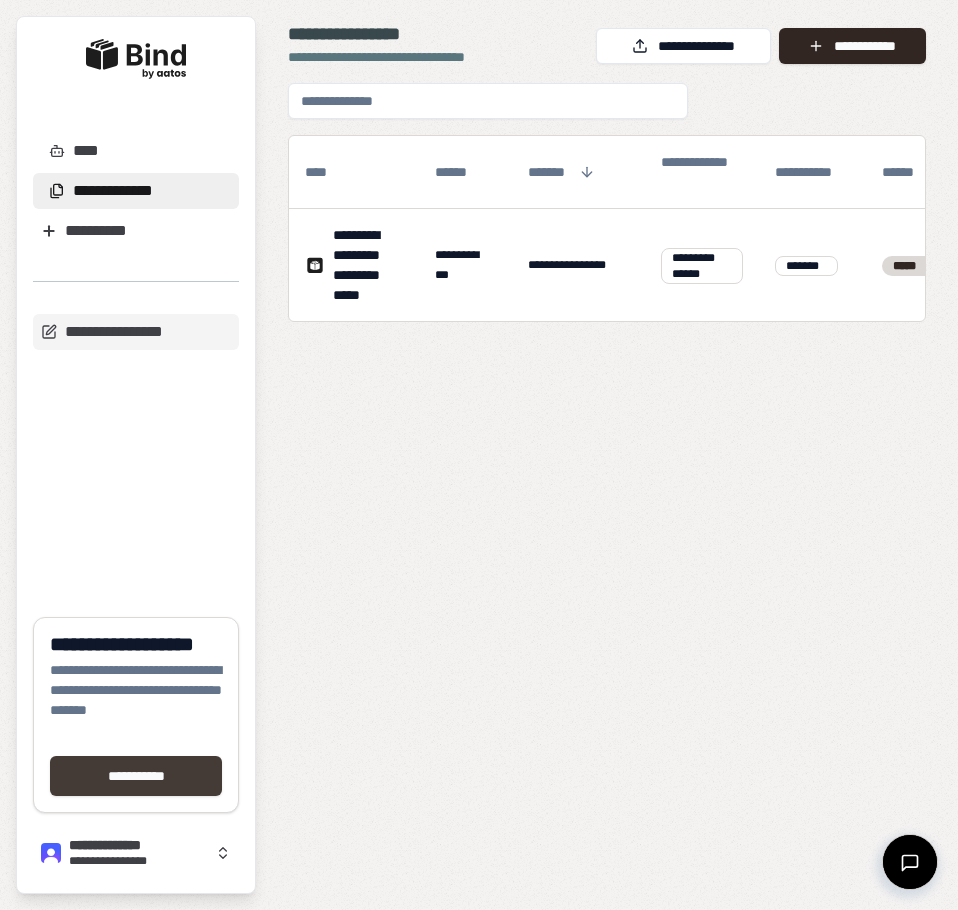 click on "**********" at bounding box center [136, 776] 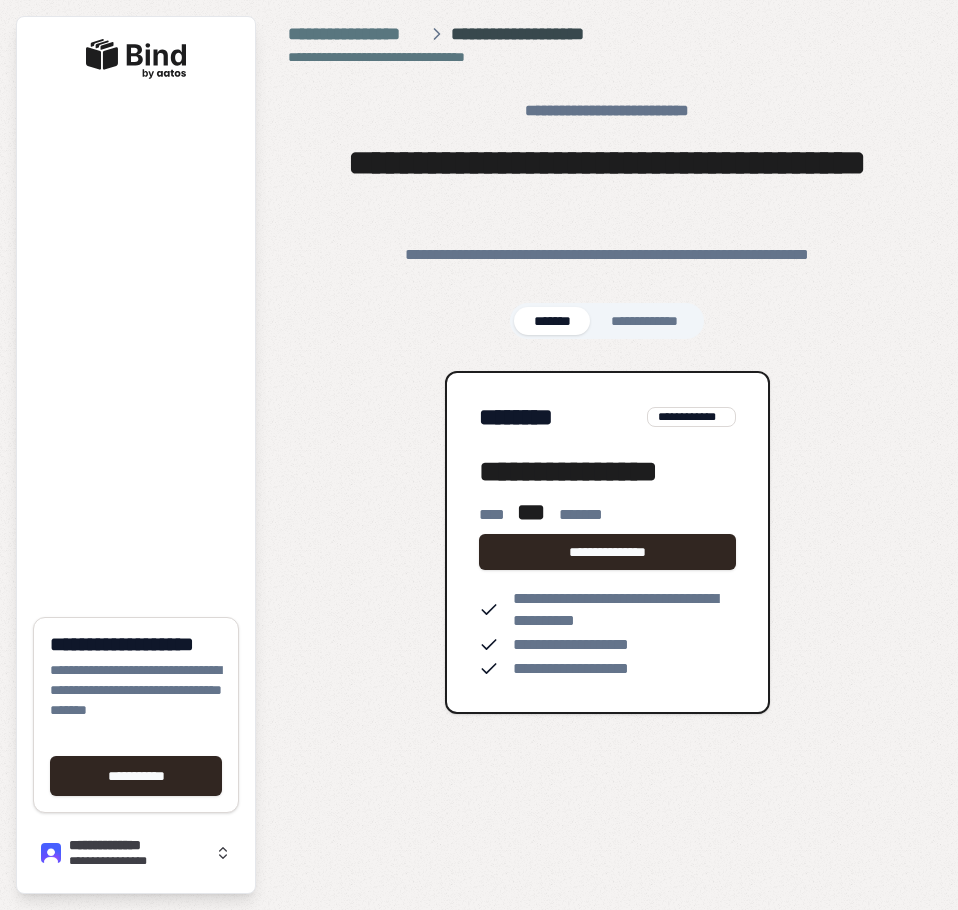click on "****** ** ** **" at bounding box center (645, 321) 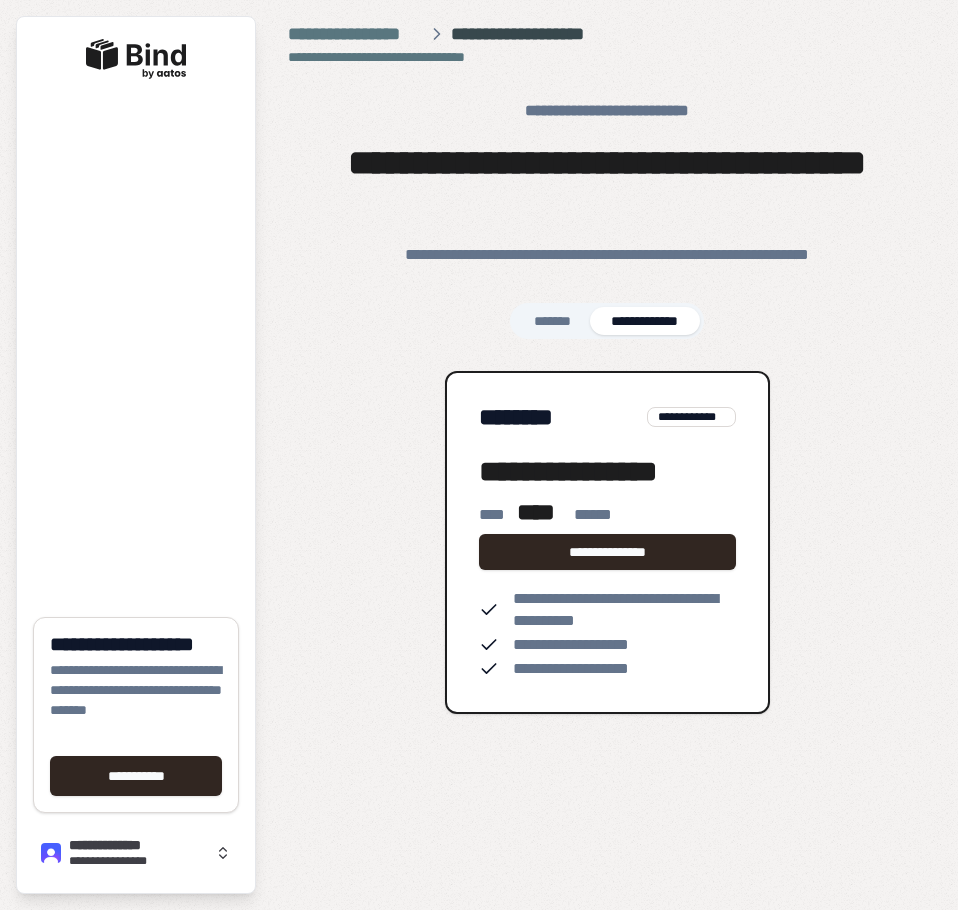 click on "*******" at bounding box center (552, 321) 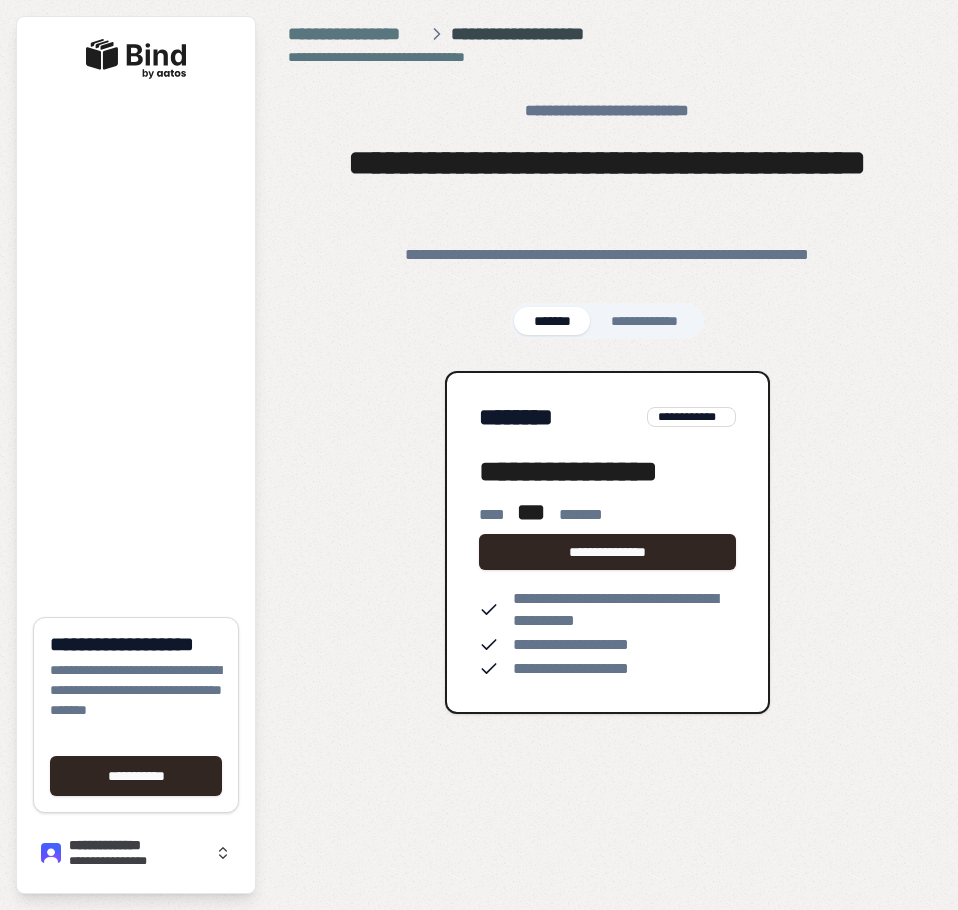 click on "****** ** ** **" at bounding box center [645, 321] 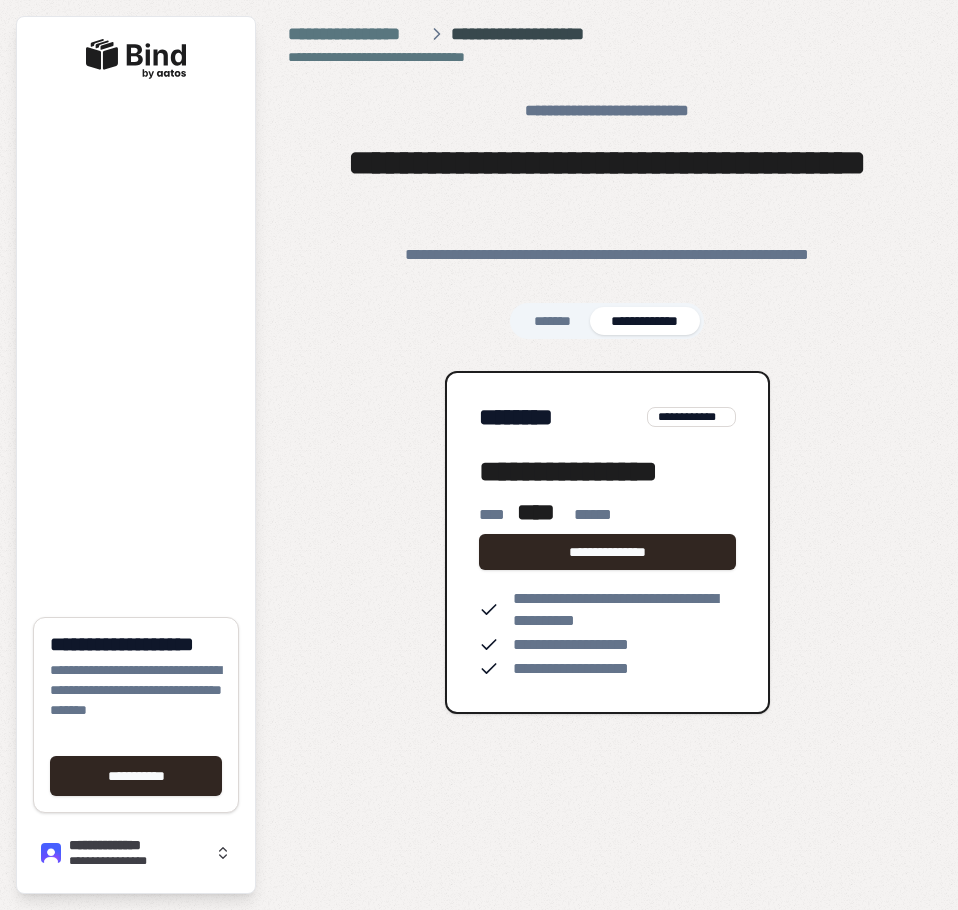 click on "*******" at bounding box center (552, 321) 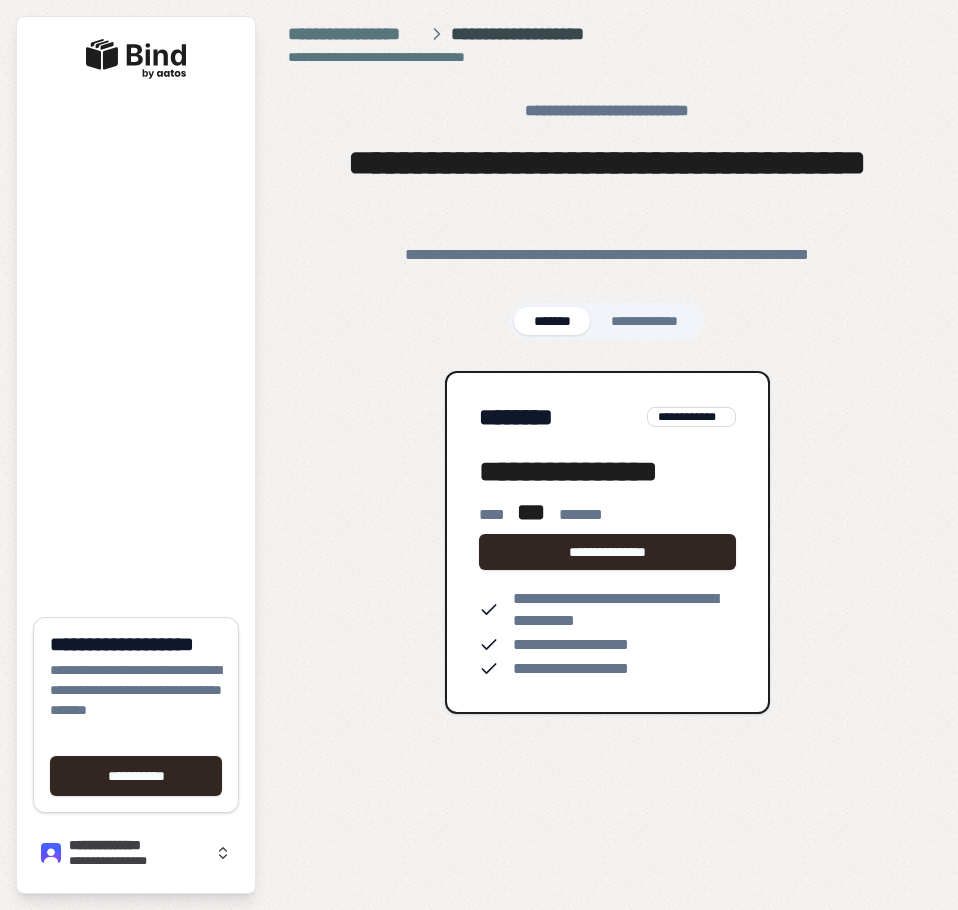 click on "****** ** ** **" at bounding box center (645, 321) 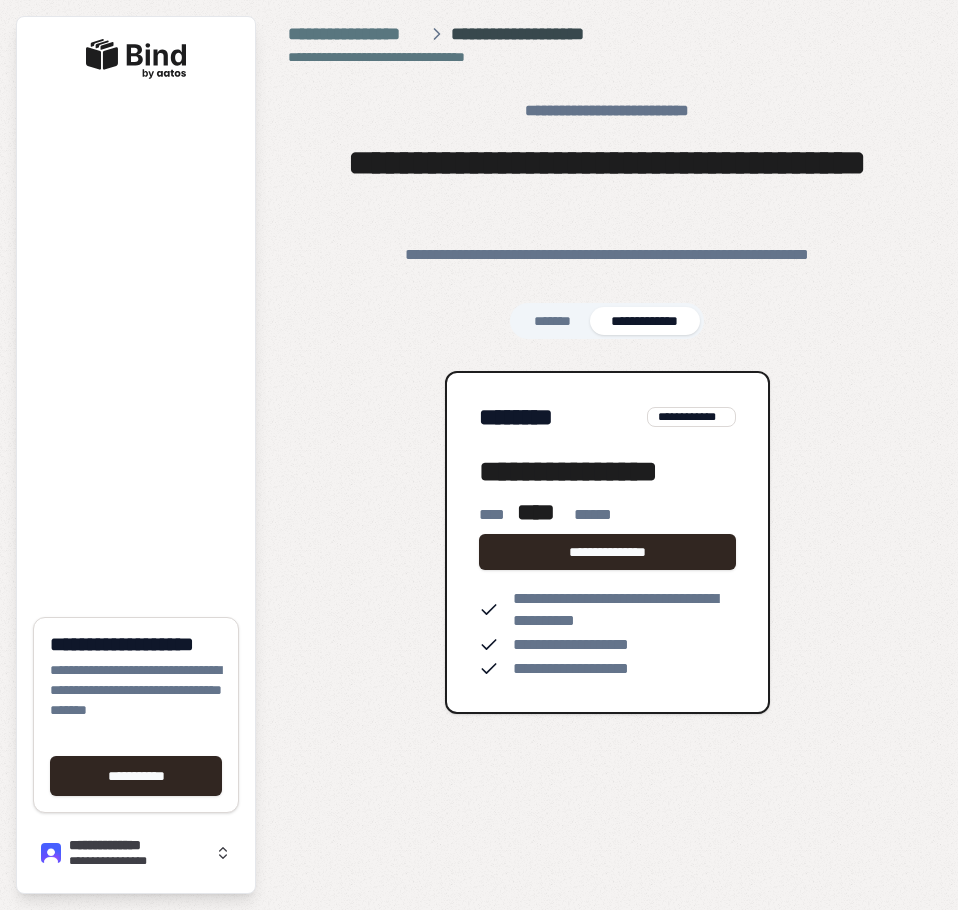 click on "*******" at bounding box center (552, 321) 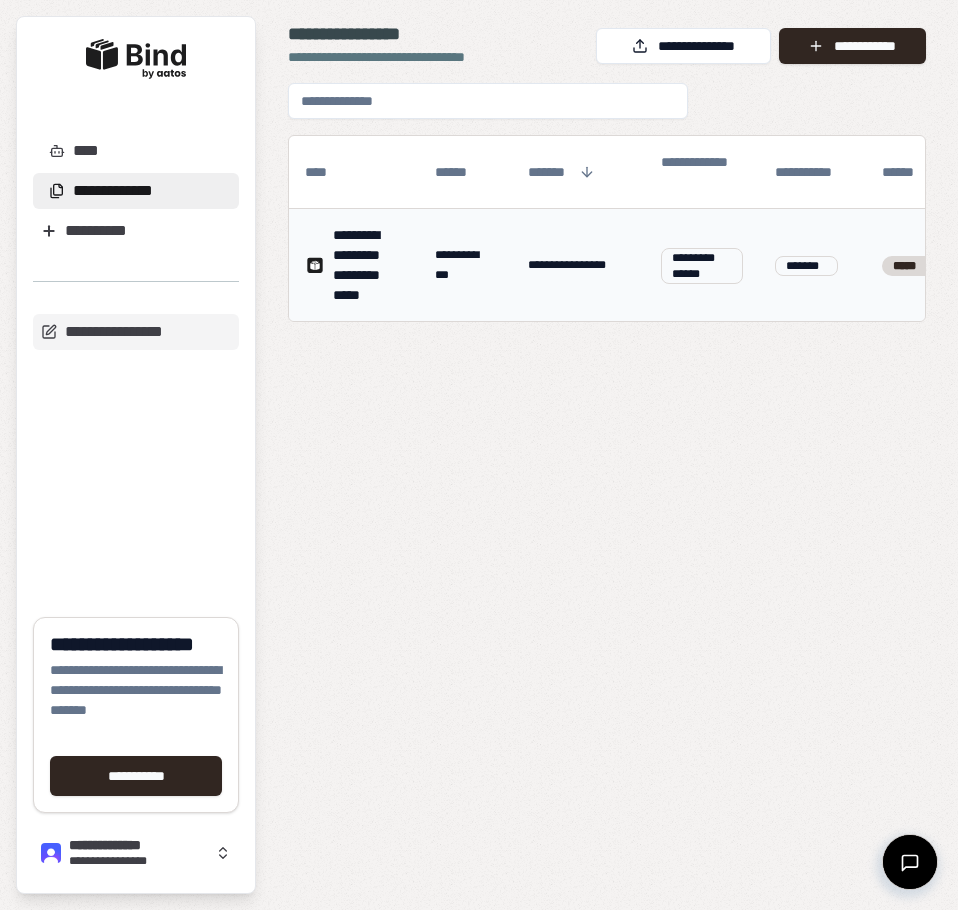 click on "**********" at bounding box center [465, 265] 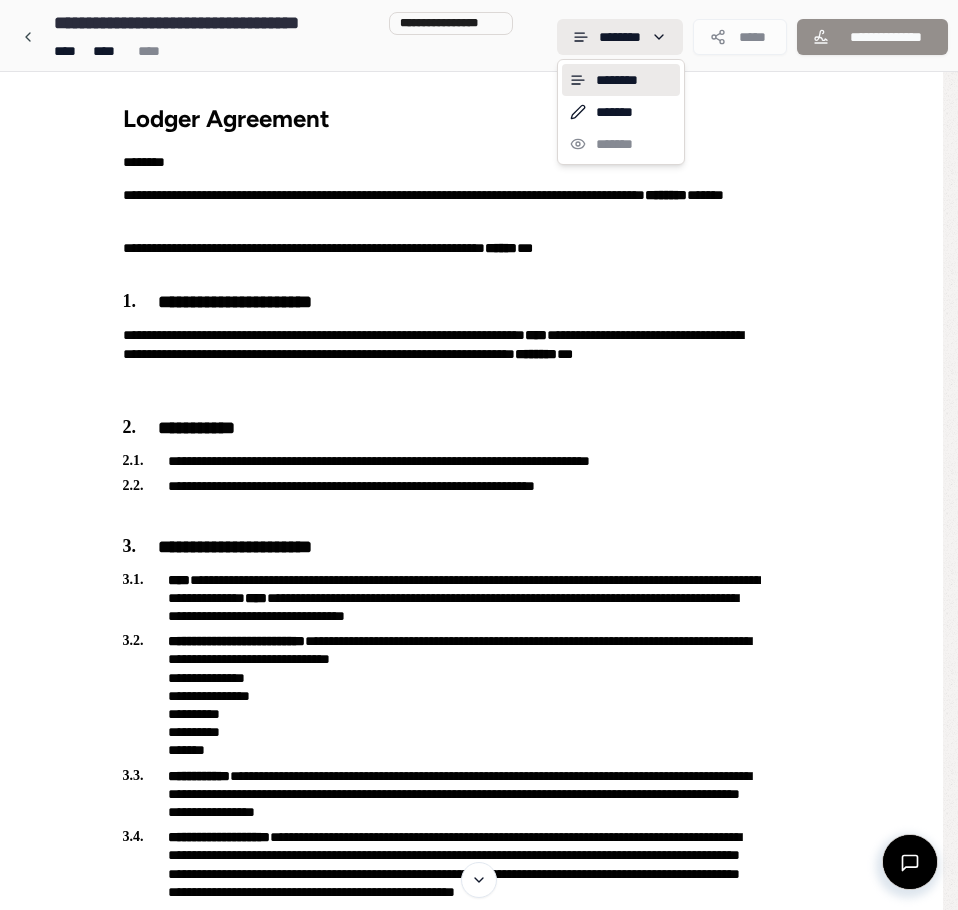 click on "**********" at bounding box center (471, 1973) 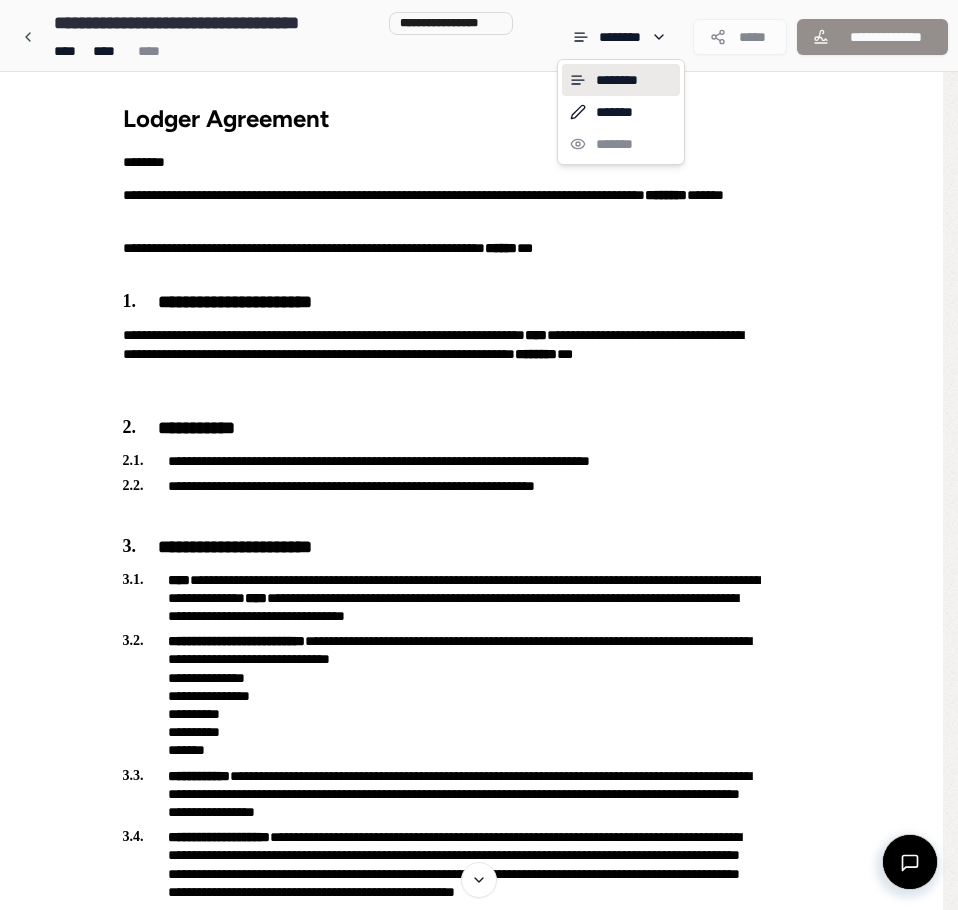 click on "**********" at bounding box center [479, 1973] 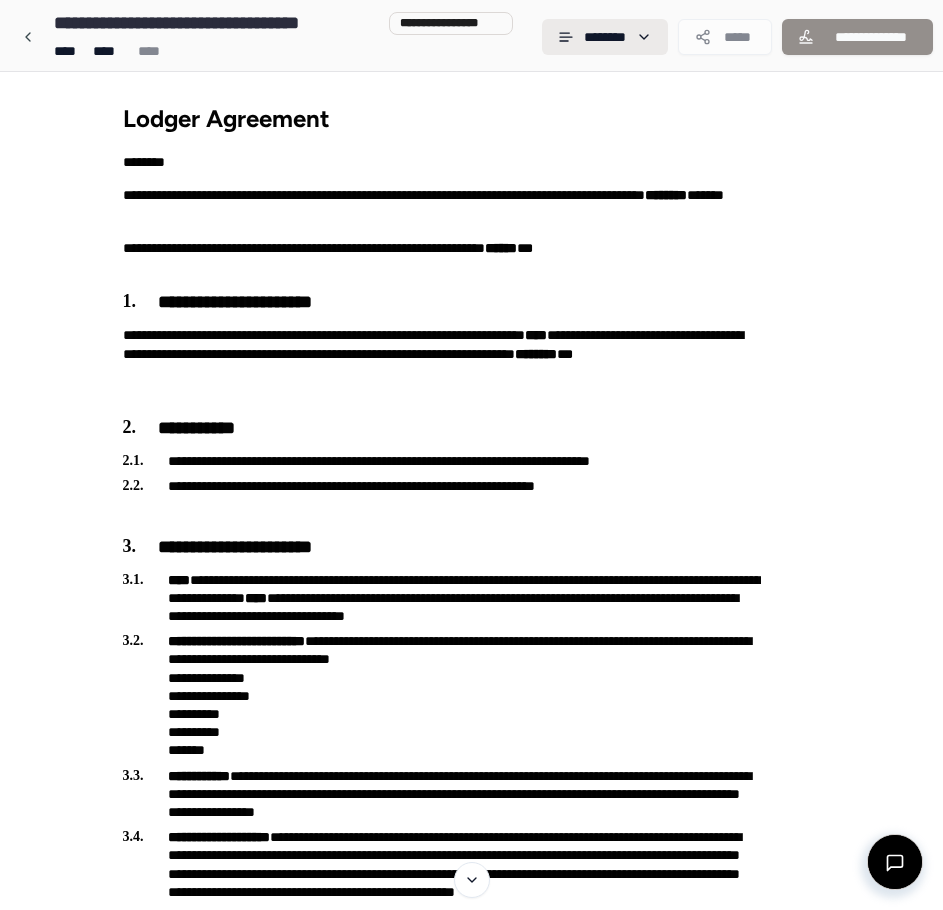 click on "**********" at bounding box center [471, 1973] 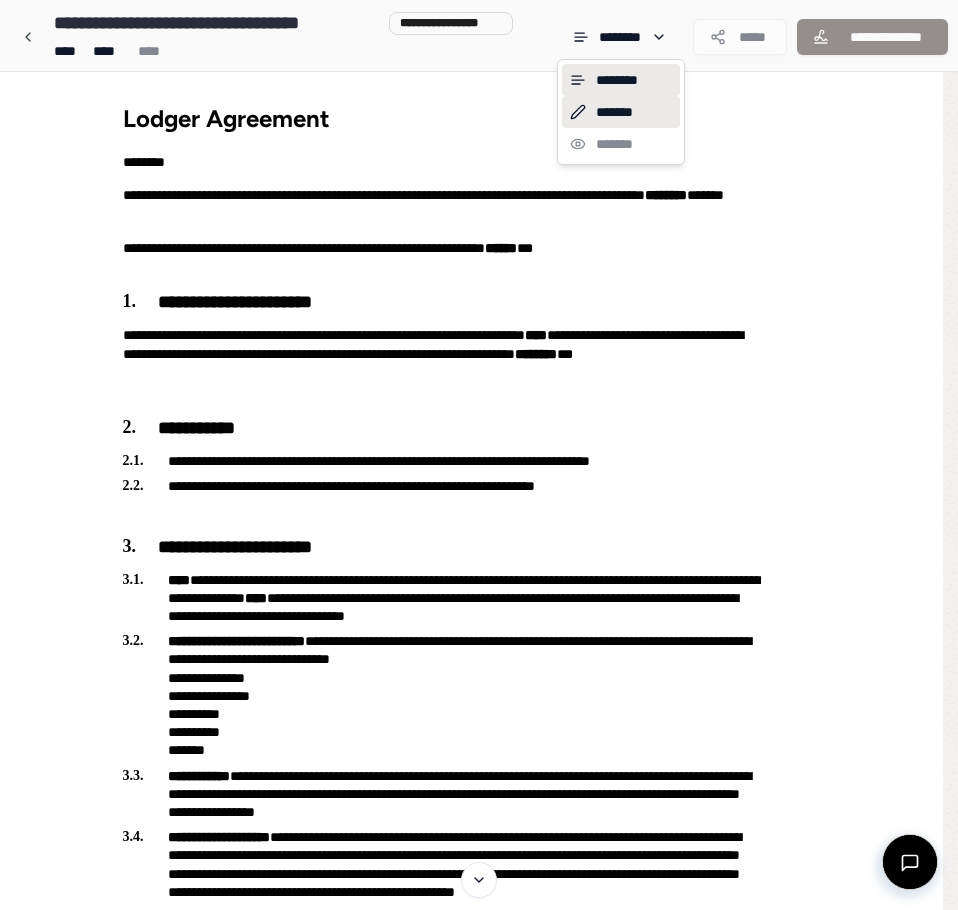 click on "*******" at bounding box center (621, 112) 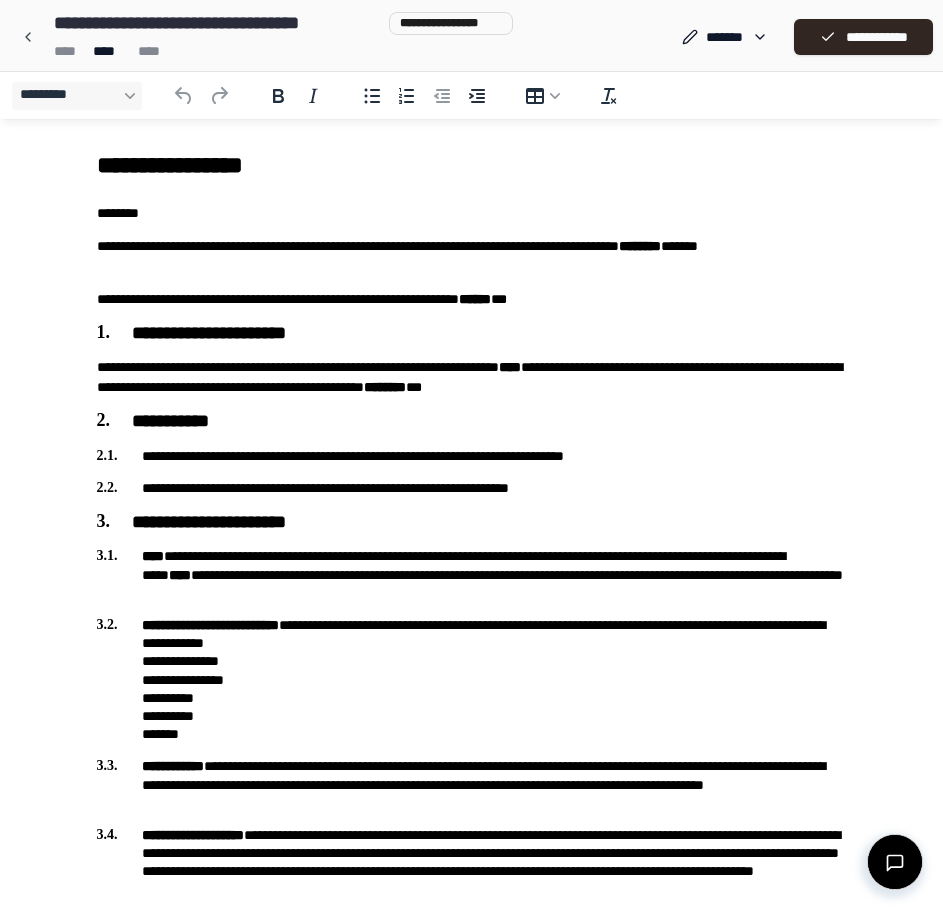 scroll, scrollTop: 0, scrollLeft: 0, axis: both 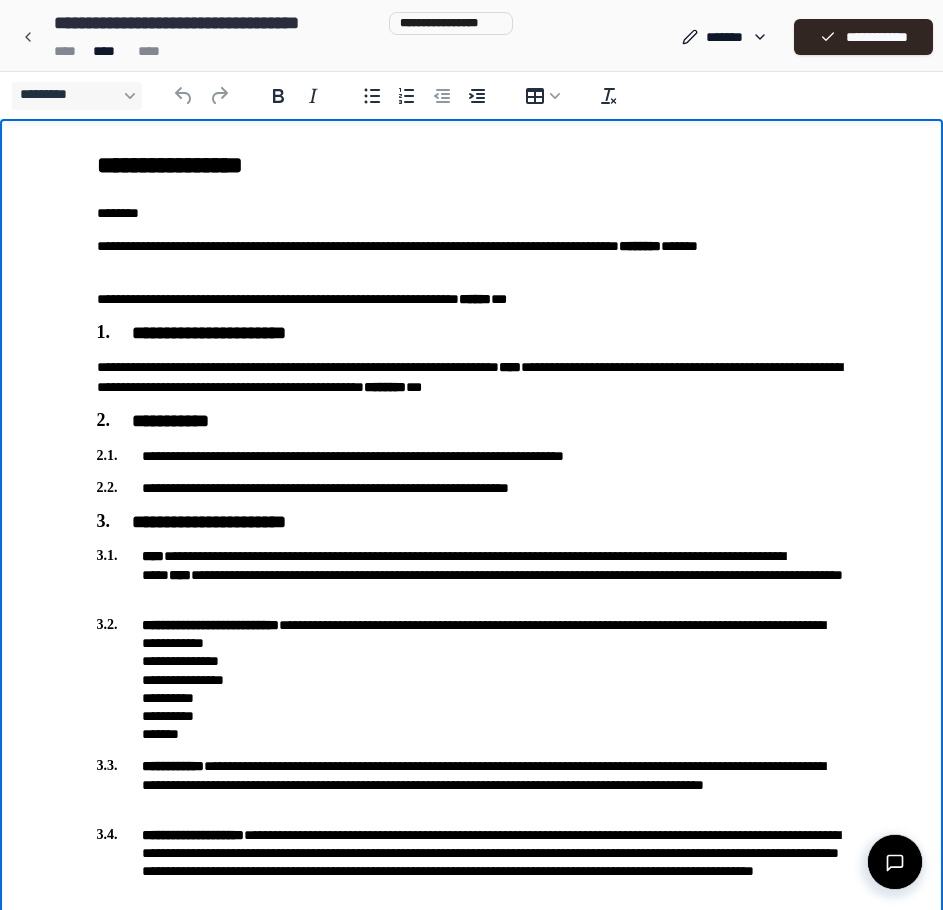 drag, startPoint x: 352, startPoint y: 292, endPoint x: 328, endPoint y: 292, distance: 24 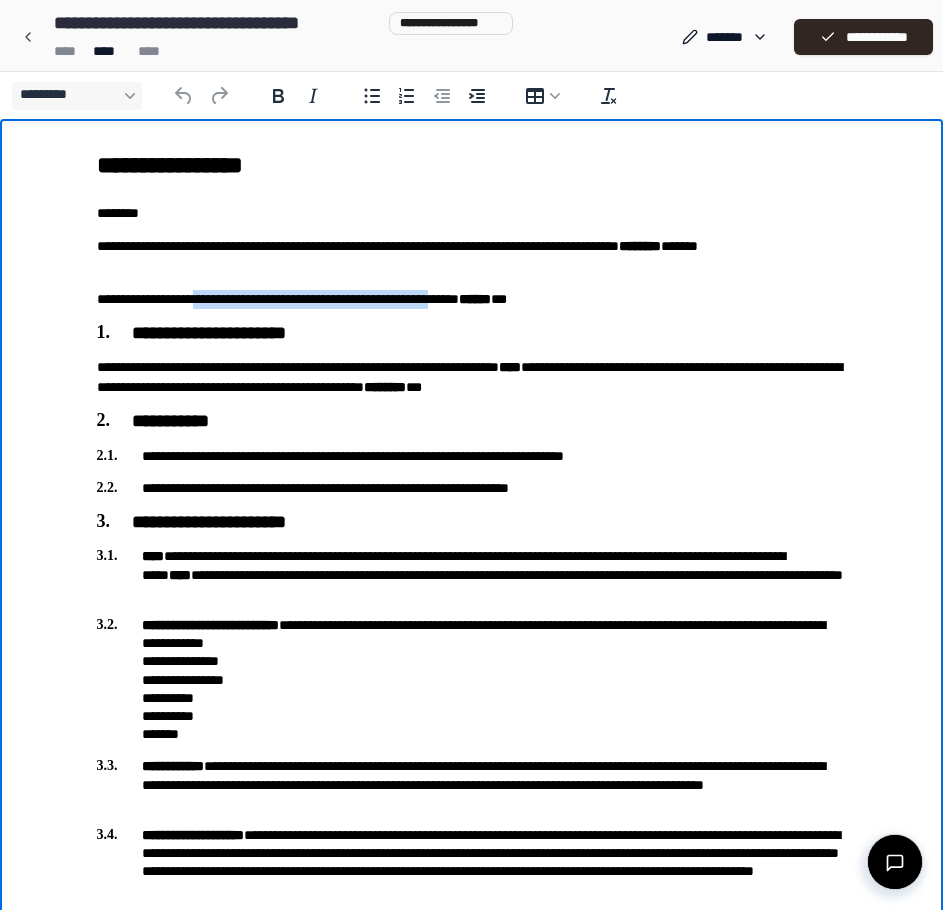 drag, startPoint x: 229, startPoint y: 297, endPoint x: 567, endPoint y: 299, distance: 338.00592 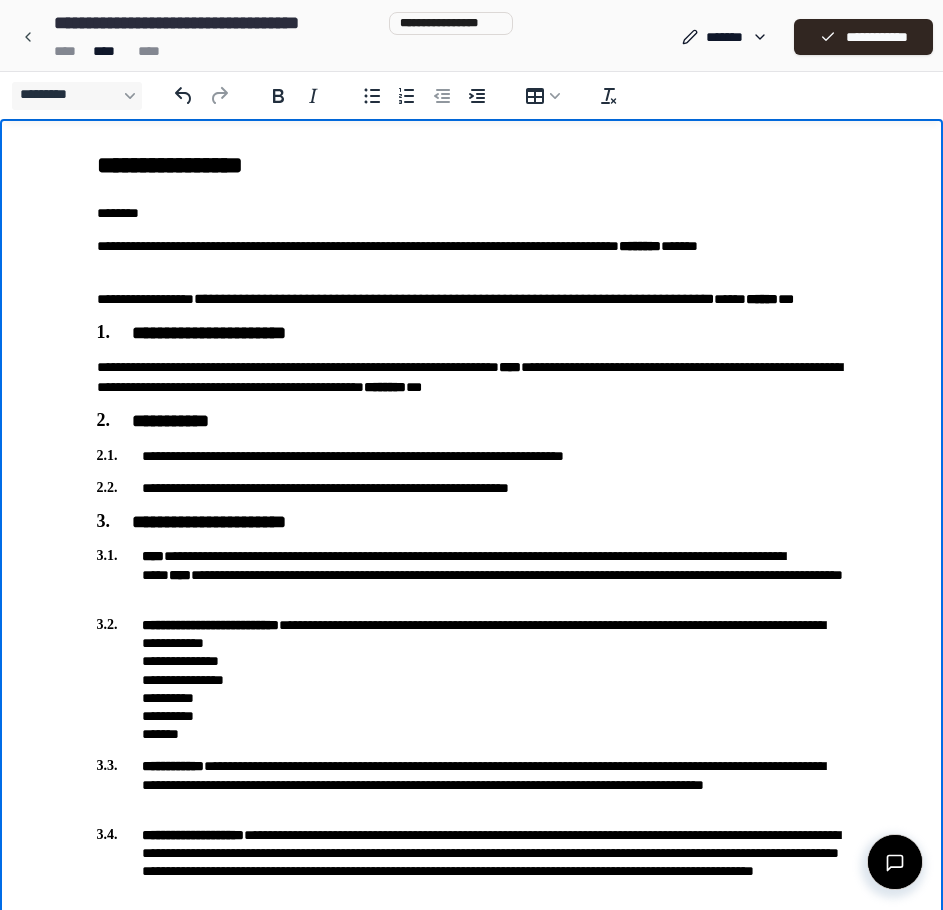 click on "**********" at bounding box center (472, 299) 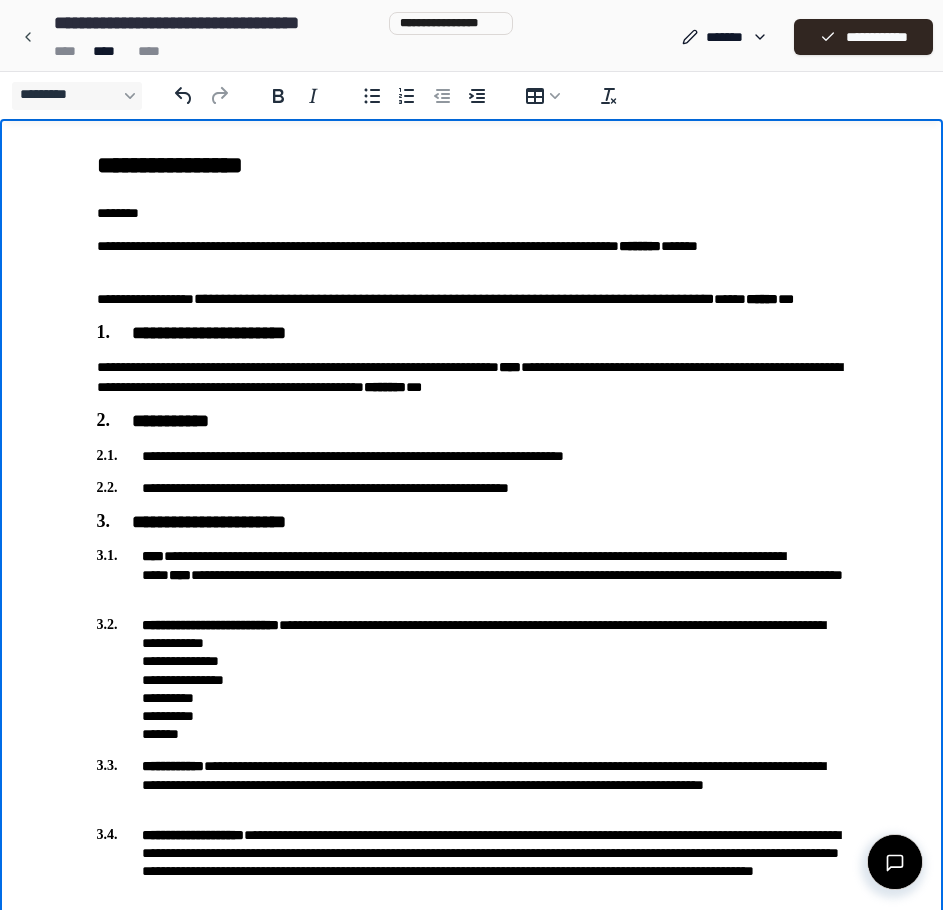click on "**********" at bounding box center [472, 299] 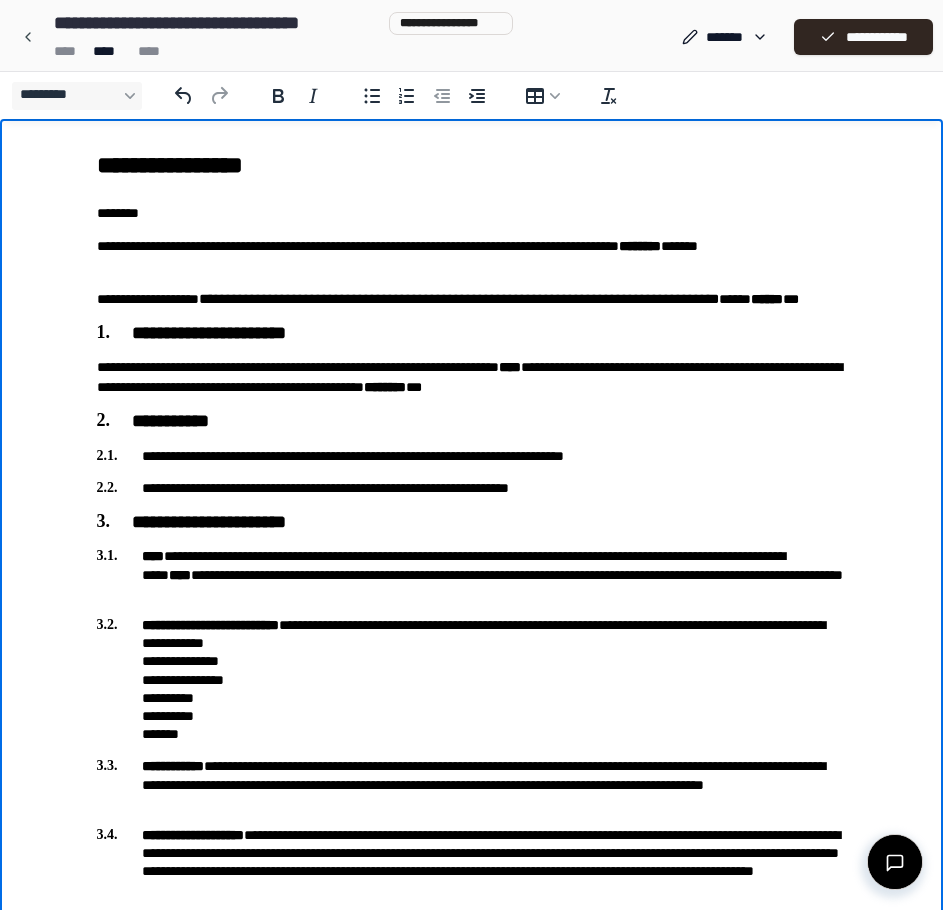 click on "**********" at bounding box center [472, 334] 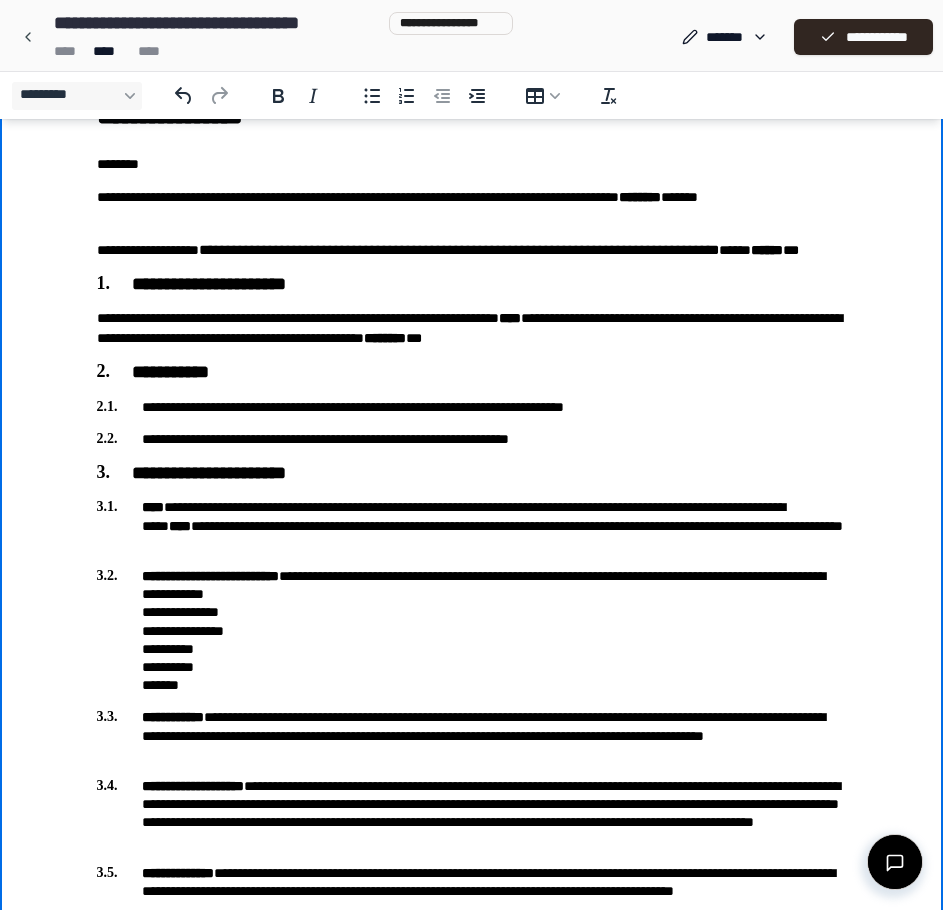 scroll, scrollTop: 100, scrollLeft: 0, axis: vertical 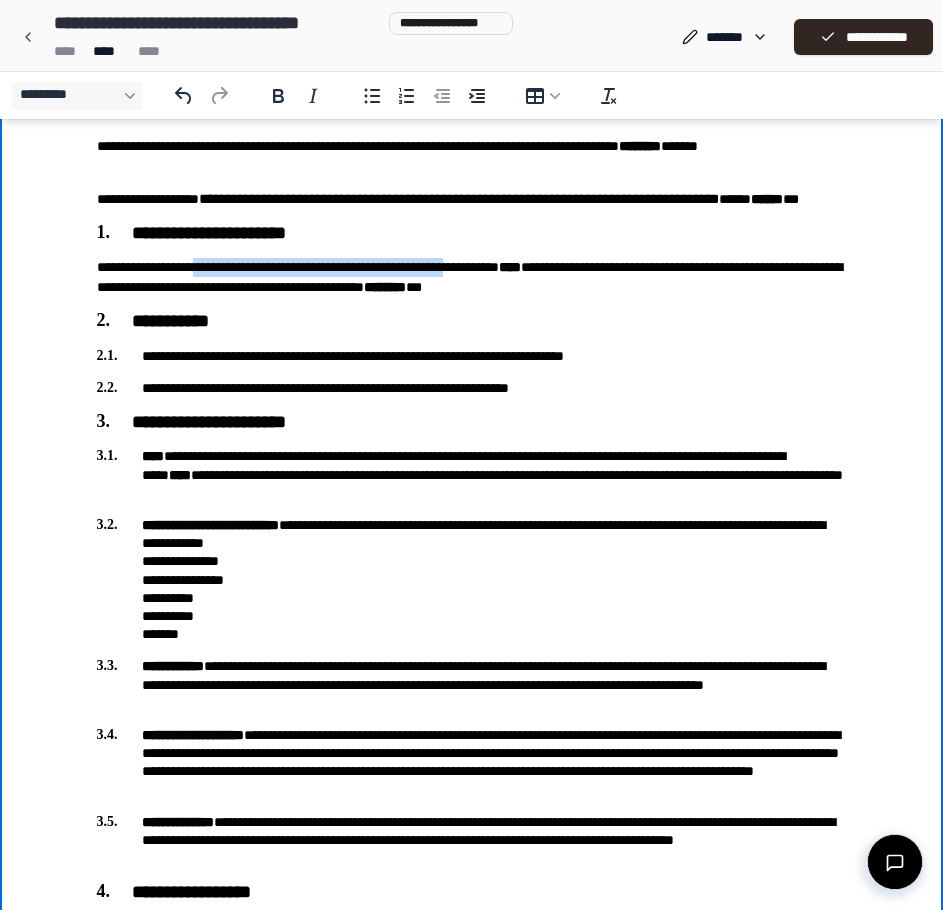 drag, startPoint x: 225, startPoint y: 263, endPoint x: 536, endPoint y: 266, distance: 311.01447 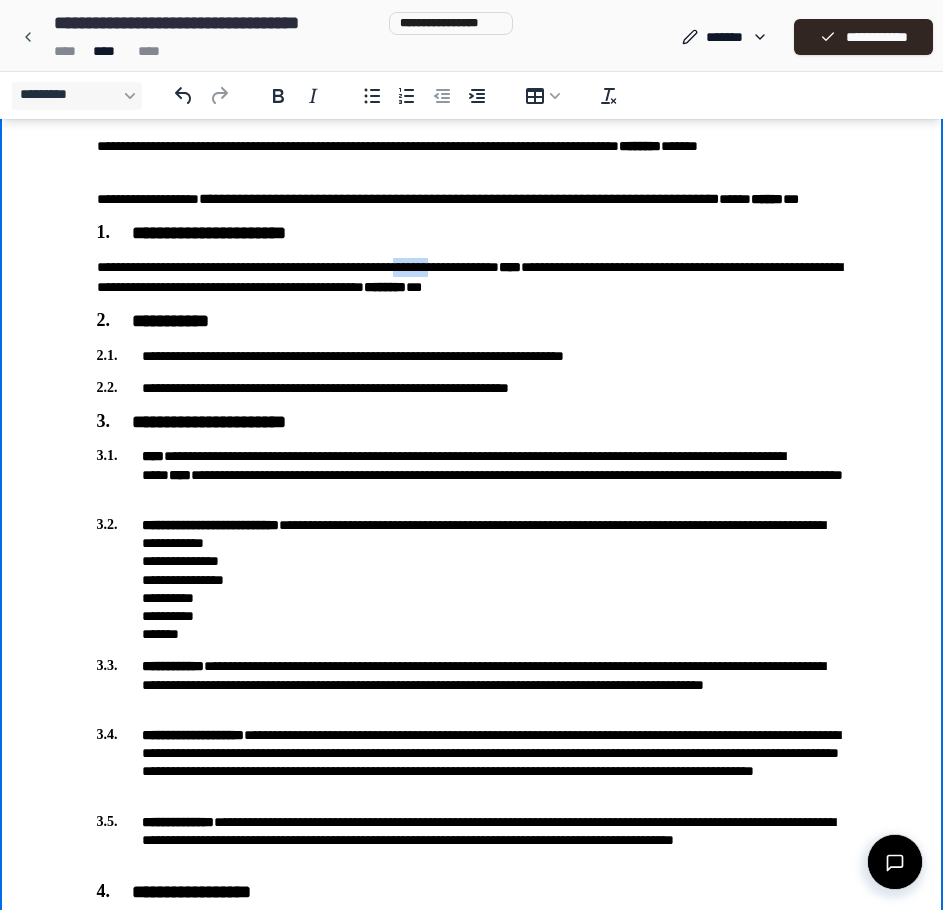 click on "**********" at bounding box center (472, 277) 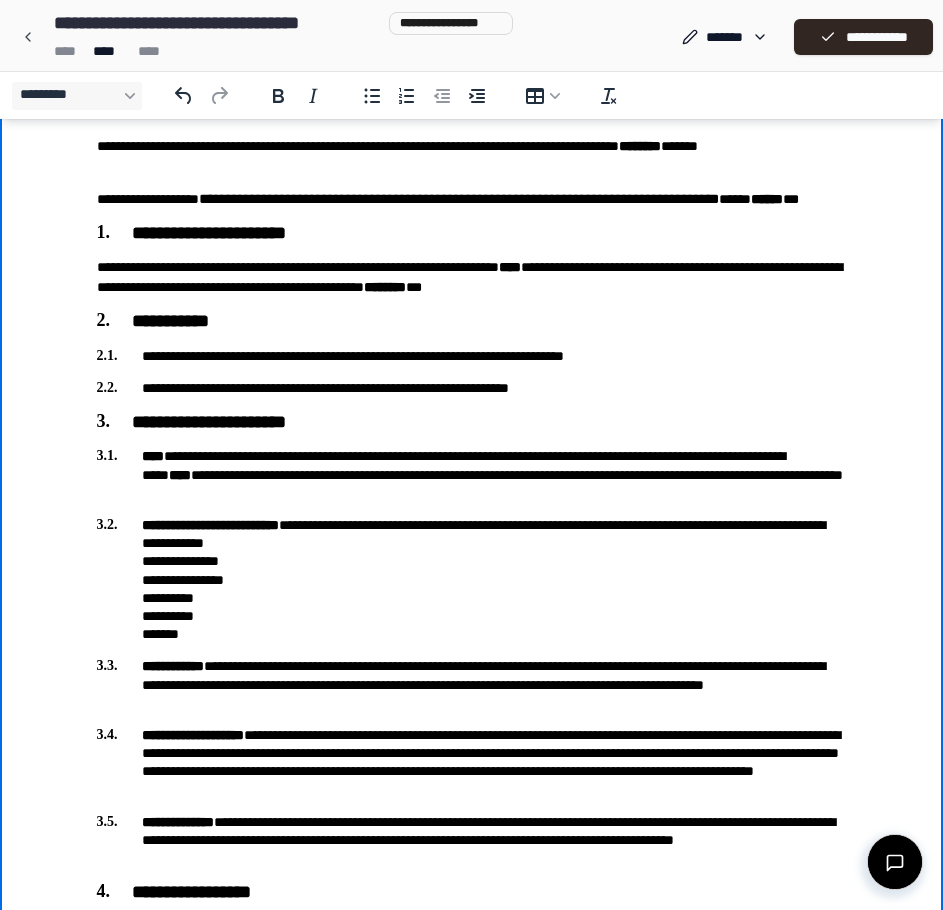 click on "**********" at bounding box center (472, 277) 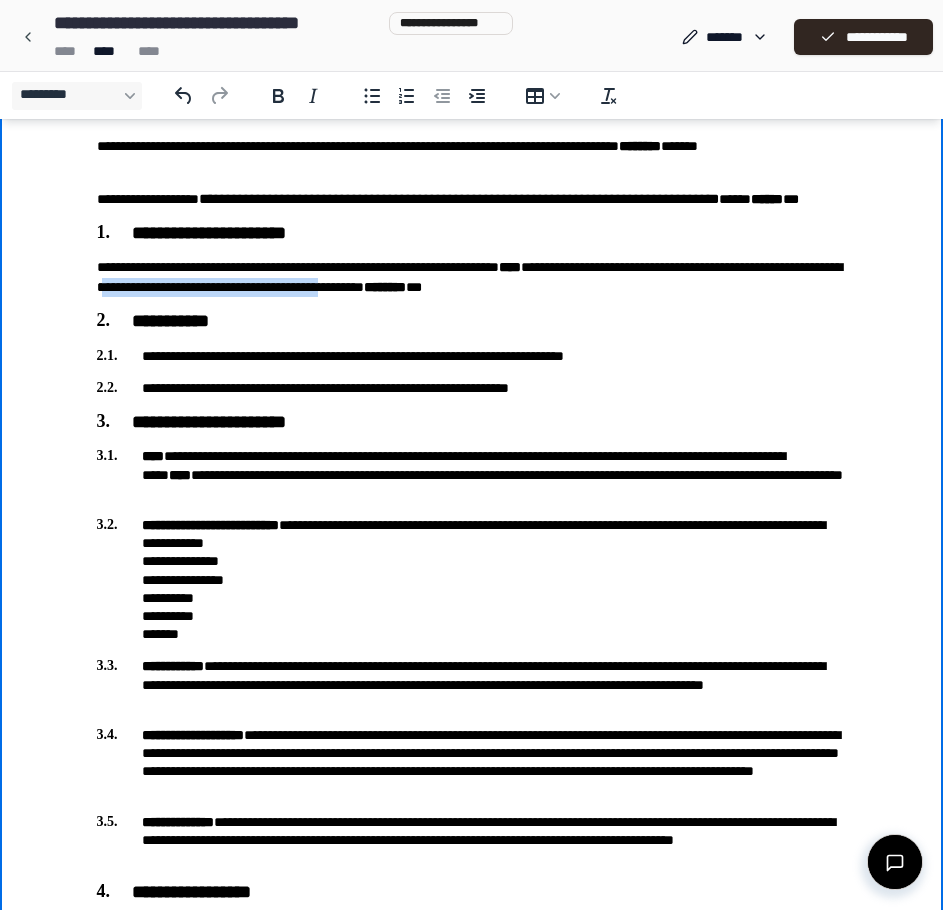 drag, startPoint x: 349, startPoint y: 291, endPoint x: 602, endPoint y: 281, distance: 253.19756 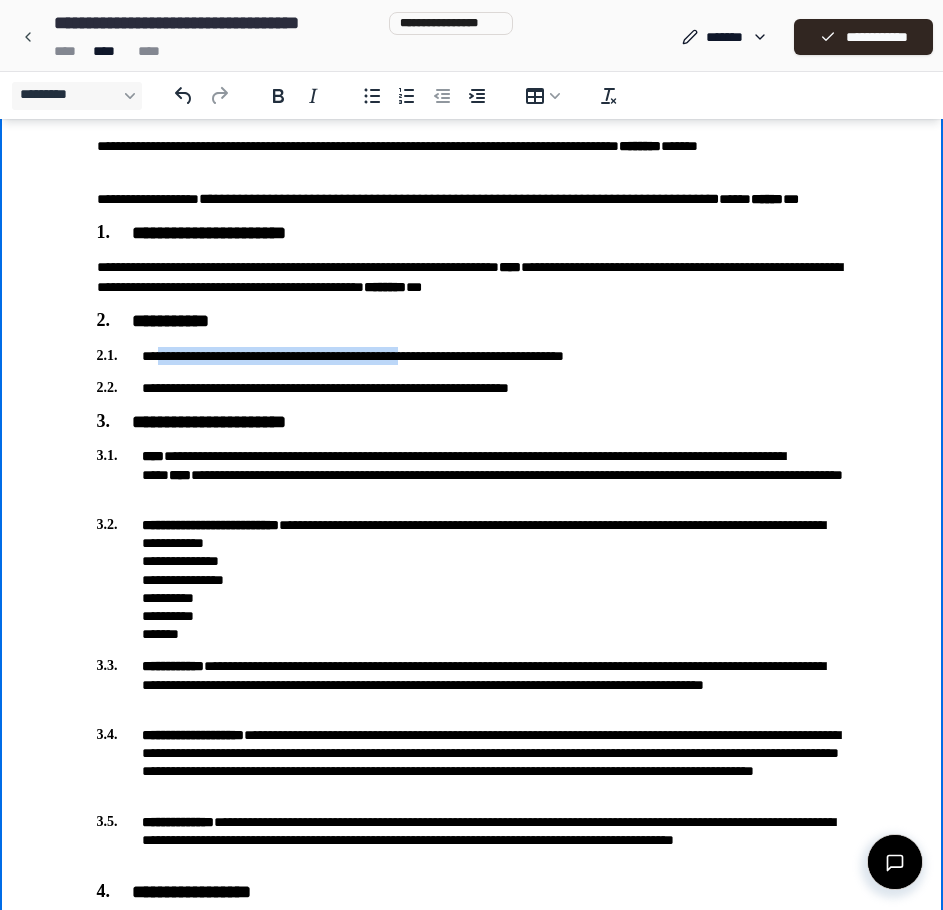drag, startPoint x: 163, startPoint y: 358, endPoint x: 479, endPoint y: 364, distance: 316.05695 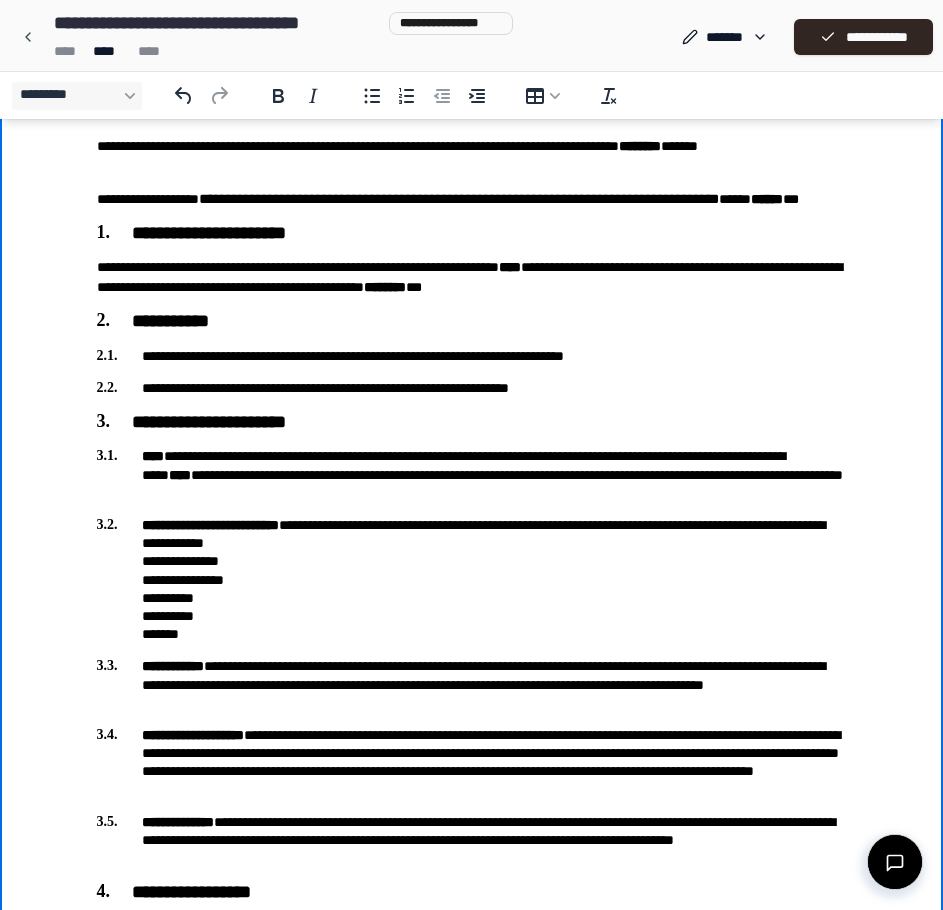 click on "**********" at bounding box center [472, 356] 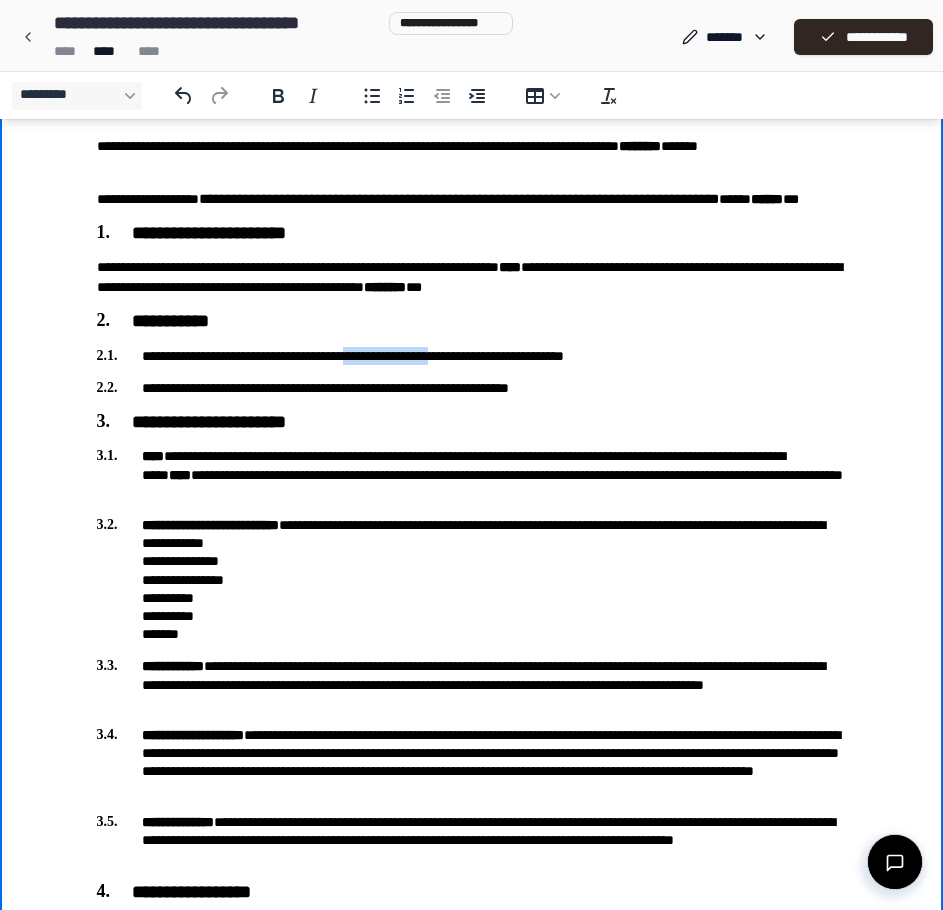 drag, startPoint x: 517, startPoint y: 358, endPoint x: 406, endPoint y: 364, distance: 111.16204 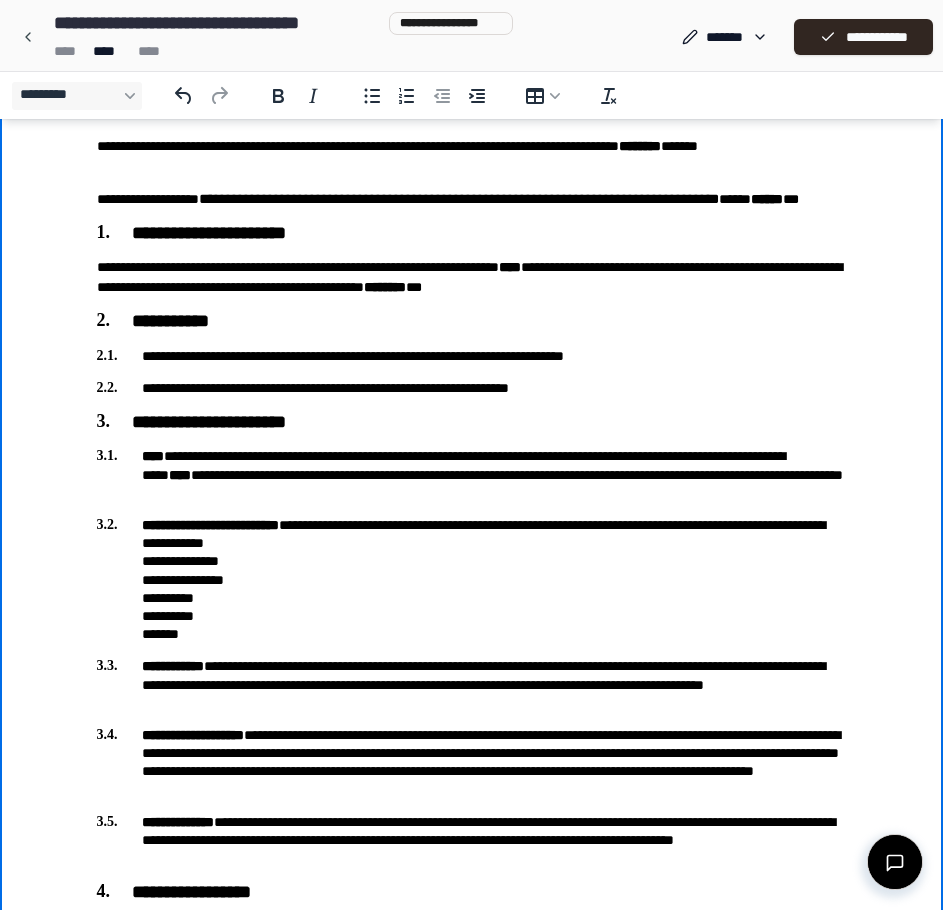 click on "**********" at bounding box center (472, 1534) 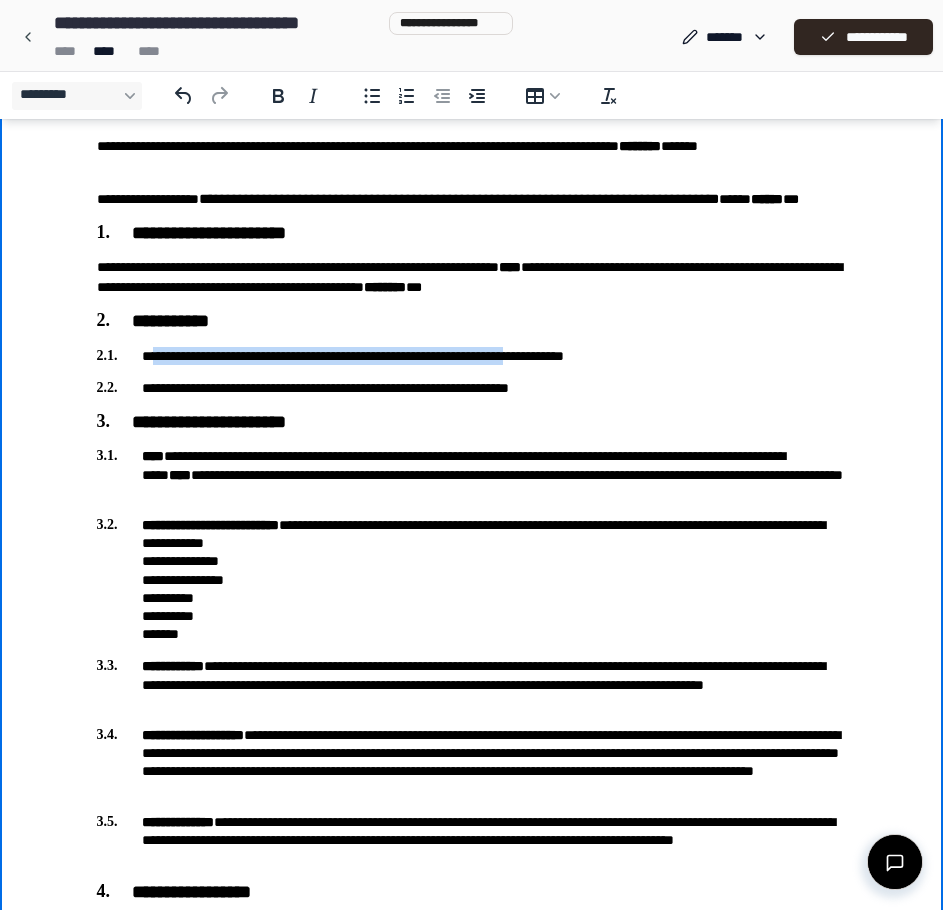 drag, startPoint x: 161, startPoint y: 358, endPoint x: 609, endPoint y: 342, distance: 448.2856 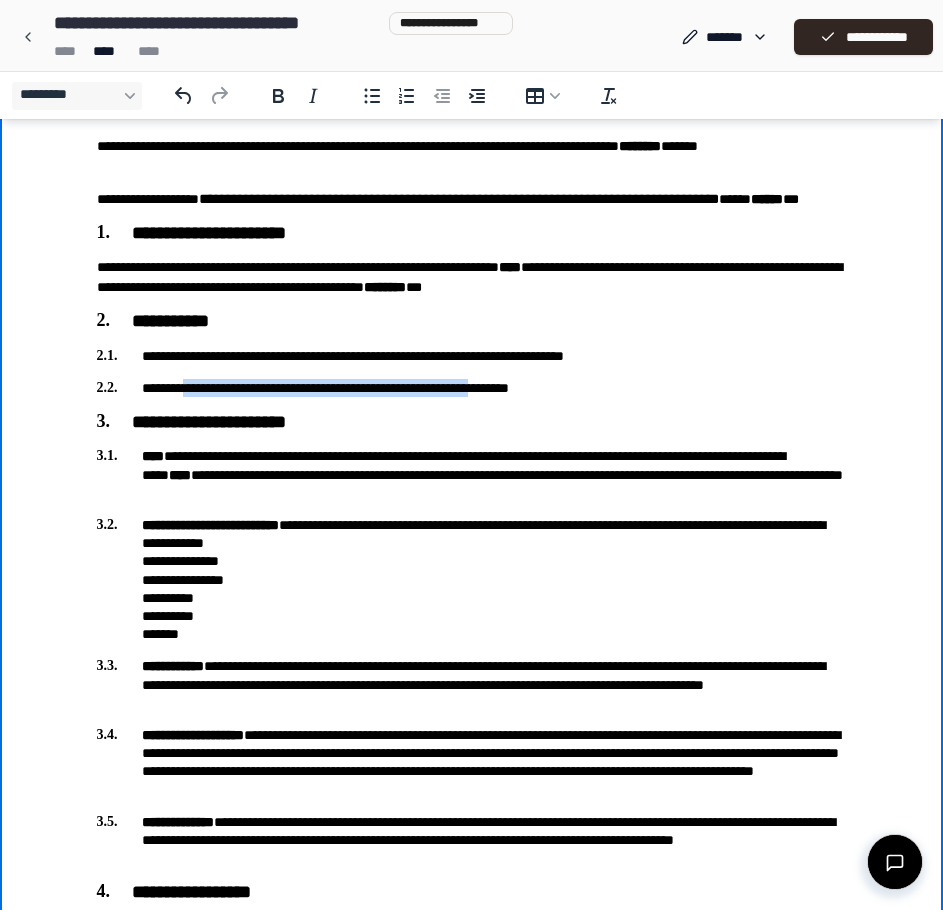 drag, startPoint x: 186, startPoint y: 379, endPoint x: 543, endPoint y: 387, distance: 357.08963 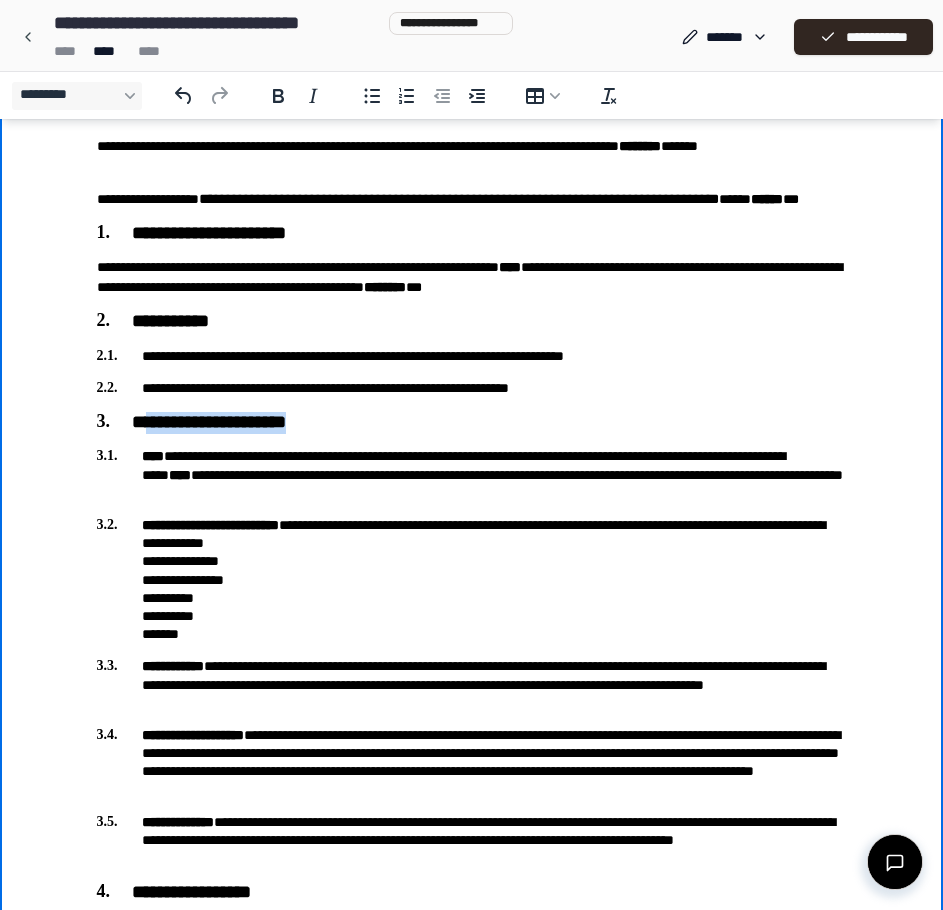 drag, startPoint x: 151, startPoint y: 426, endPoint x: 353, endPoint y: 407, distance: 202.8916 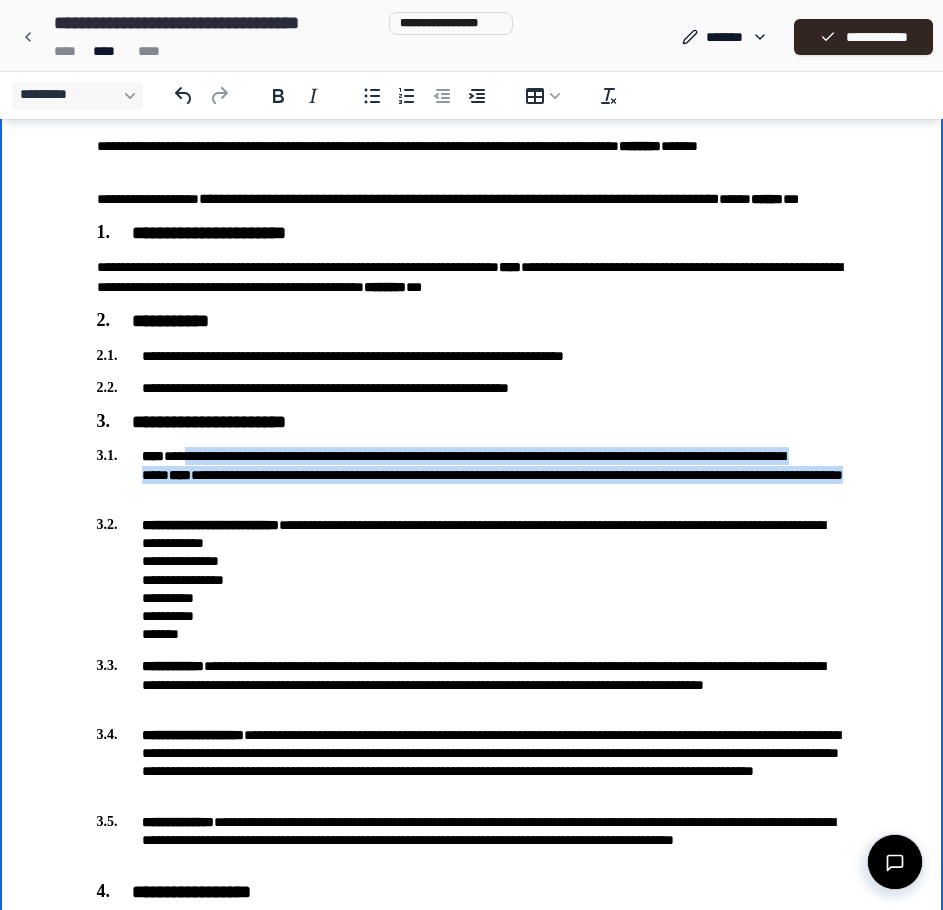 drag, startPoint x: 196, startPoint y: 454, endPoint x: 557, endPoint y: 485, distance: 362.32858 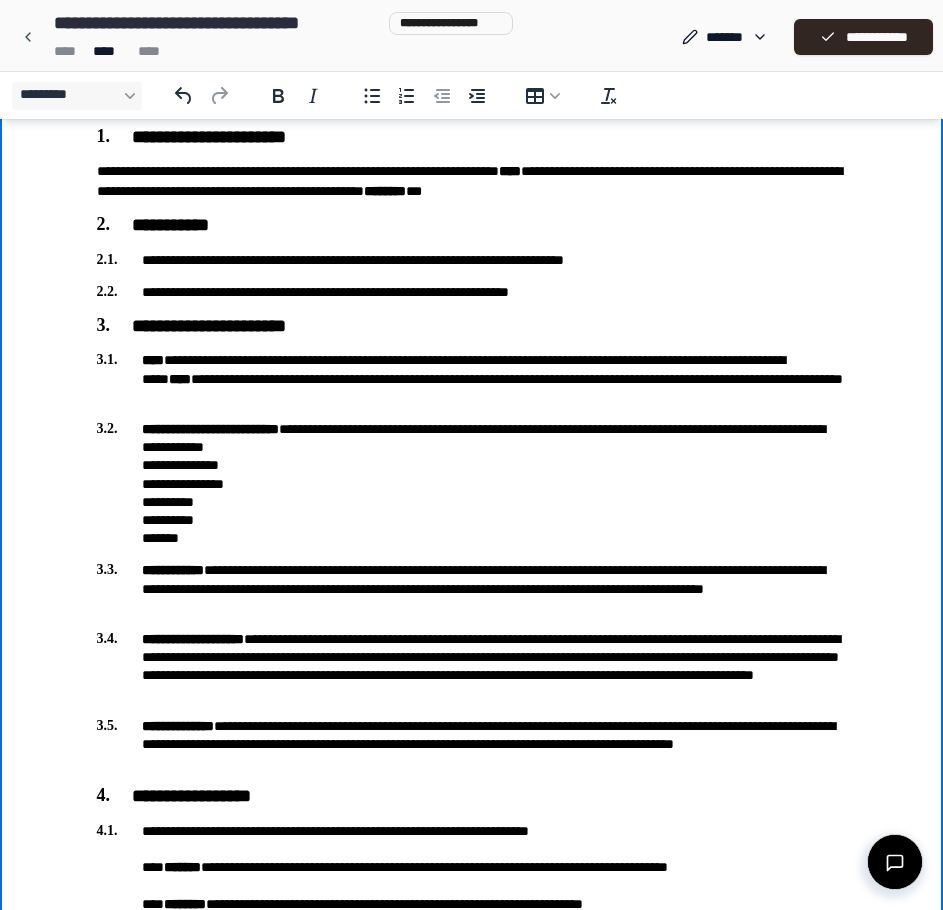 scroll, scrollTop: 233, scrollLeft: 0, axis: vertical 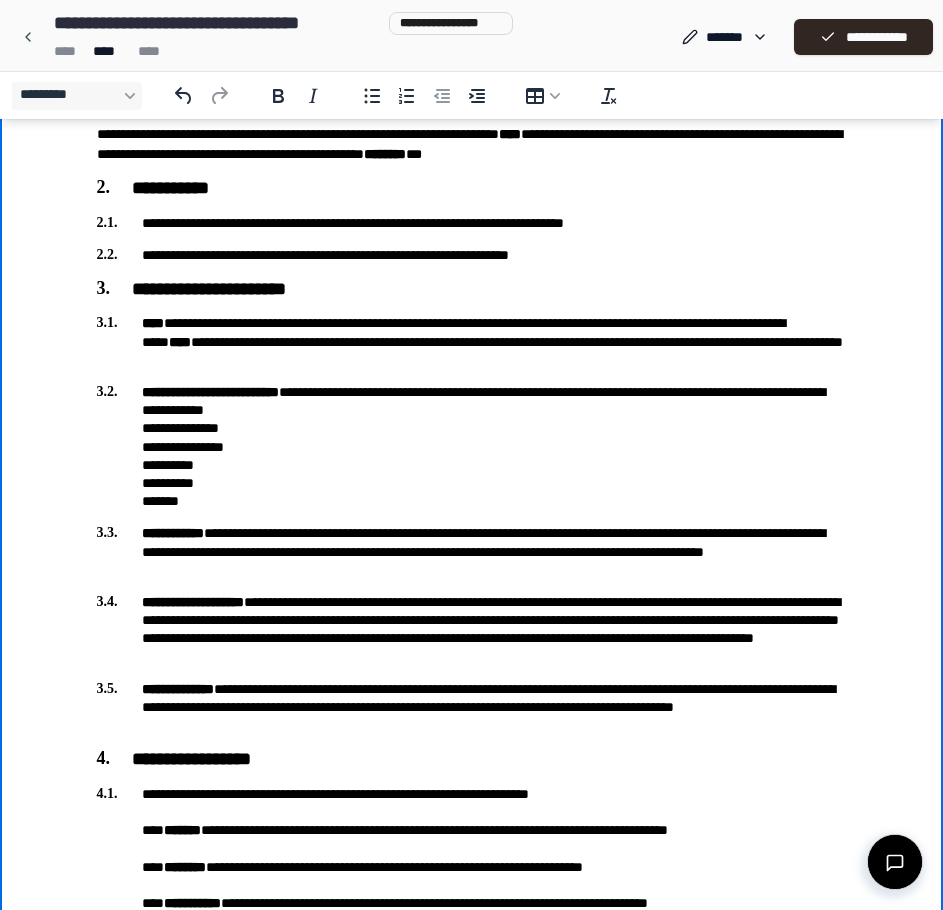 click on "**********" at bounding box center (472, 341) 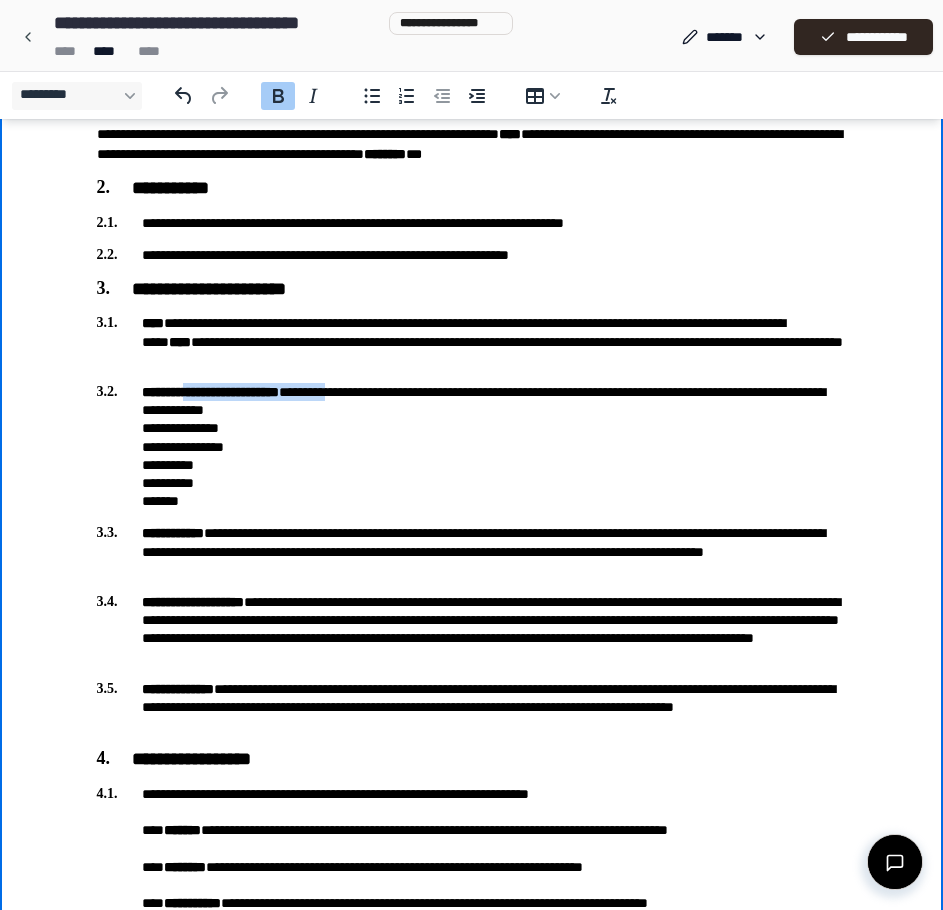 drag, startPoint x: 191, startPoint y: 386, endPoint x: 369, endPoint y: 390, distance: 178.04494 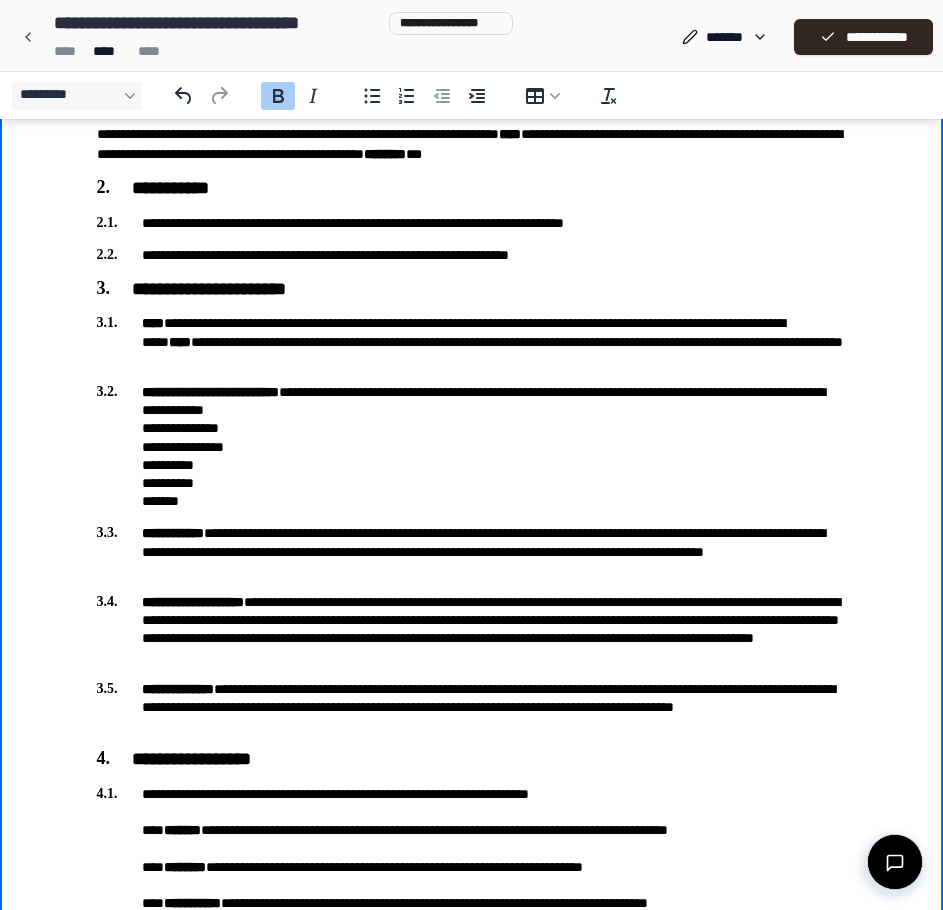 click on "**********" at bounding box center (472, 446) 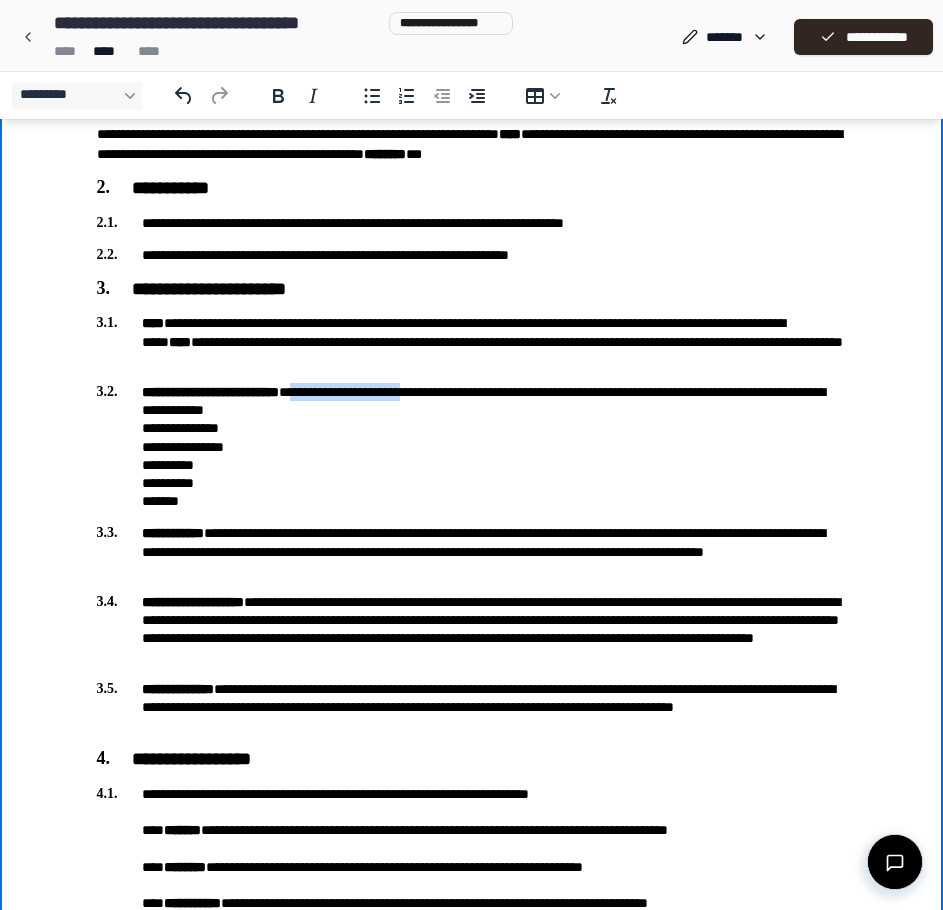drag, startPoint x: 324, startPoint y: 389, endPoint x: 453, endPoint y: 396, distance: 129.18979 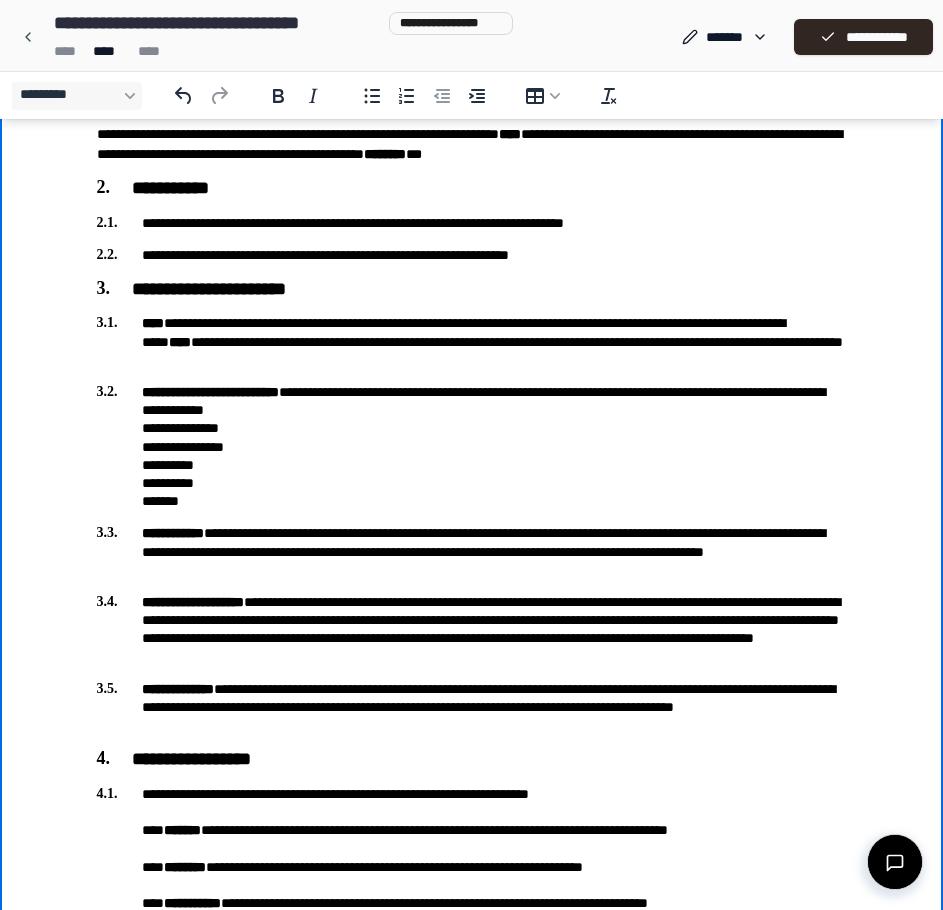 click on "**********" at bounding box center (472, 341) 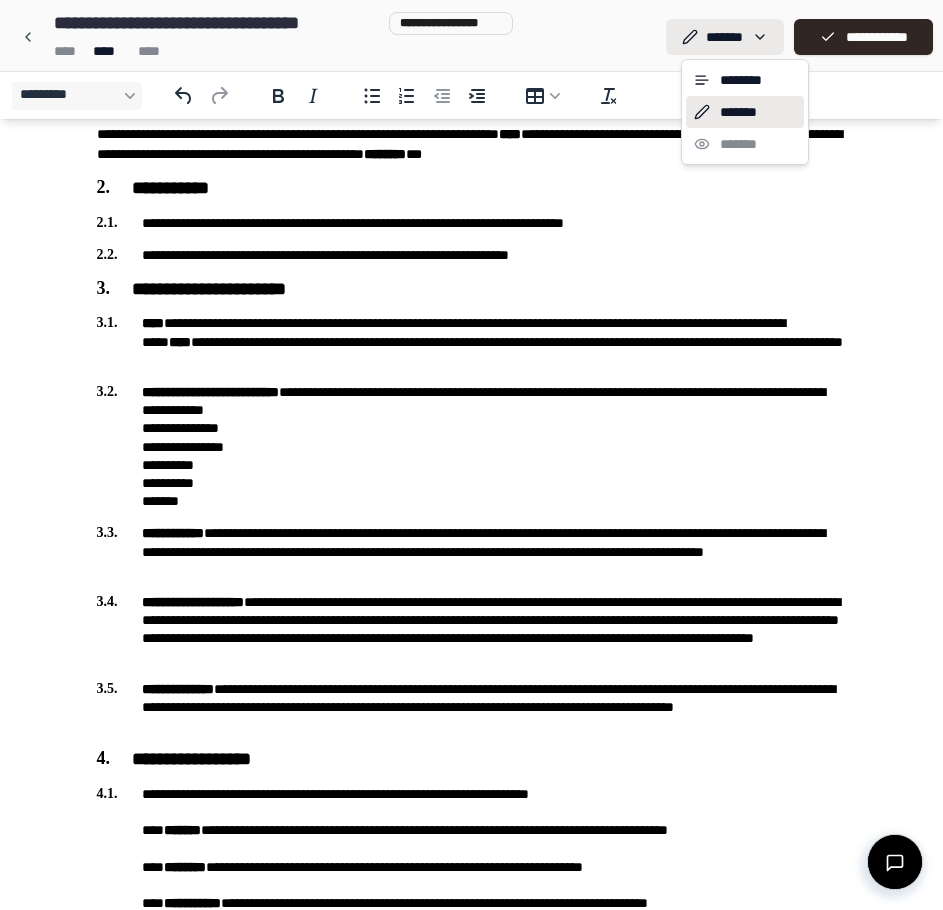 click on "**********" at bounding box center (479, 1371) 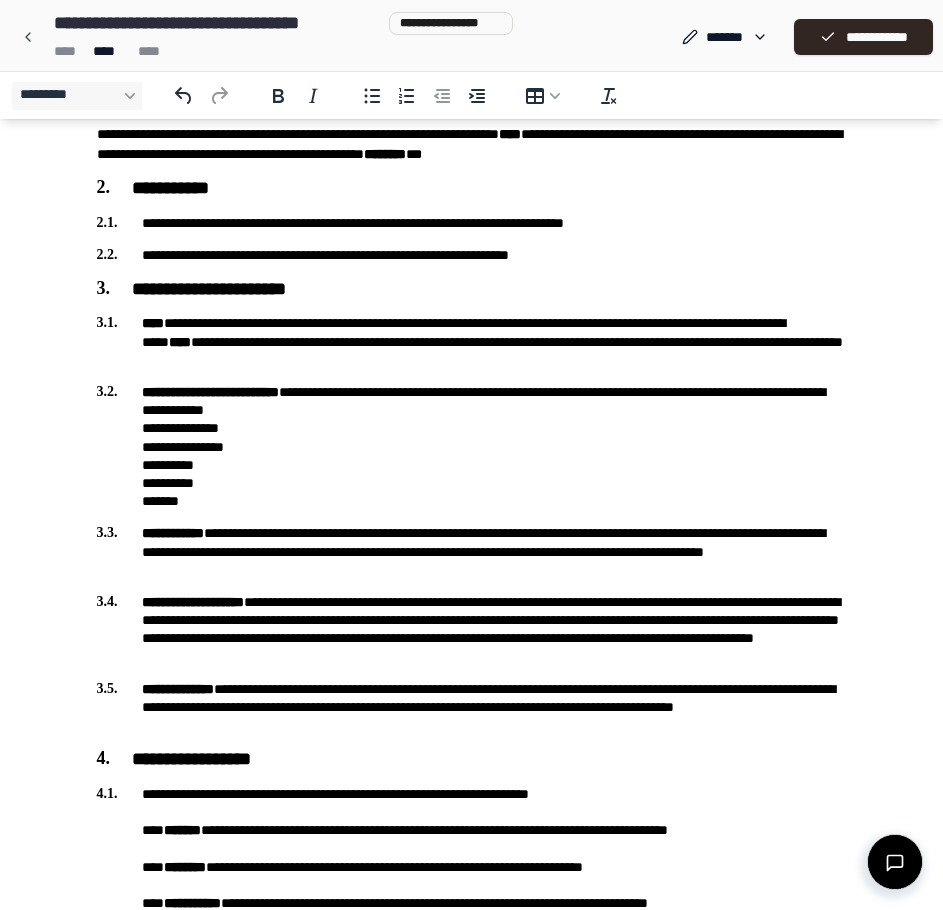 click on "**********" at bounding box center [472, 341] 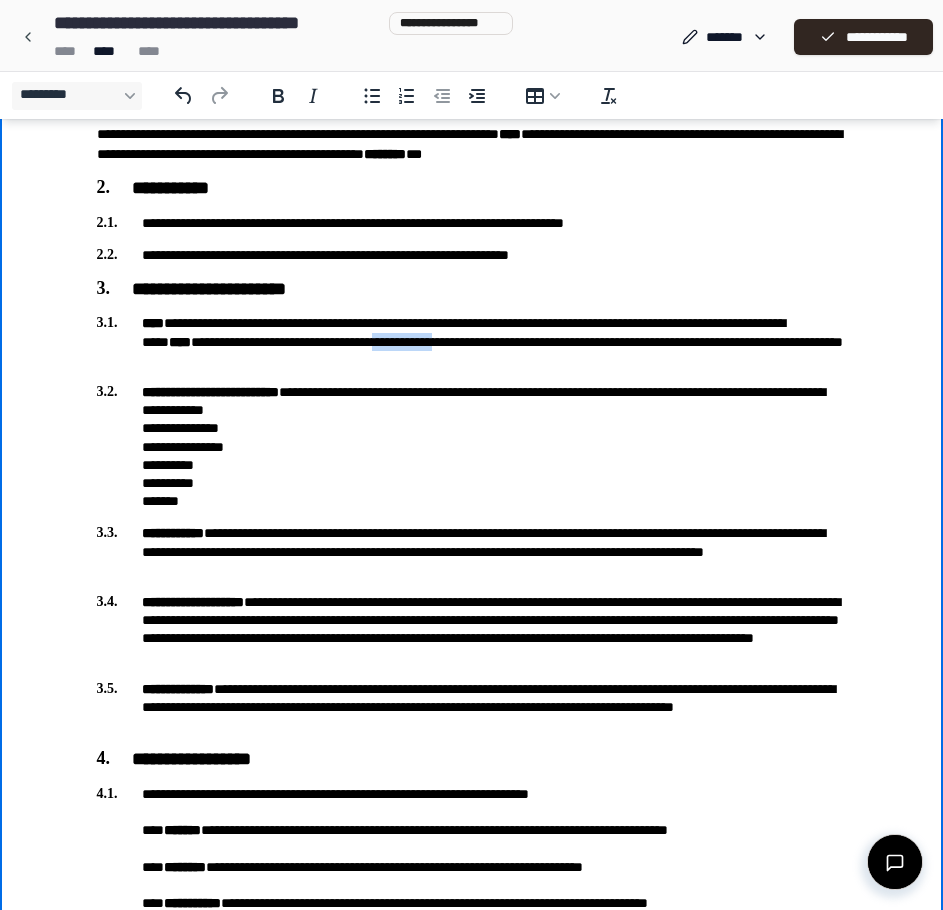drag, startPoint x: 608, startPoint y: 338, endPoint x: 532, endPoint y: 341, distance: 76.05919 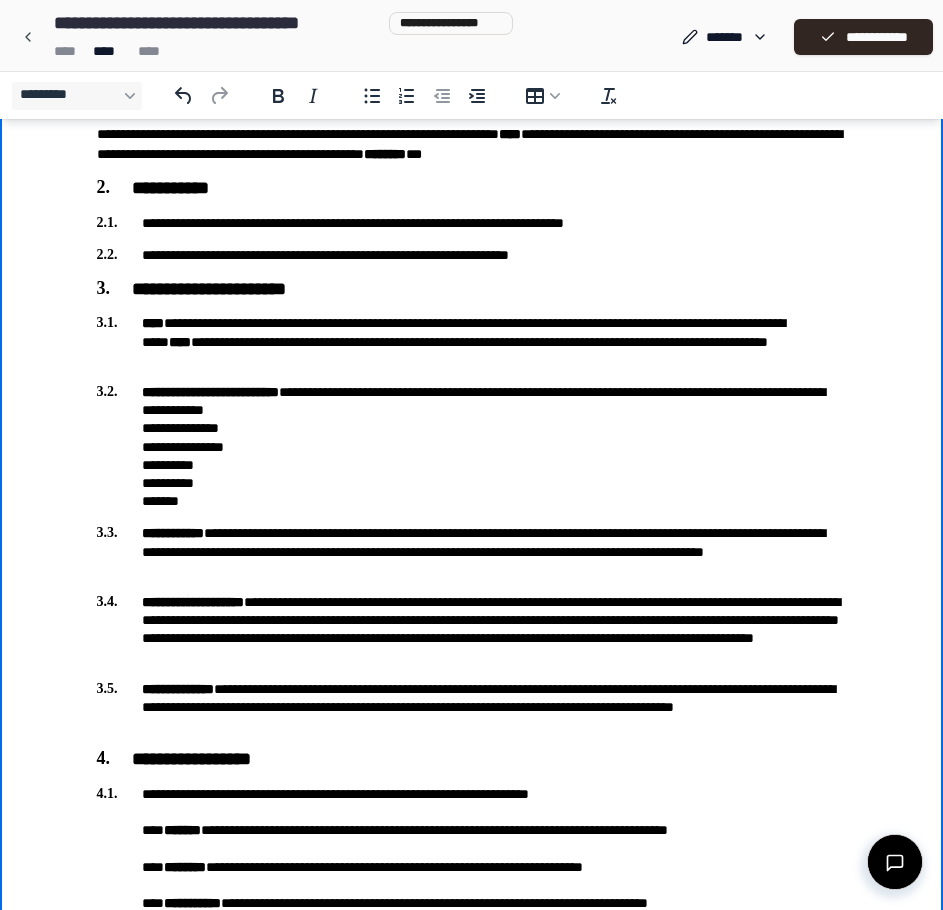 click on "**********" at bounding box center (472, 341) 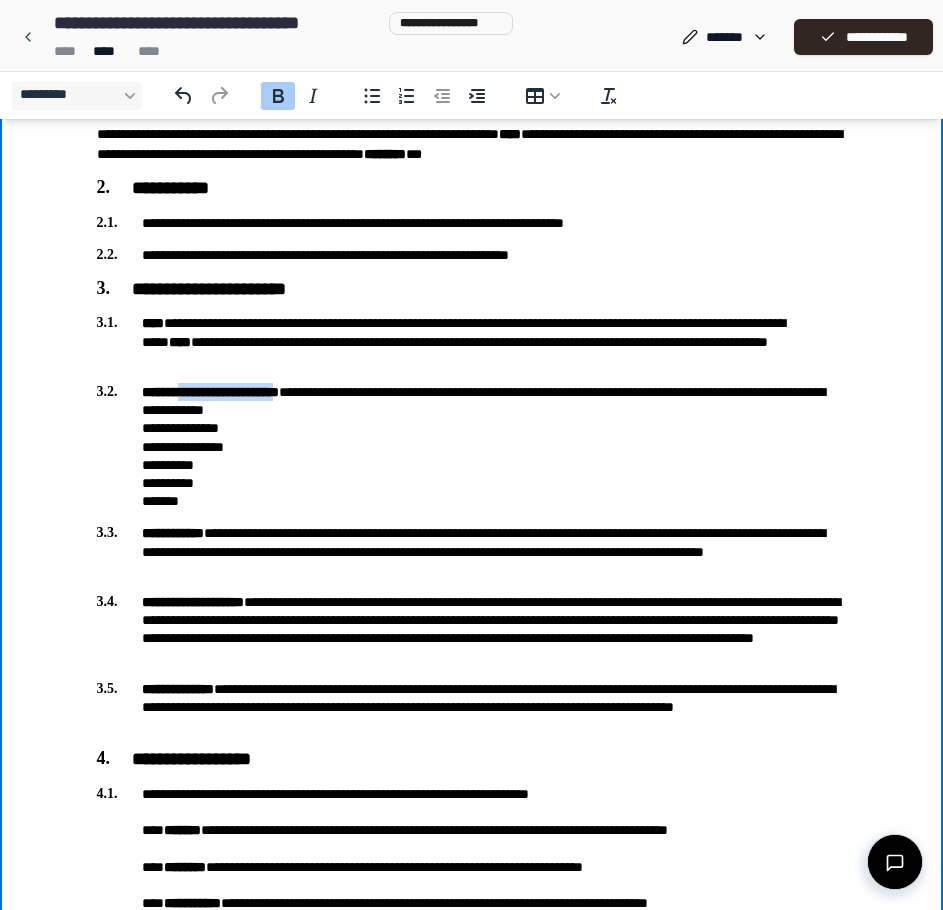 drag, startPoint x: 188, startPoint y: 392, endPoint x: 308, endPoint y: 386, distance: 120.14991 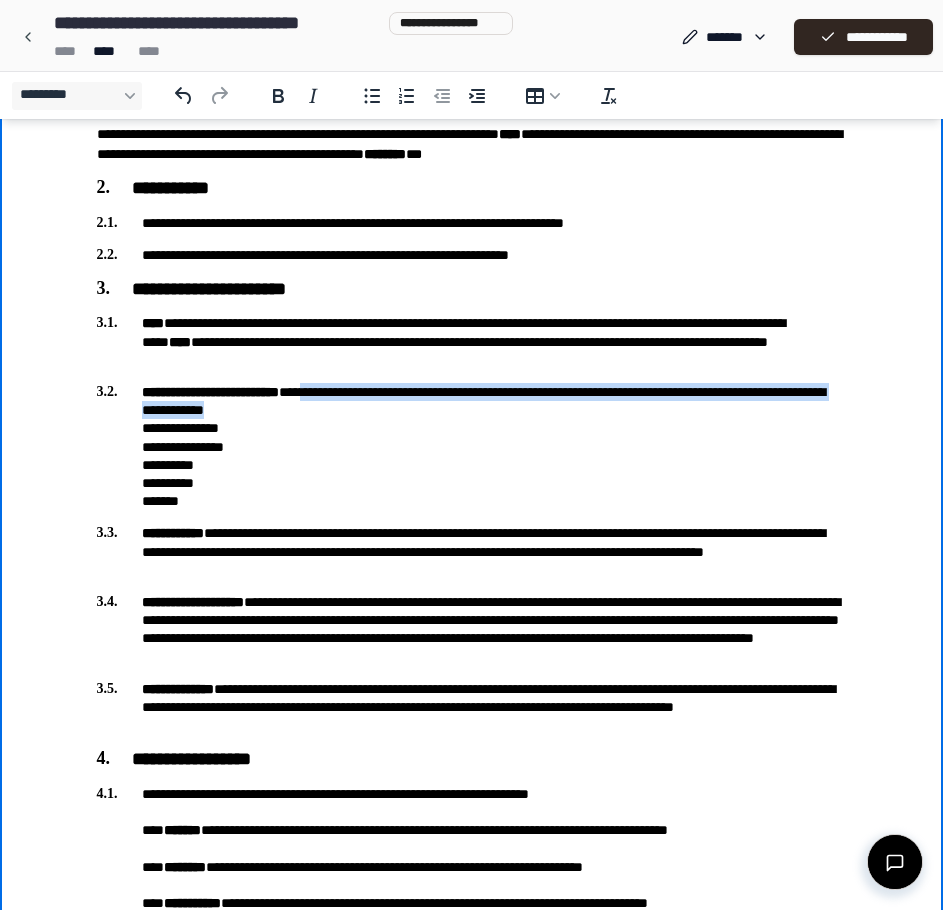 drag, startPoint x: 350, startPoint y: 389, endPoint x: 544, endPoint y: 417, distance: 196.01021 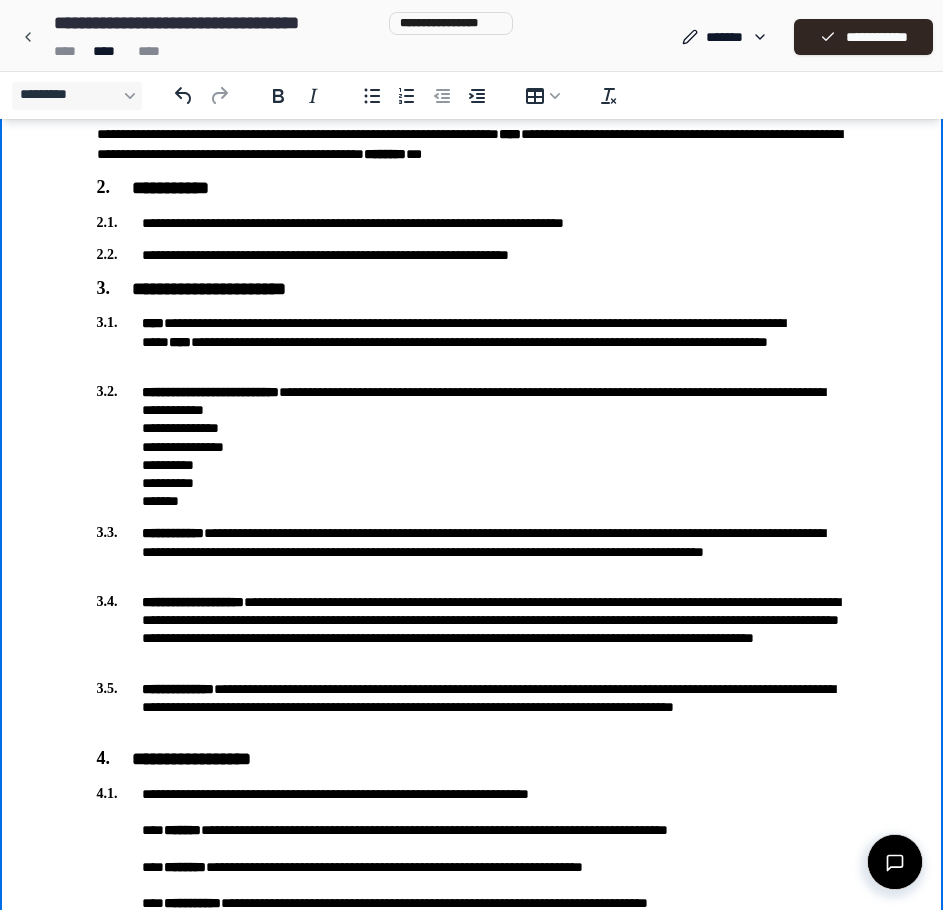 click on "**********" at bounding box center [472, 446] 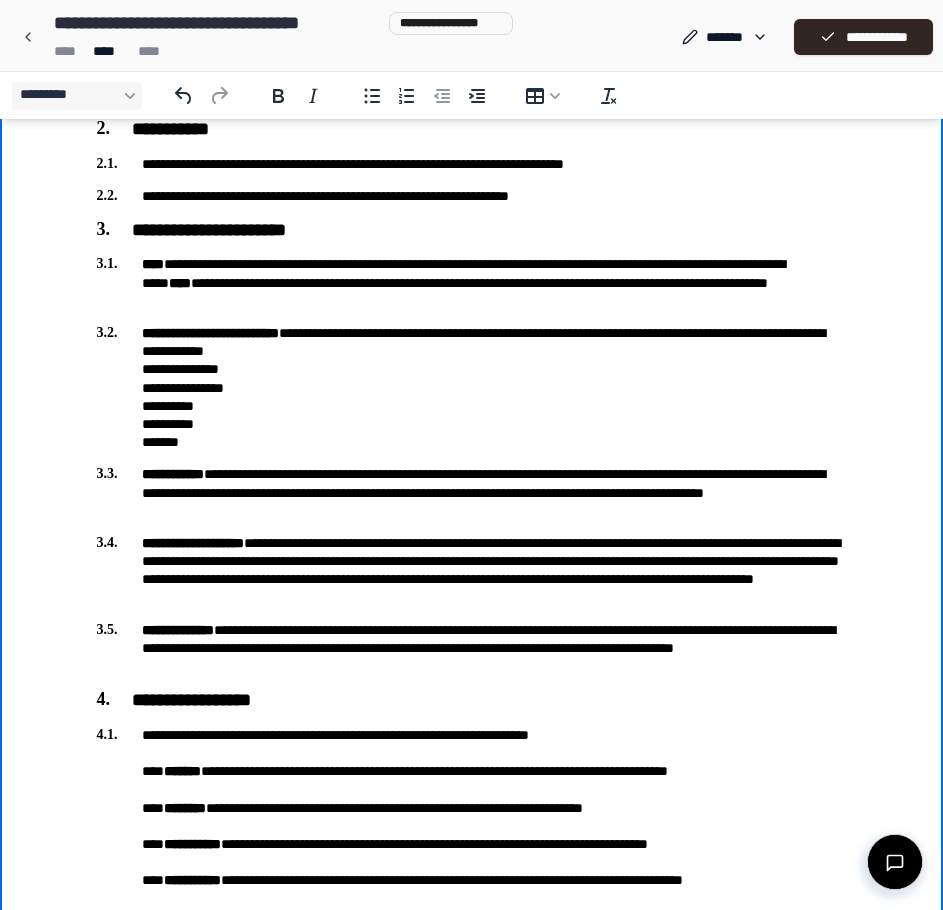 scroll, scrollTop: 300, scrollLeft: 0, axis: vertical 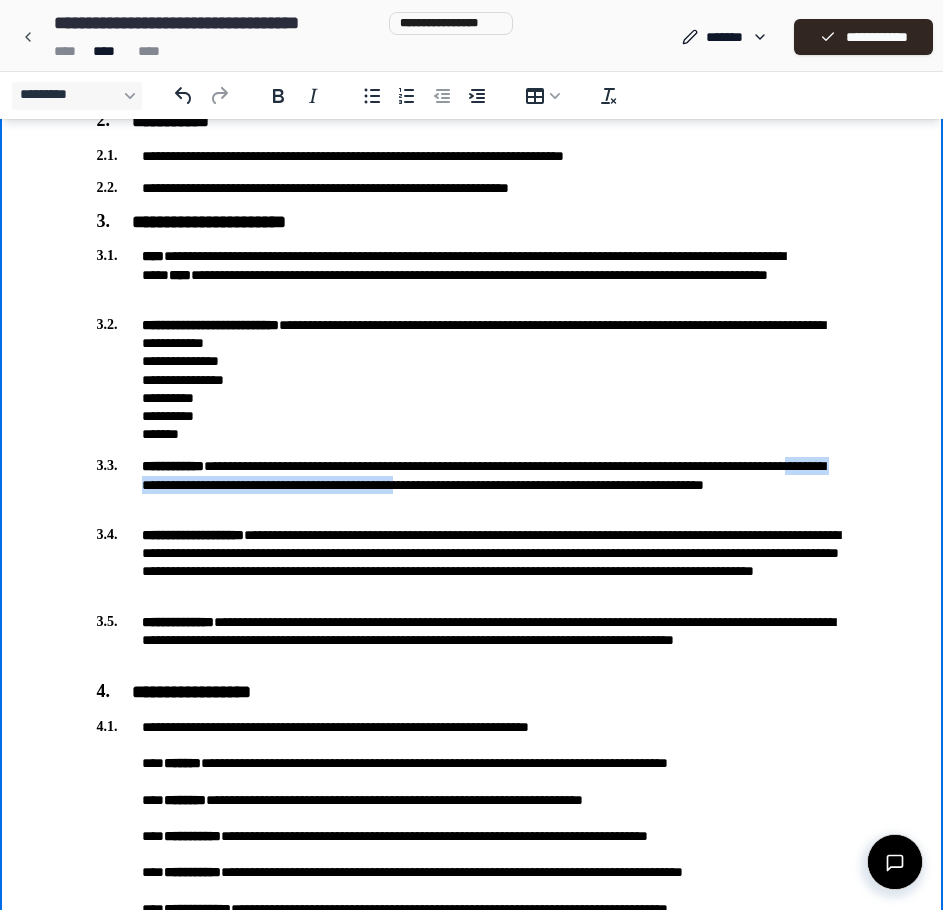 drag, startPoint x: 239, startPoint y: 483, endPoint x: 613, endPoint y: 487, distance: 374.0214 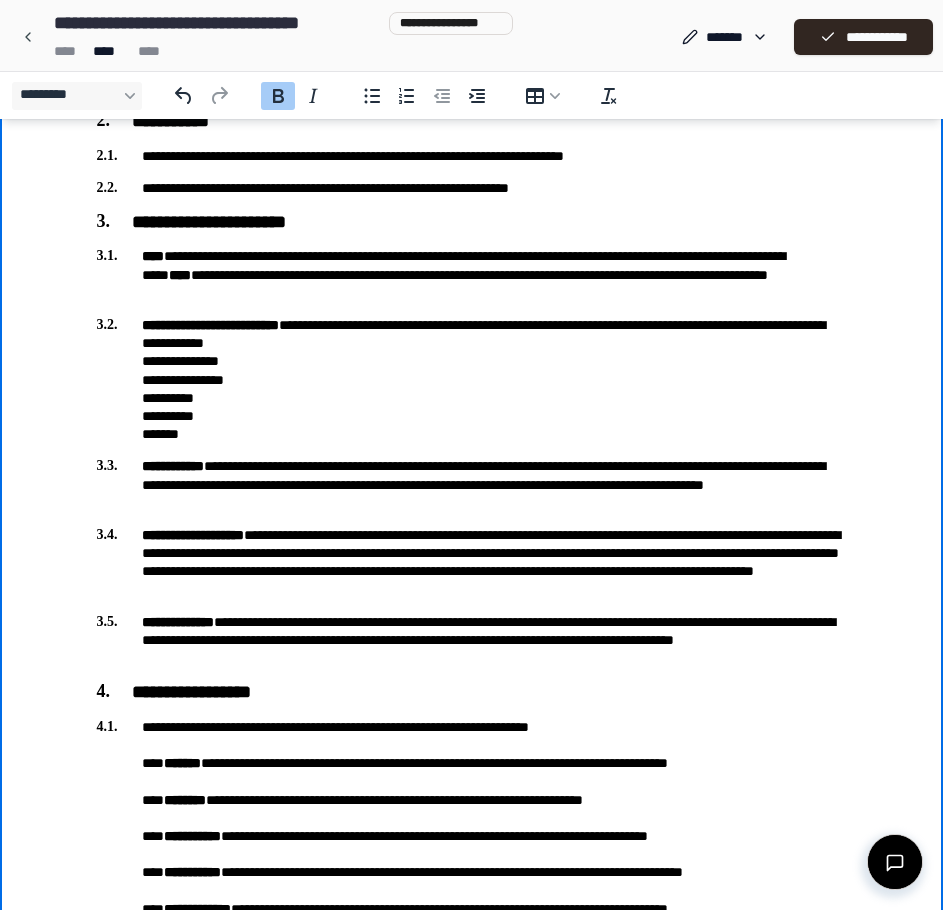 click on "**********" at bounding box center (472, 1334) 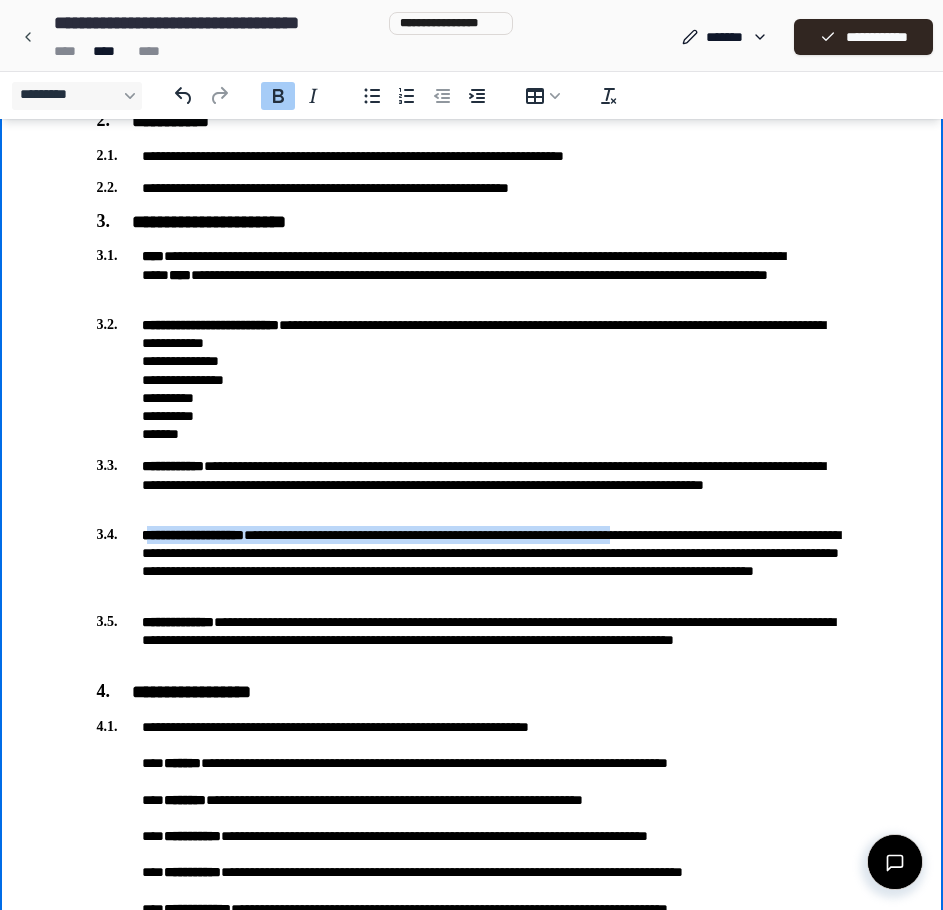 drag, startPoint x: 148, startPoint y: 527, endPoint x: 734, endPoint y: 549, distance: 586.41284 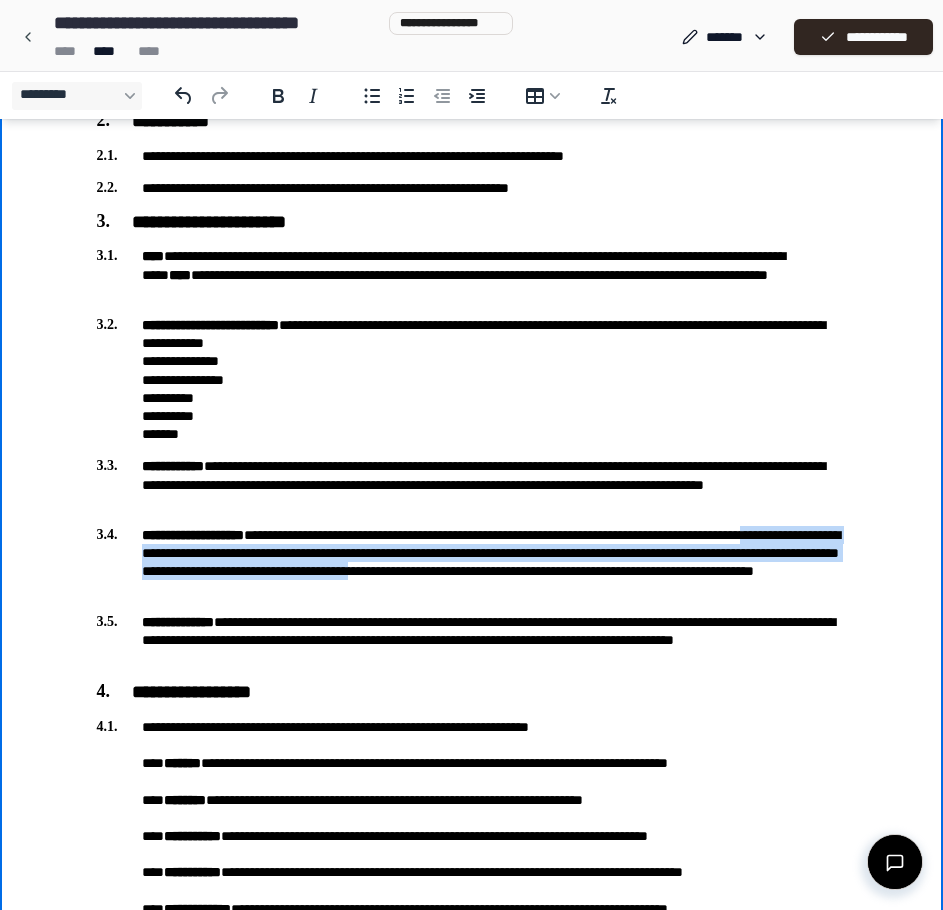drag, startPoint x: 254, startPoint y: 550, endPoint x: 743, endPoint y: 572, distance: 489.49463 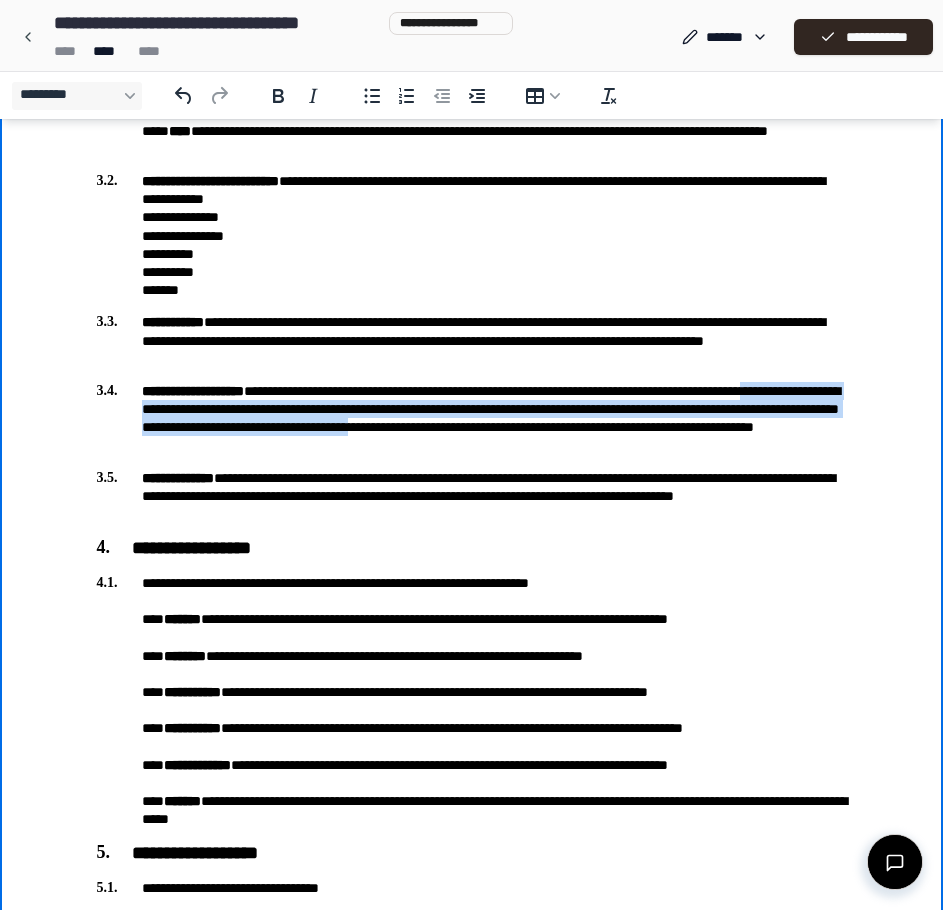 scroll, scrollTop: 500, scrollLeft: 0, axis: vertical 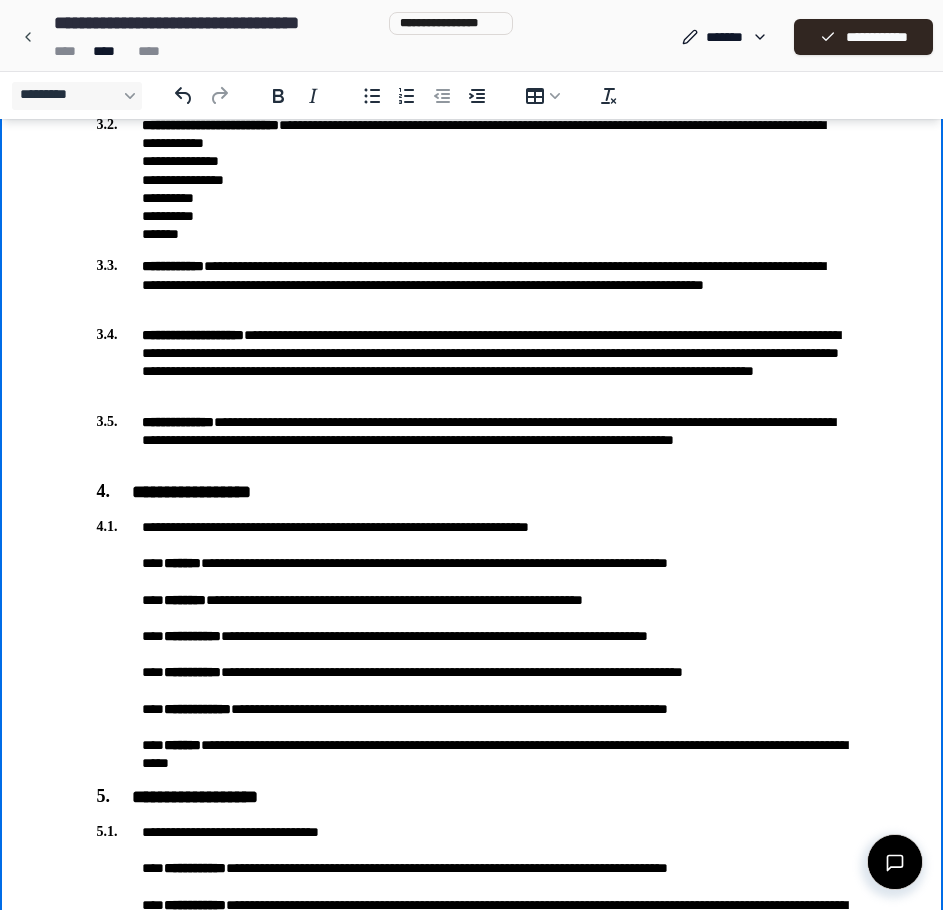 click on "**********" at bounding box center (472, 645) 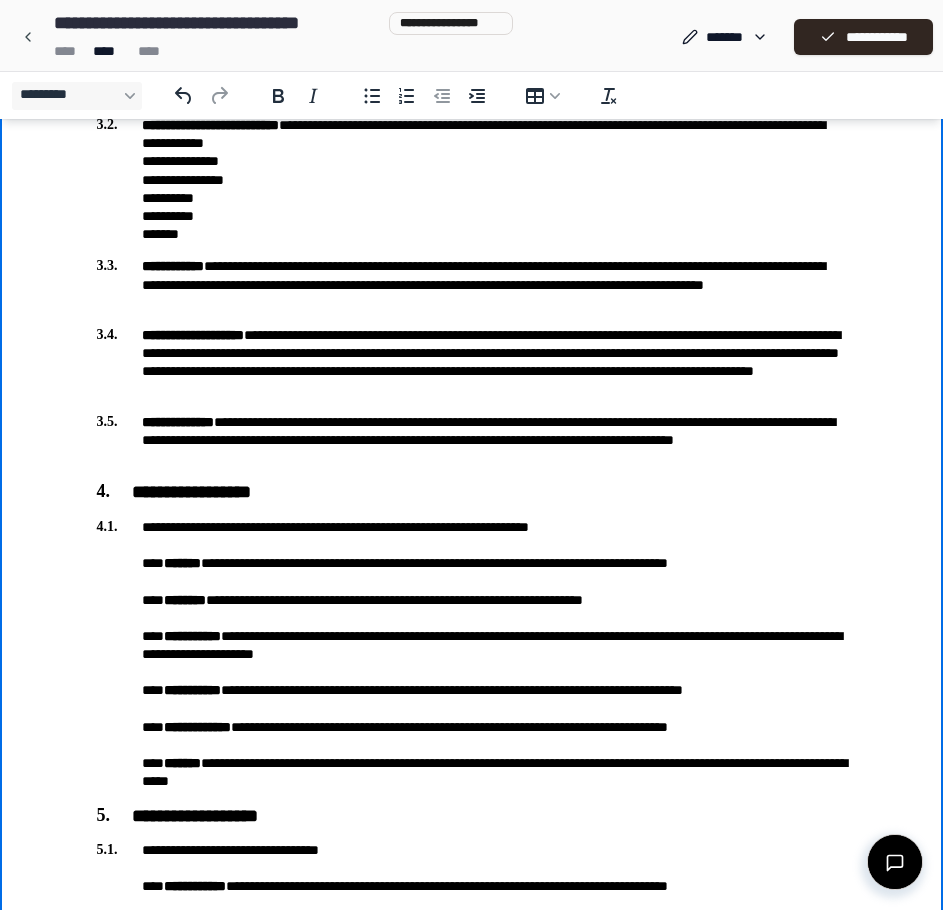 click on "**********" at bounding box center [472, 654] 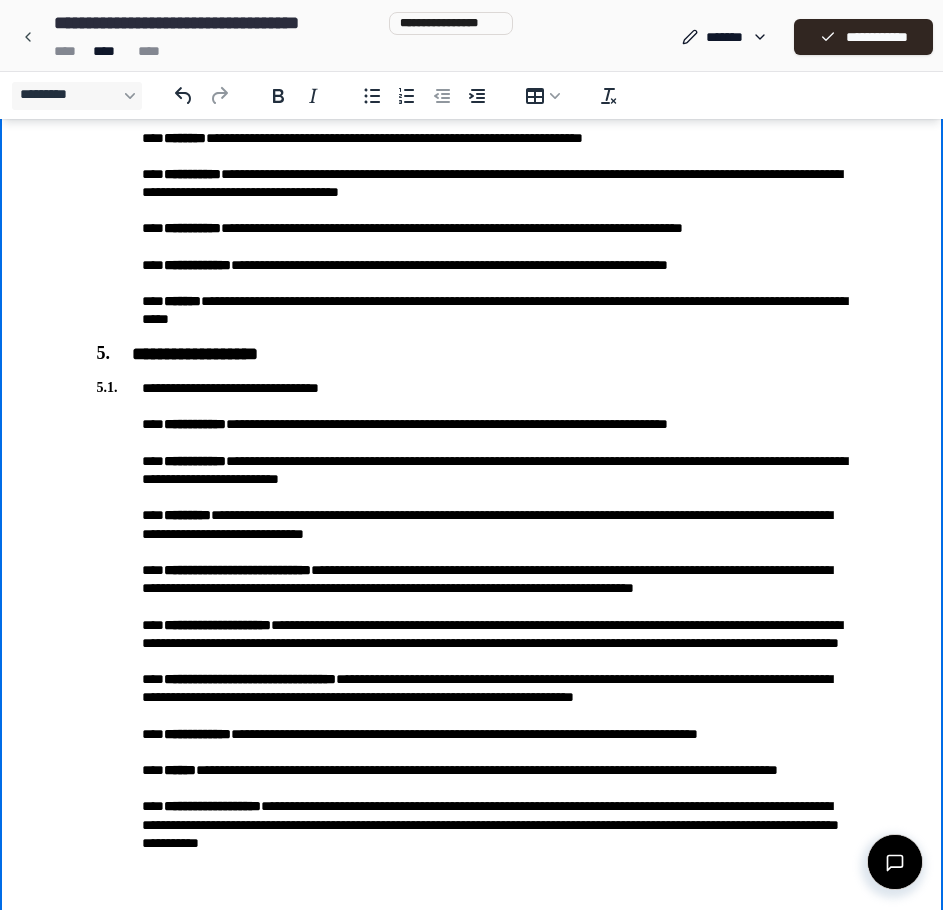 scroll, scrollTop: 967, scrollLeft: 0, axis: vertical 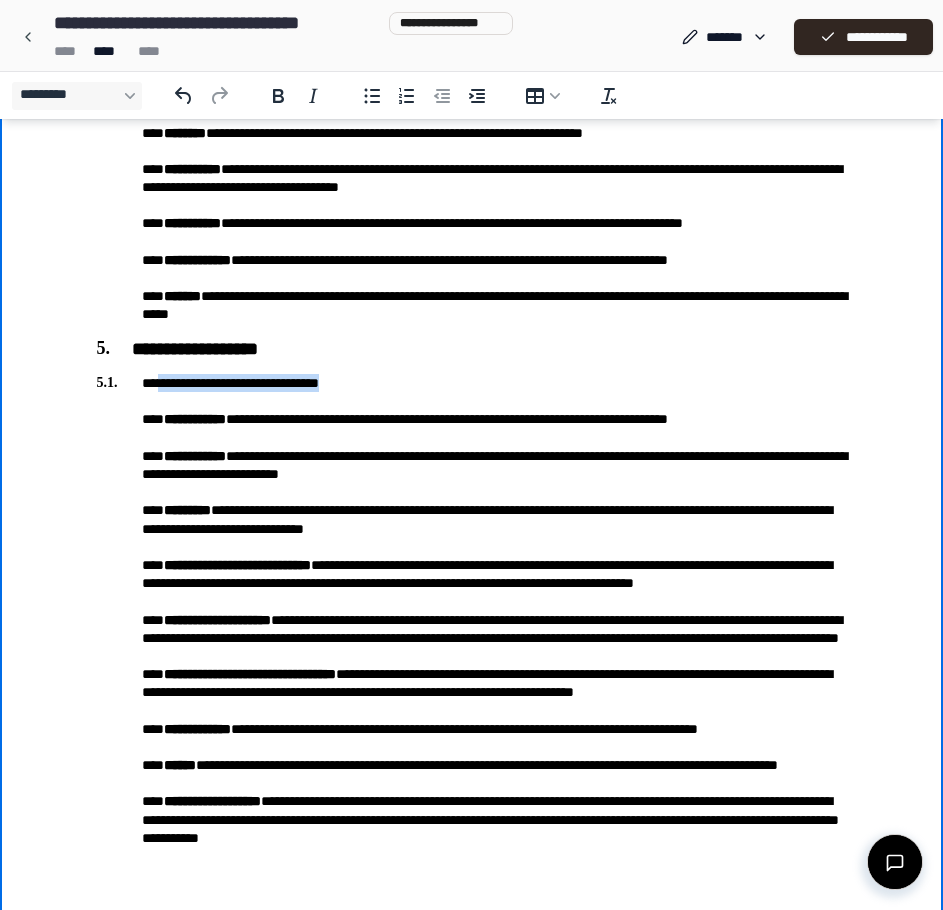 drag, startPoint x: 170, startPoint y: 386, endPoint x: 376, endPoint y: 385, distance: 206.00243 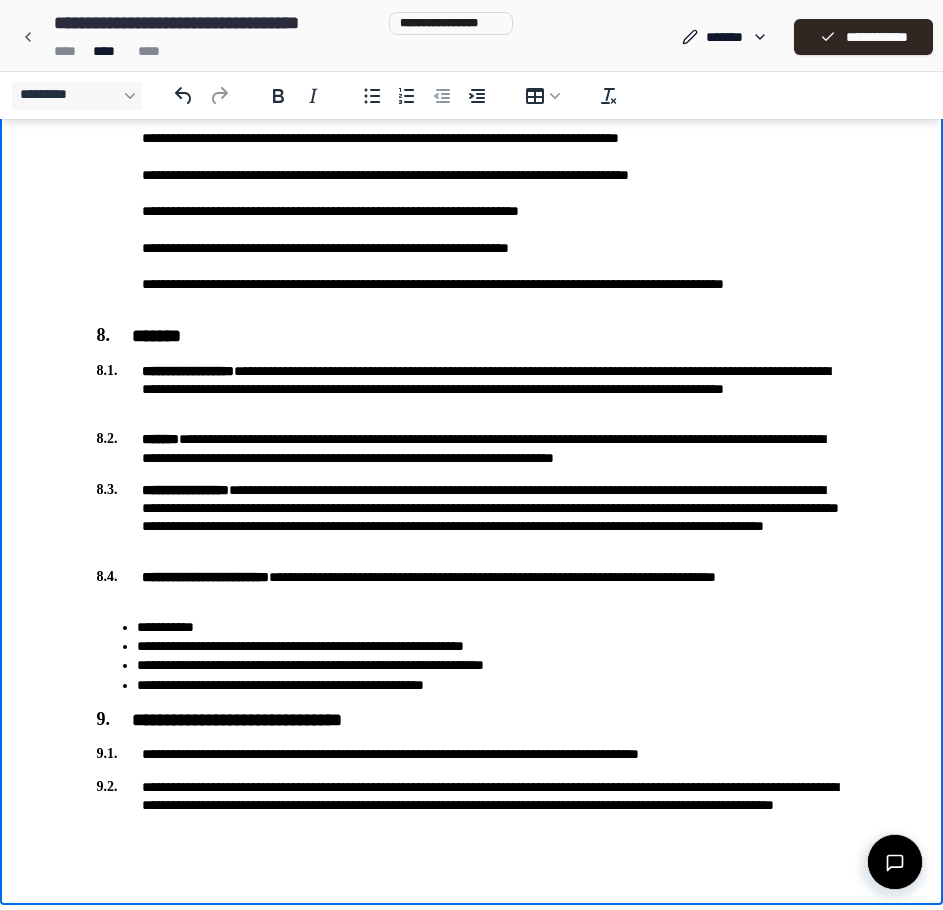 scroll, scrollTop: 2316, scrollLeft: 0, axis: vertical 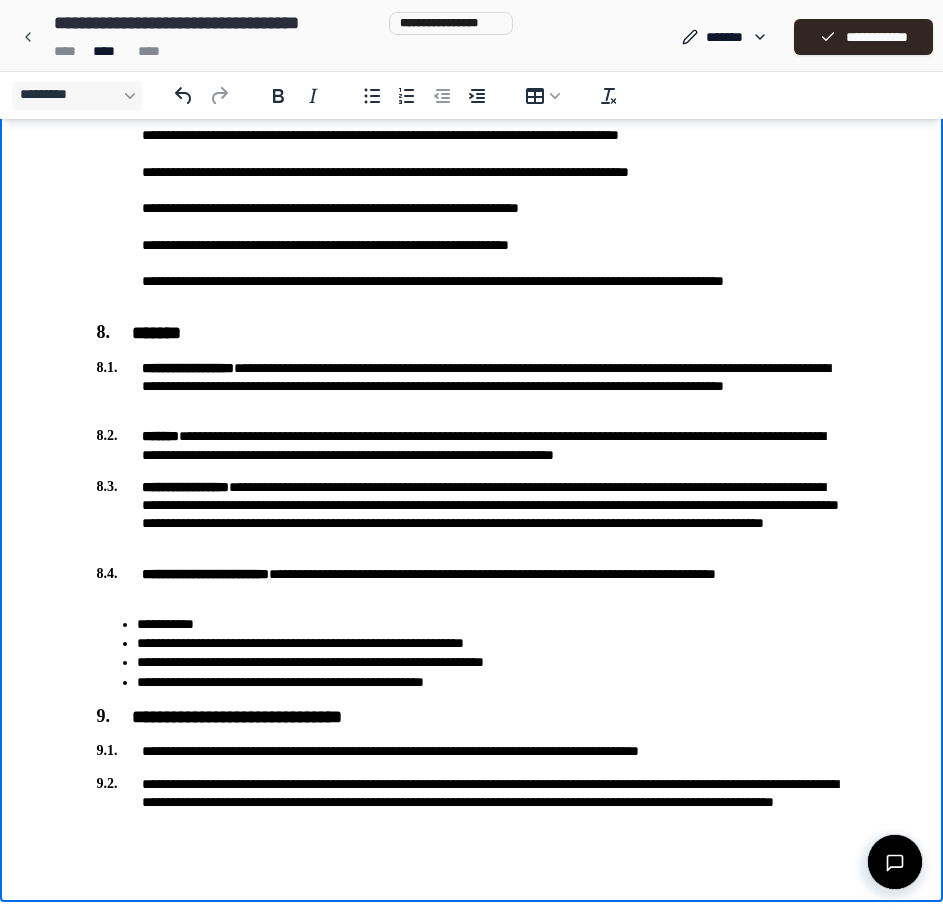 click on "*******" at bounding box center (472, 334) 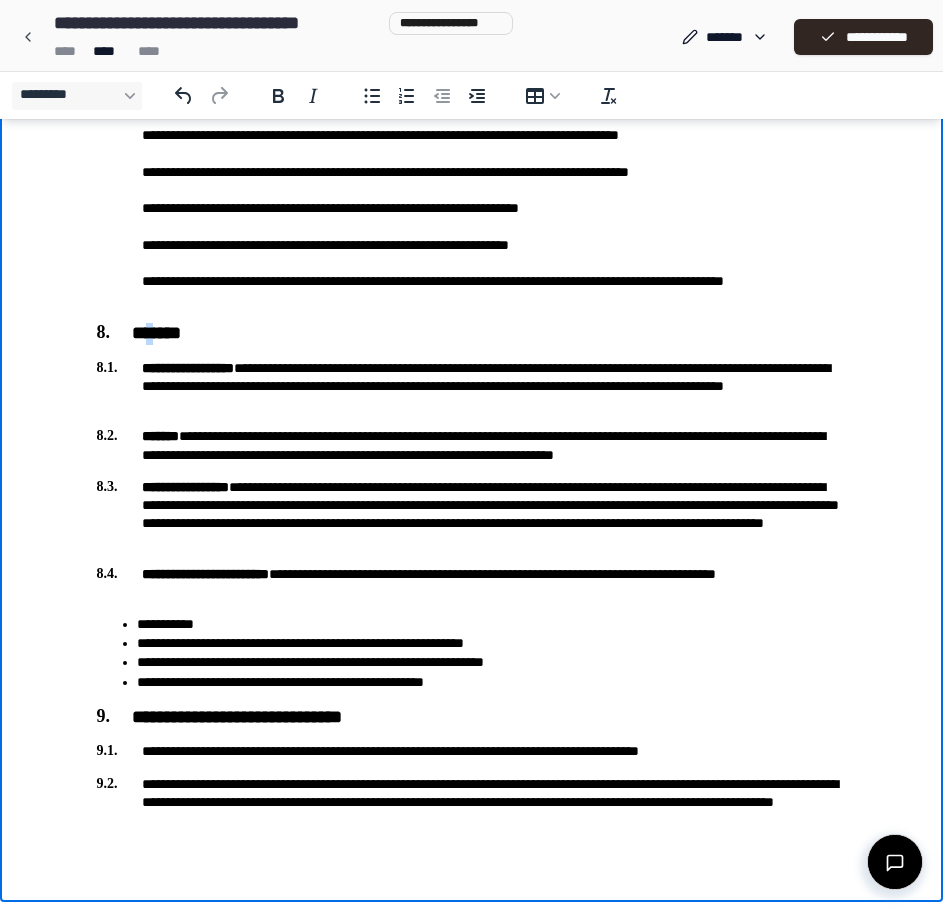 drag, startPoint x: 150, startPoint y: 332, endPoint x: 171, endPoint y: 340, distance: 22.472204 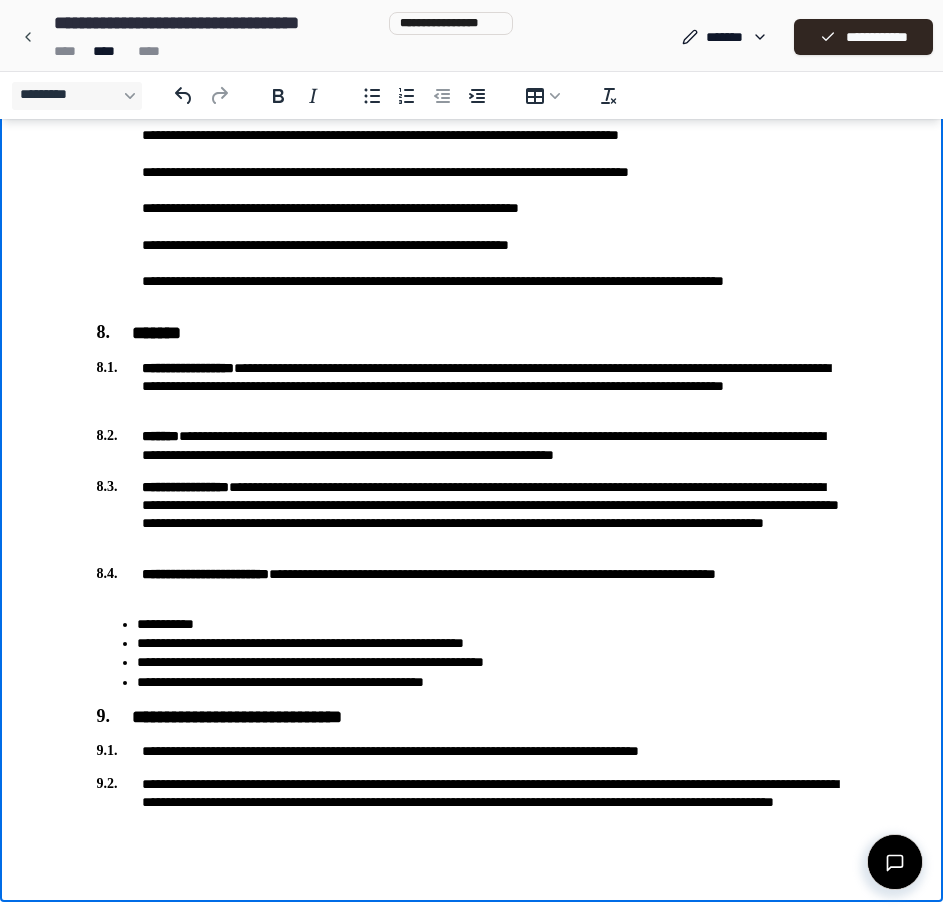 click on "**********" at bounding box center [472, -673] 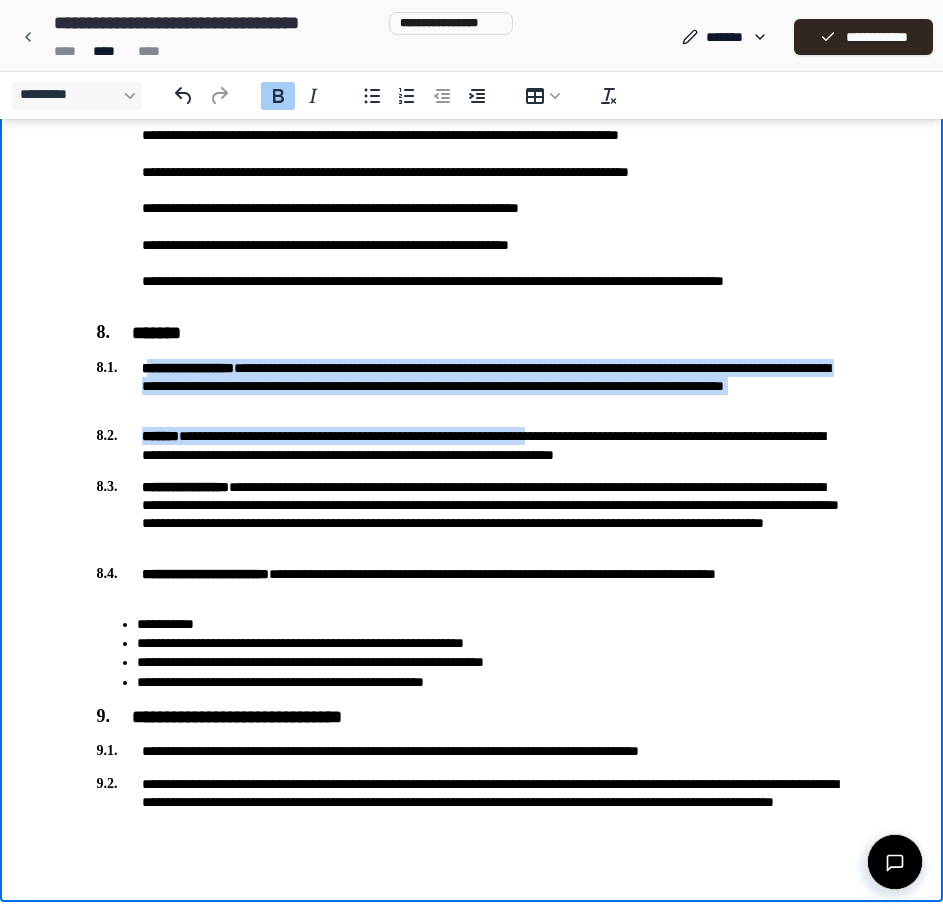drag, startPoint x: 170, startPoint y: 367, endPoint x: 642, endPoint y: 415, distance: 474.4344 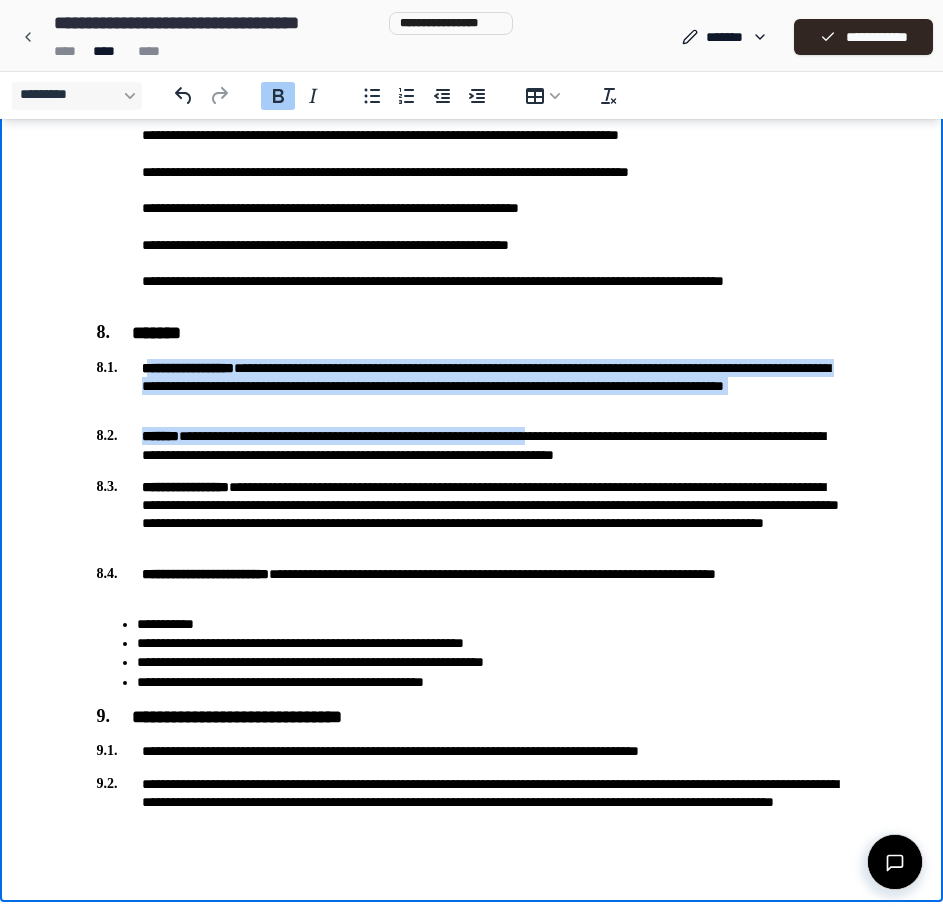 click on "**********" at bounding box center [472, -673] 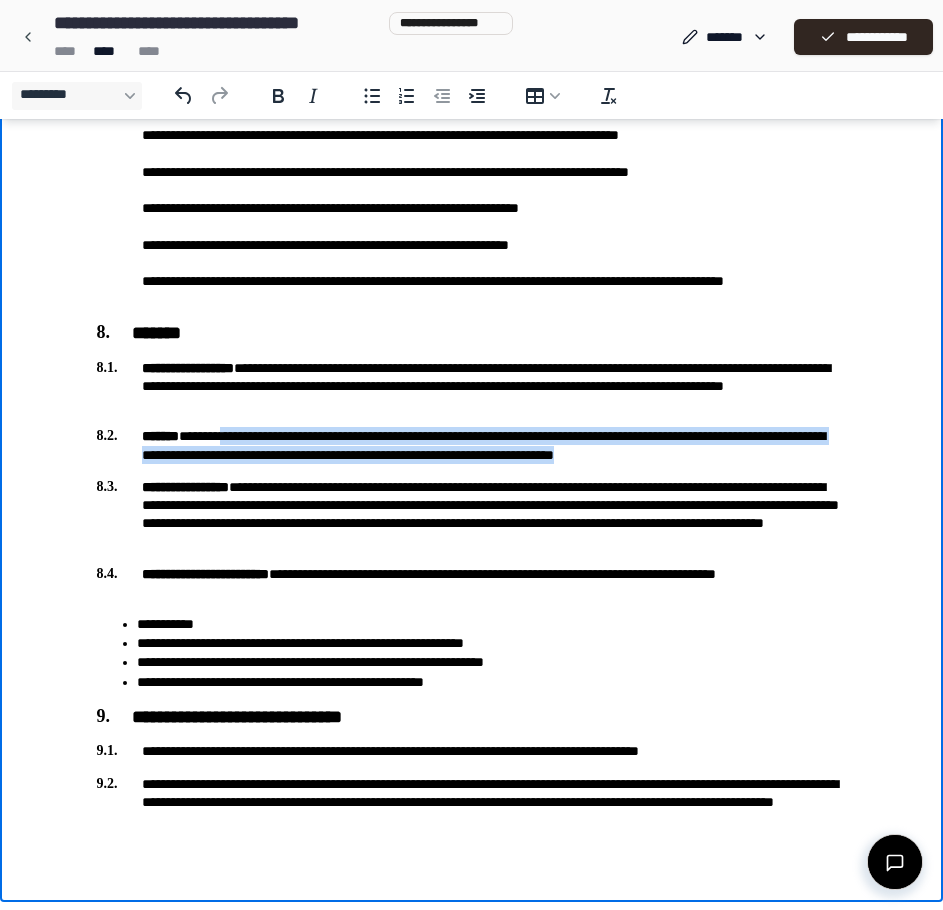 drag, startPoint x: 250, startPoint y: 436, endPoint x: 823, endPoint y: 454, distance: 573.28265 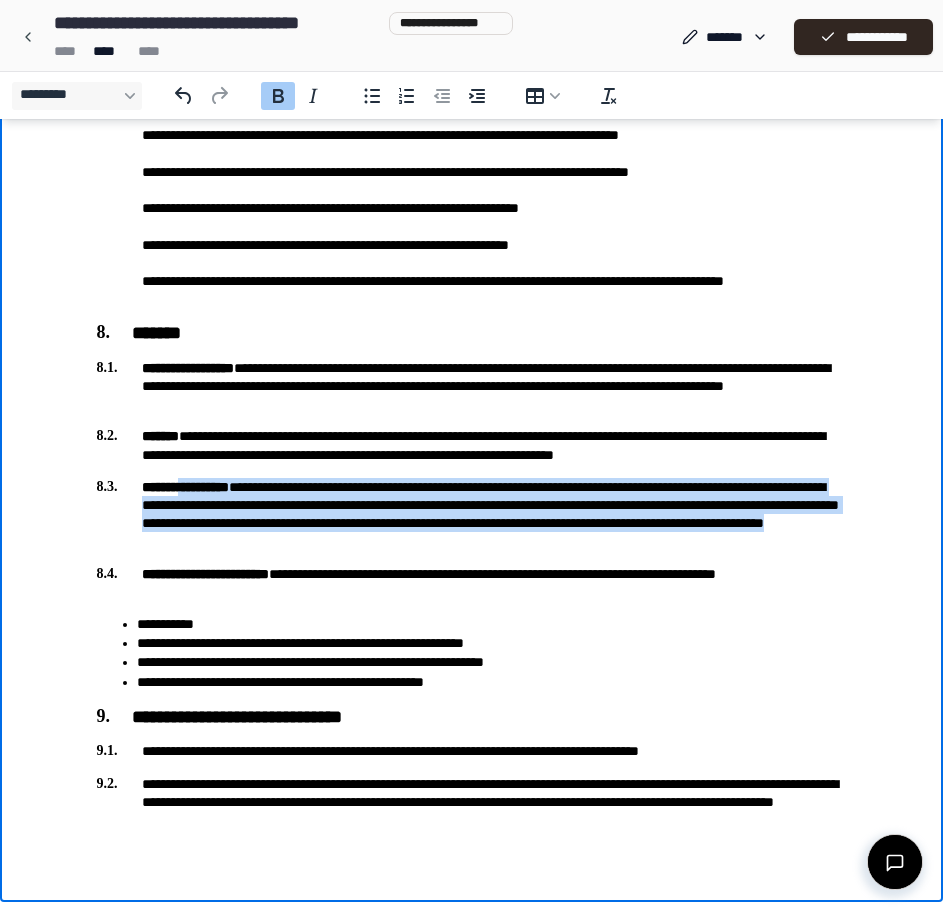 drag, startPoint x: 199, startPoint y: 492, endPoint x: 743, endPoint y: 545, distance: 546.5757 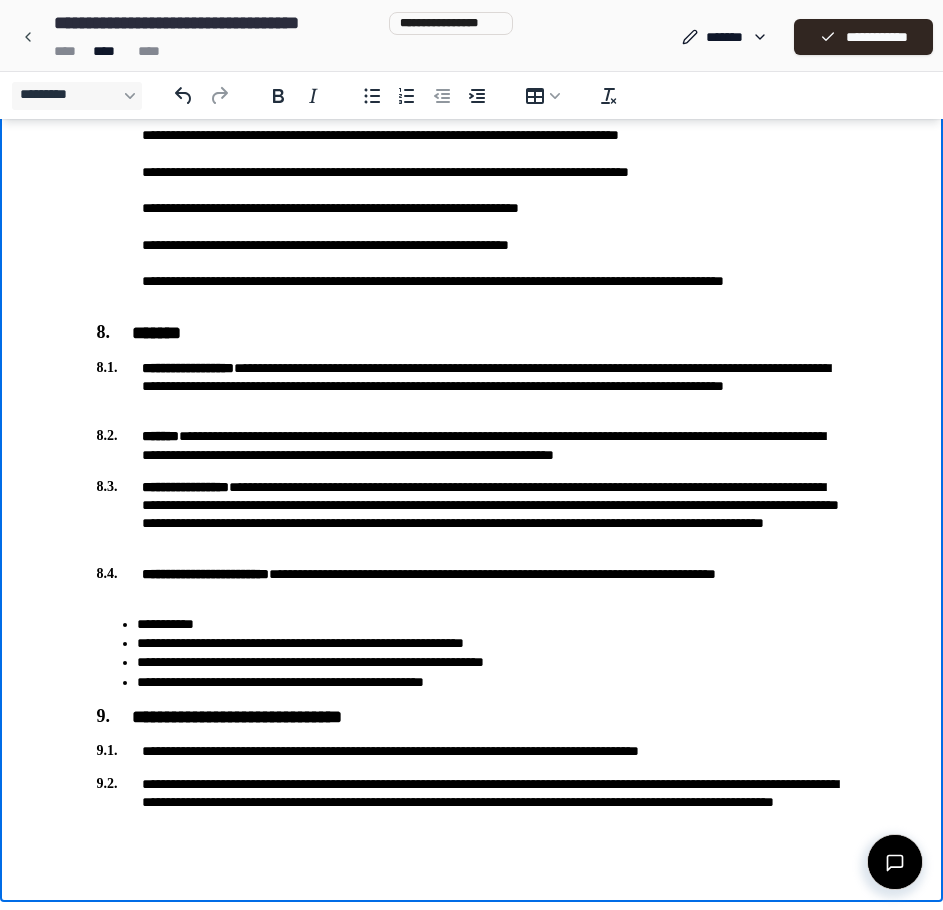 click on "**********" at bounding box center [472, 583] 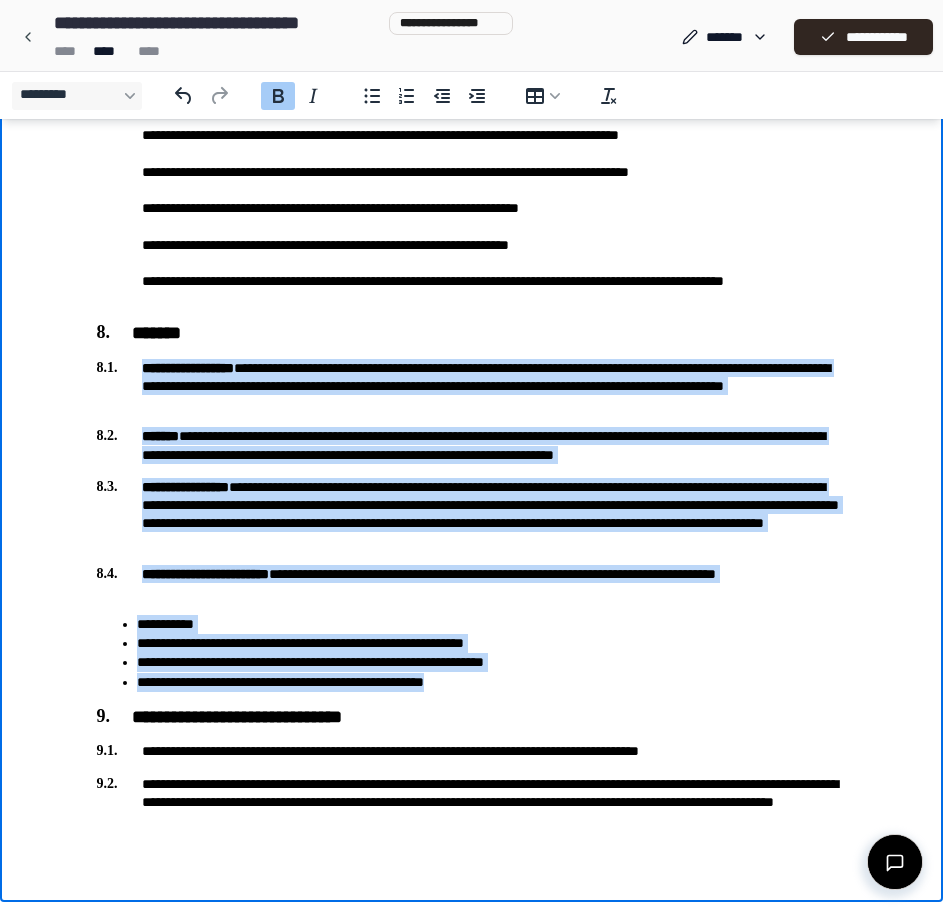drag, startPoint x: 492, startPoint y: 677, endPoint x: 142, endPoint y: 363, distance: 470.20847 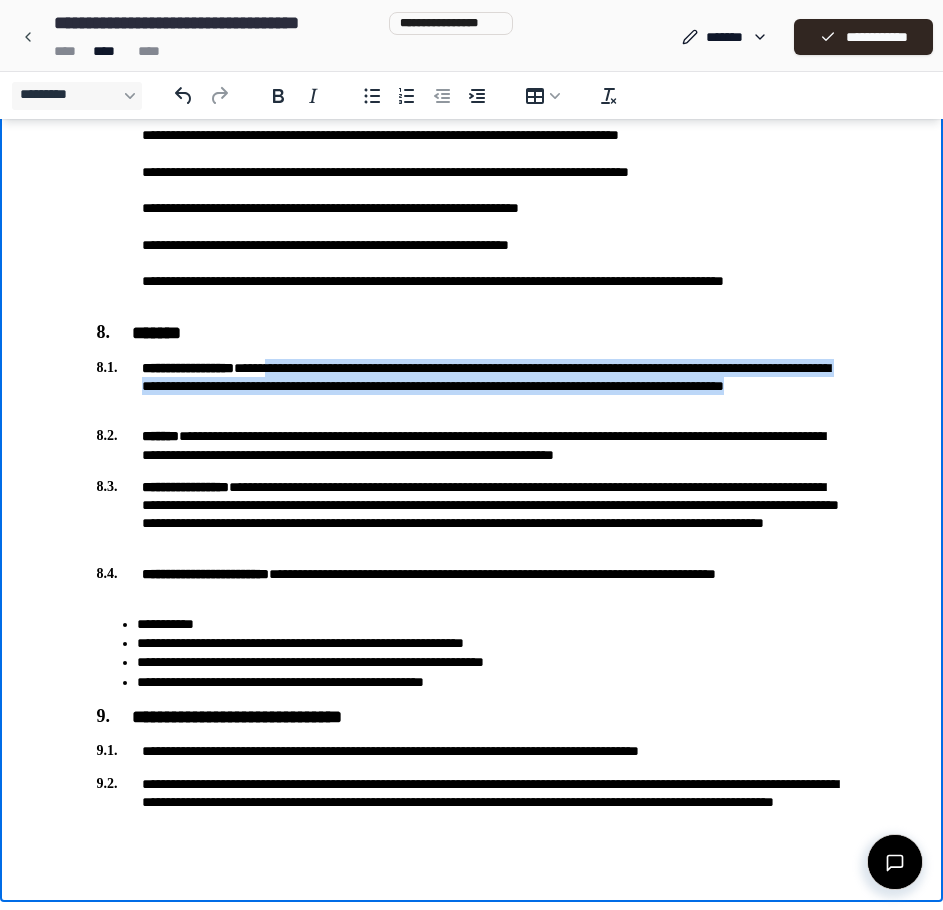 drag, startPoint x: 391, startPoint y: 401, endPoint x: 320, endPoint y: 357, distance: 83.528435 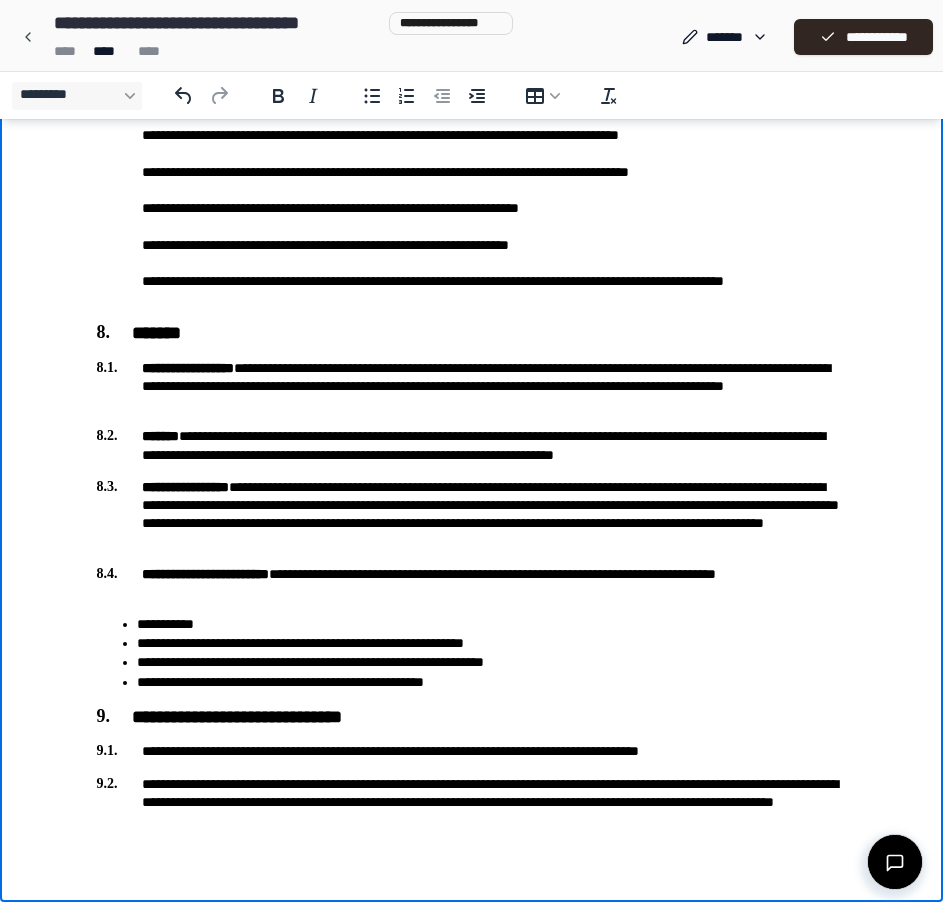 click on "**********" at bounding box center [472, -673] 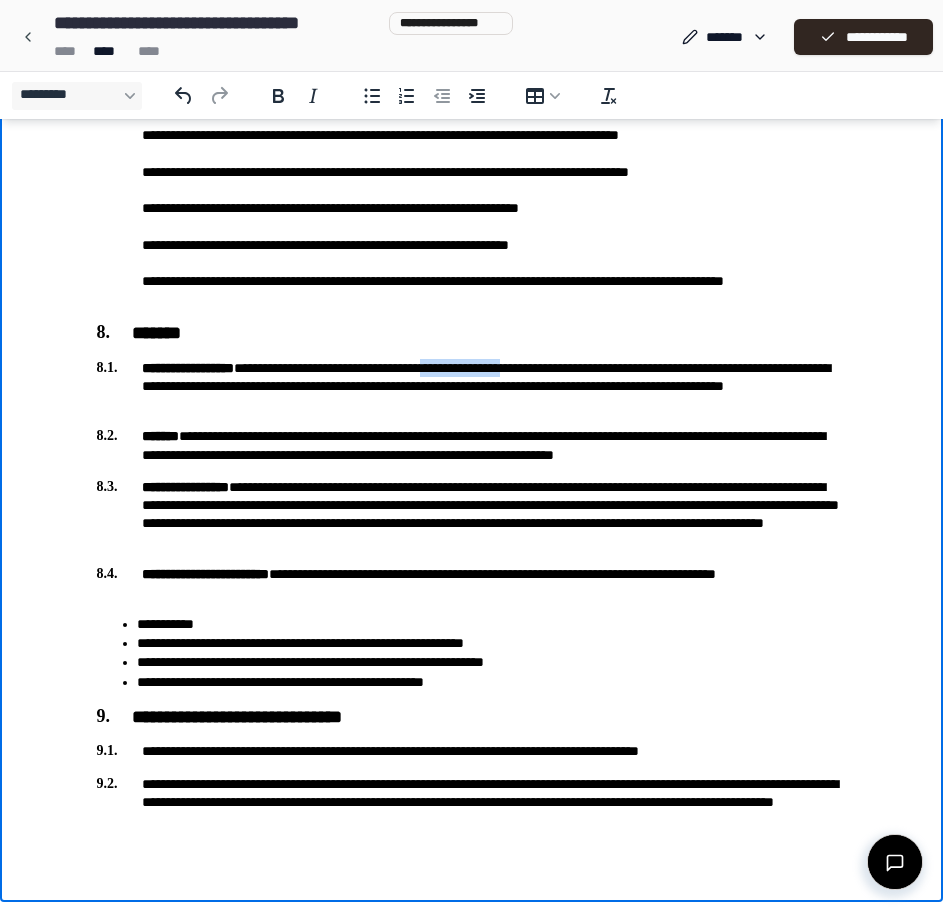drag, startPoint x: 644, startPoint y: 372, endPoint x: 513, endPoint y: 375, distance: 131.03435 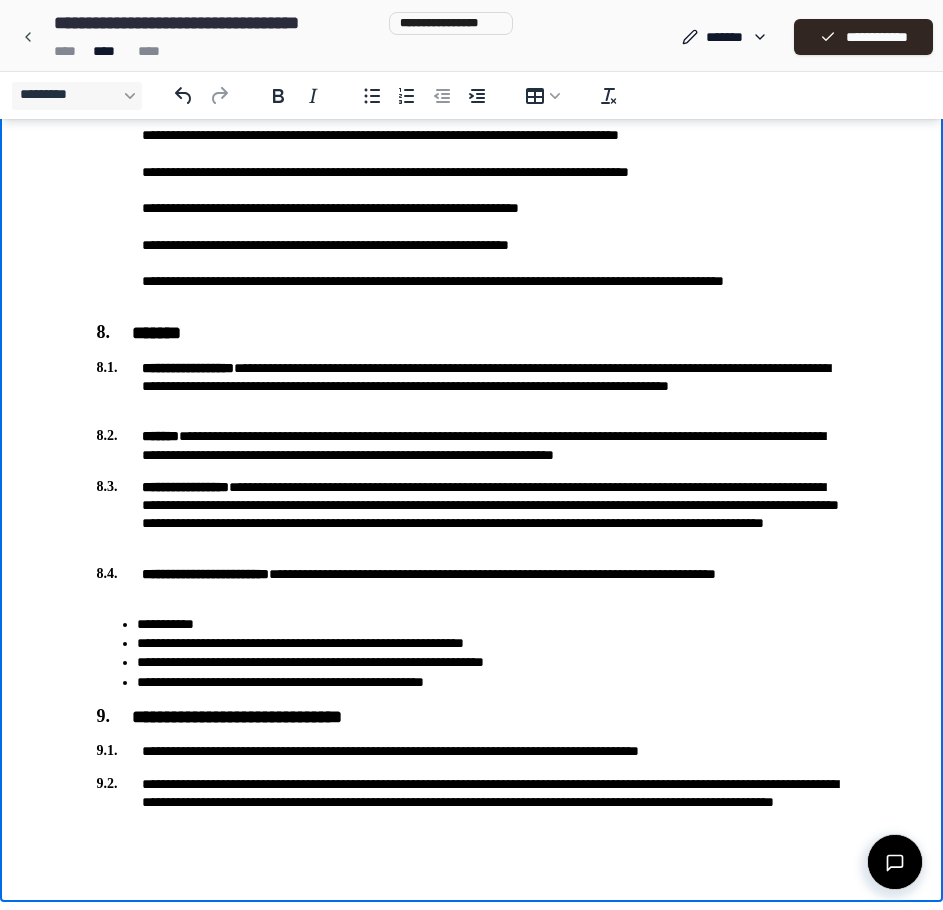 click on "**********" at bounding box center (472, 514) 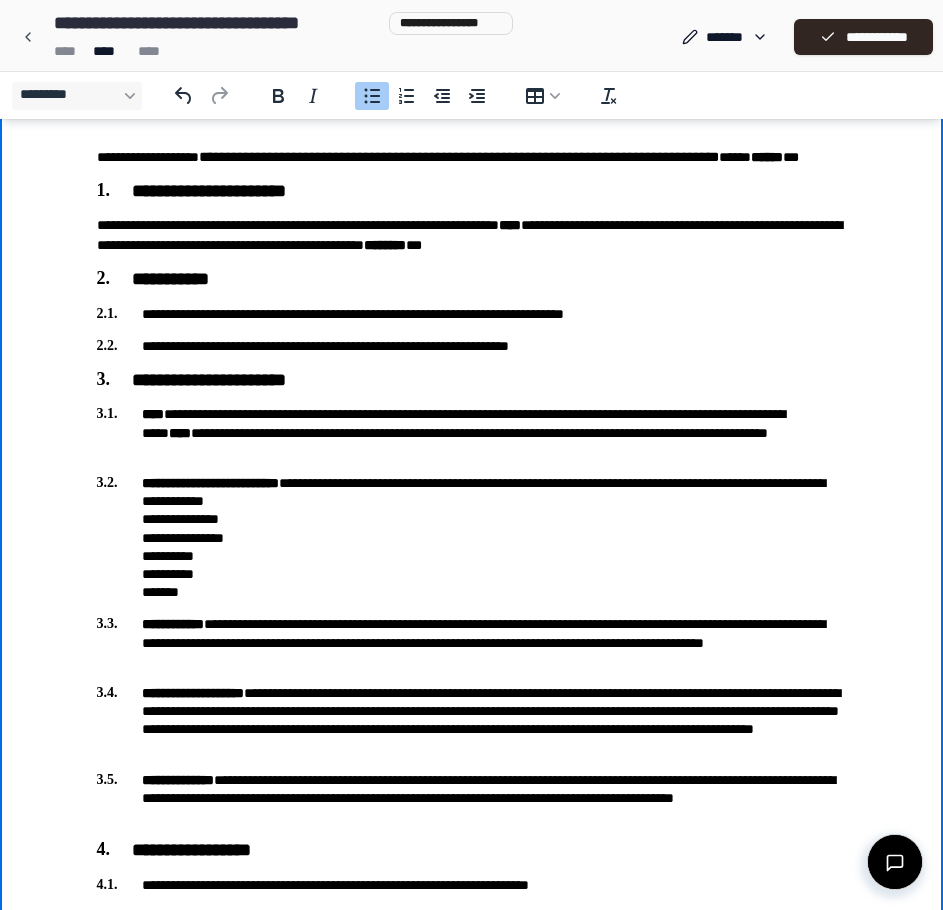 scroll, scrollTop: 167, scrollLeft: 0, axis: vertical 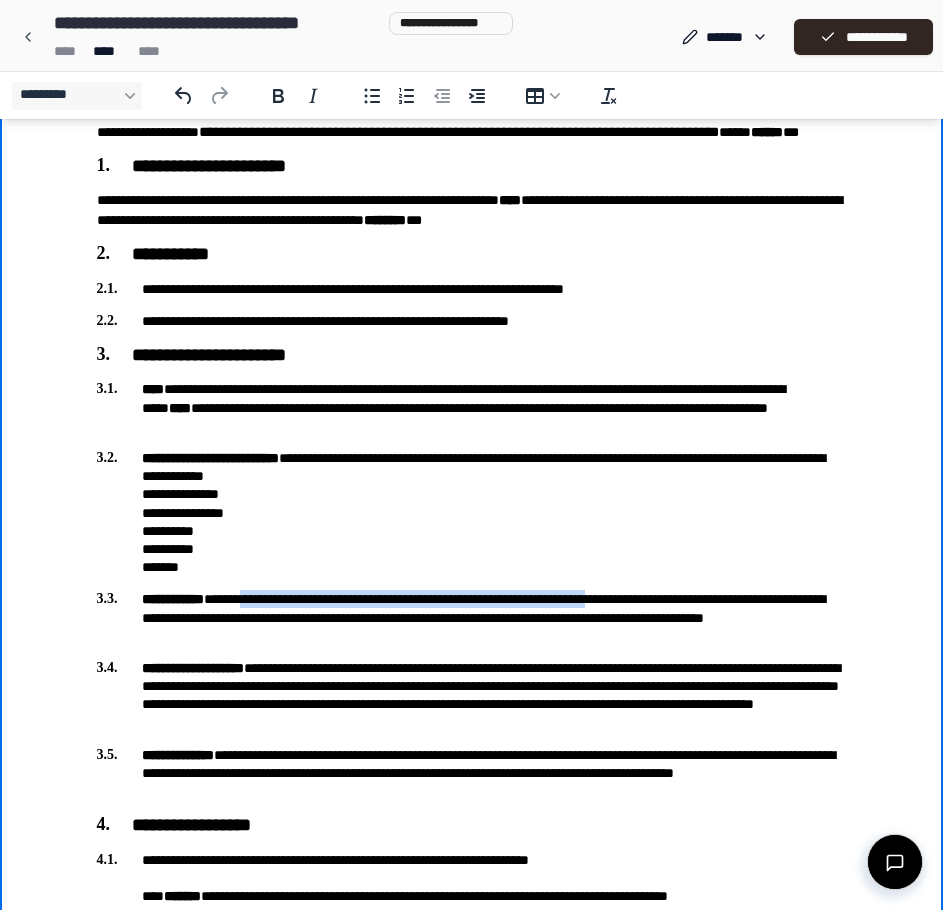 drag, startPoint x: 275, startPoint y: 604, endPoint x: 703, endPoint y: 594, distance: 428.11682 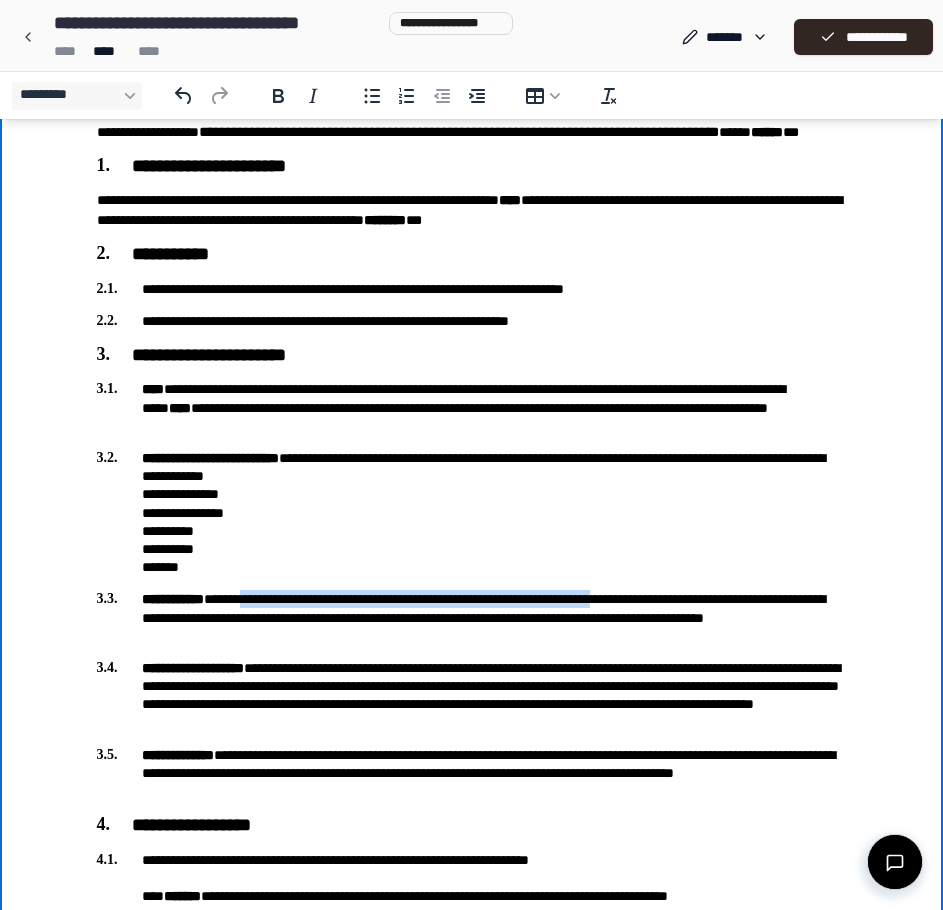 click on "**********" at bounding box center [472, 617] 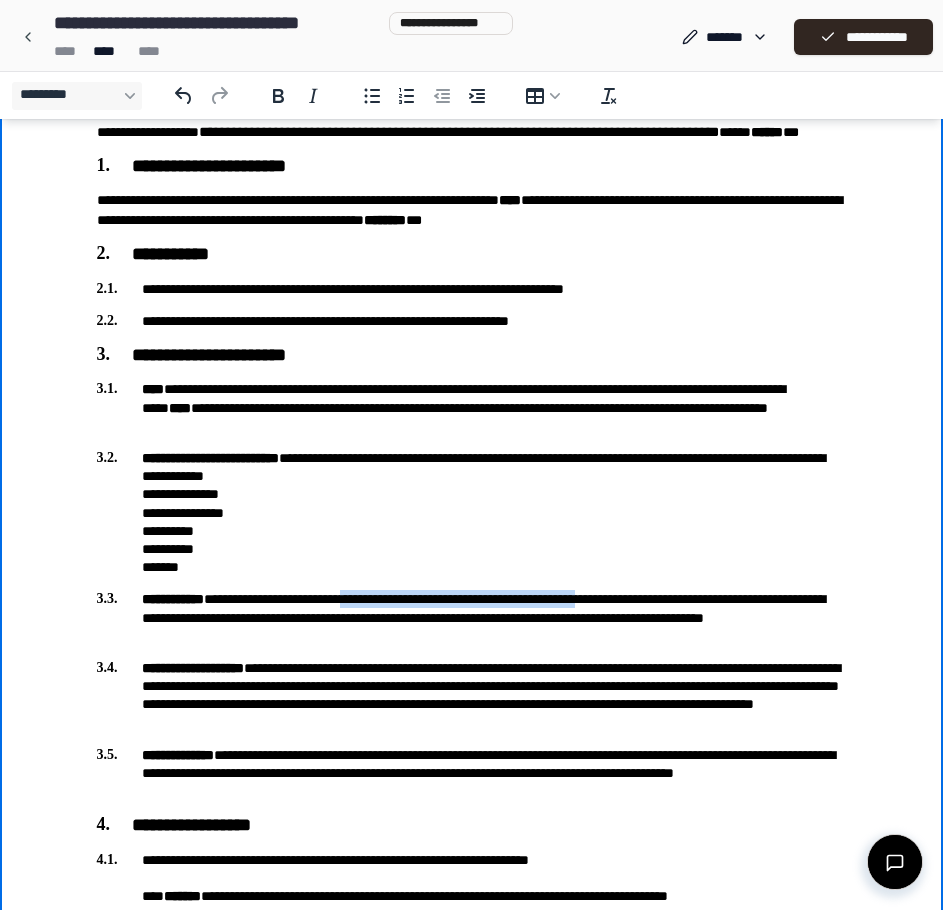 drag, startPoint x: 387, startPoint y: 602, endPoint x: 687, endPoint y: 603, distance: 300.00168 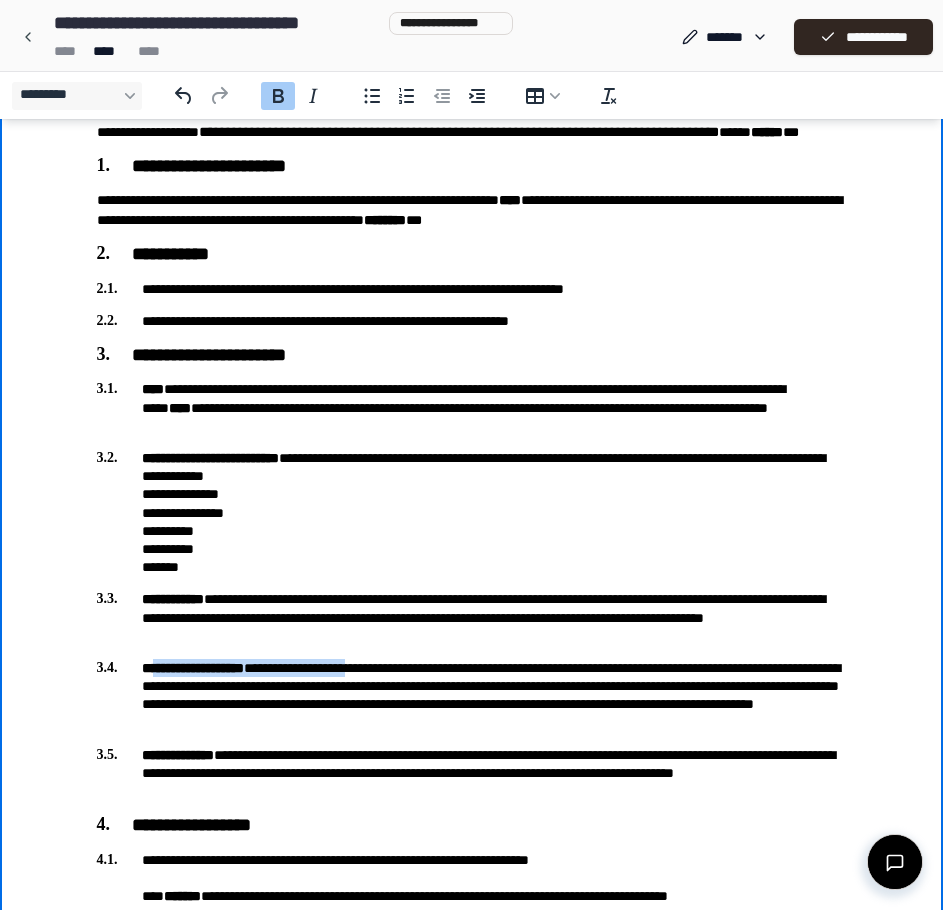 drag, startPoint x: 173, startPoint y: 670, endPoint x: 411, endPoint y: 671, distance: 238.0021 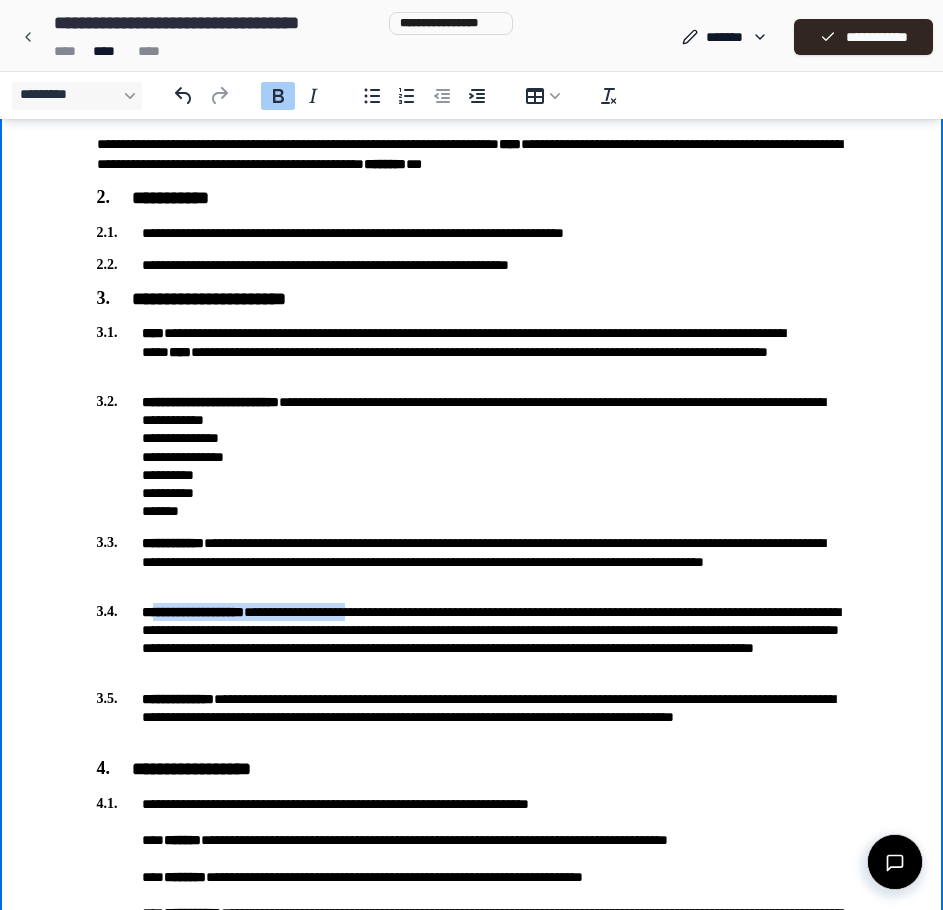 scroll, scrollTop: 233, scrollLeft: 0, axis: vertical 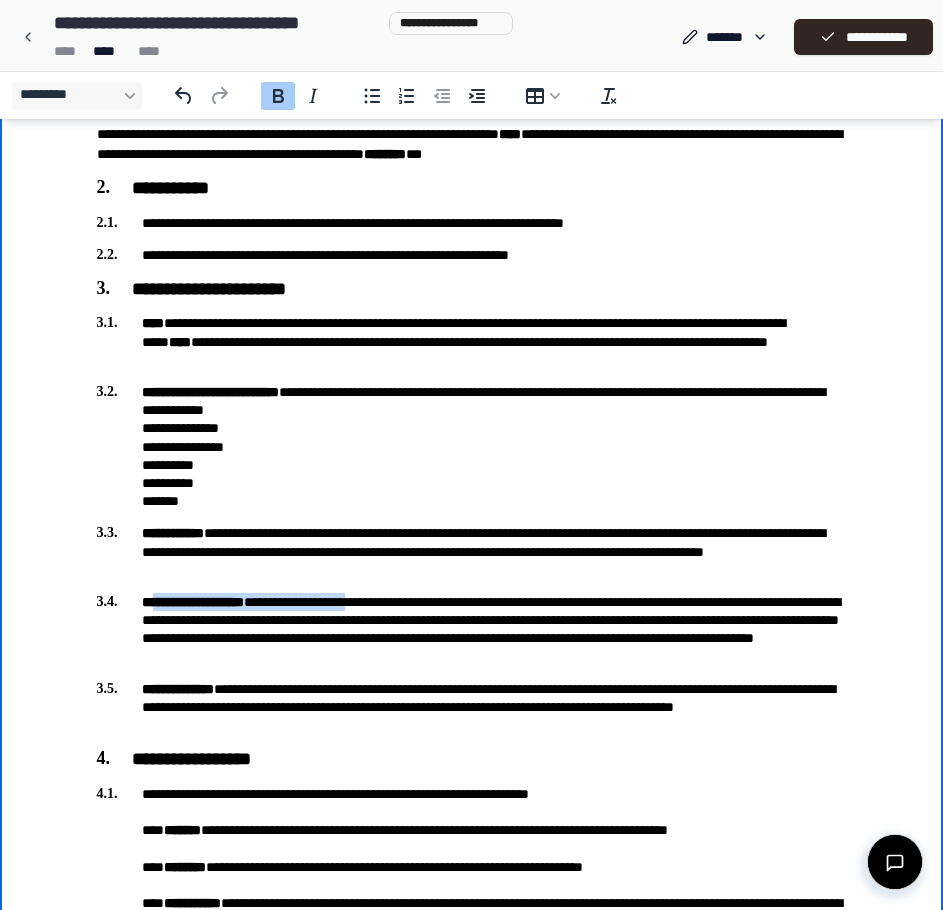 click on "**********" at bounding box center [472, 629] 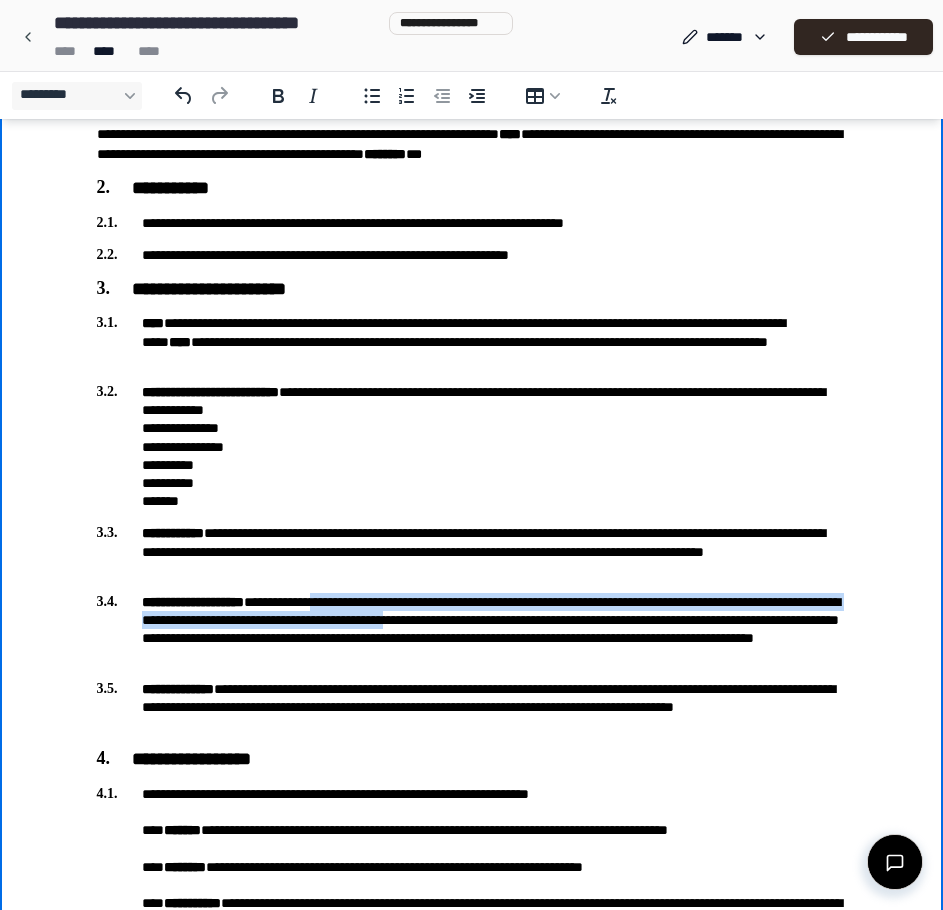 drag, startPoint x: 382, startPoint y: 605, endPoint x: 633, endPoint y: 613, distance: 251.12746 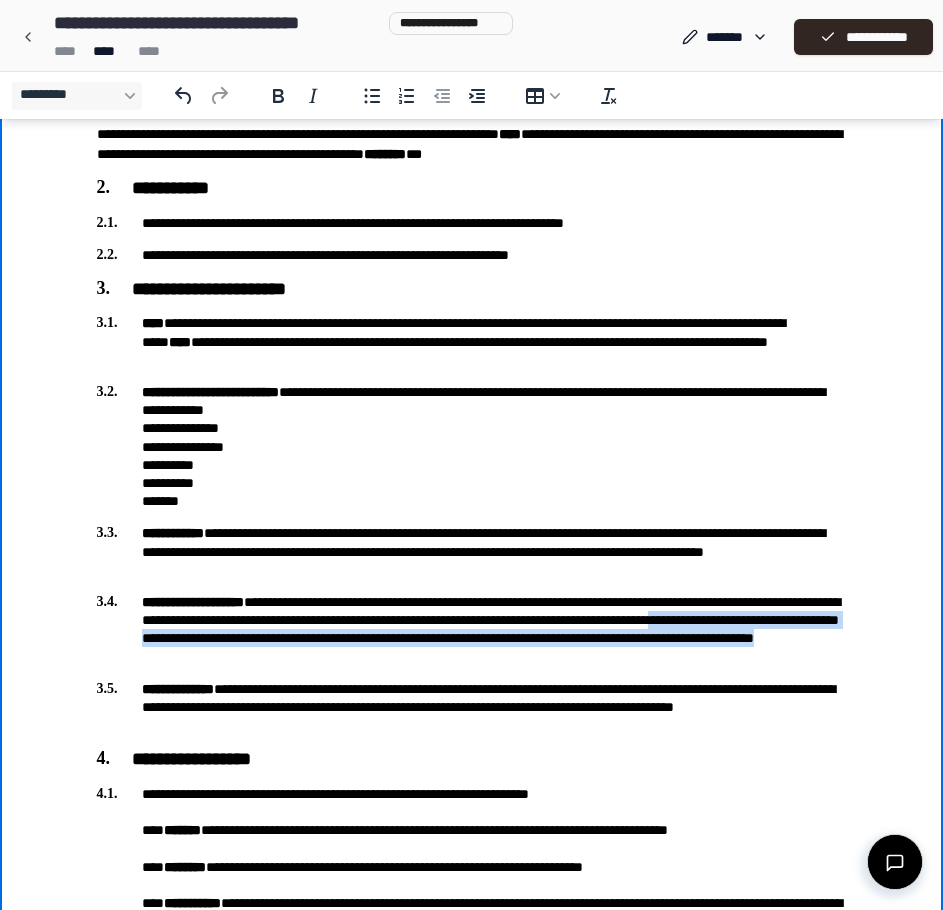 drag, startPoint x: 254, startPoint y: 635, endPoint x: 559, endPoint y: 656, distance: 305.7221 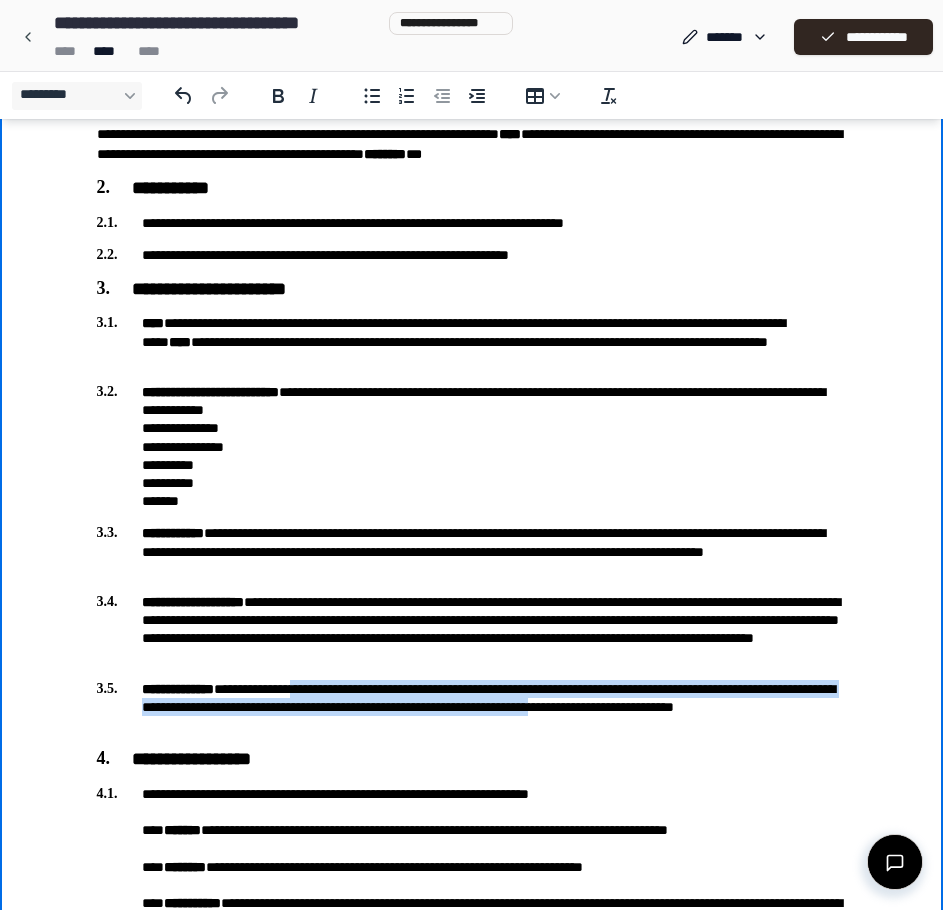 drag, startPoint x: 328, startPoint y: 694, endPoint x: 805, endPoint y: 716, distance: 477.50708 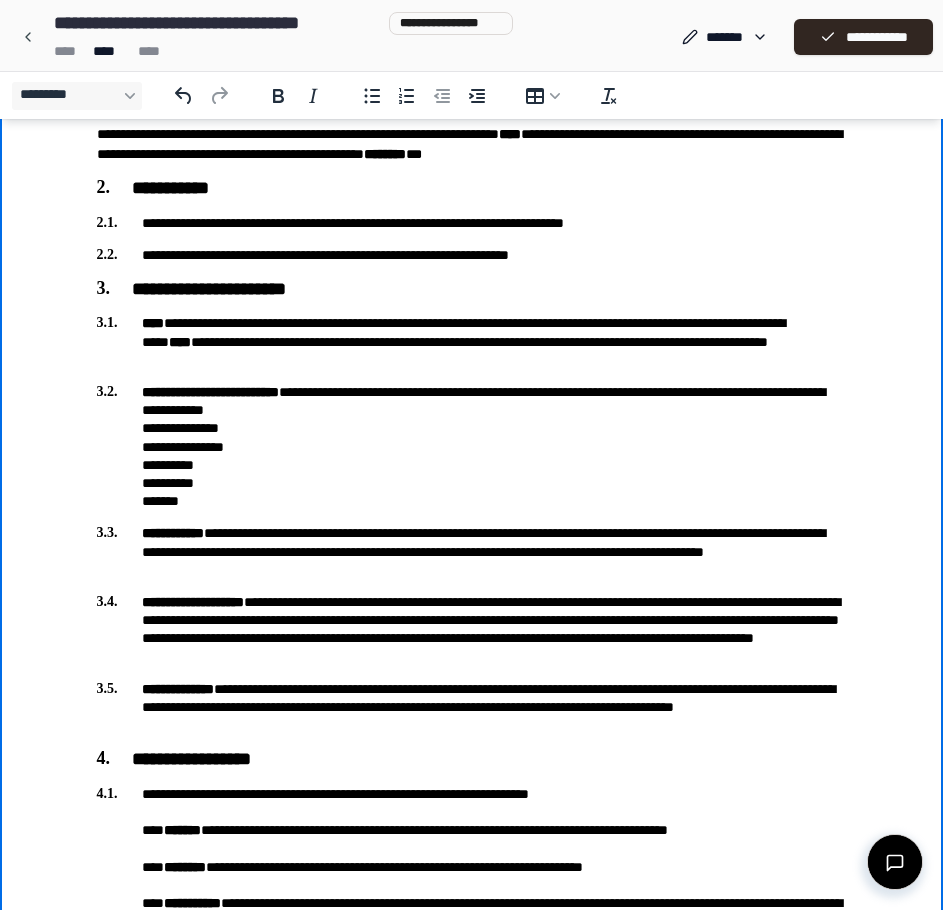 click on "**********" at bounding box center (472, 1410) 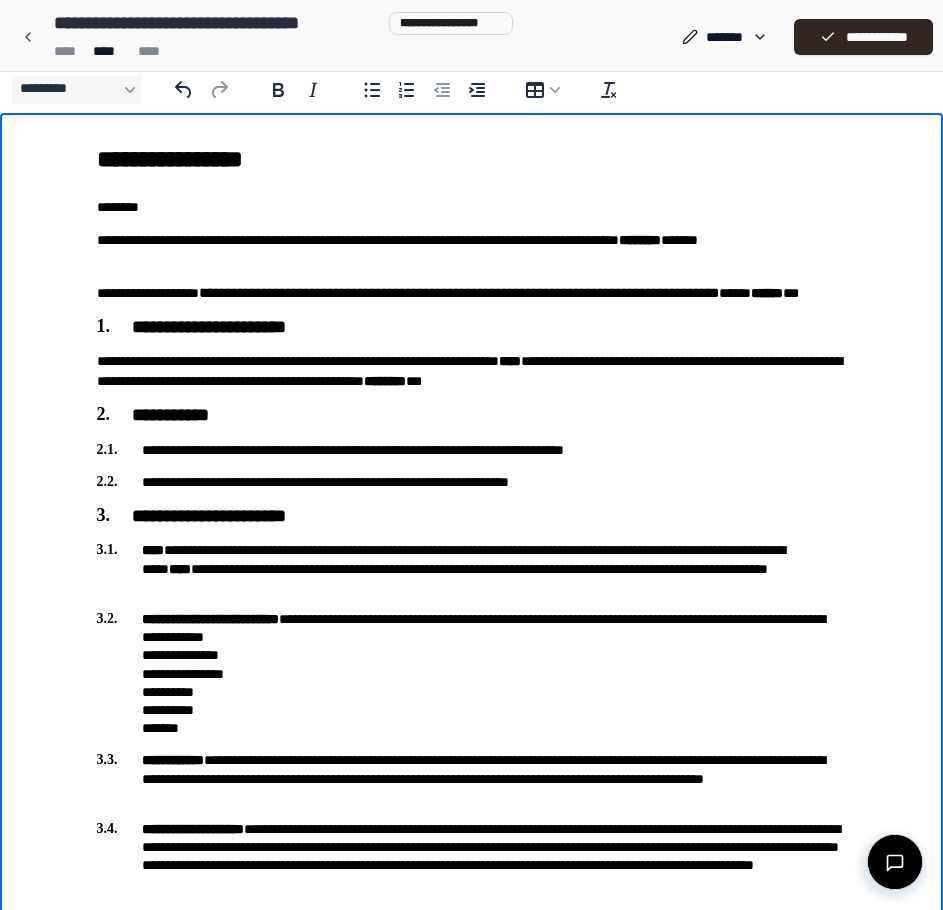 scroll, scrollTop: 0, scrollLeft: 0, axis: both 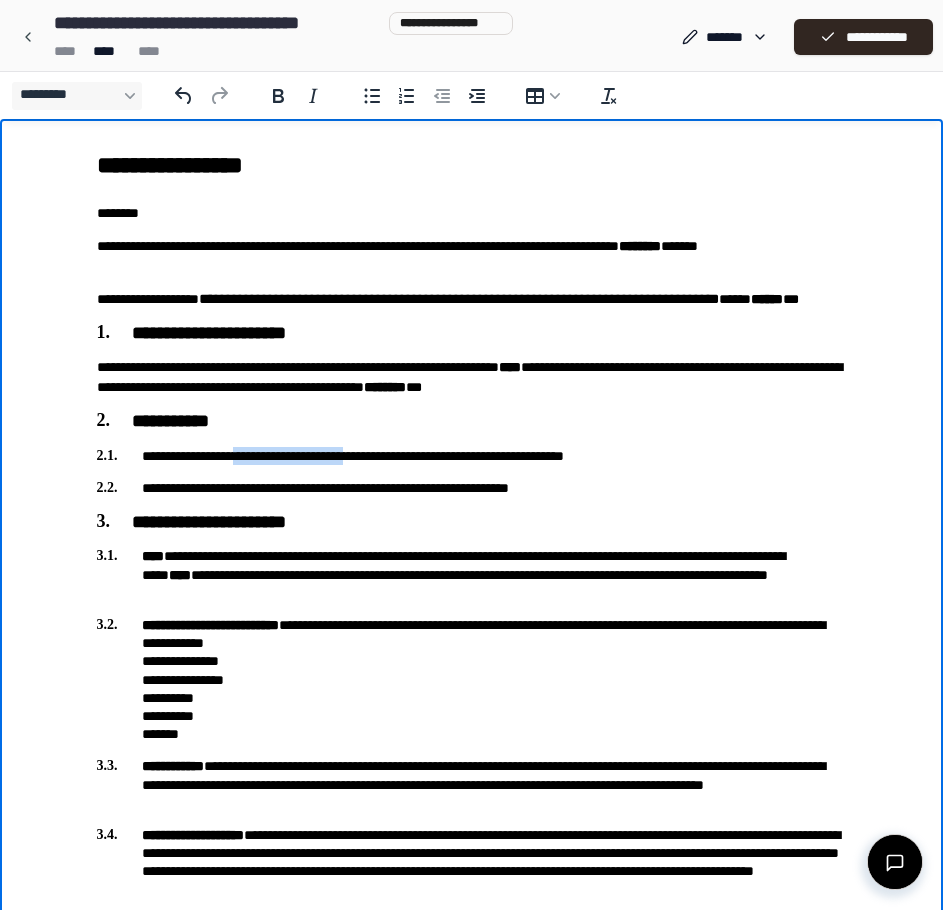 drag, startPoint x: 266, startPoint y: 457, endPoint x: 402, endPoint y: 455, distance: 136.01471 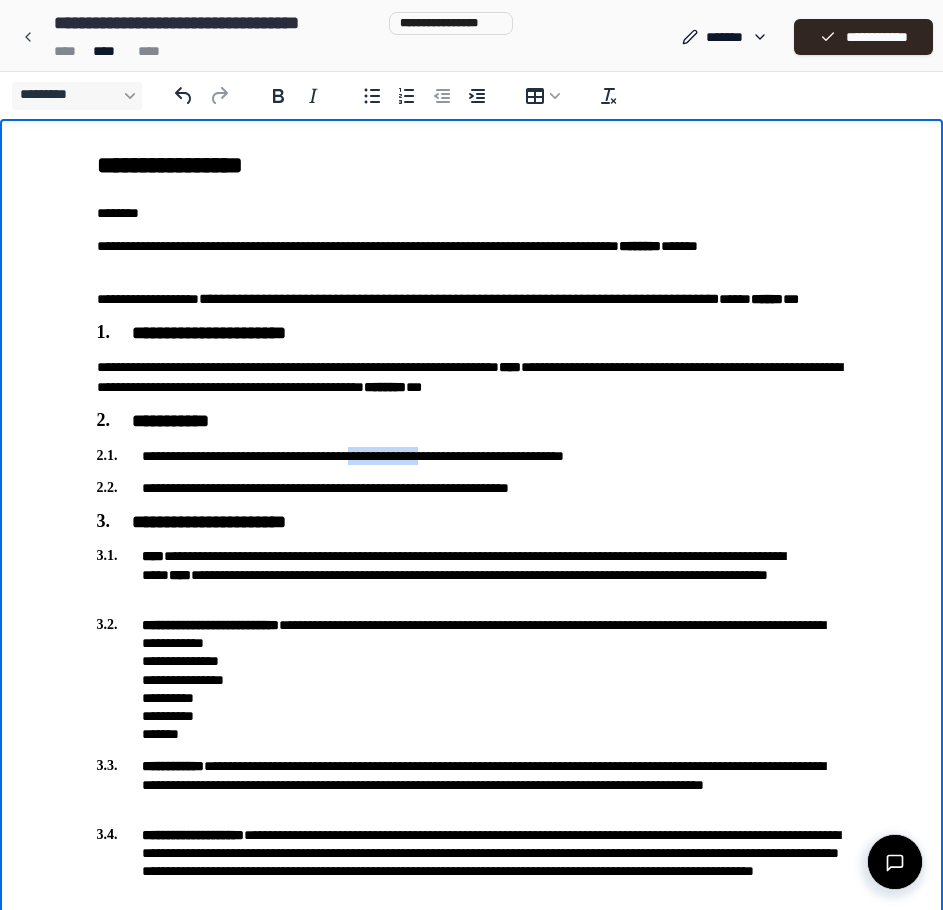 drag, startPoint x: 412, startPoint y: 455, endPoint x: 508, endPoint y: 457, distance: 96.02083 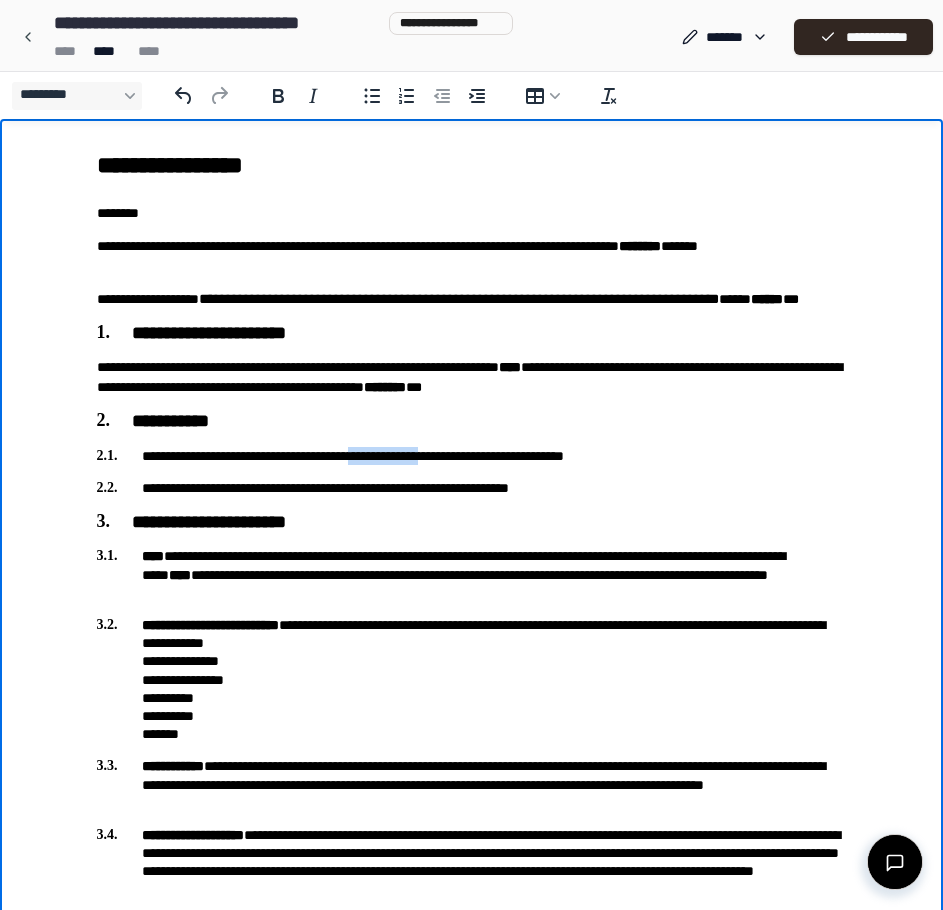 click on "**********" at bounding box center (472, 456) 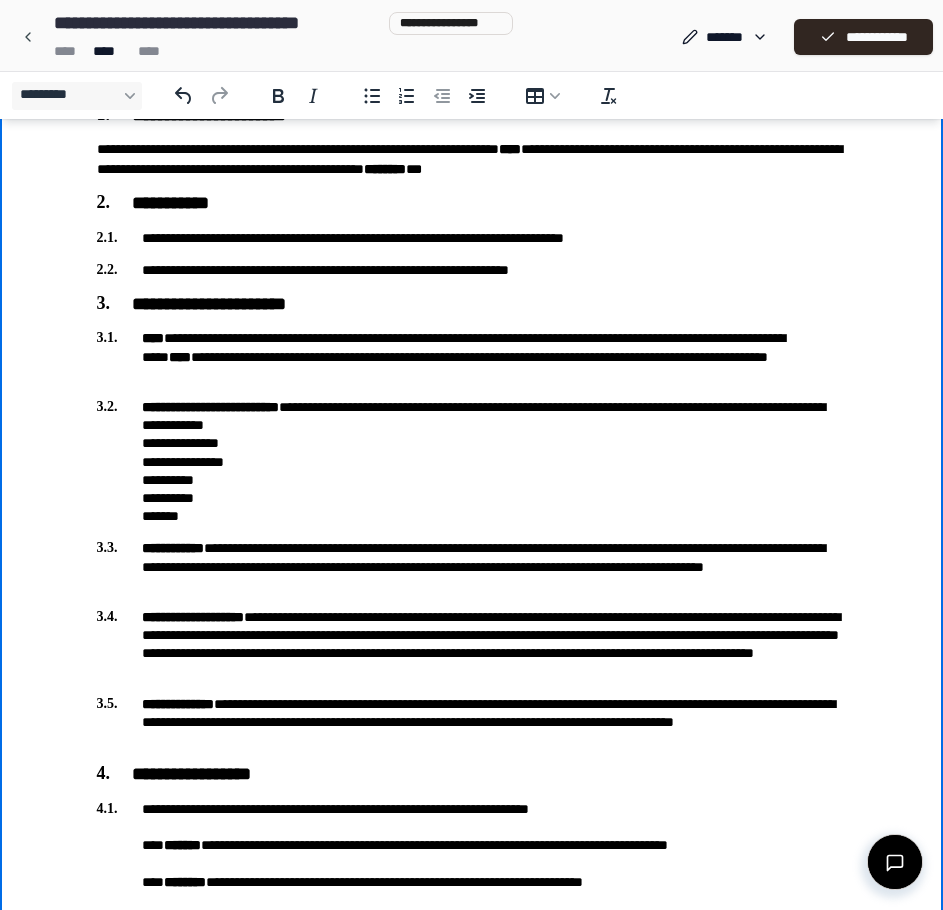 scroll, scrollTop: 233, scrollLeft: 0, axis: vertical 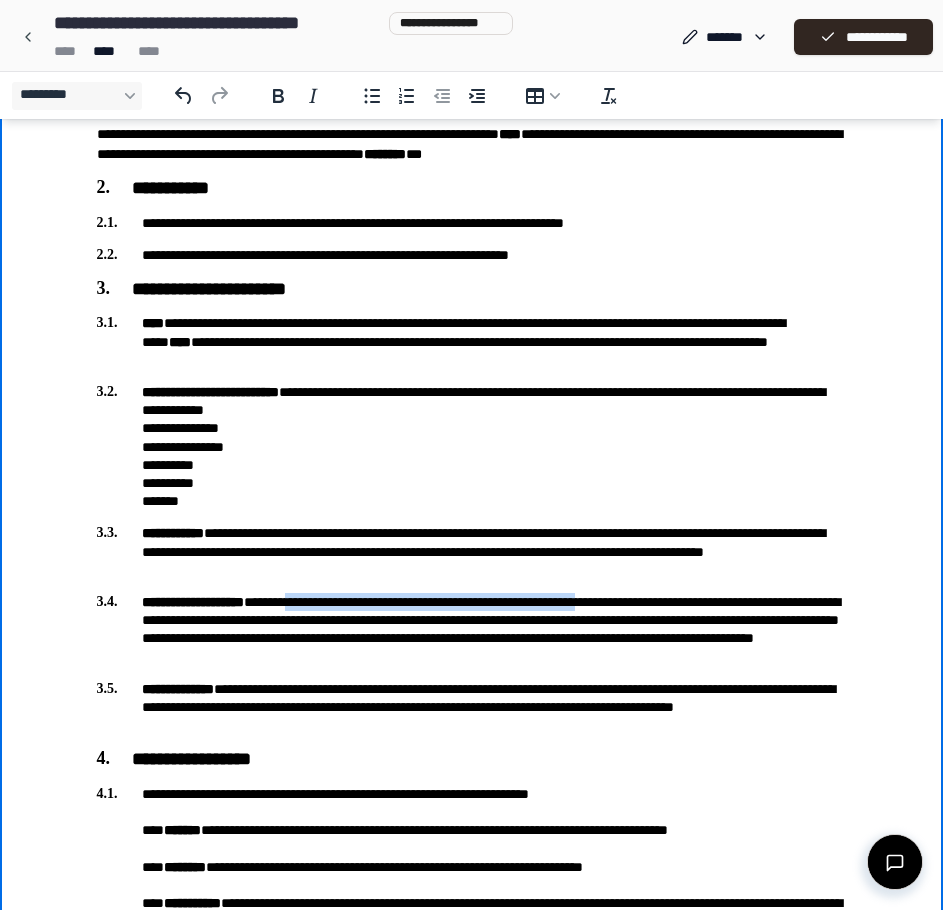 drag, startPoint x: 341, startPoint y: 604, endPoint x: 703, endPoint y: 597, distance: 362.0677 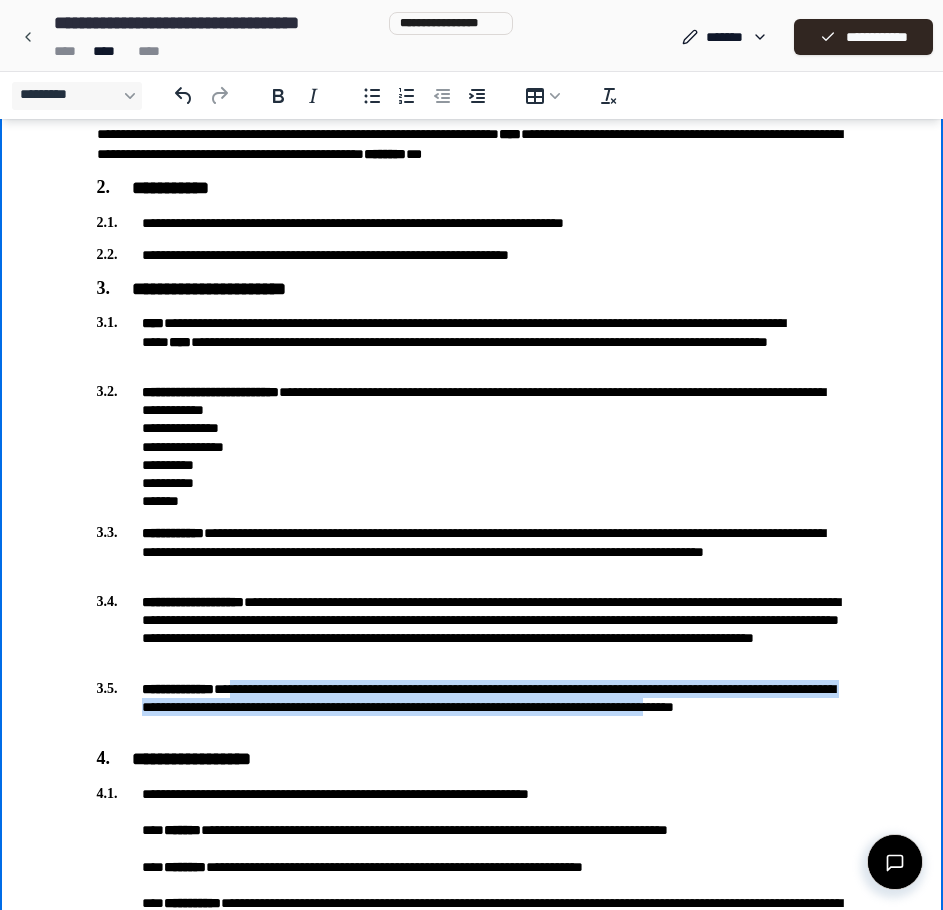 drag, startPoint x: 261, startPoint y: 692, endPoint x: 244, endPoint y: 719, distance: 31.906113 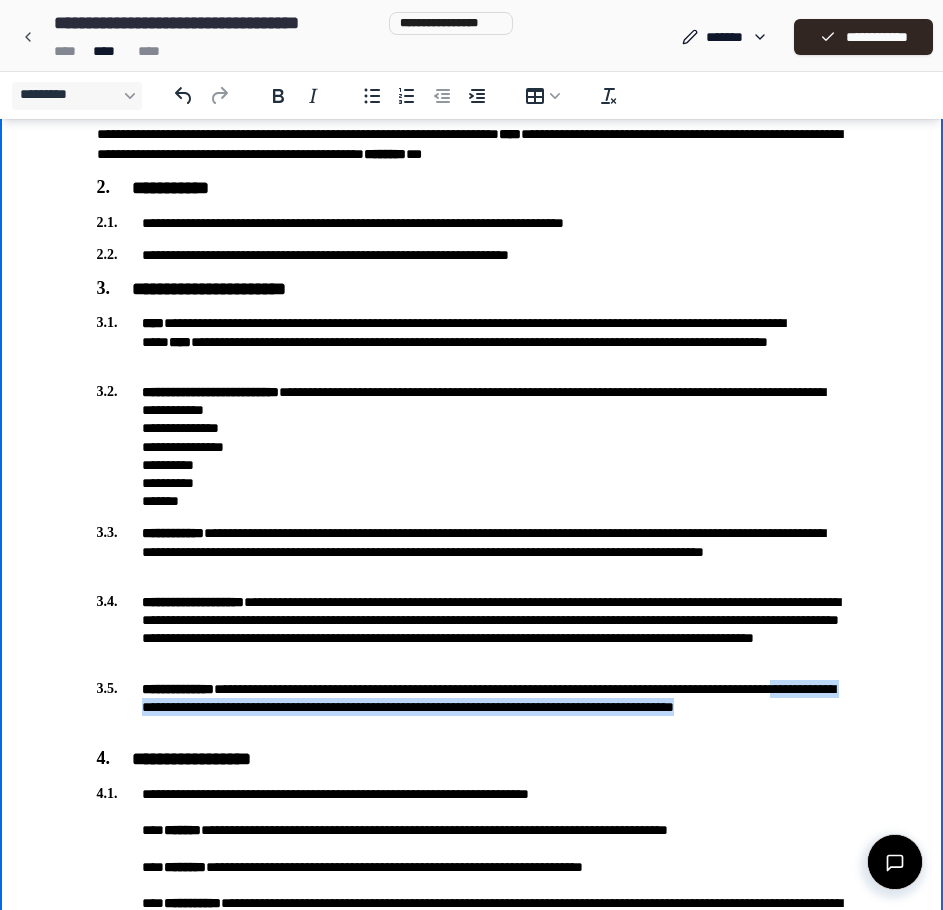 drag, startPoint x: 243, startPoint y: 712, endPoint x: 822, endPoint y: 724, distance: 579.1243 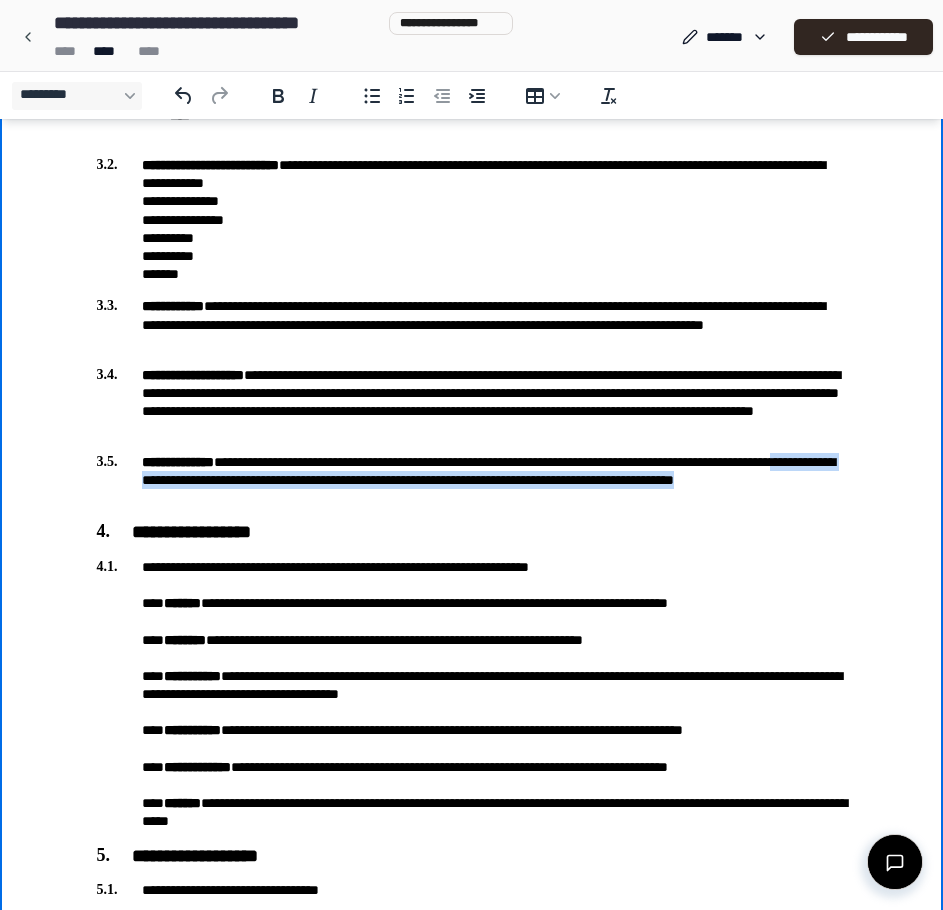 scroll, scrollTop: 467, scrollLeft: 0, axis: vertical 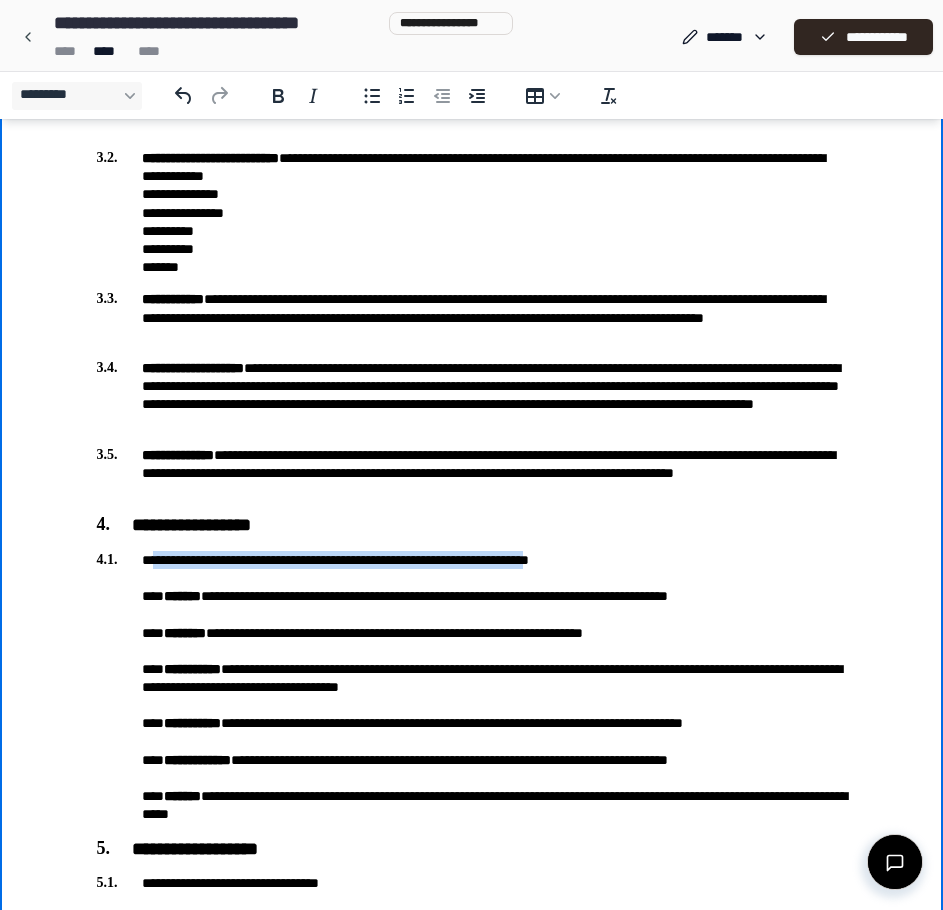drag, startPoint x: 162, startPoint y: 566, endPoint x: 601, endPoint y: 550, distance: 439.29147 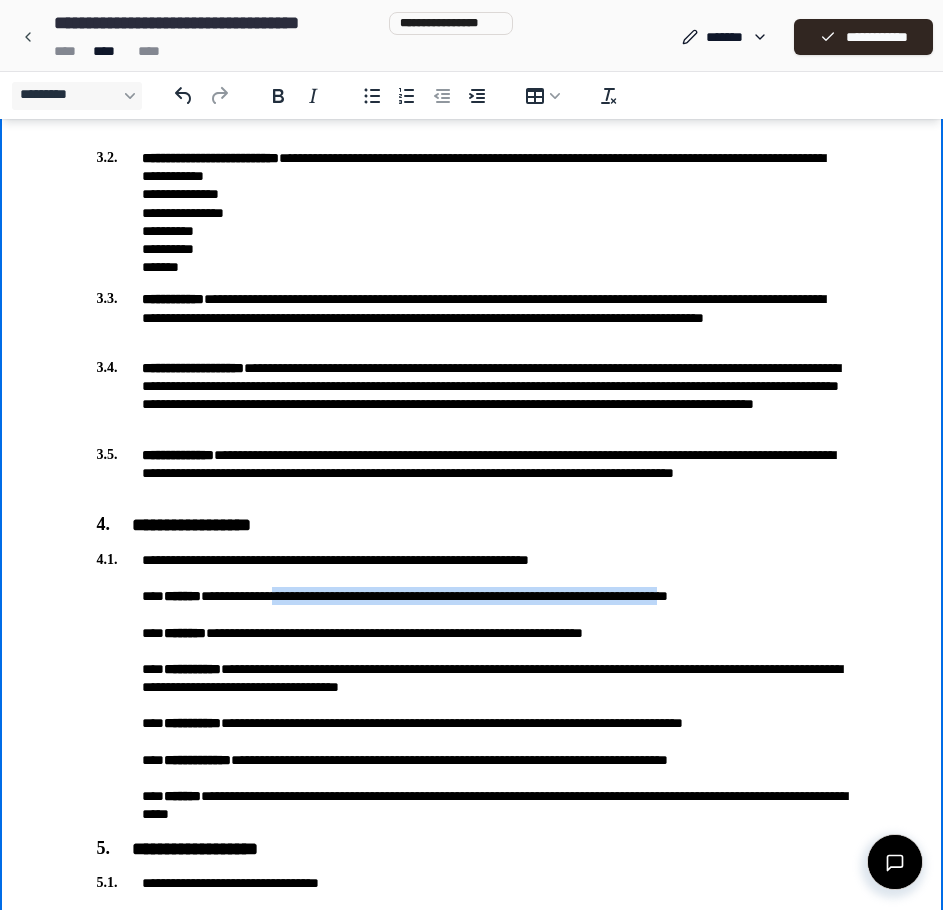 drag, startPoint x: 301, startPoint y: 597, endPoint x: 782, endPoint y: 596, distance: 481.00104 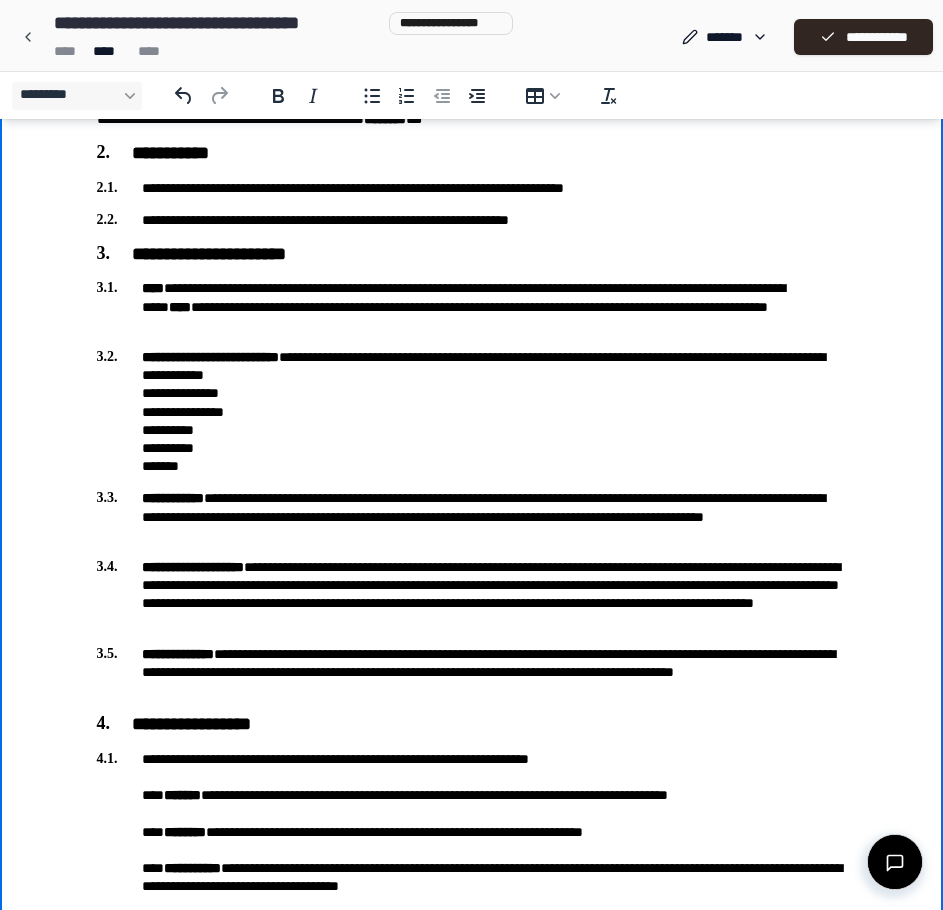scroll, scrollTop: 267, scrollLeft: 0, axis: vertical 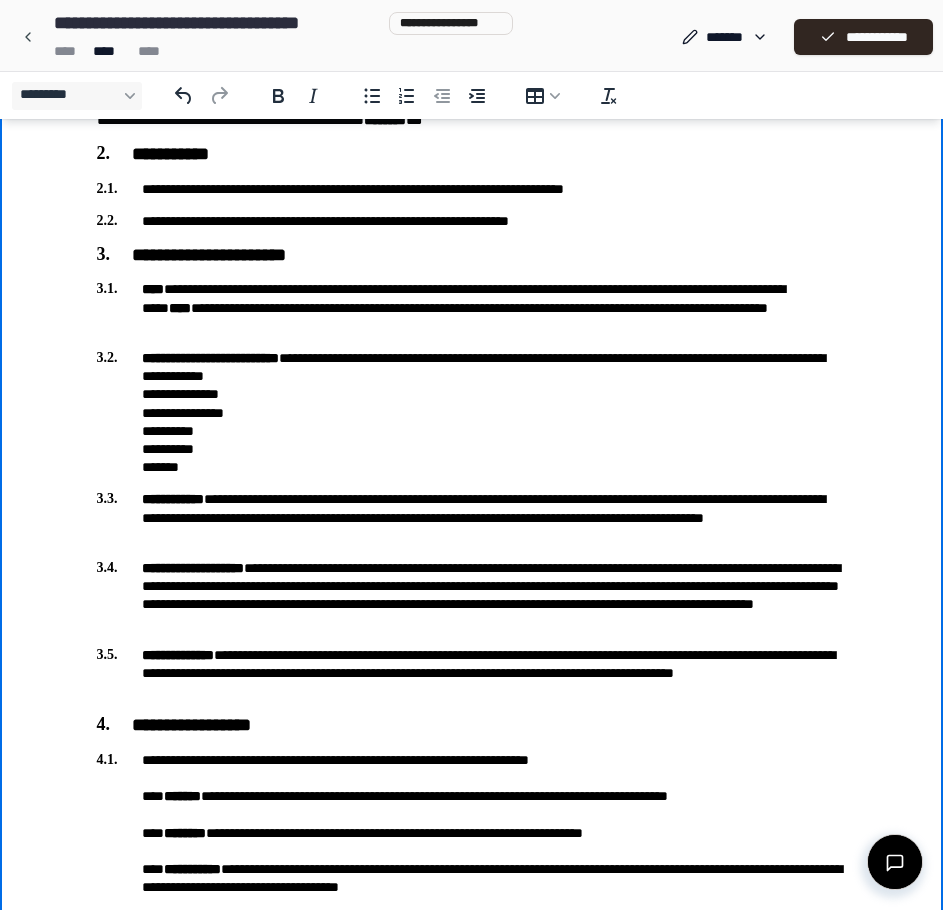 click on "**********" at bounding box center (472, 412) 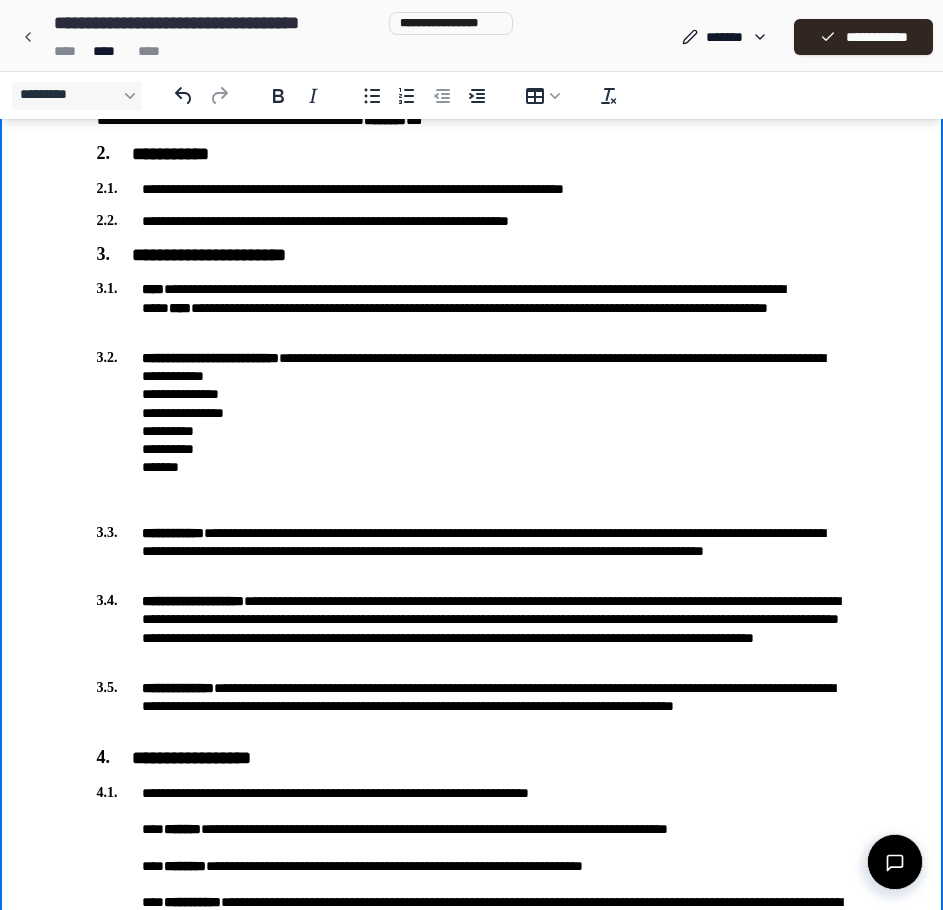click on "**********" at bounding box center (472, 412) 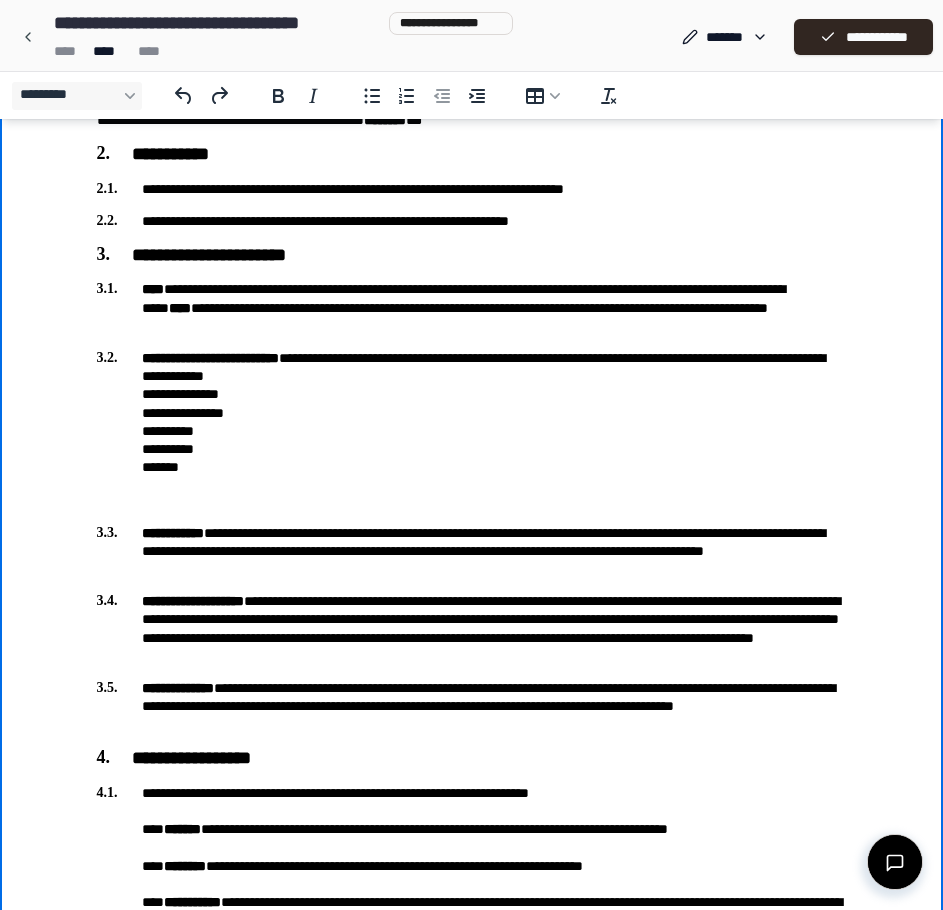 click on "**********" at bounding box center (472, 412) 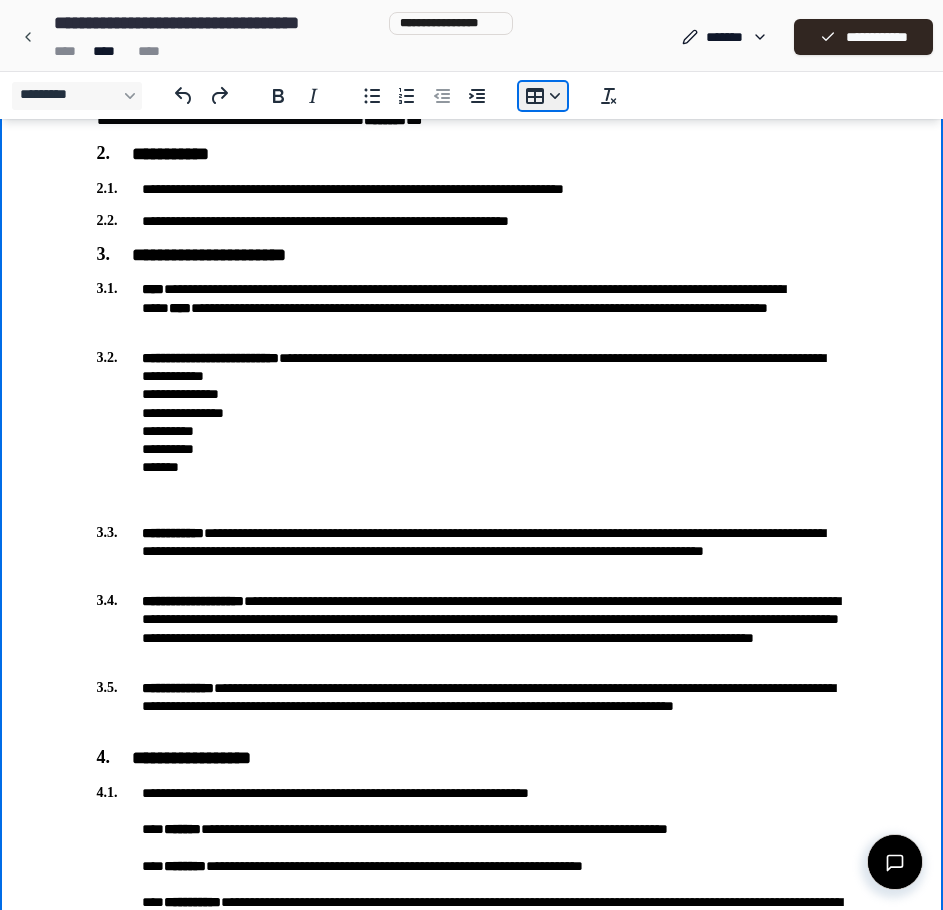 click on "*********" at bounding box center [543, 96] 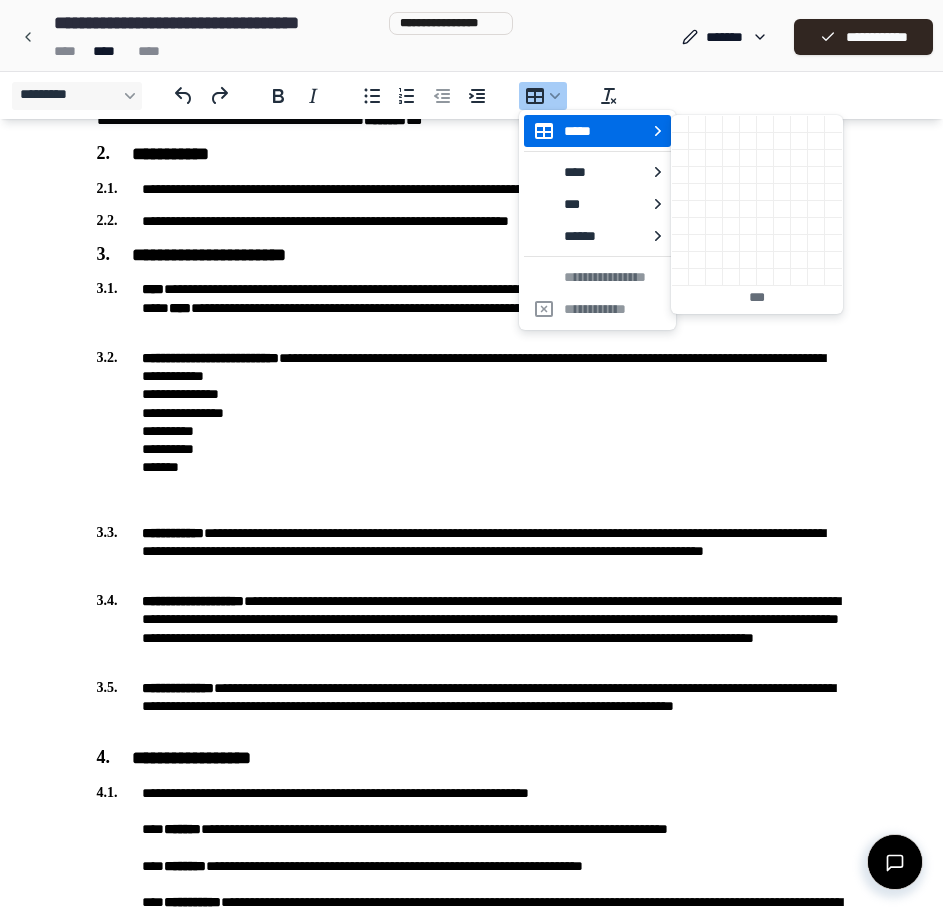 click on "*****" at bounding box center (604, 131) 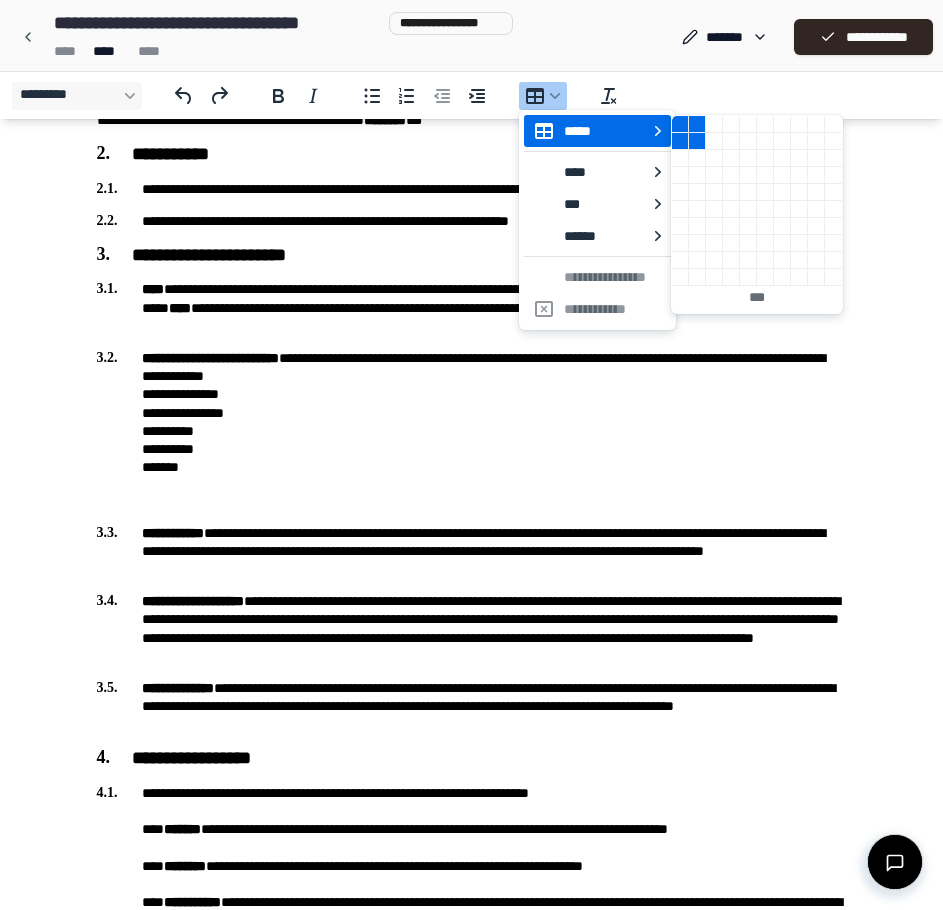 click at bounding box center [697, 141] 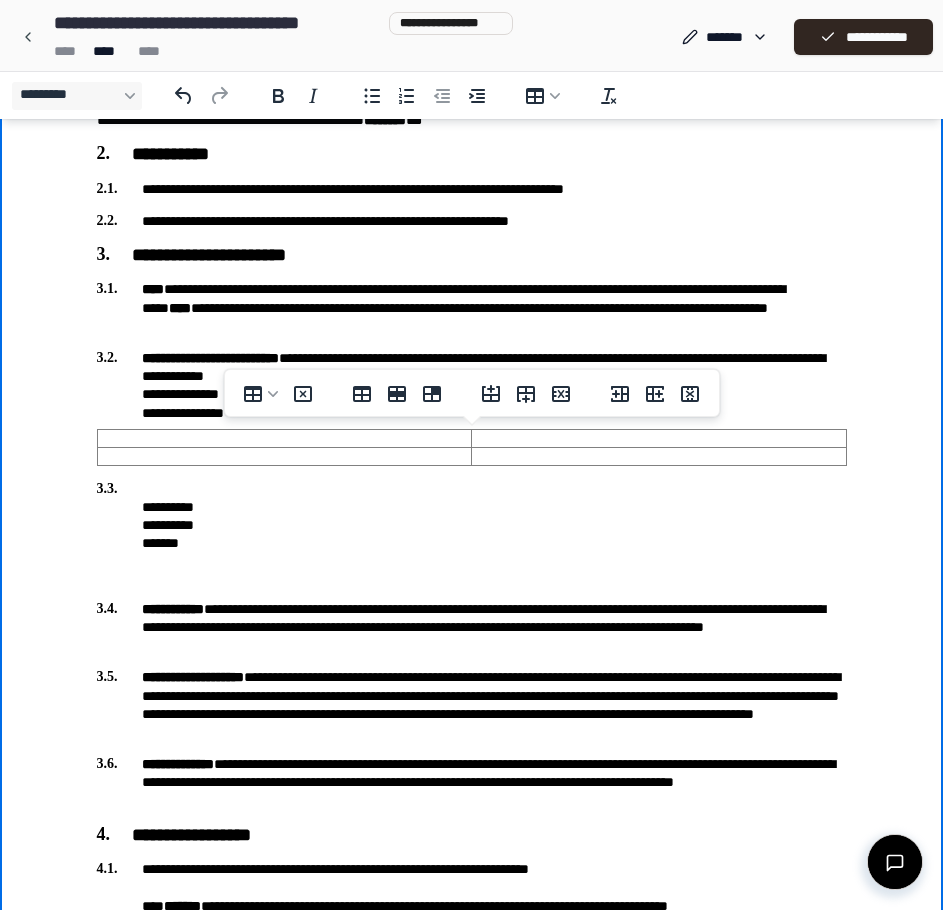 click on "**********" at bounding box center [472, 516] 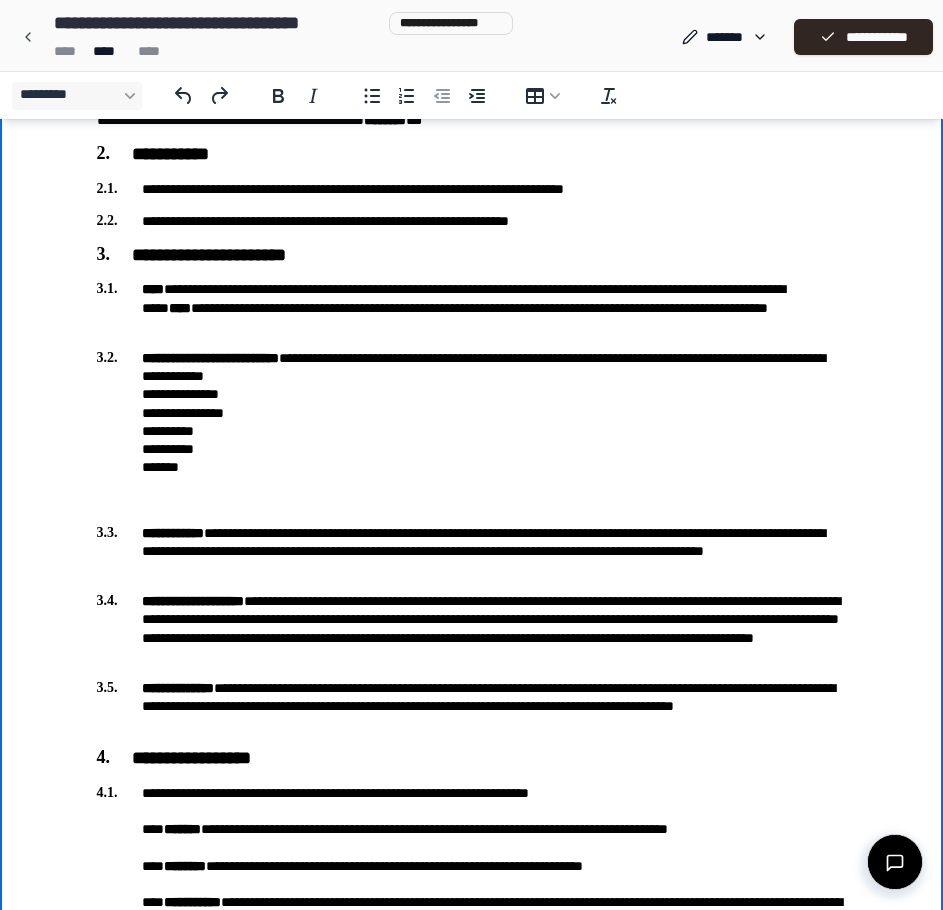 click on "**********" at bounding box center [472, 412] 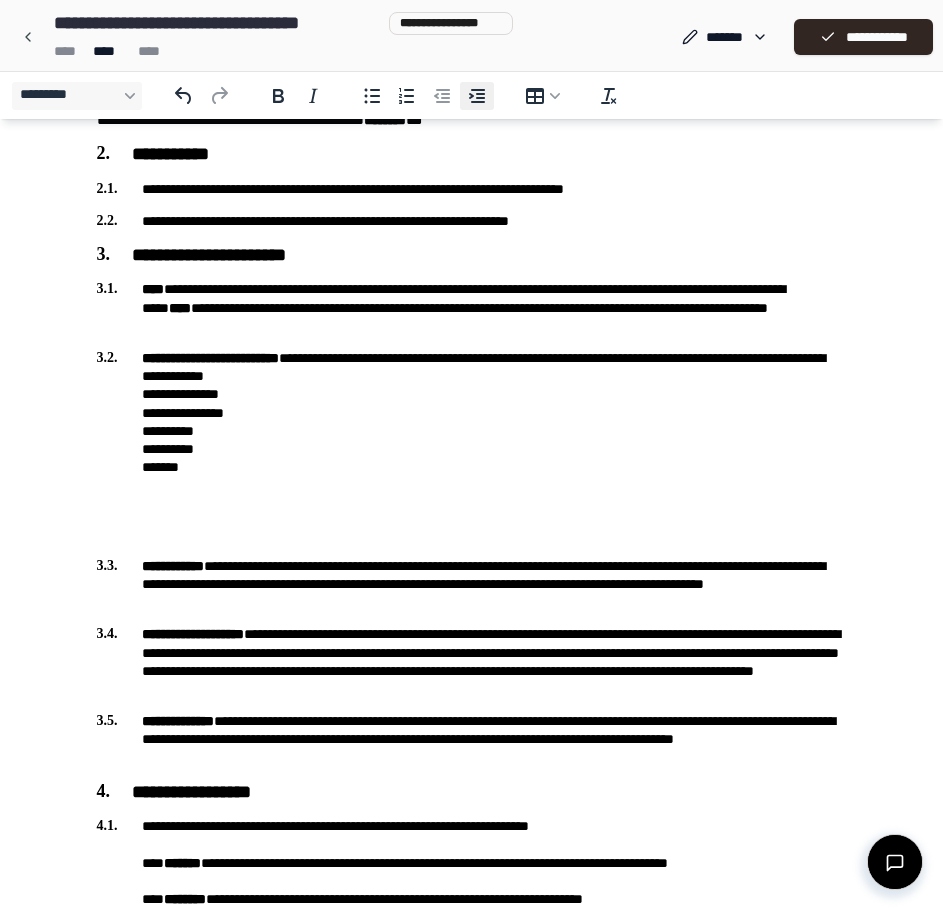 click 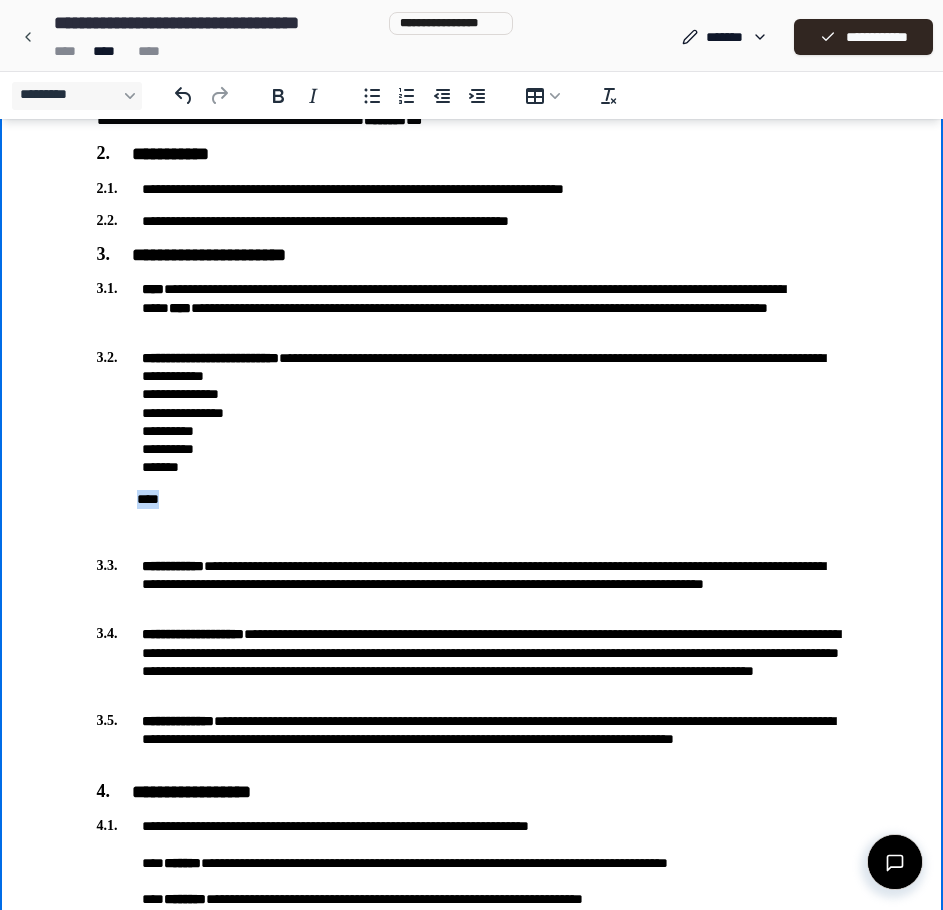 drag, startPoint x: 171, startPoint y: 494, endPoint x: 132, endPoint y: 478, distance: 42.154476 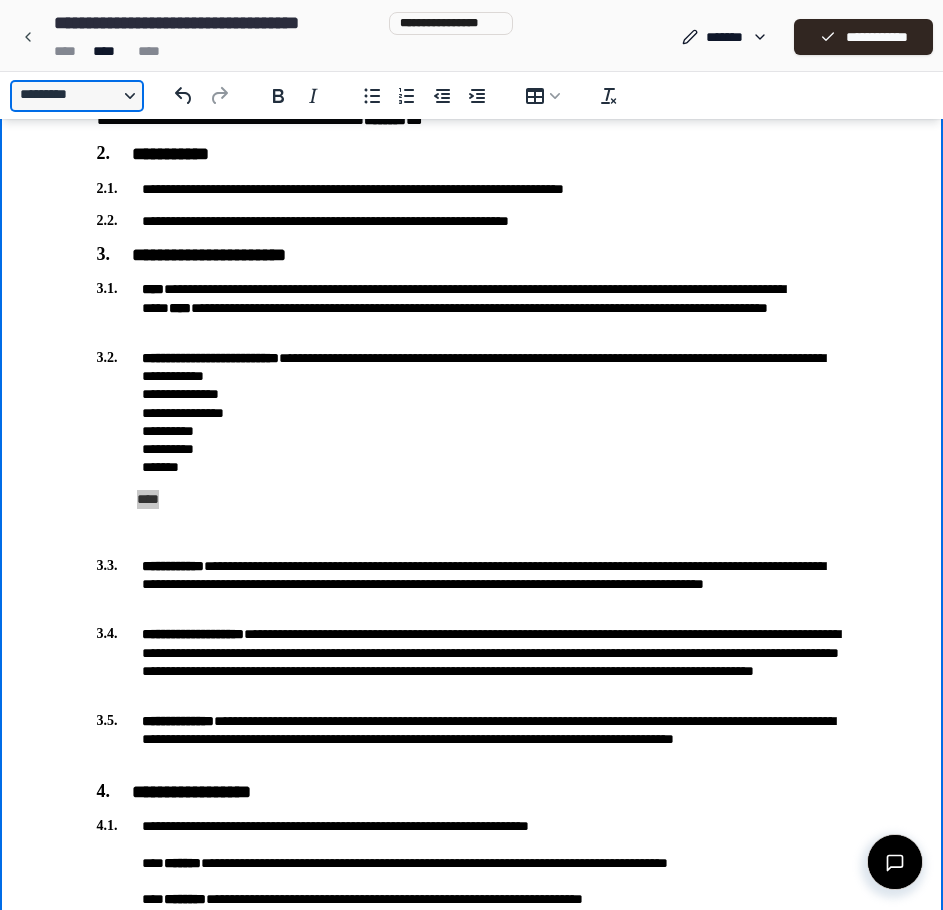 click on "*********" at bounding box center [77, 96] 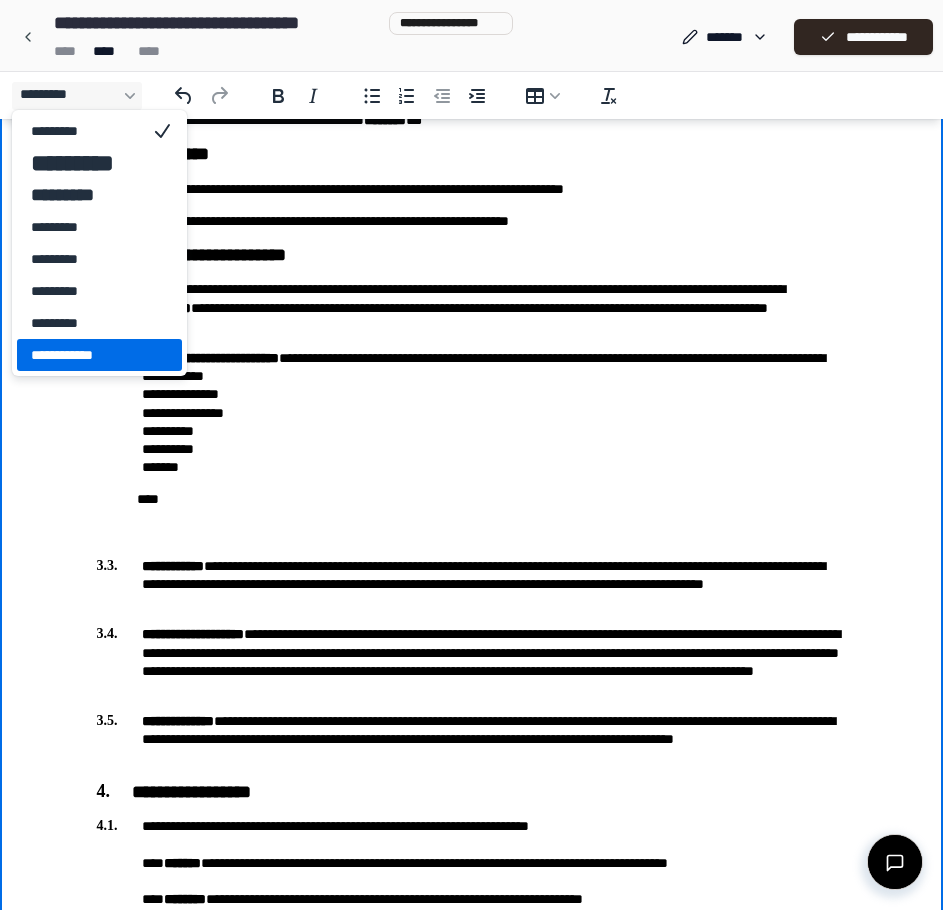 click on "**********" at bounding box center (472, 412) 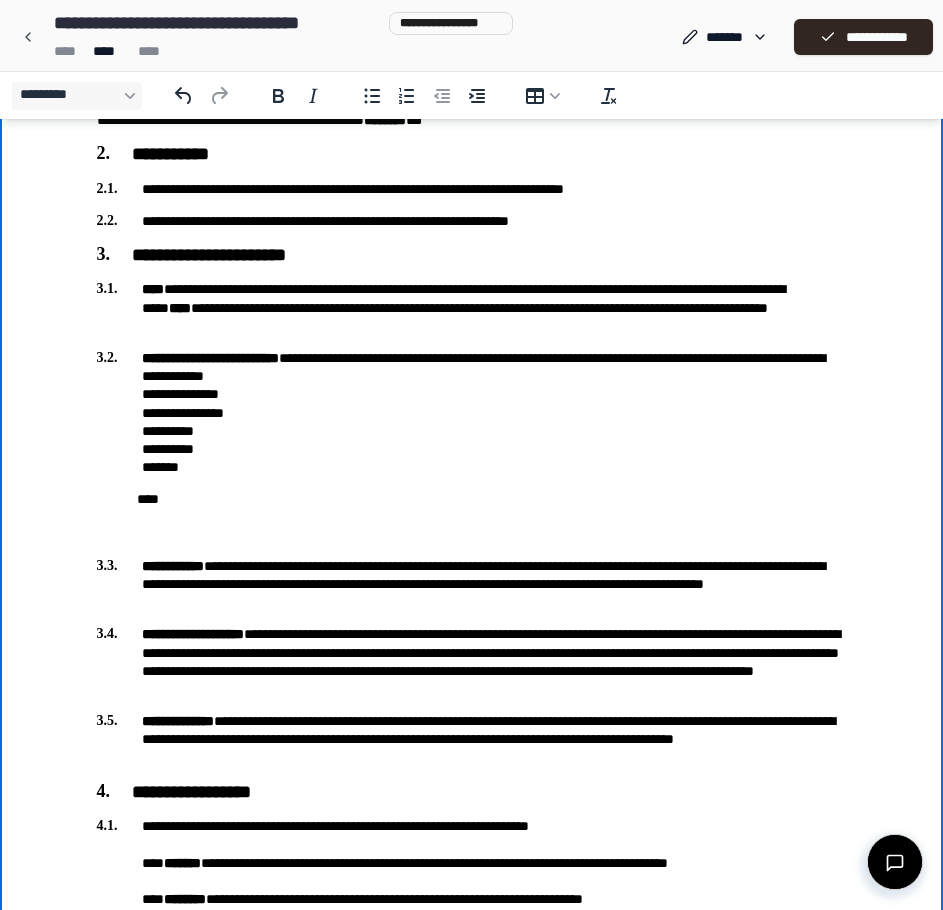 click on "**********" at bounding box center [472, 412] 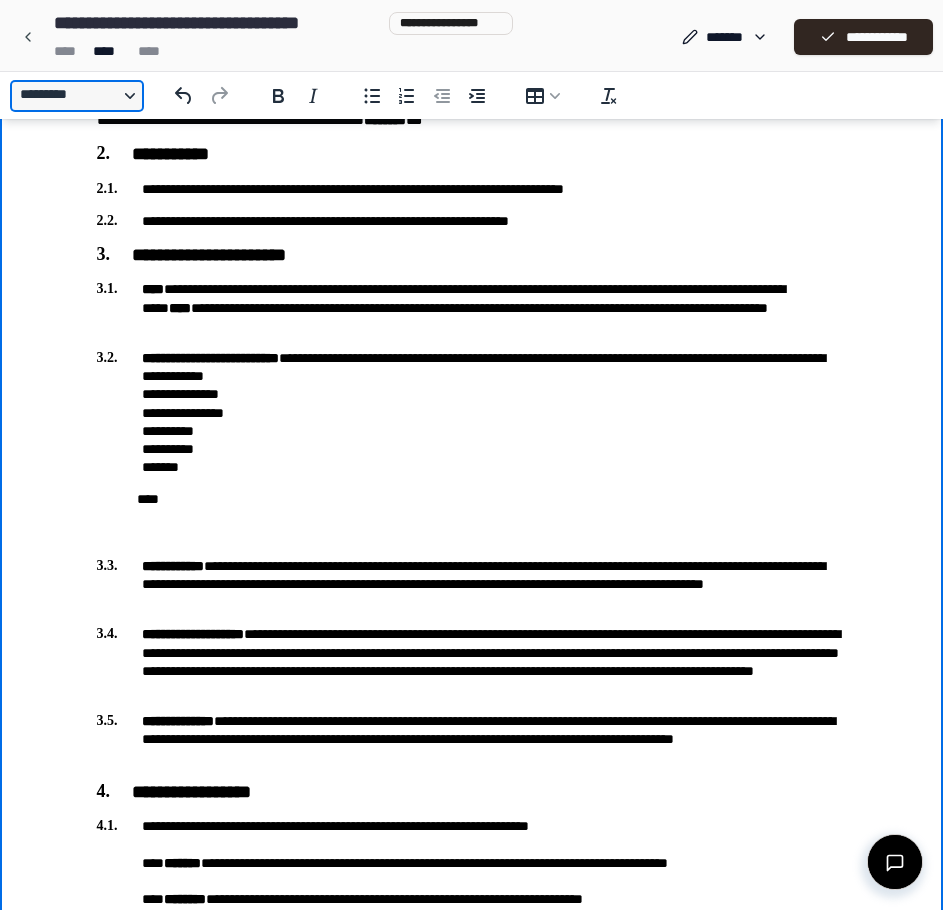 click on "*********" at bounding box center (77, 96) 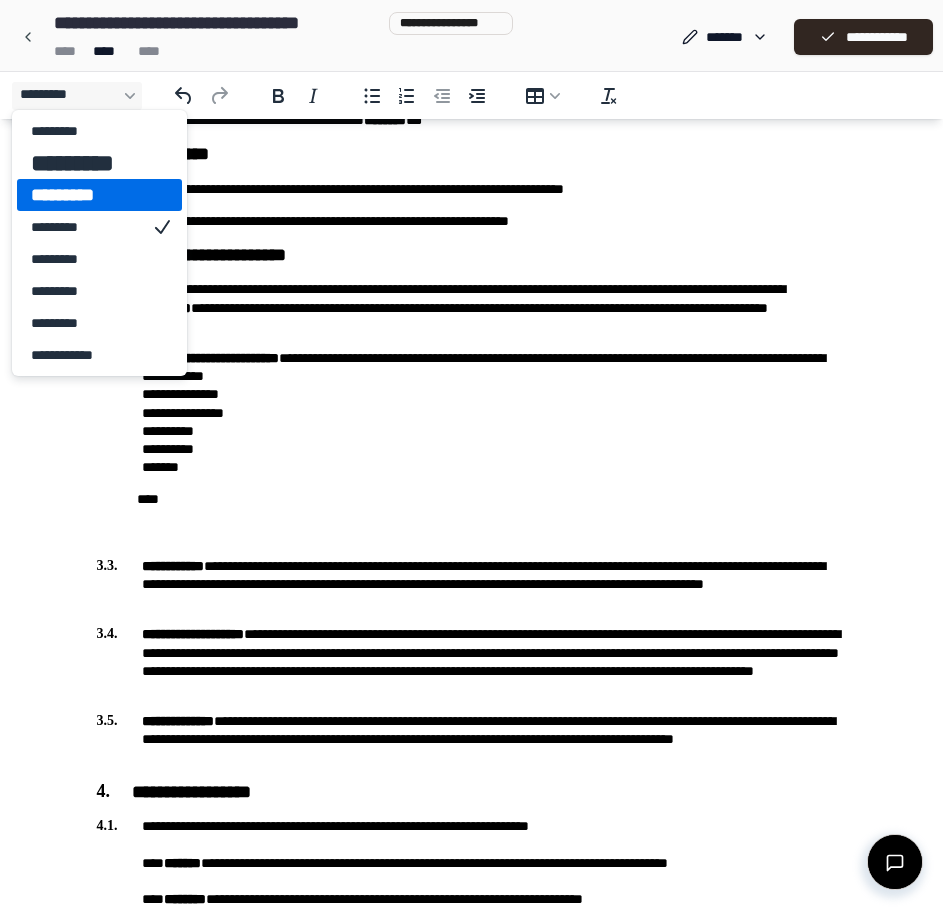 click on "****" at bounding box center [472, 499] 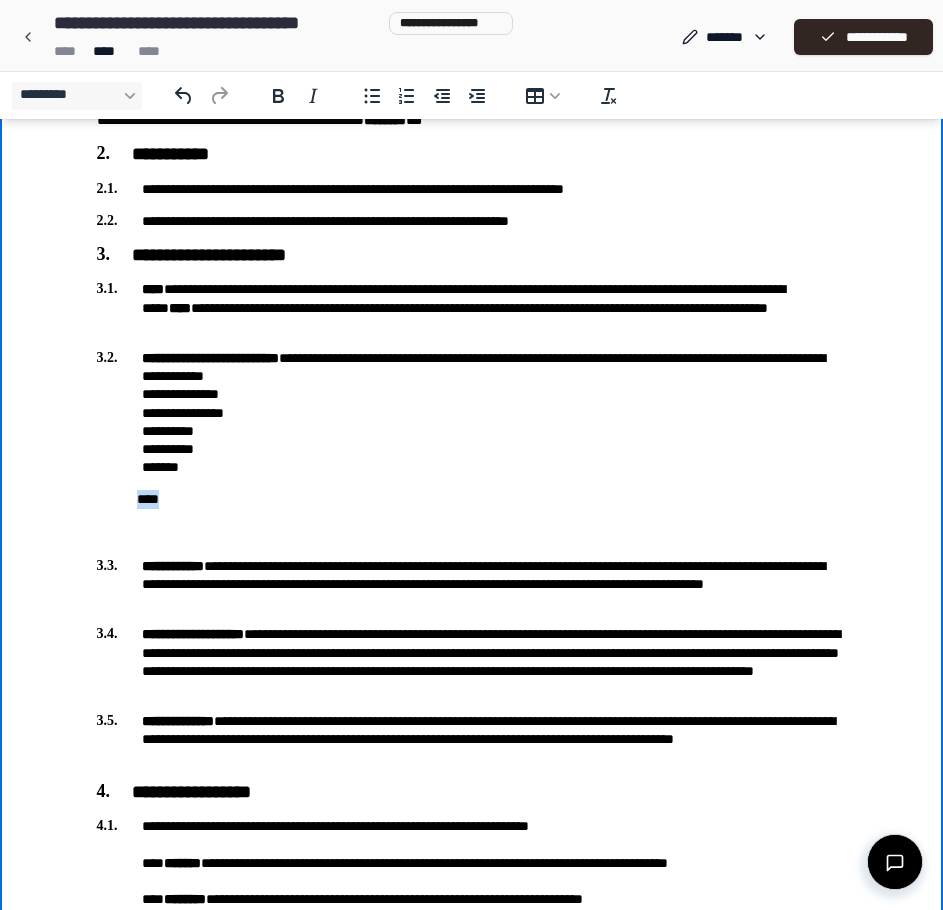 drag, startPoint x: 162, startPoint y: 496, endPoint x: 122, endPoint y: 494, distance: 40.04997 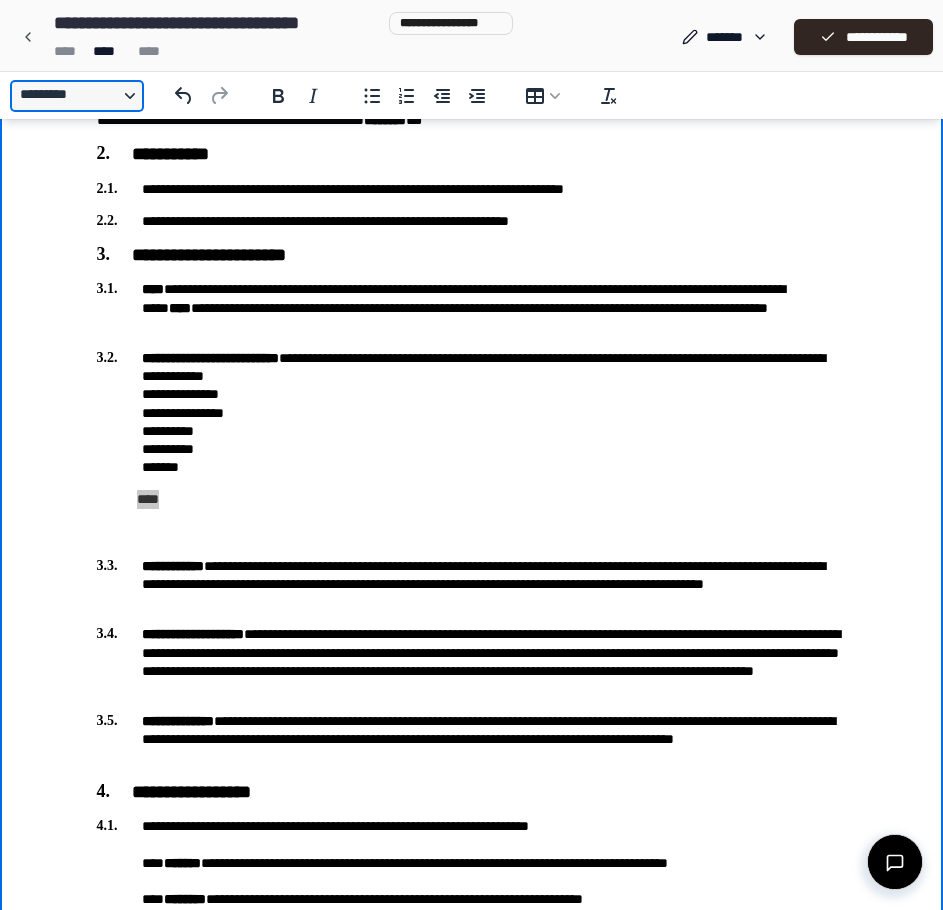 click on "*********" at bounding box center [77, 96] 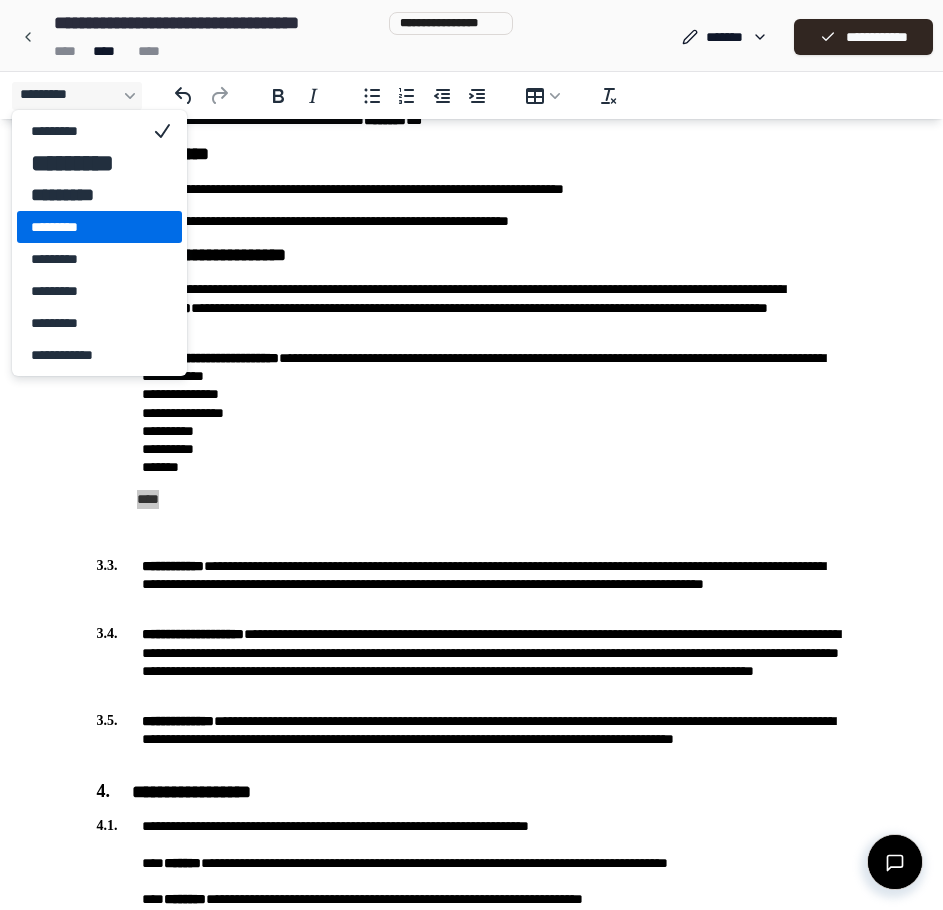 click on "*********" at bounding box center [85, 227] 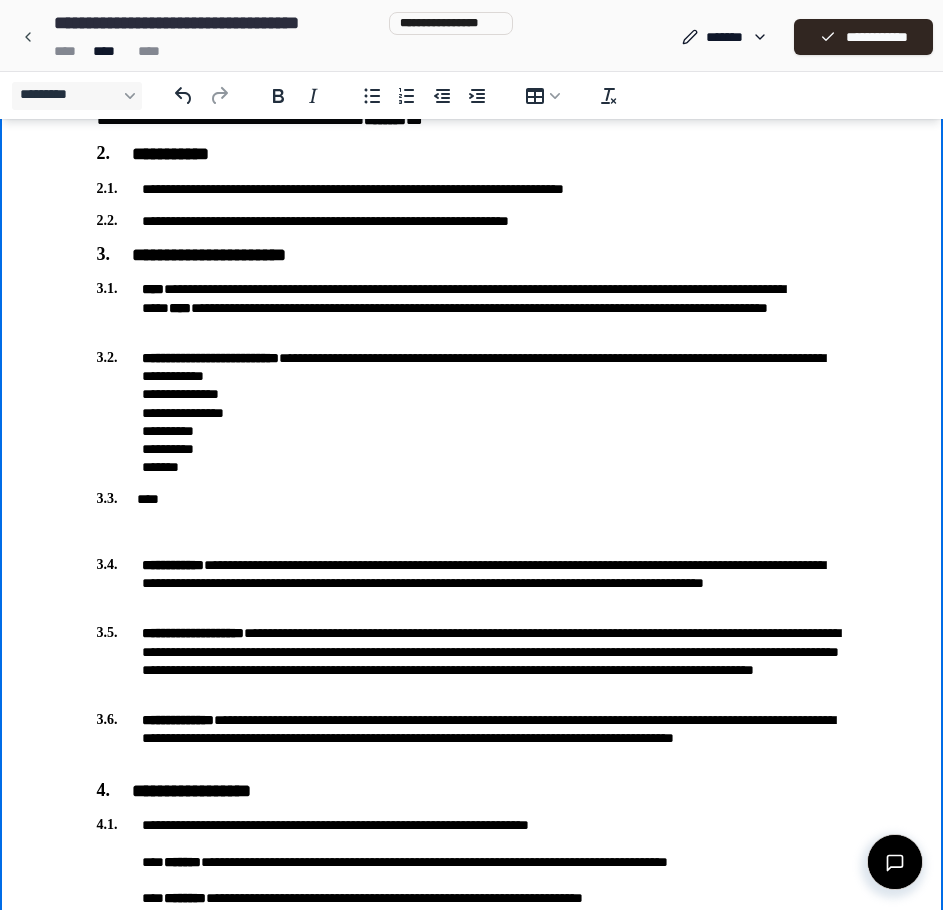 click on "**********" at bounding box center (472, 1409) 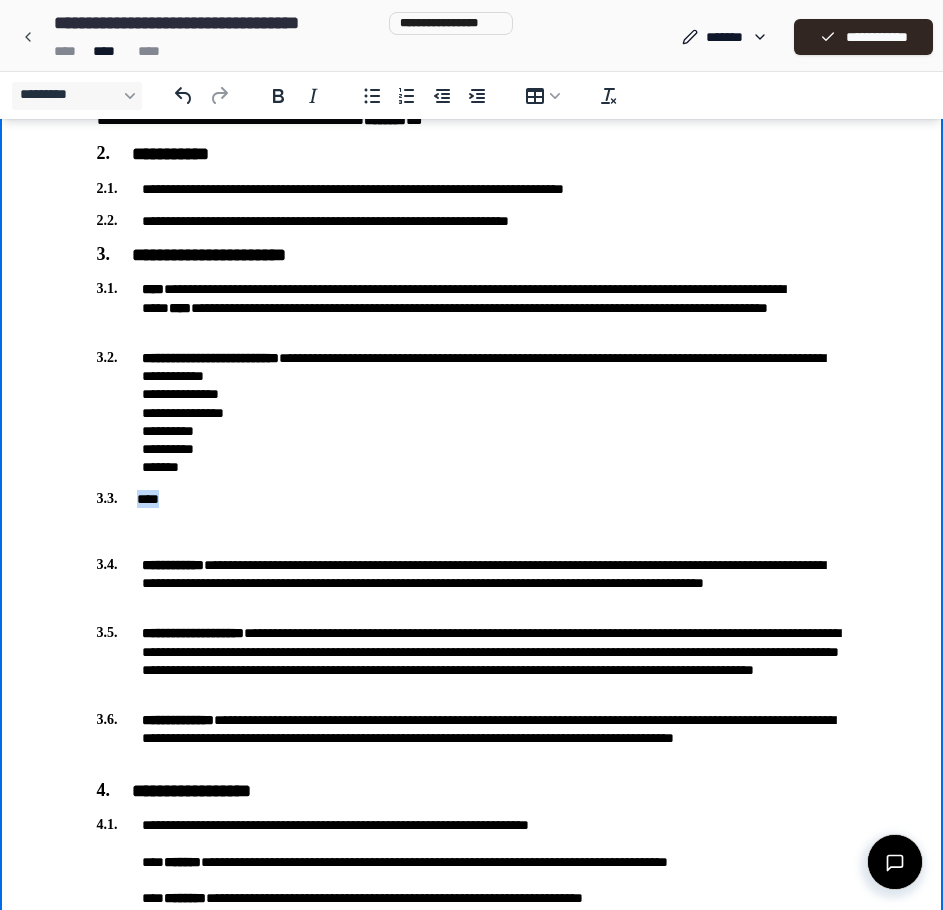 drag, startPoint x: 166, startPoint y: 500, endPoint x: 136, endPoint y: 502, distance: 30.066593 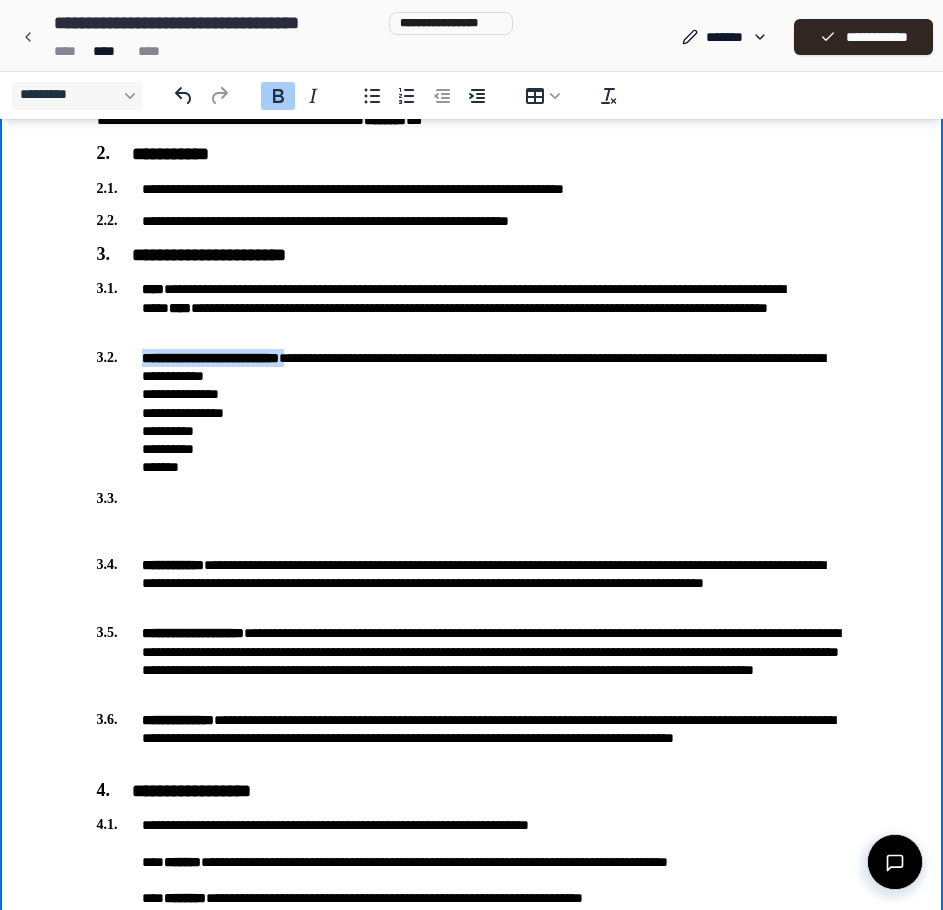 drag, startPoint x: 140, startPoint y: 355, endPoint x: 317, endPoint y: 364, distance: 177.22867 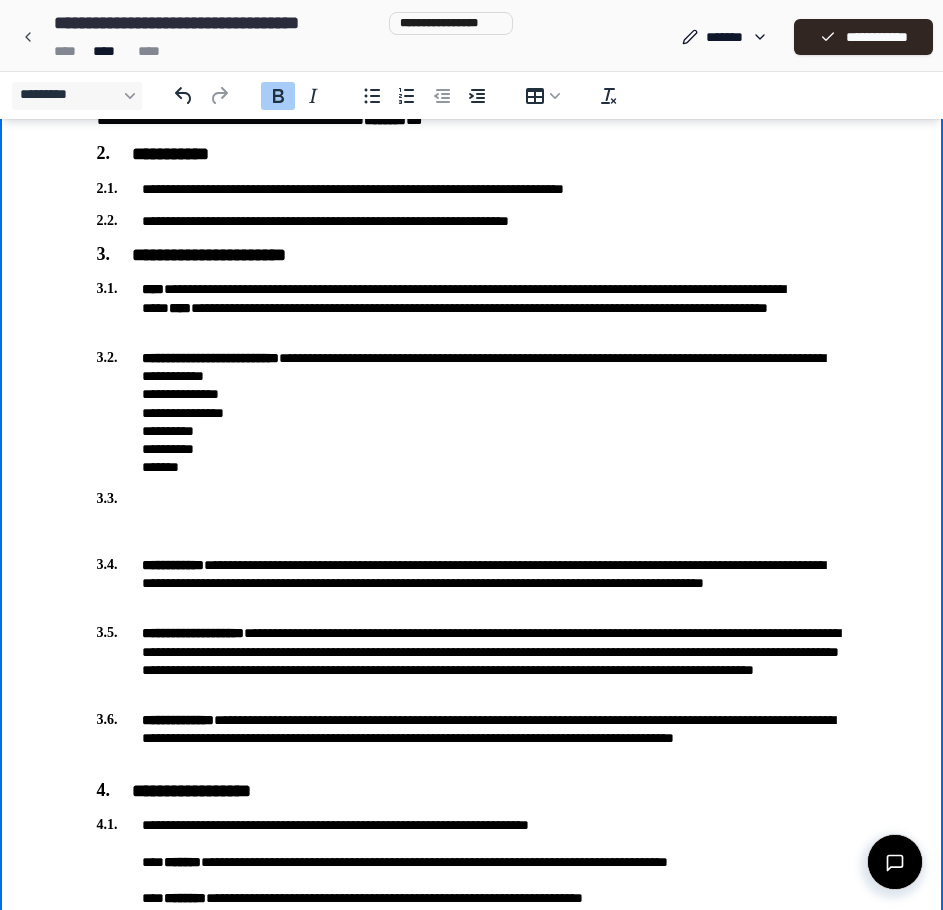 click at bounding box center (472, 499) 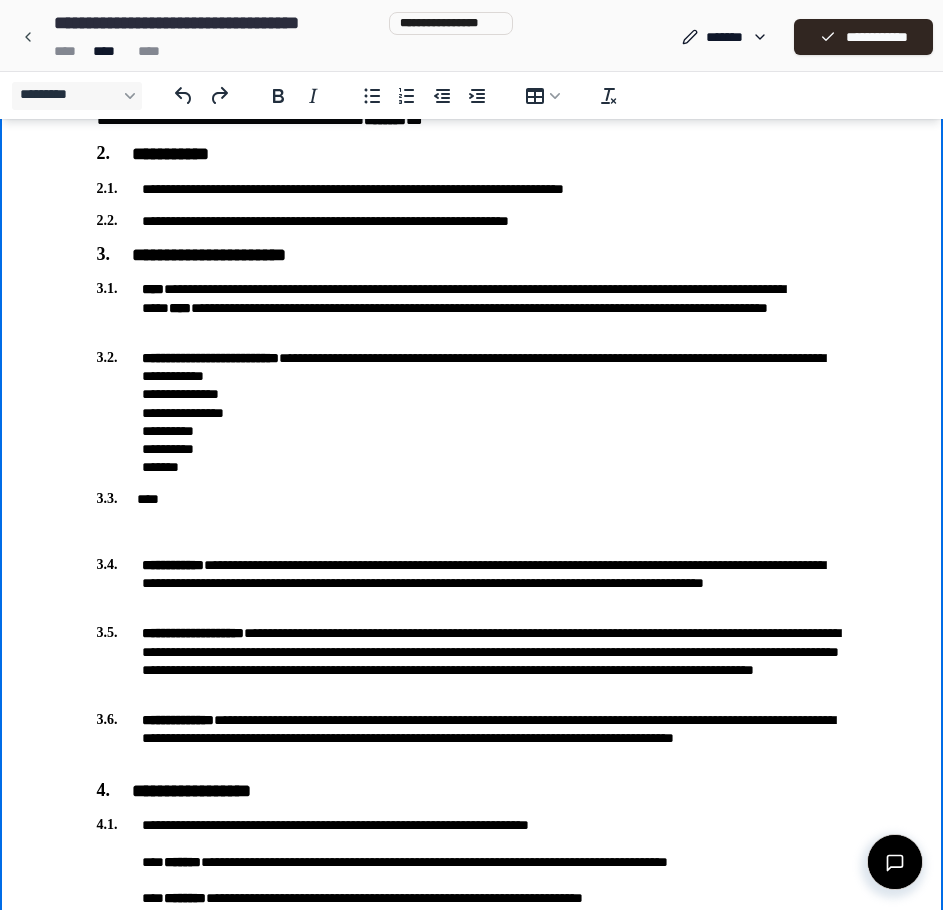 click on "****" at bounding box center [472, 499] 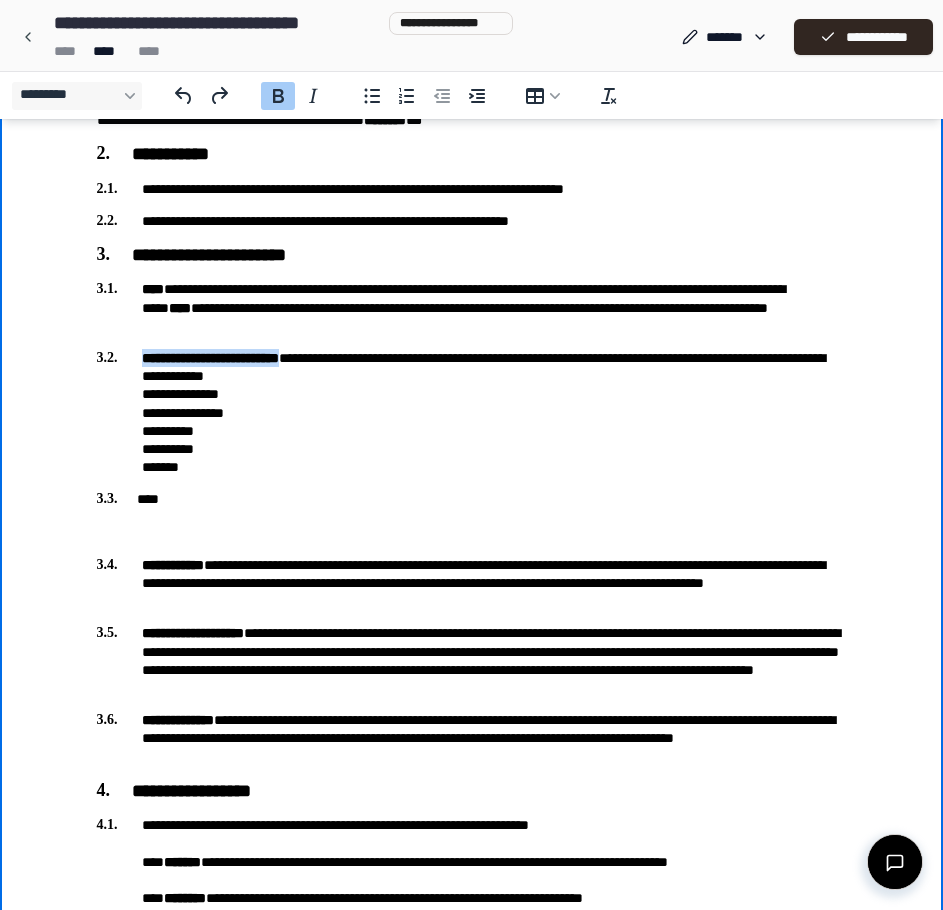 drag, startPoint x: 139, startPoint y: 356, endPoint x: 313, endPoint y: 361, distance: 174.07182 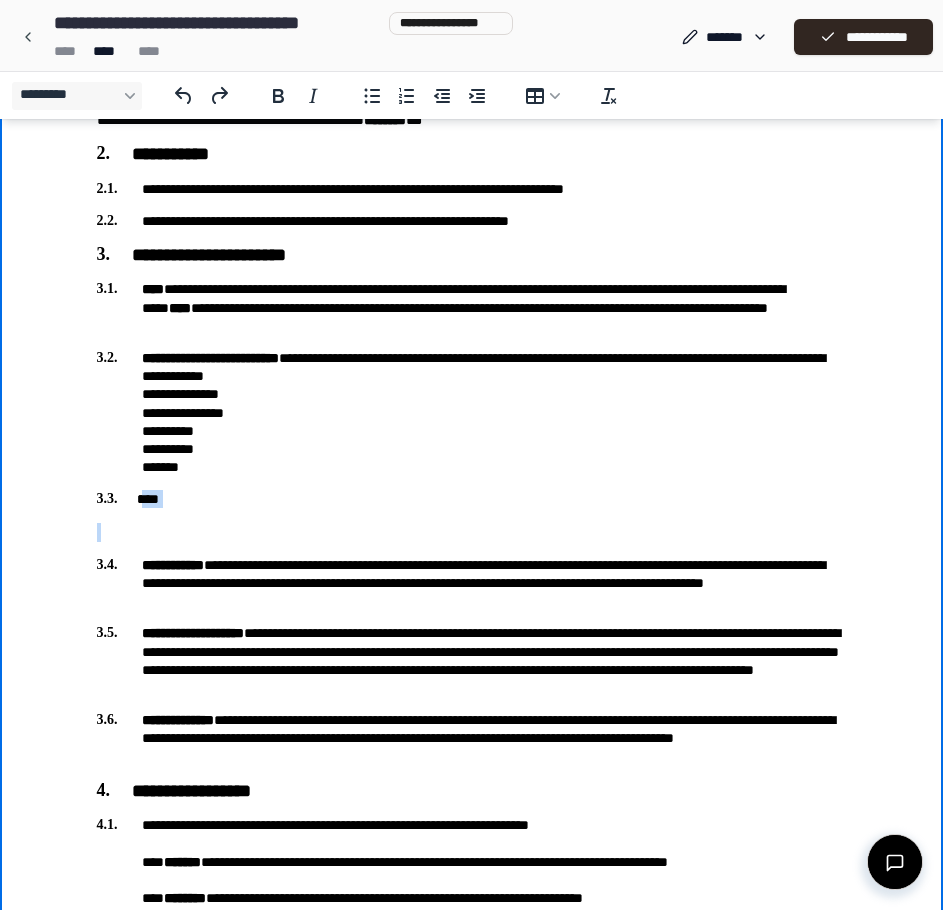 drag, startPoint x: 185, startPoint y: 510, endPoint x: 141, endPoint y: 499, distance: 45.35416 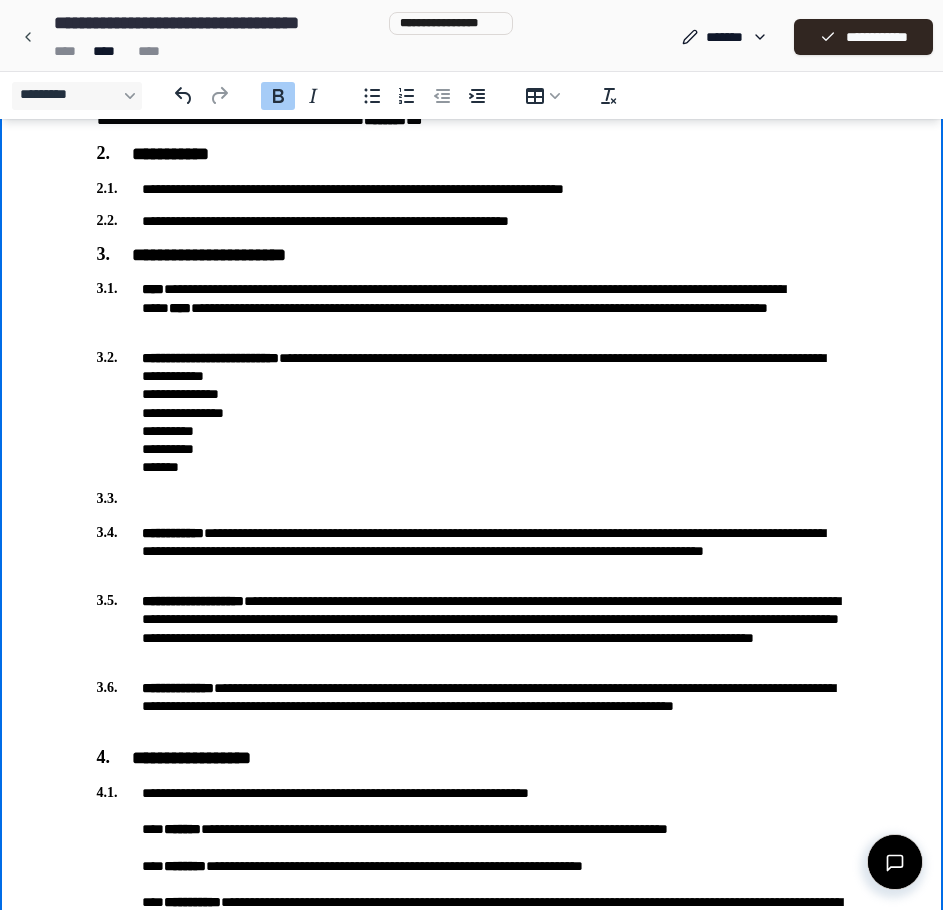 click on "**********" at bounding box center [210, 358] 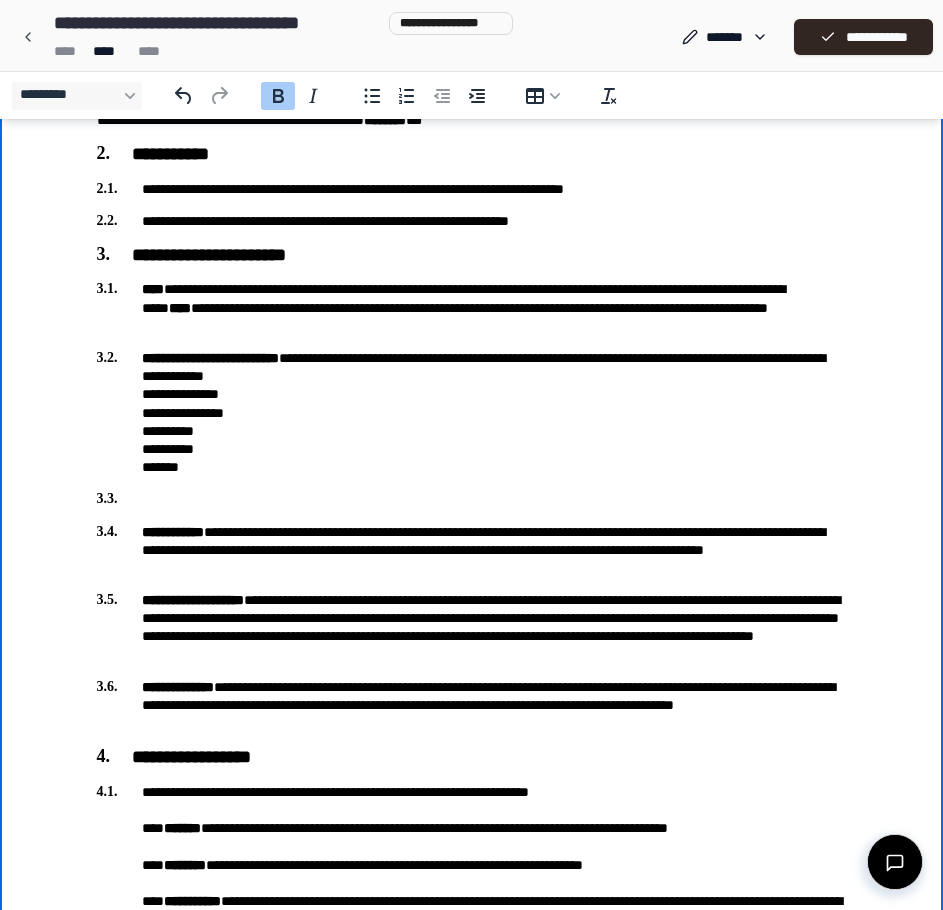 click on "**********" at bounding box center (210, 358) 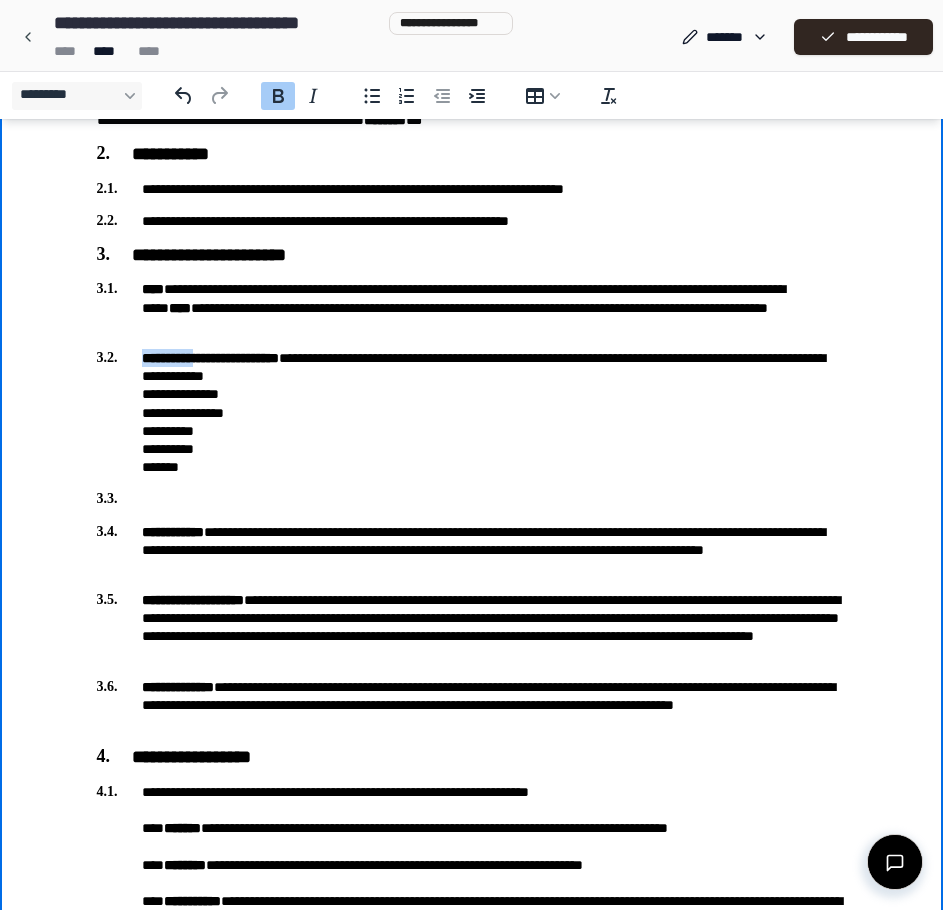 click on "**********" at bounding box center [210, 358] 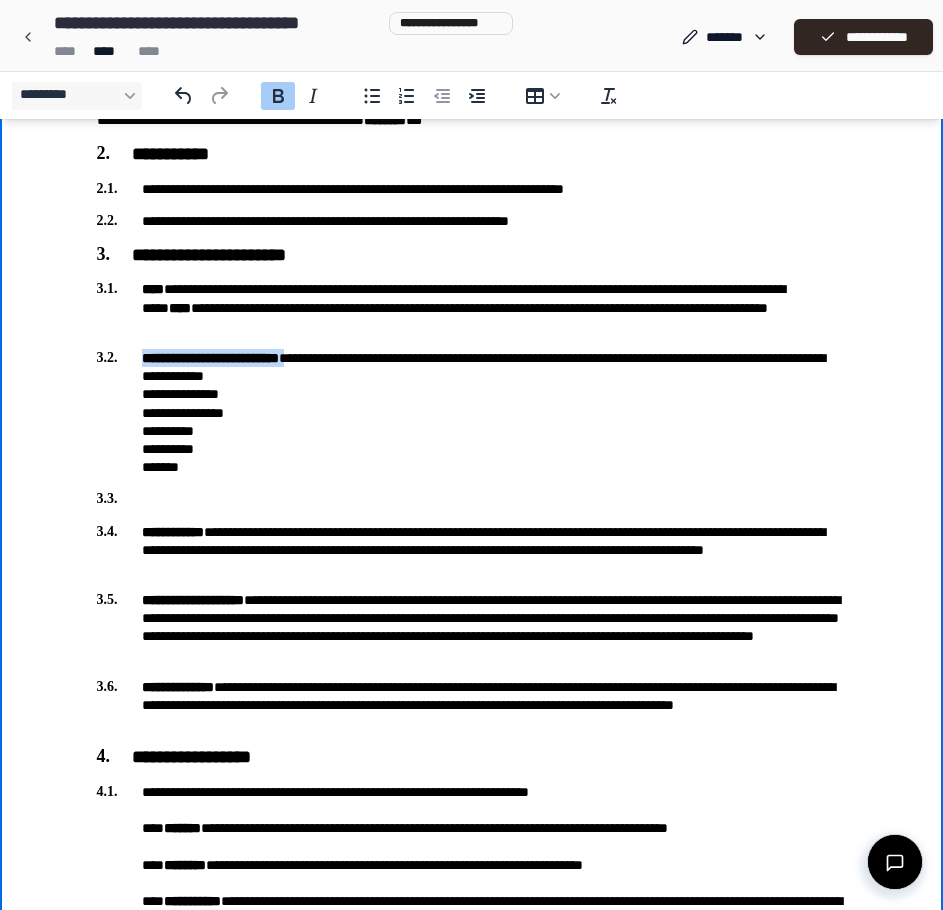 drag, startPoint x: 140, startPoint y: 358, endPoint x: 318, endPoint y: 364, distance: 178.10109 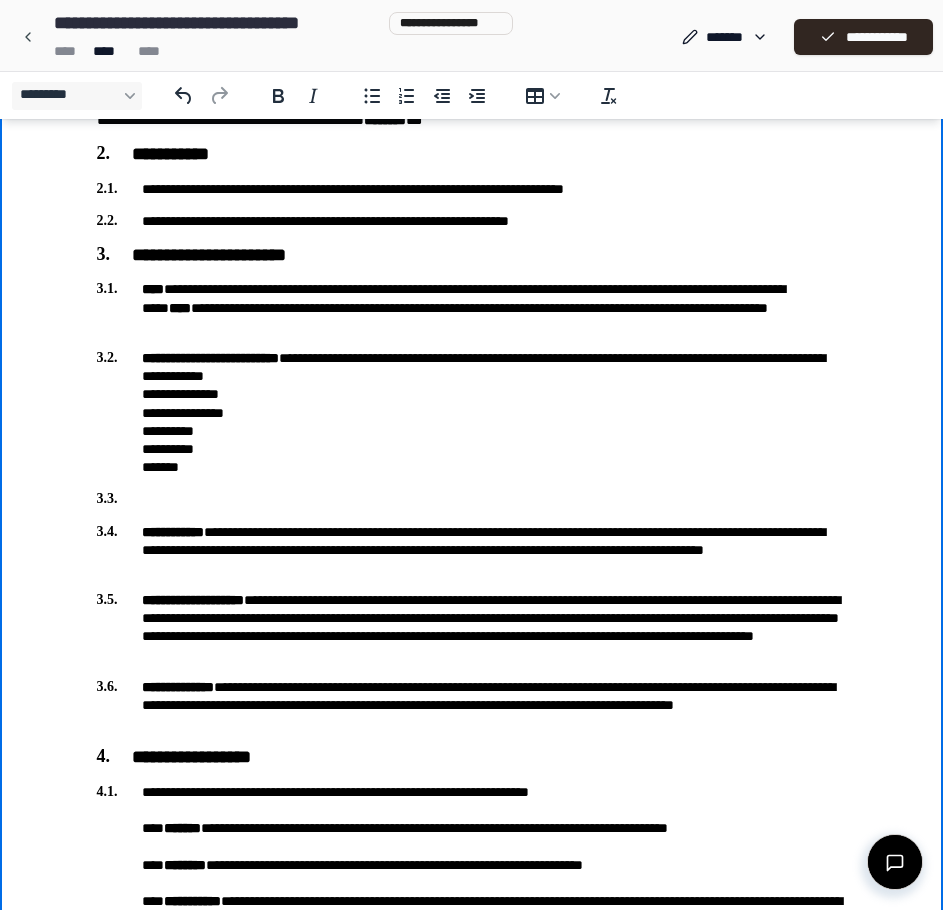 click at bounding box center (472, 499) 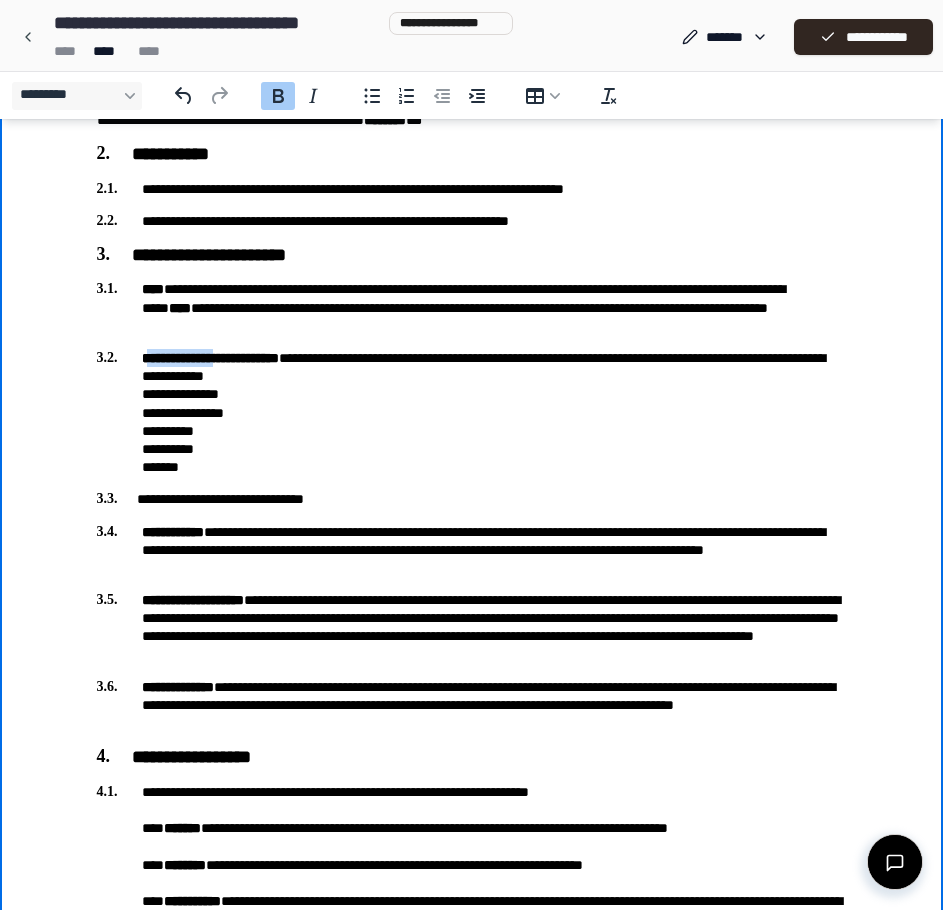drag, startPoint x: 146, startPoint y: 359, endPoint x: 233, endPoint y: 358, distance: 87.005745 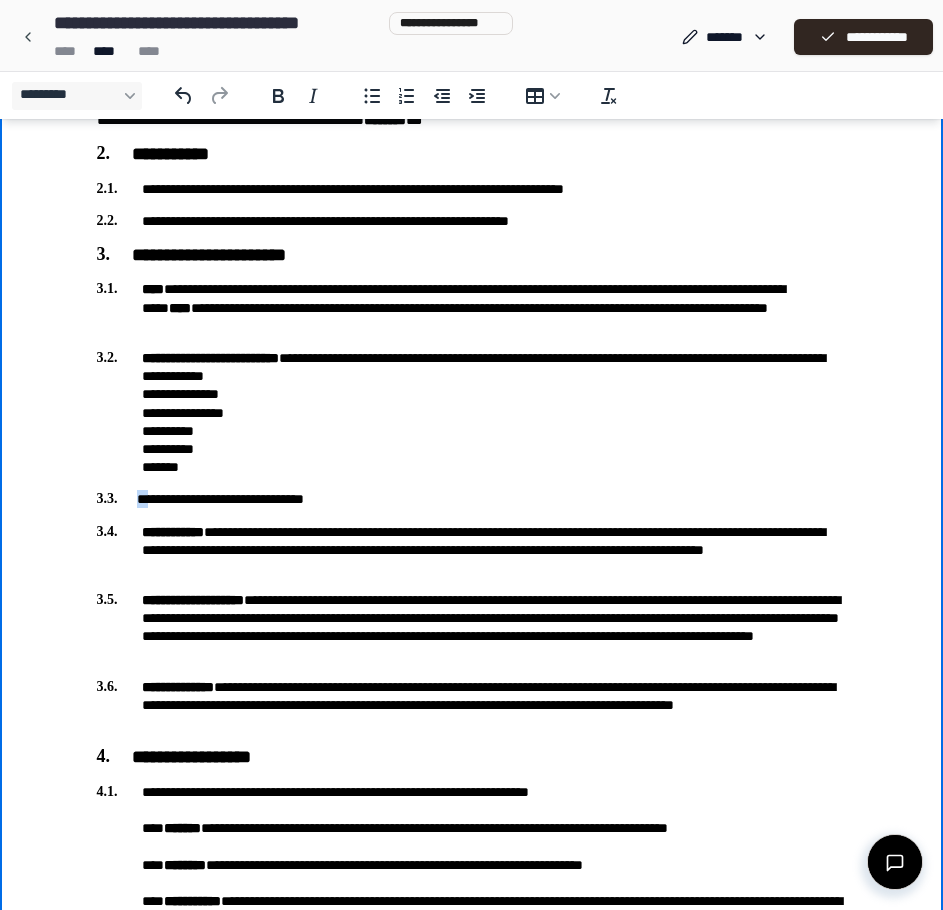 drag, startPoint x: 134, startPoint y: 501, endPoint x: 150, endPoint y: 501, distance: 16 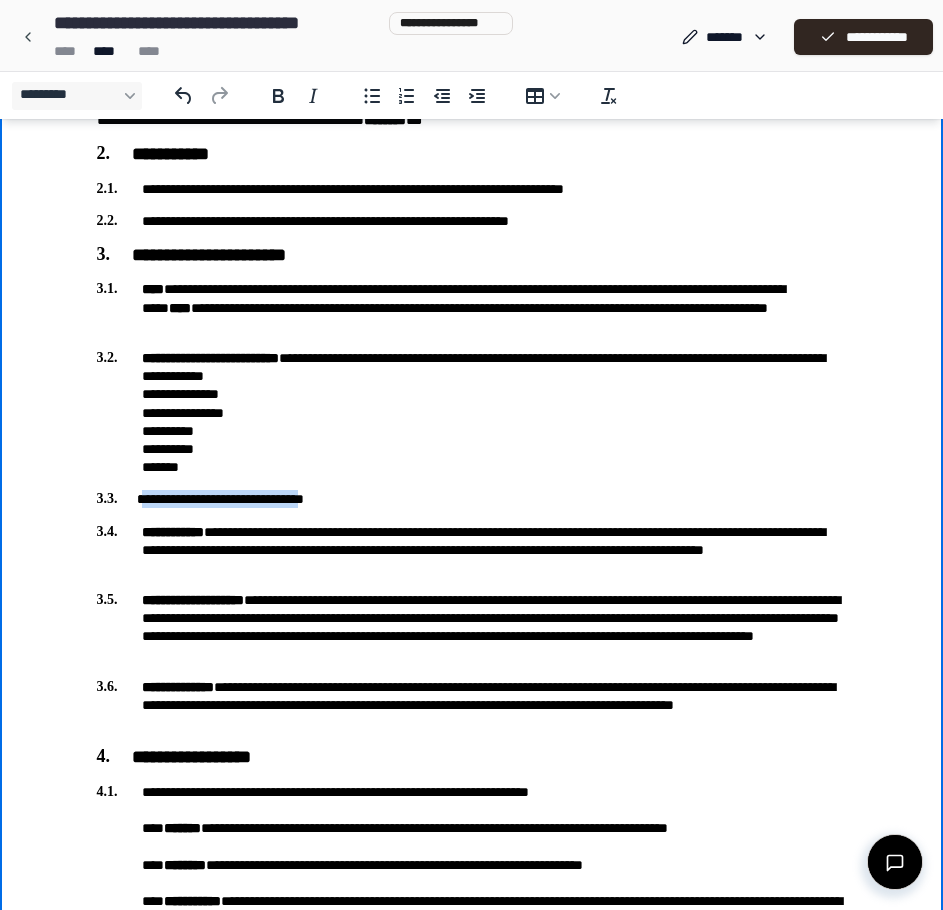 drag, startPoint x: 142, startPoint y: 501, endPoint x: 358, endPoint y: 508, distance: 216.1134 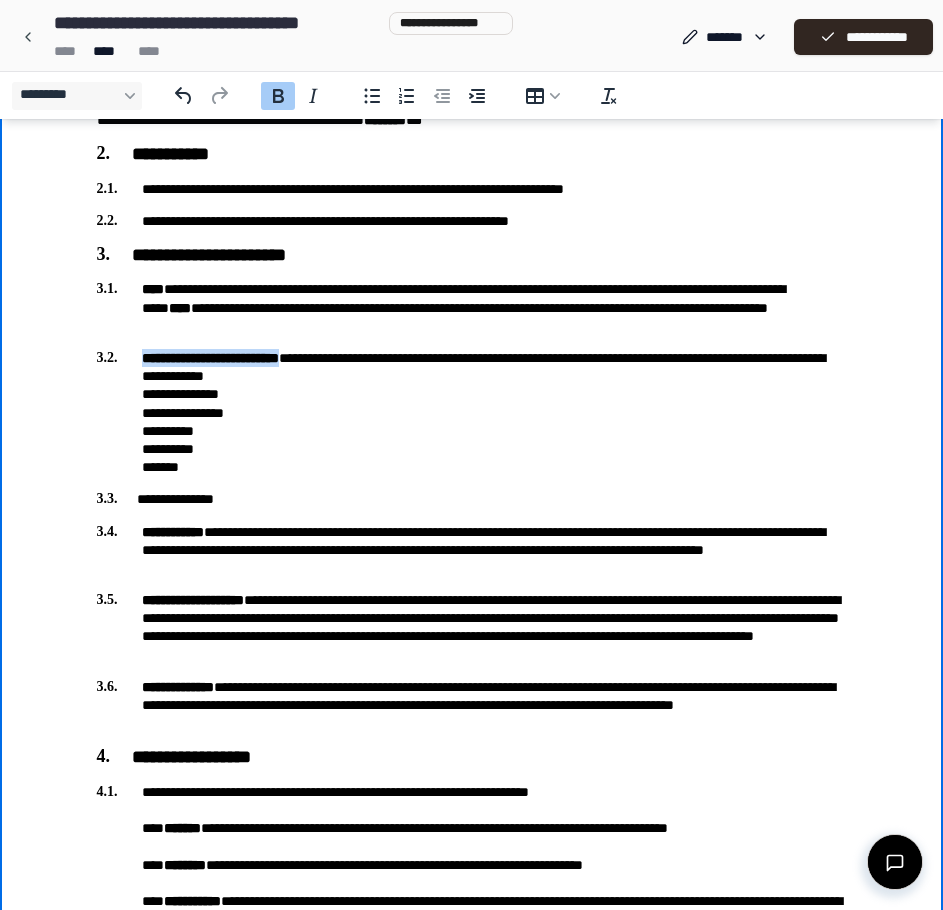 drag, startPoint x: 143, startPoint y: 357, endPoint x: 316, endPoint y: 367, distance: 173.28877 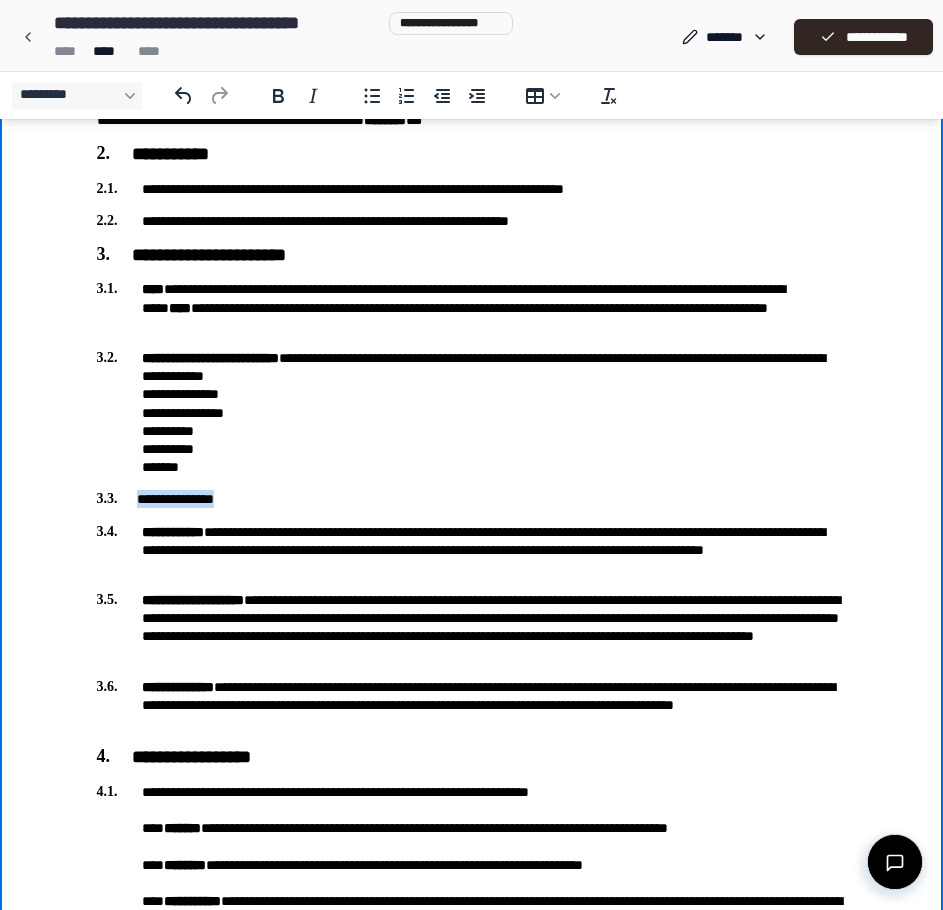 drag, startPoint x: 238, startPoint y: 506, endPoint x: 129, endPoint y: 494, distance: 109.65856 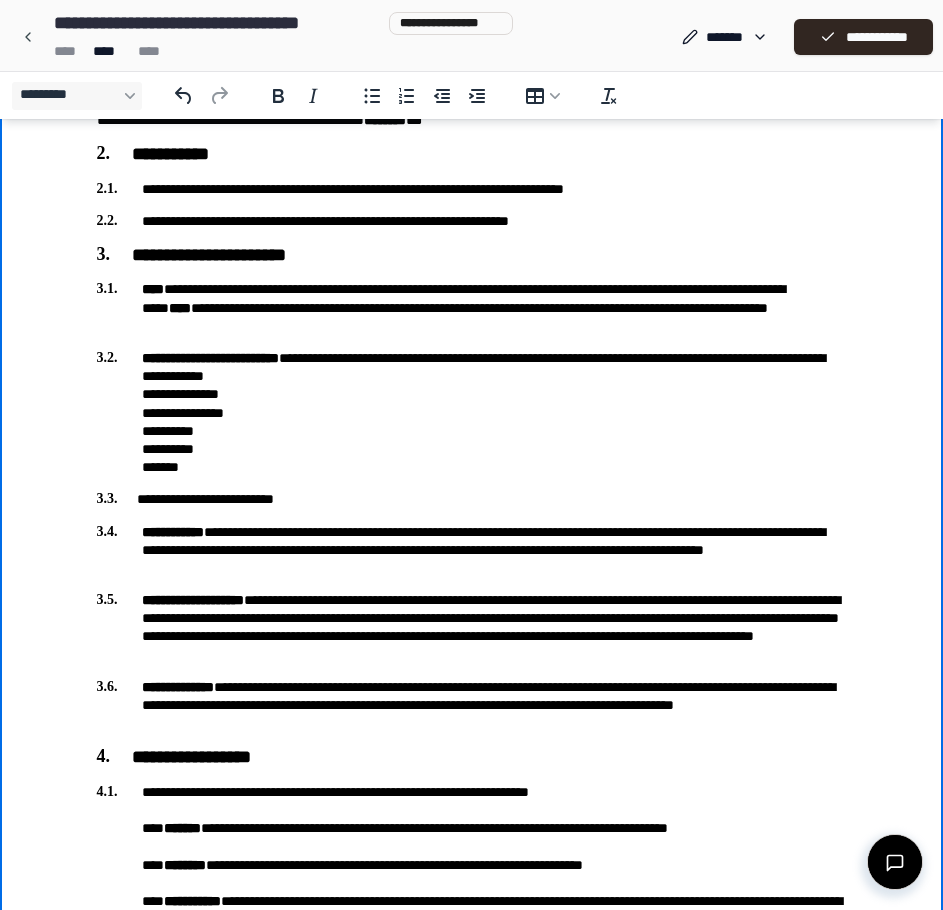 click on "**********" at bounding box center (472, 499) 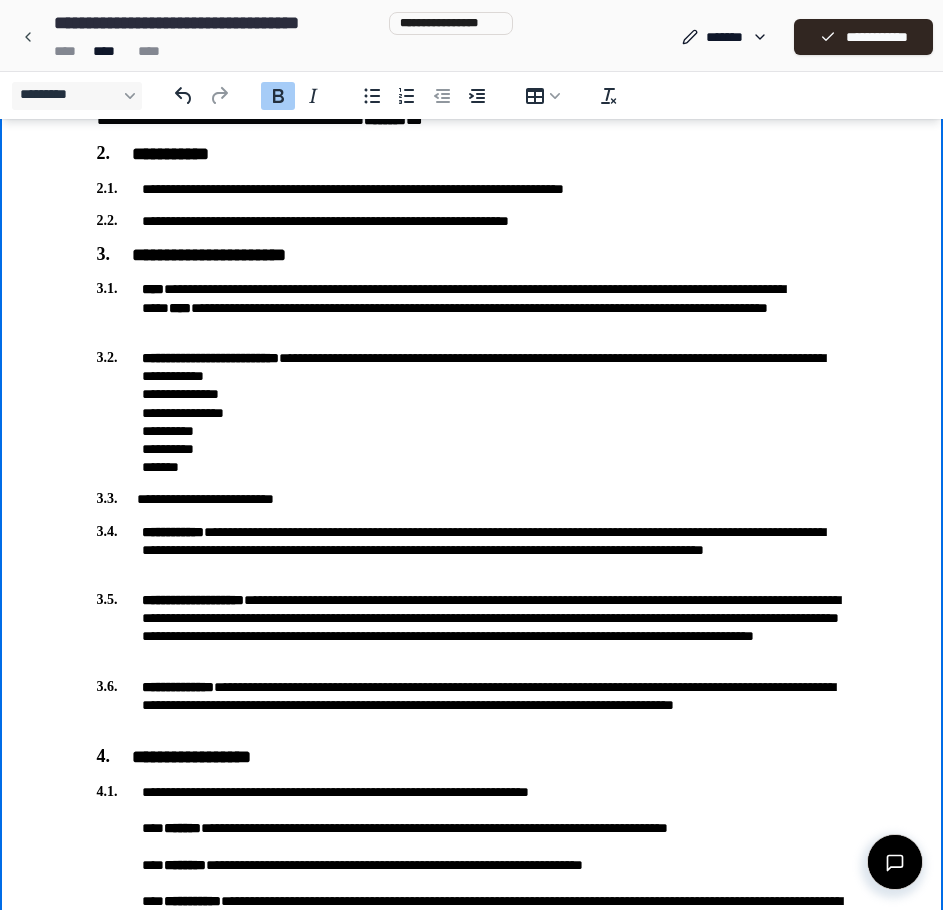 click on "**********" at bounding box center (472, 412) 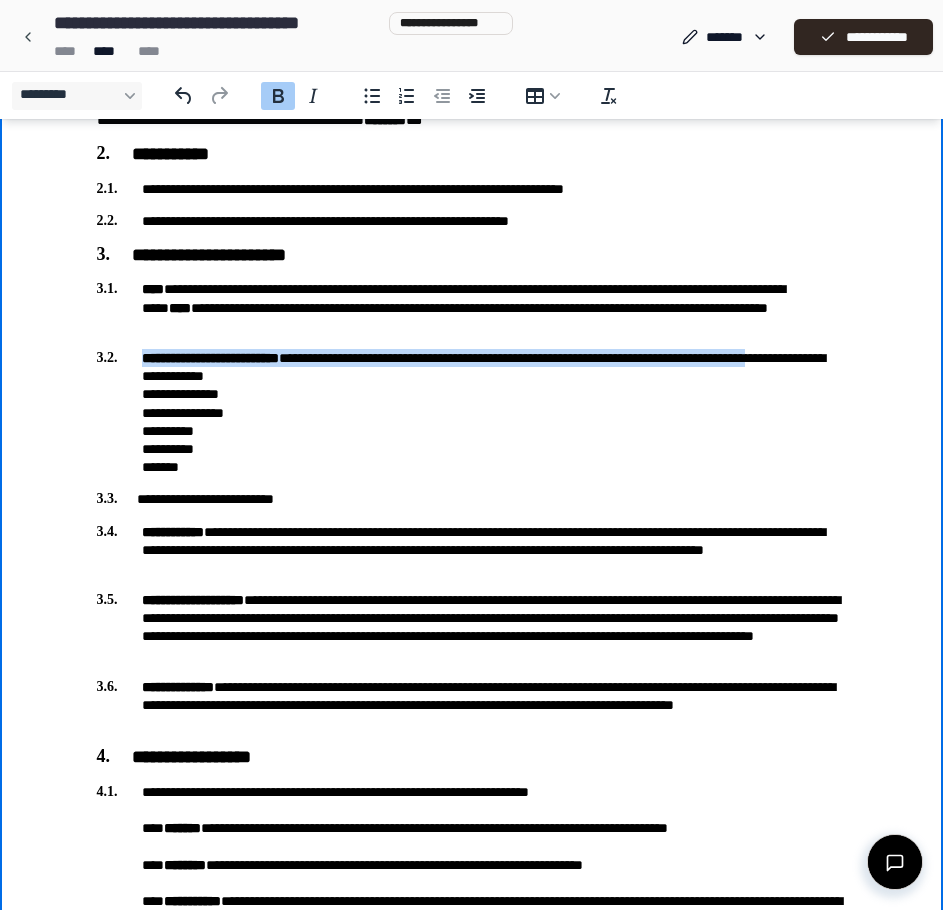 drag, startPoint x: 93, startPoint y: 356, endPoint x: 149, endPoint y: 369, distance: 57.48913 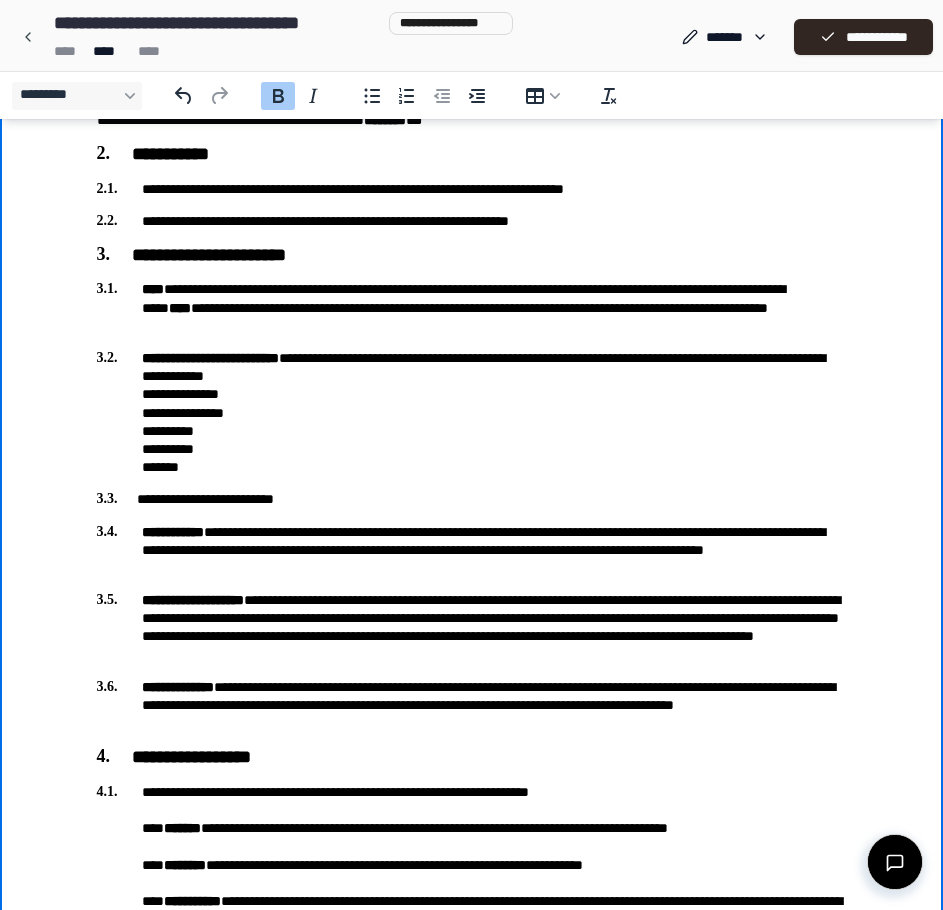 click on "**********" at bounding box center [472, 499] 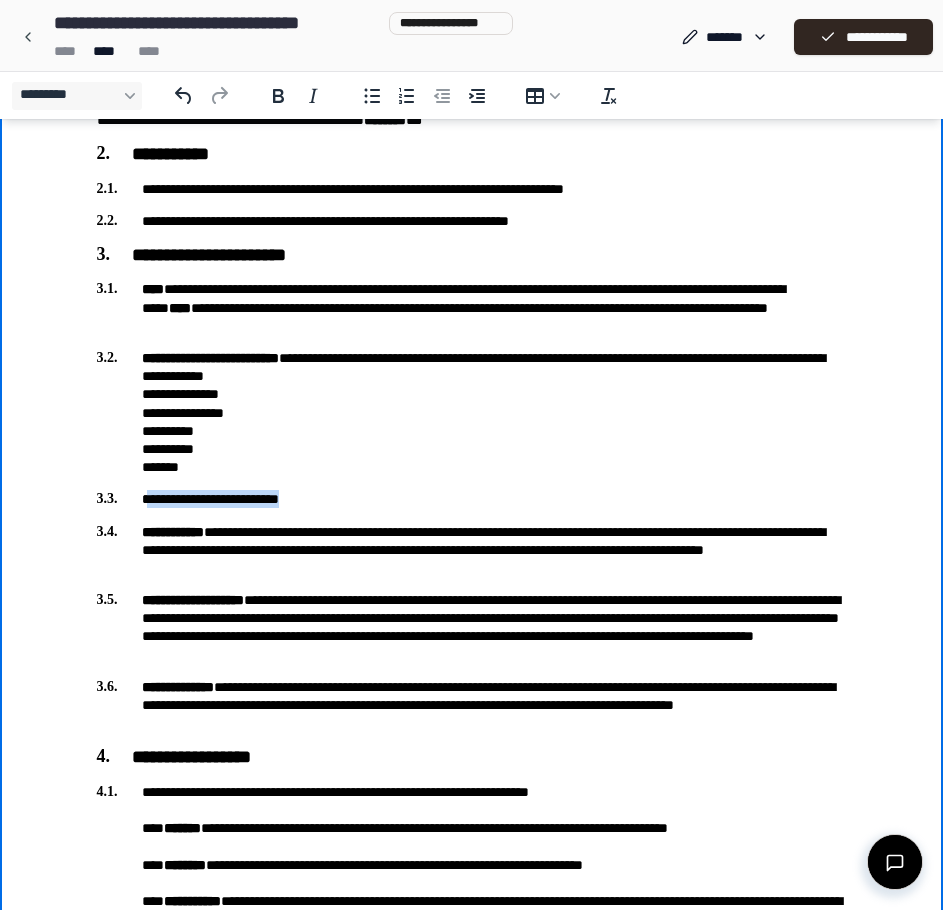 drag, startPoint x: 303, startPoint y: 500, endPoint x: 144, endPoint y: 497, distance: 159.0283 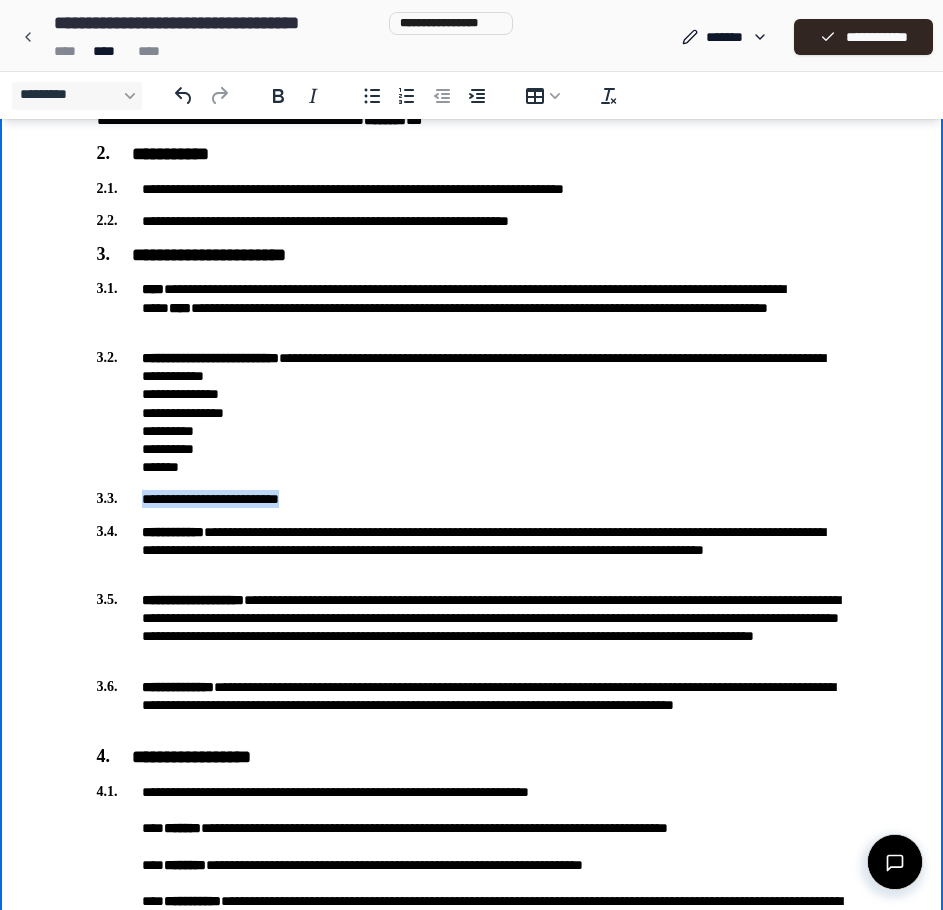 drag, startPoint x: 309, startPoint y: 501, endPoint x: 149, endPoint y: 506, distance: 160.07811 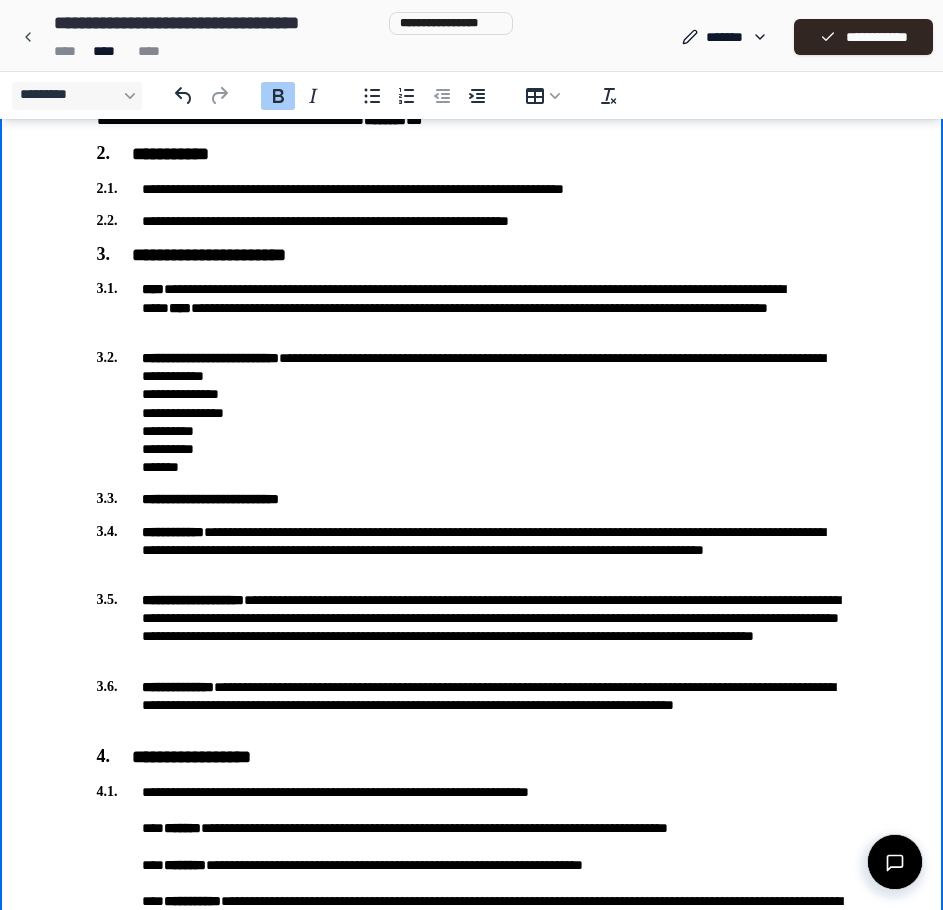 click on "**********" at bounding box center (472, 550) 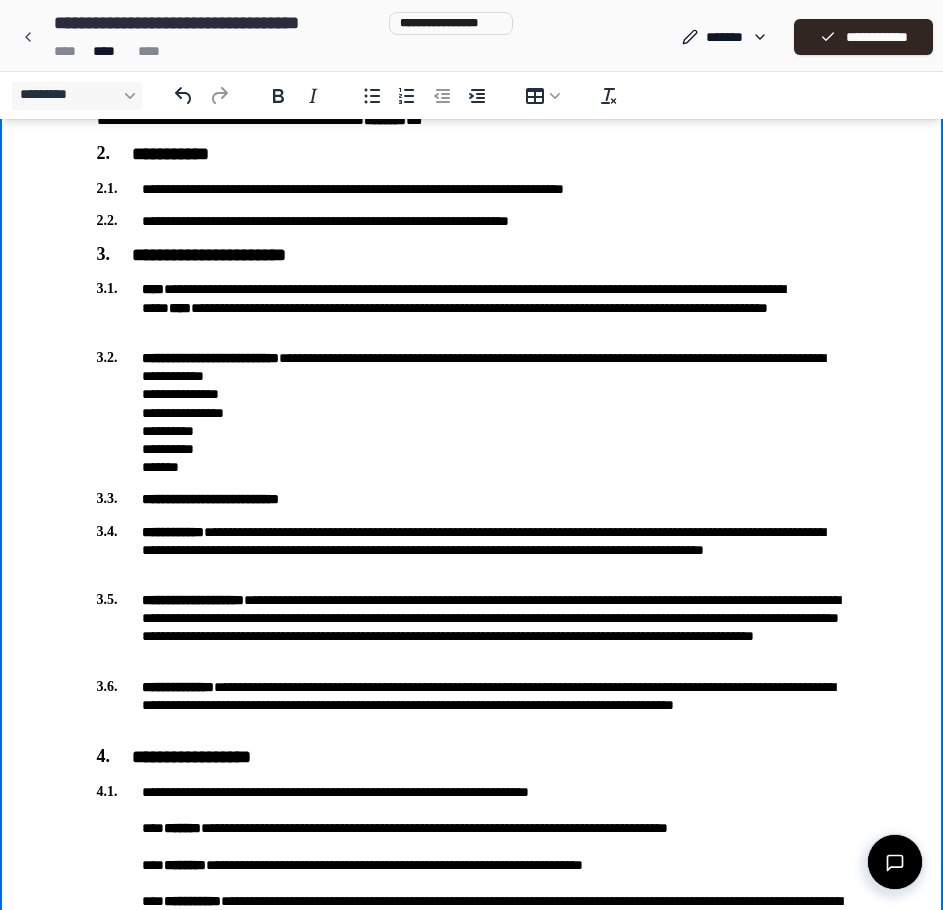 click on "**********" at bounding box center [210, 499] 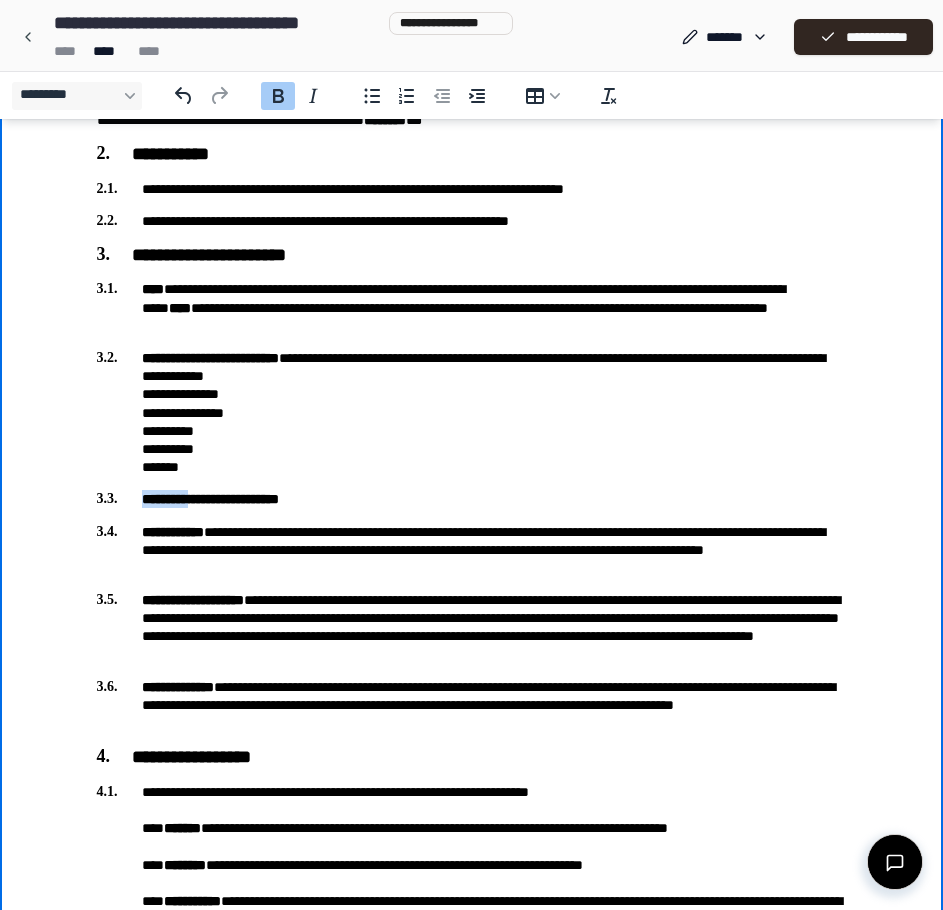 click on "**********" at bounding box center [210, 499] 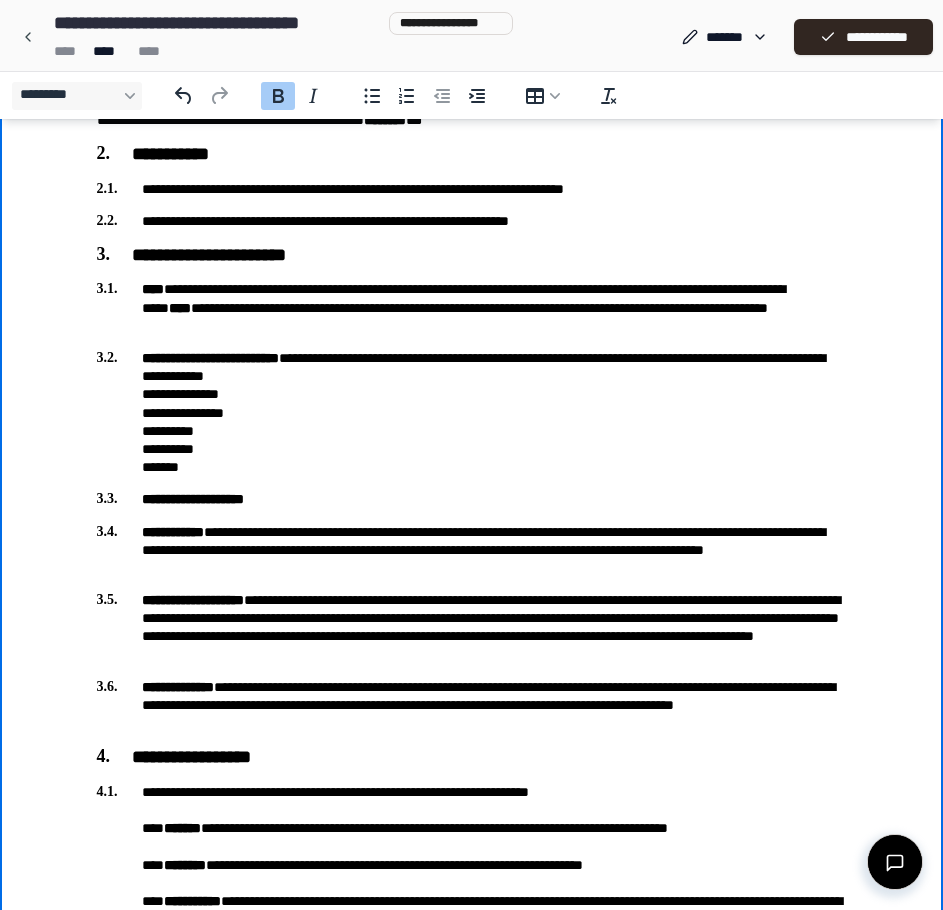 click on "**********" at bounding box center (472, 1392) 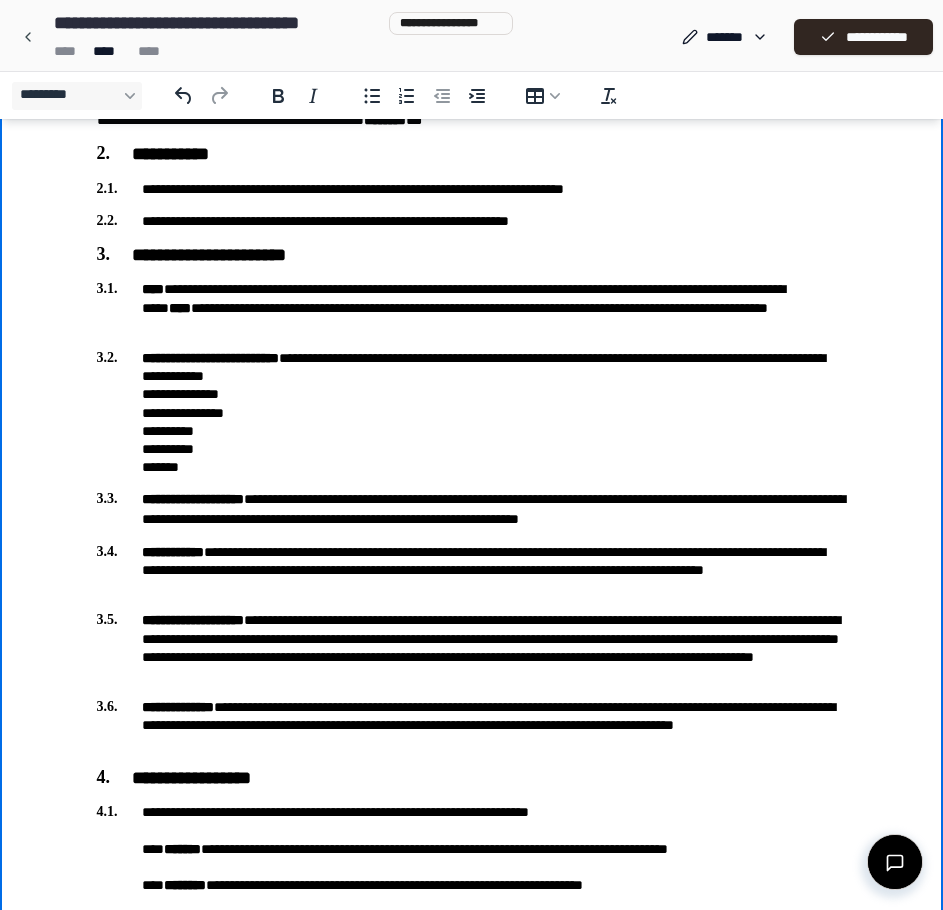 click on "**********" at bounding box center [493, 508] 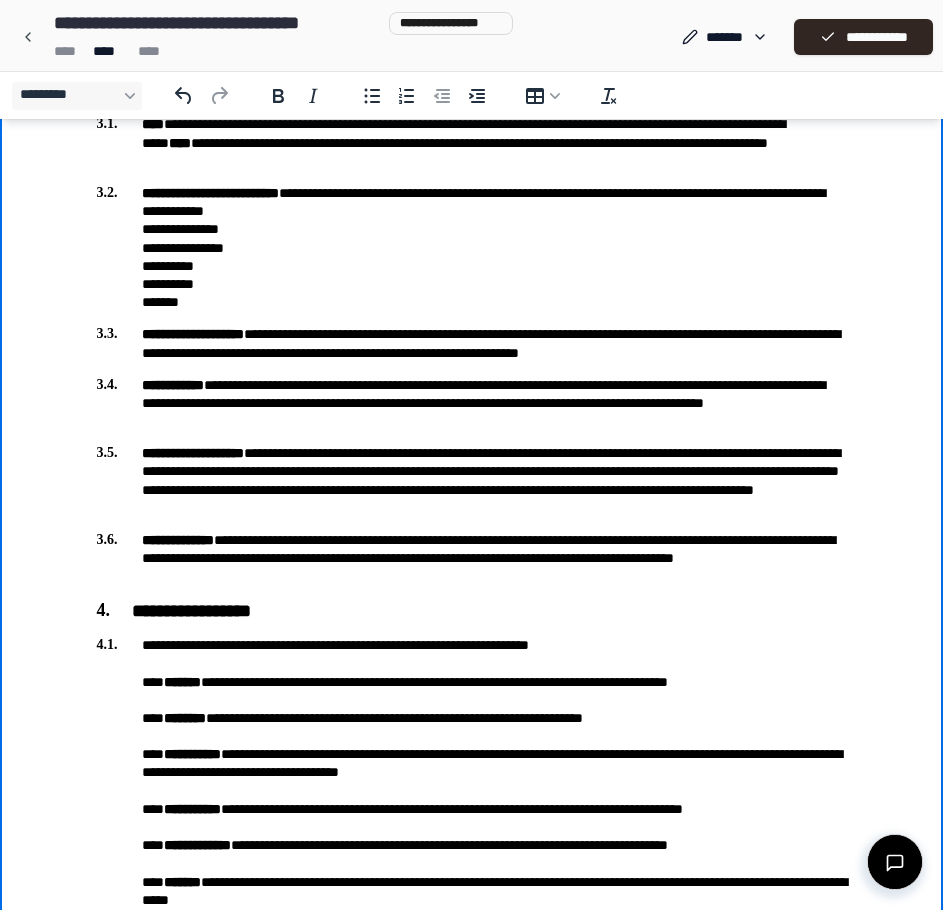 scroll, scrollTop: 433, scrollLeft: 0, axis: vertical 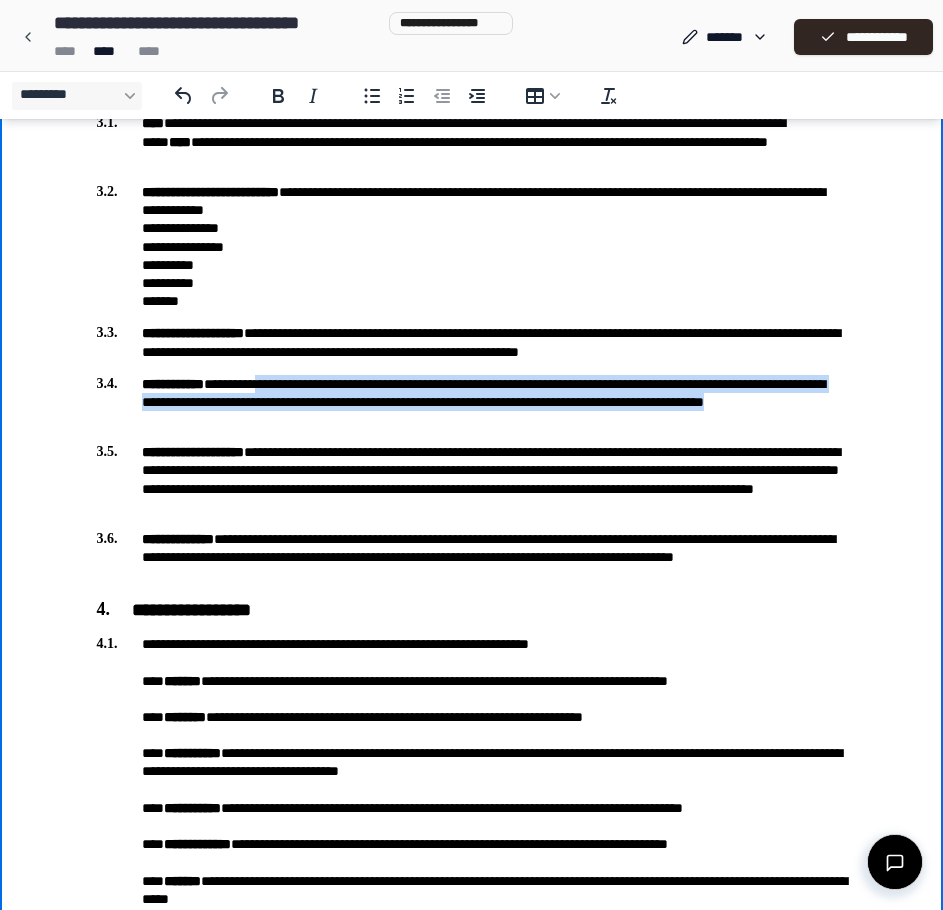 drag, startPoint x: 280, startPoint y: 386, endPoint x: 482, endPoint y: 420, distance: 204.8414 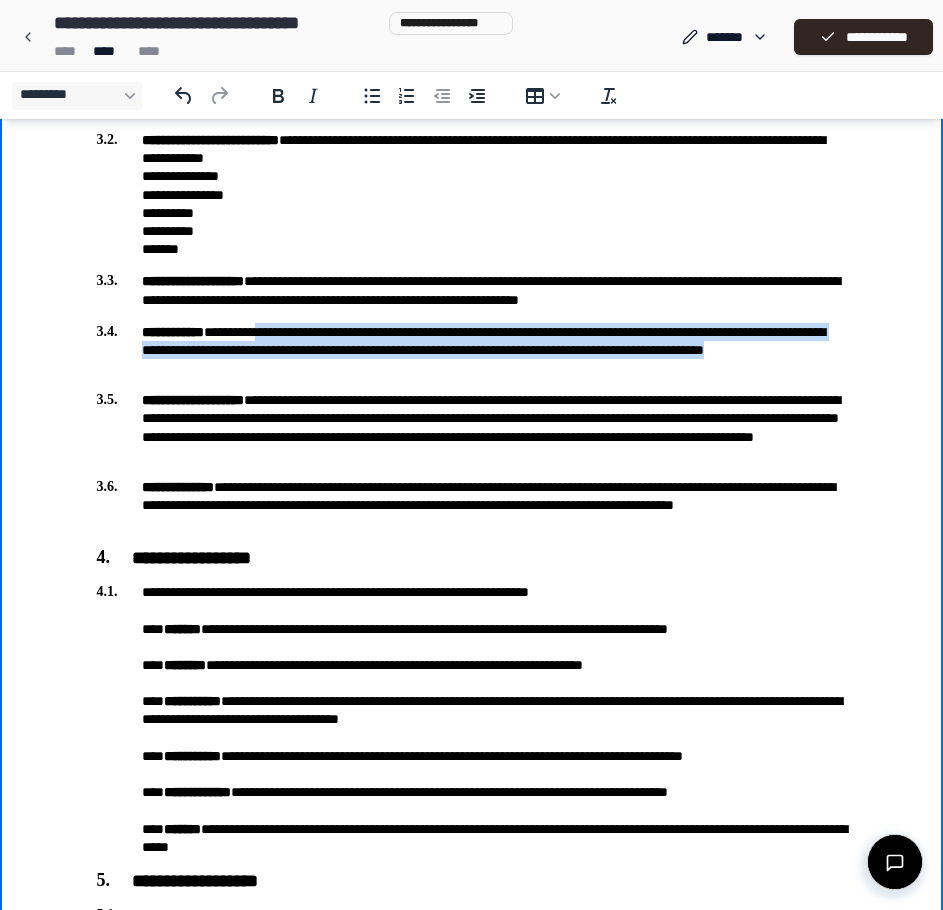 scroll, scrollTop: 500, scrollLeft: 0, axis: vertical 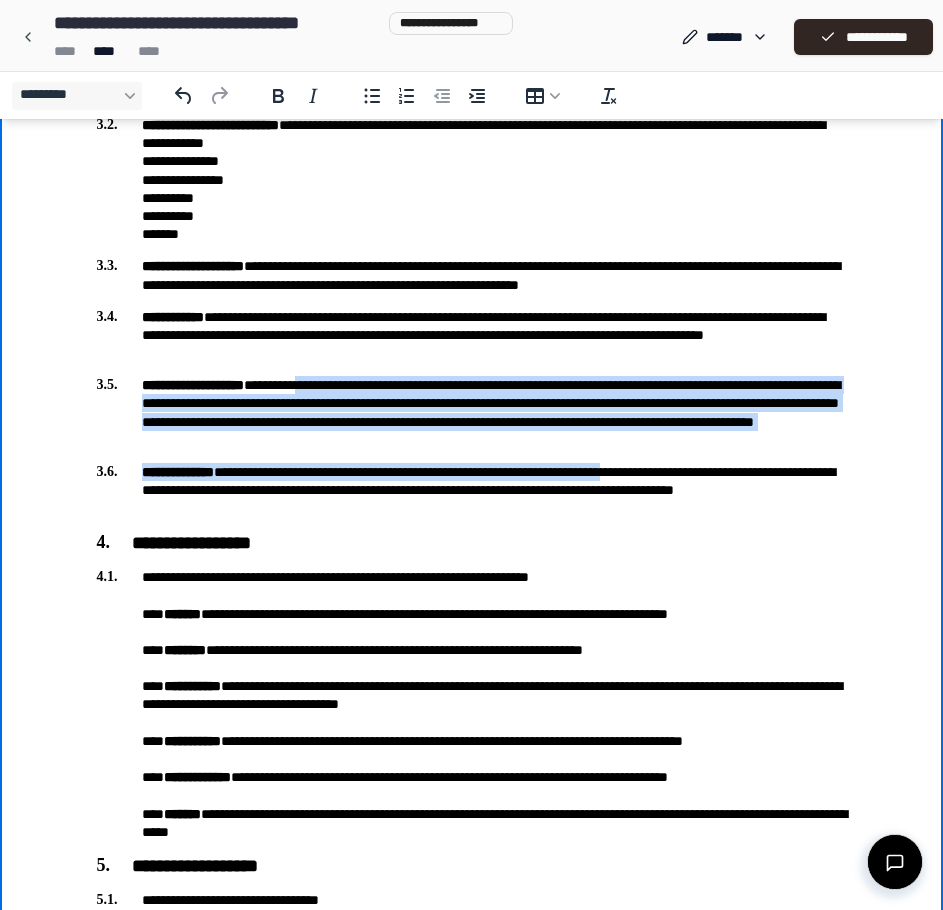 drag, startPoint x: 357, startPoint y: 380, endPoint x: 706, endPoint y: 455, distance: 356.96777 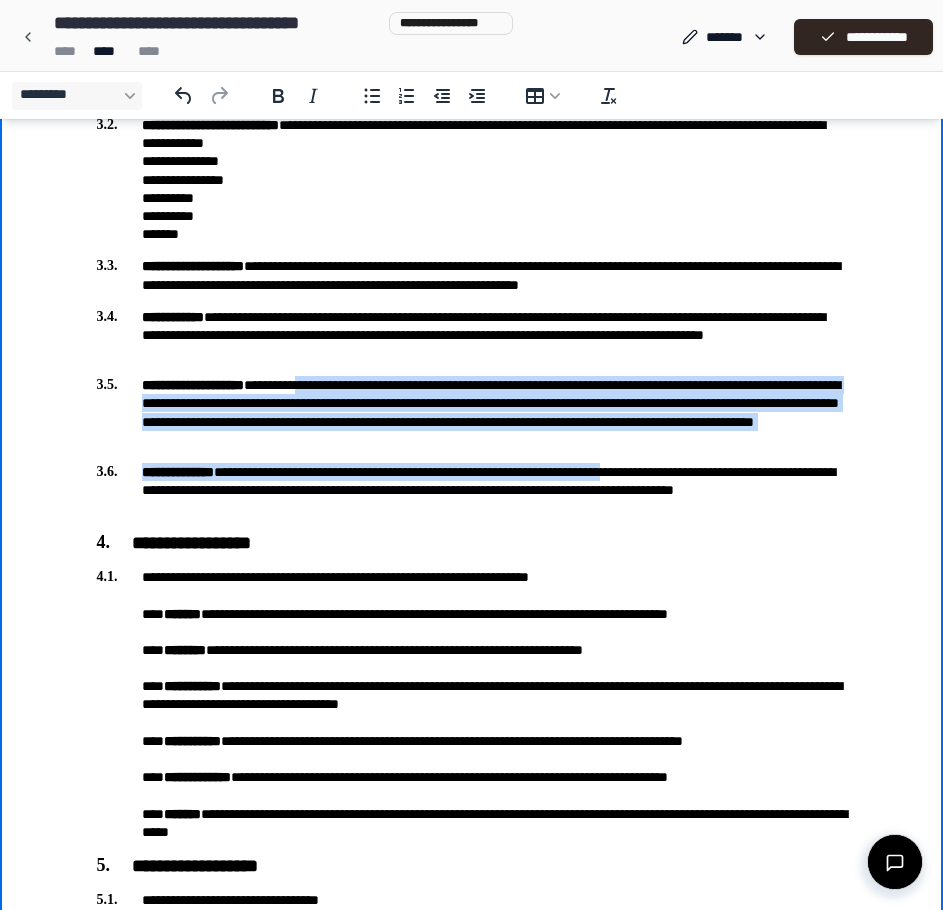 click on "**********" at bounding box center (472, 412) 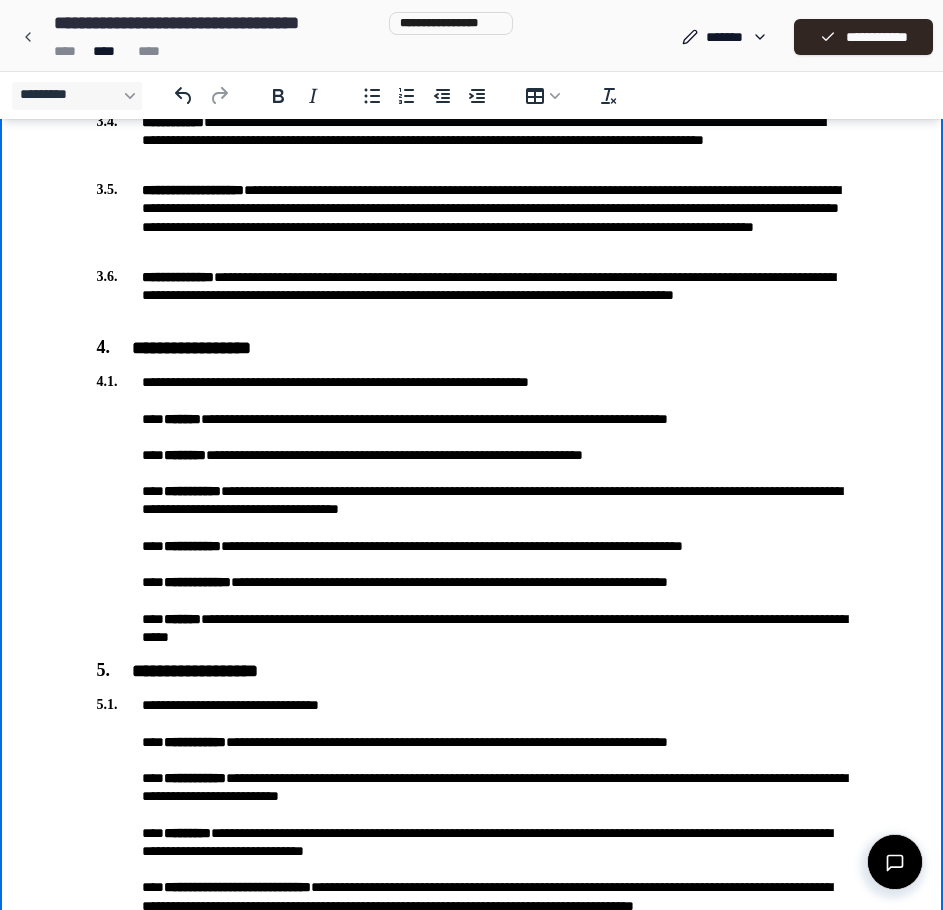 scroll, scrollTop: 700, scrollLeft: 0, axis: vertical 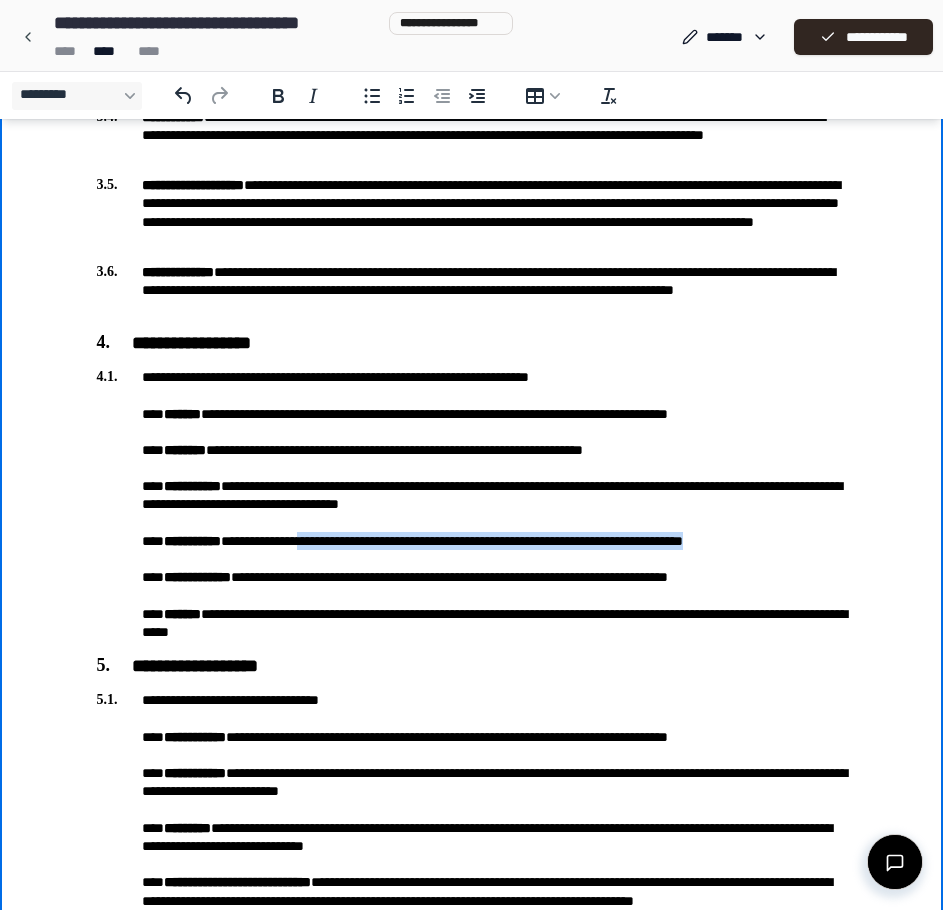 drag, startPoint x: 329, startPoint y: 546, endPoint x: 793, endPoint y: 541, distance: 464.02695 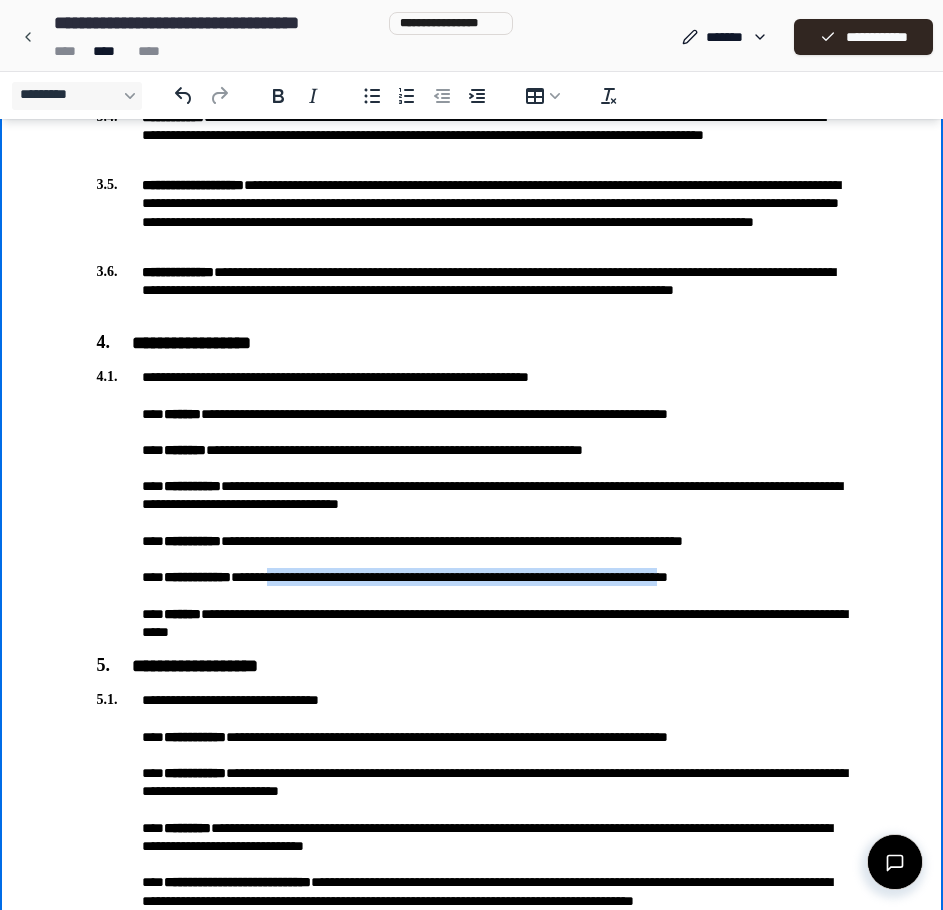 drag, startPoint x: 310, startPoint y: 577, endPoint x: 790, endPoint y: 579, distance: 480.00418 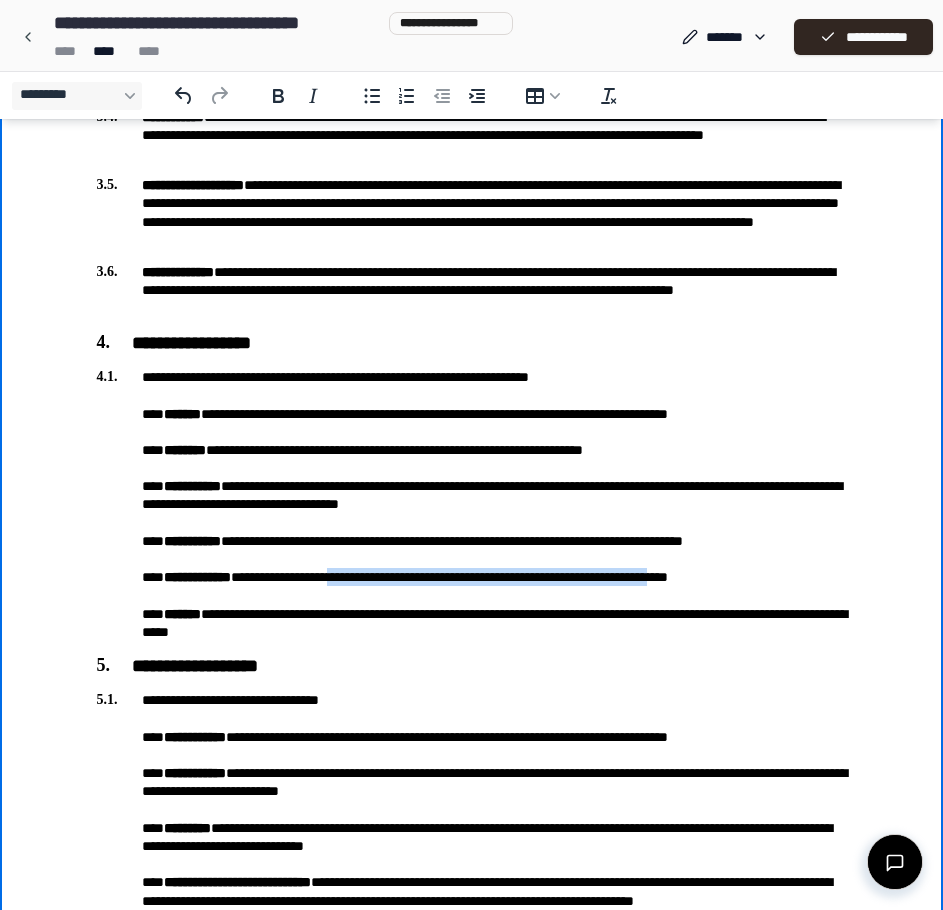 drag, startPoint x: 386, startPoint y: 577, endPoint x: 779, endPoint y: 570, distance: 393.06235 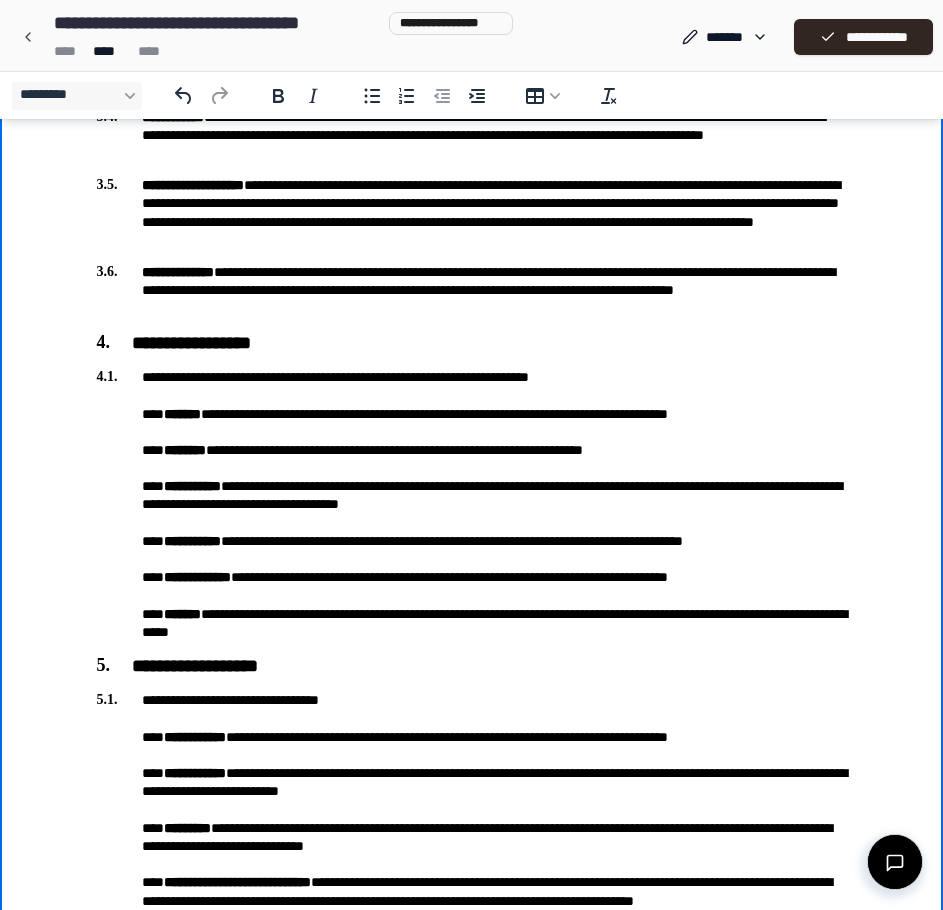 click on "**********" at bounding box center (472, 504) 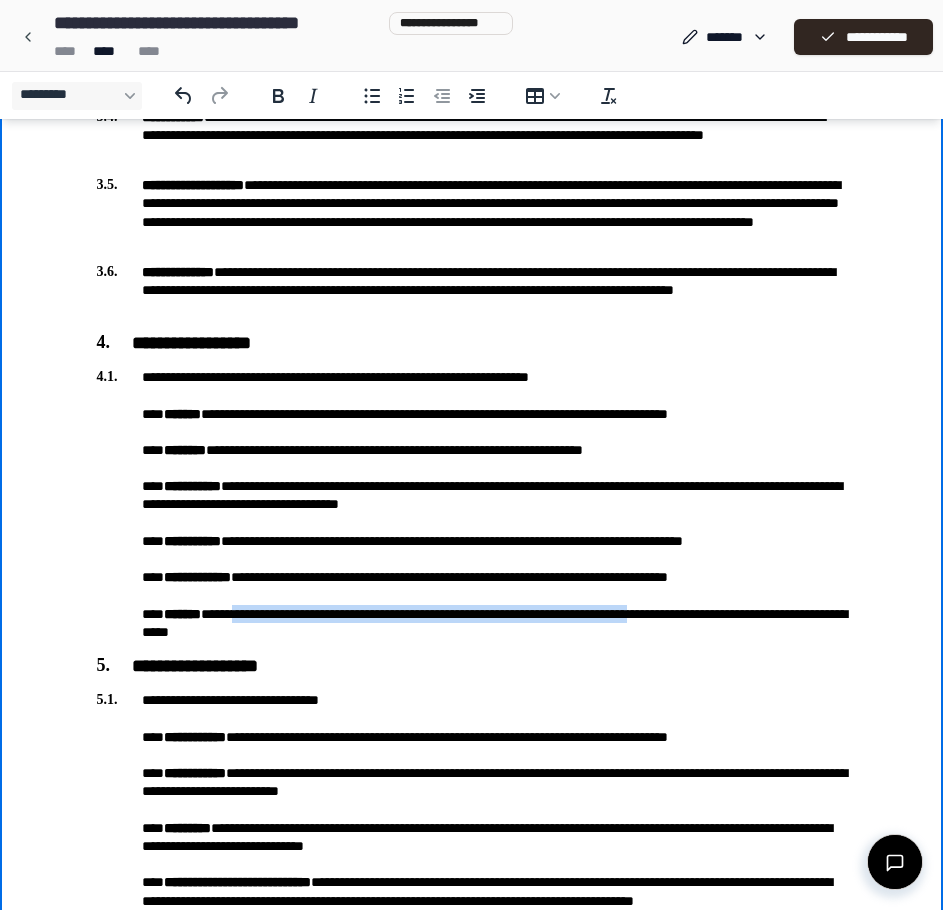 drag, startPoint x: 246, startPoint y: 616, endPoint x: 738, endPoint y: 618, distance: 492.00406 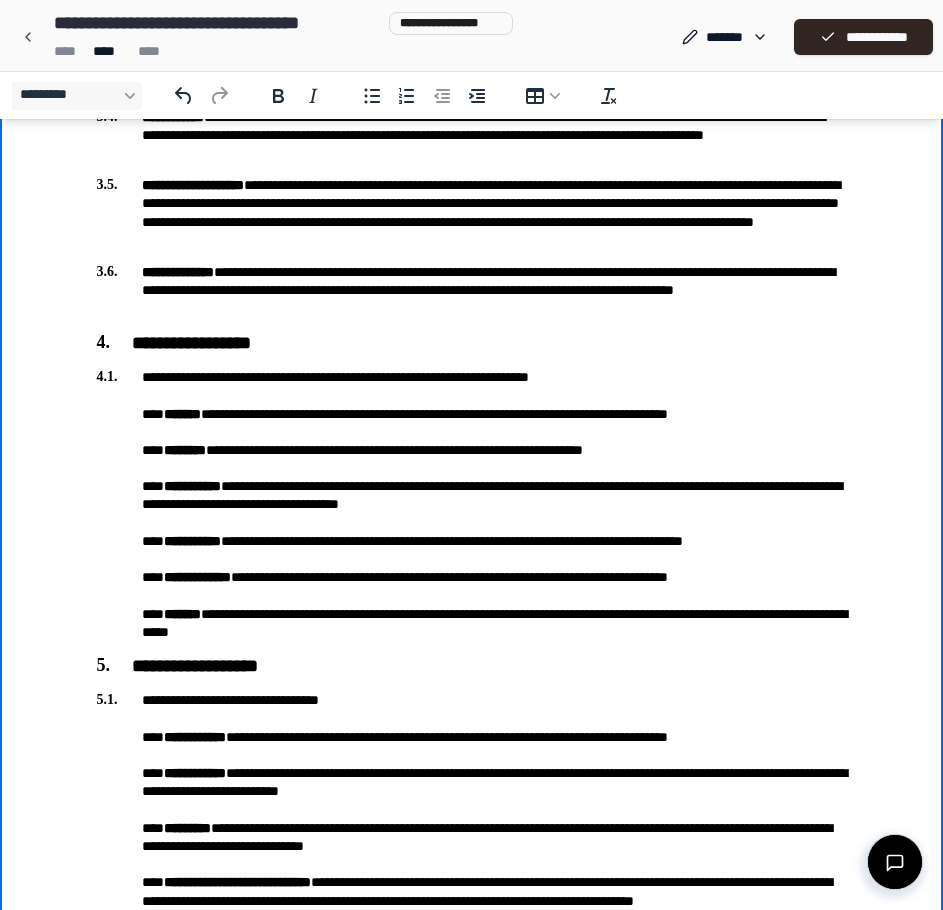 click on "**********" at bounding box center (472, 504) 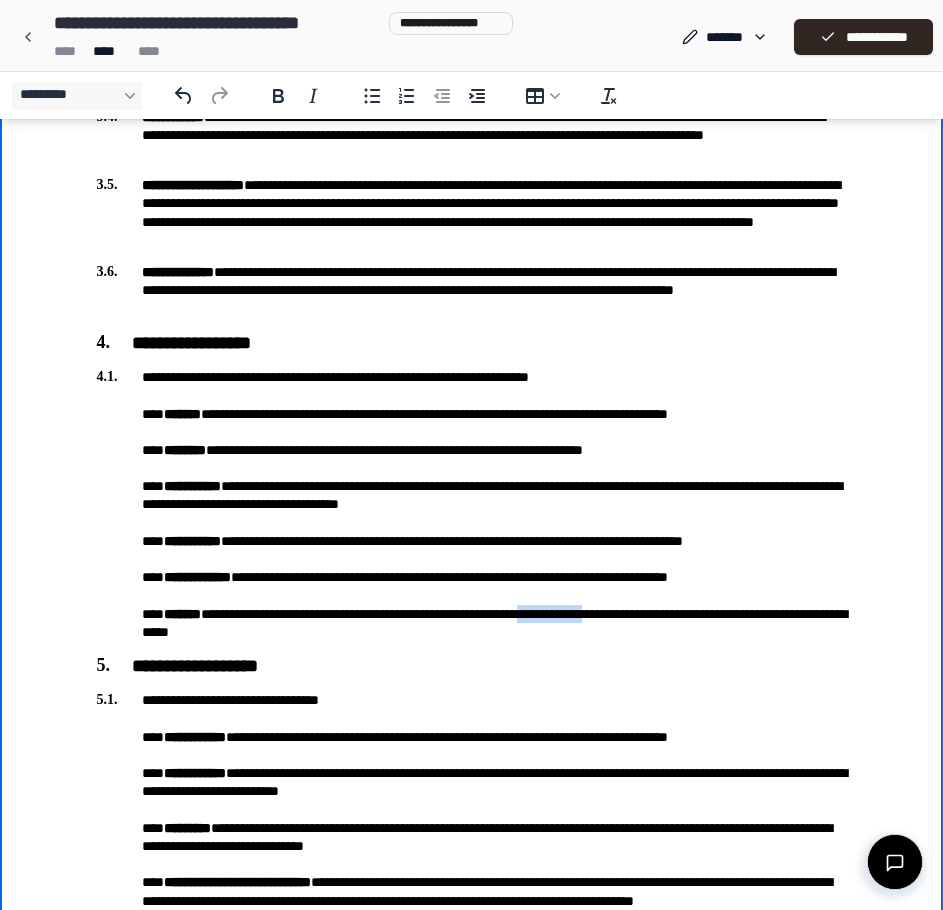 drag, startPoint x: 601, startPoint y: 616, endPoint x: 686, endPoint y: 611, distance: 85.146935 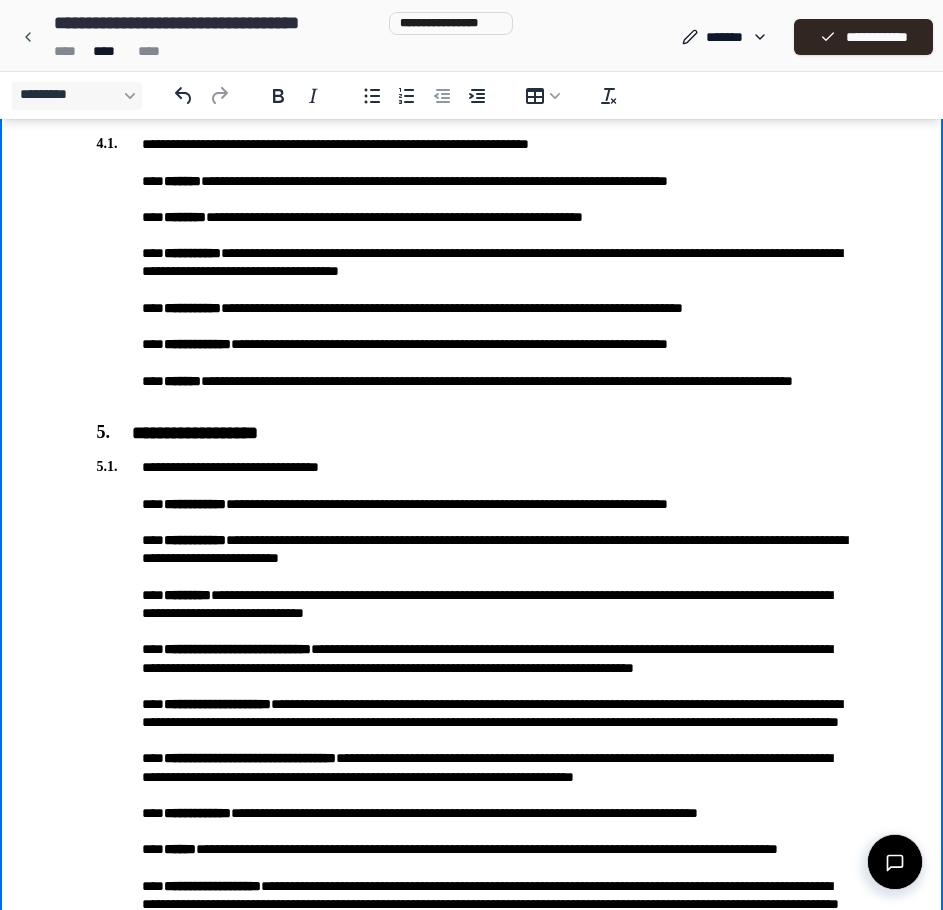 scroll, scrollTop: 2120, scrollLeft: 0, axis: vertical 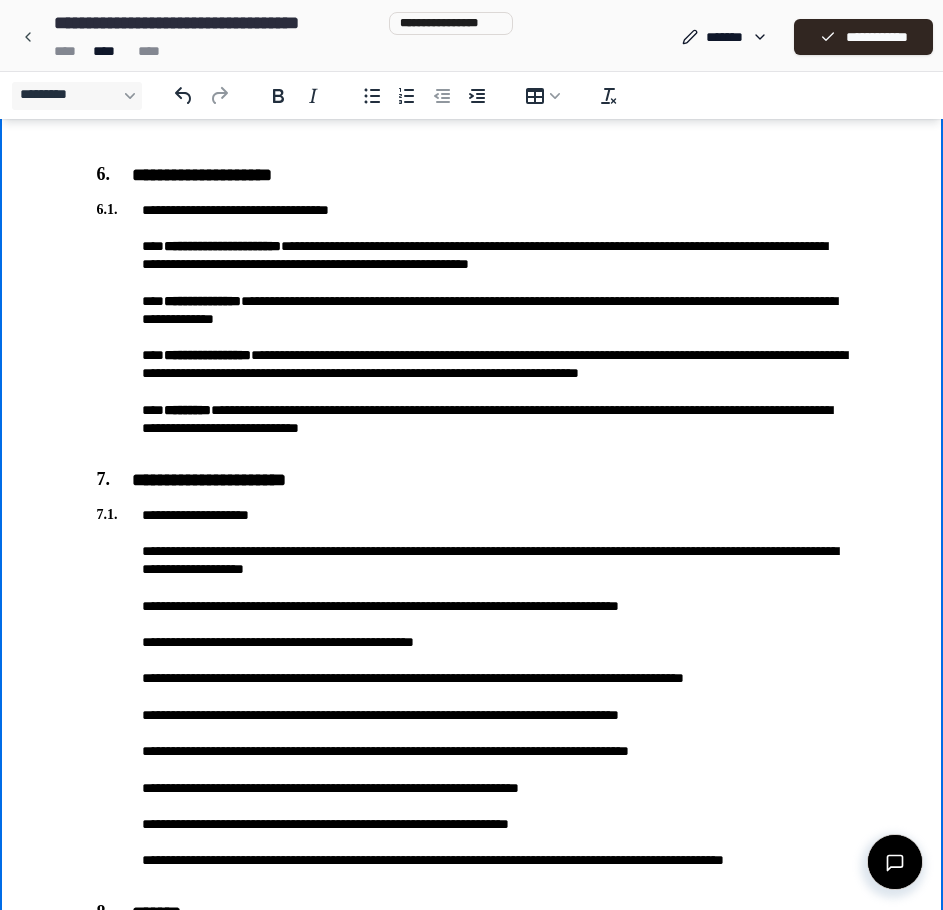 click on "**********" at bounding box center (472, 328) 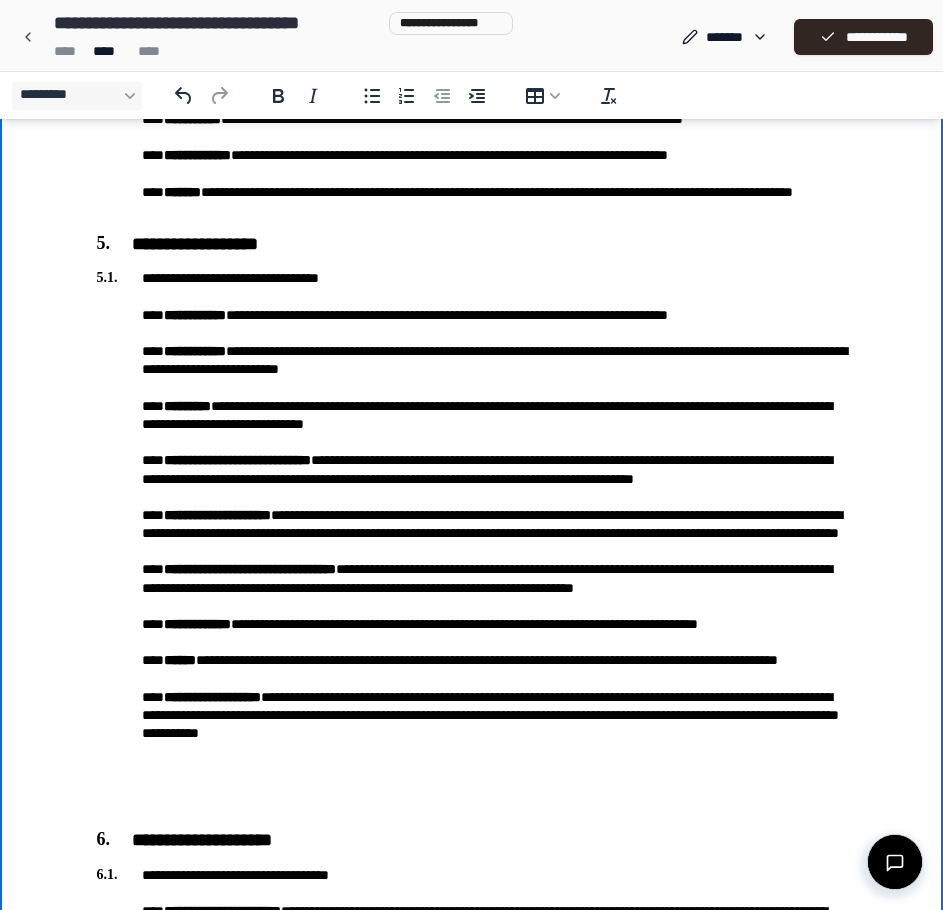 scroll, scrollTop: 1120, scrollLeft: 0, axis: vertical 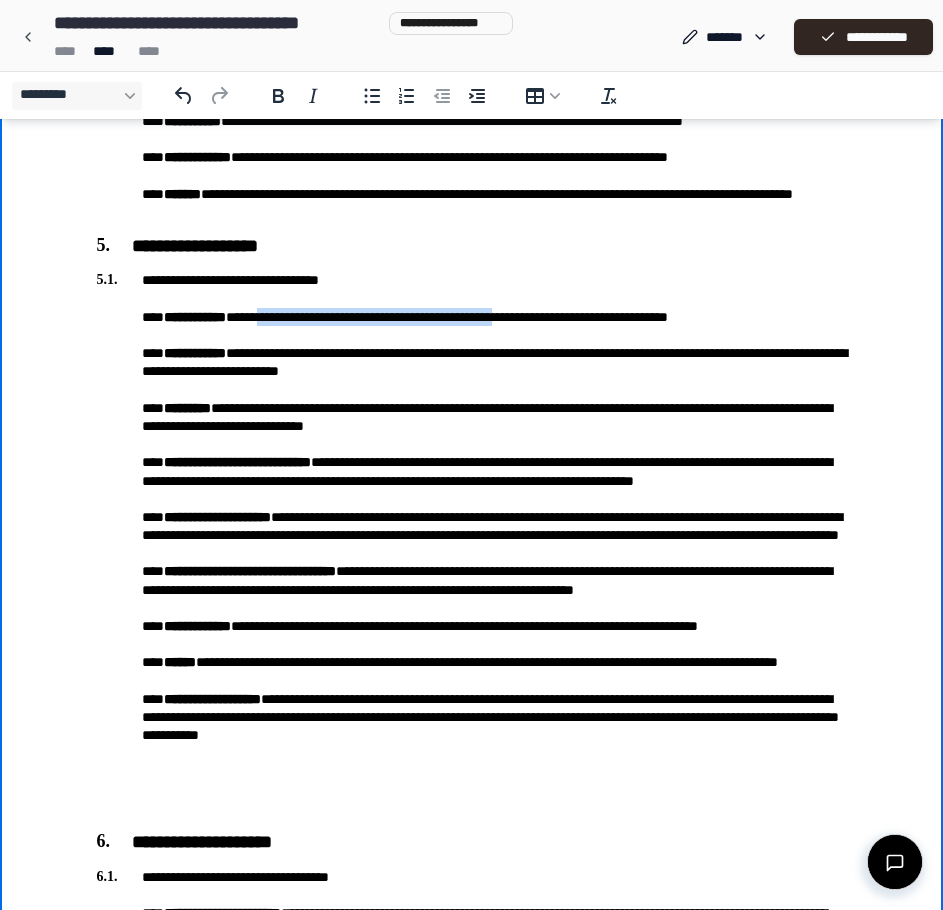 drag, startPoint x: 304, startPoint y: 324, endPoint x: 602, endPoint y: 314, distance: 298.16772 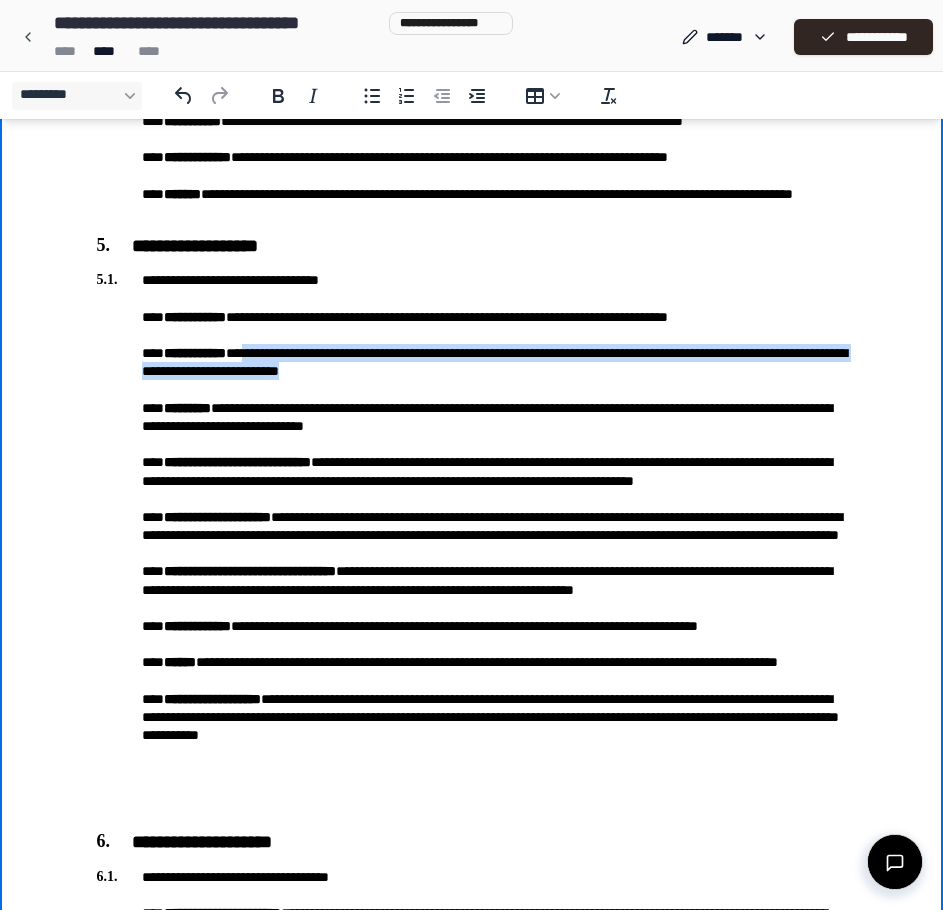 drag, startPoint x: 261, startPoint y: 358, endPoint x: 489, endPoint y: 372, distance: 228.42941 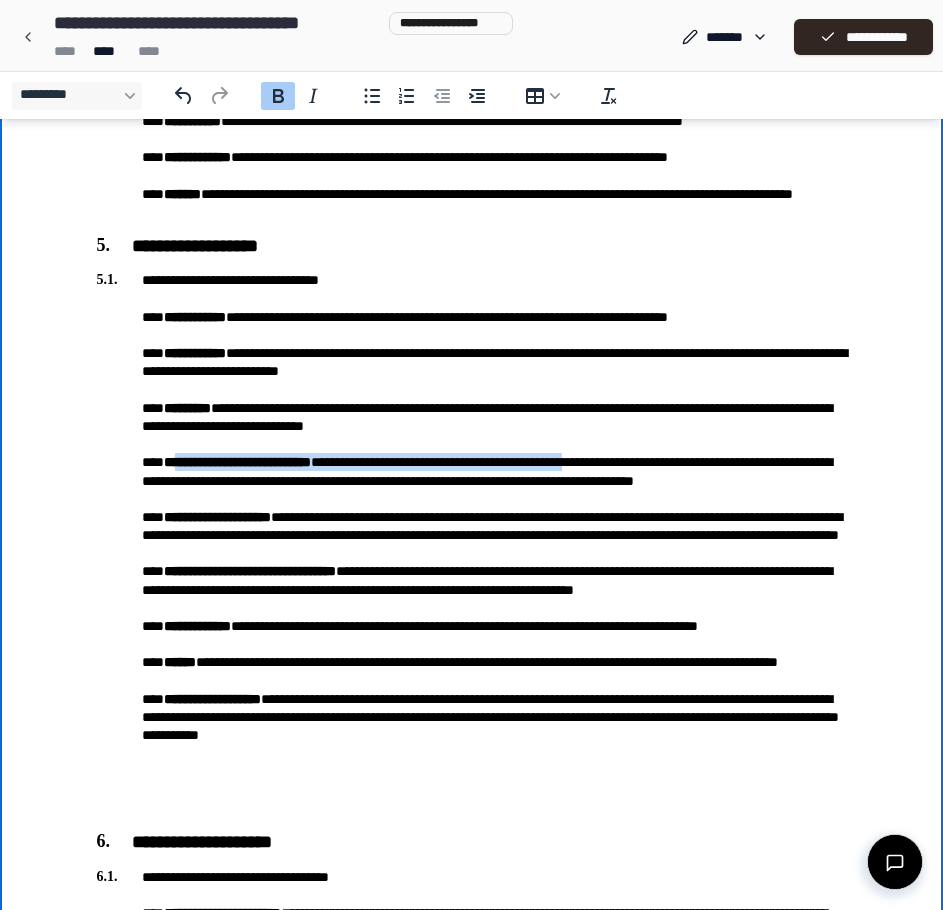 drag, startPoint x: 181, startPoint y: 458, endPoint x: 683, endPoint y: 461, distance: 502.00897 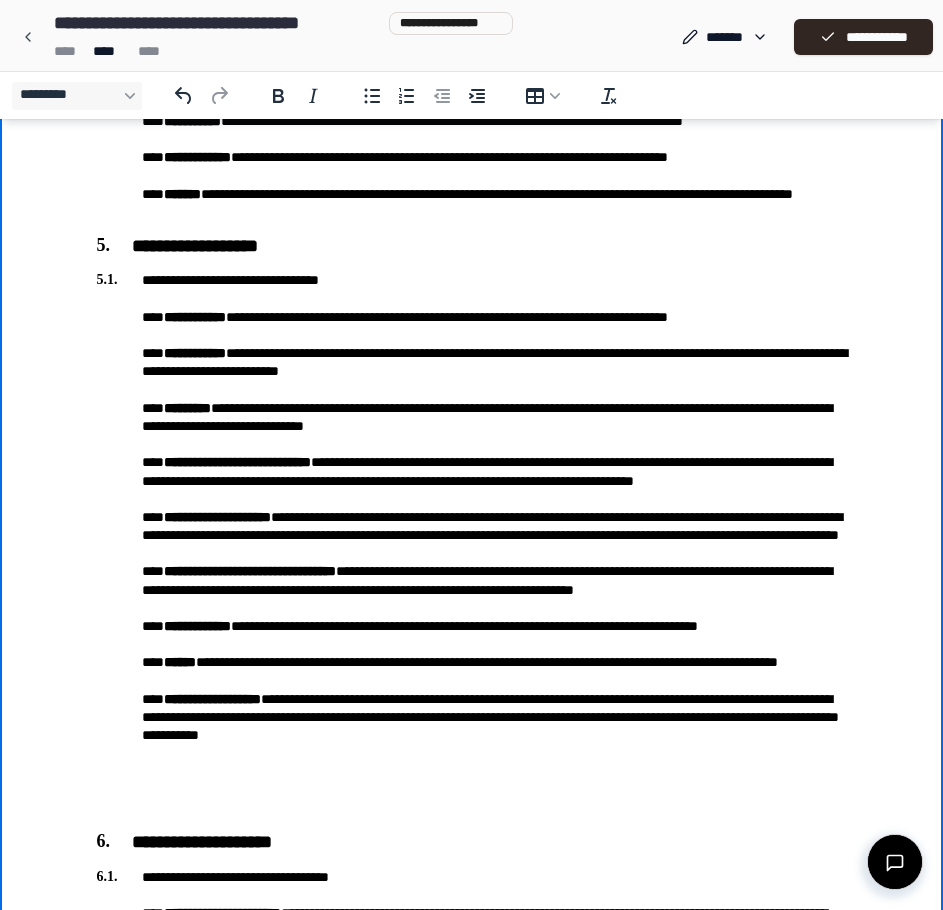 click on "**********" at bounding box center (472, 544) 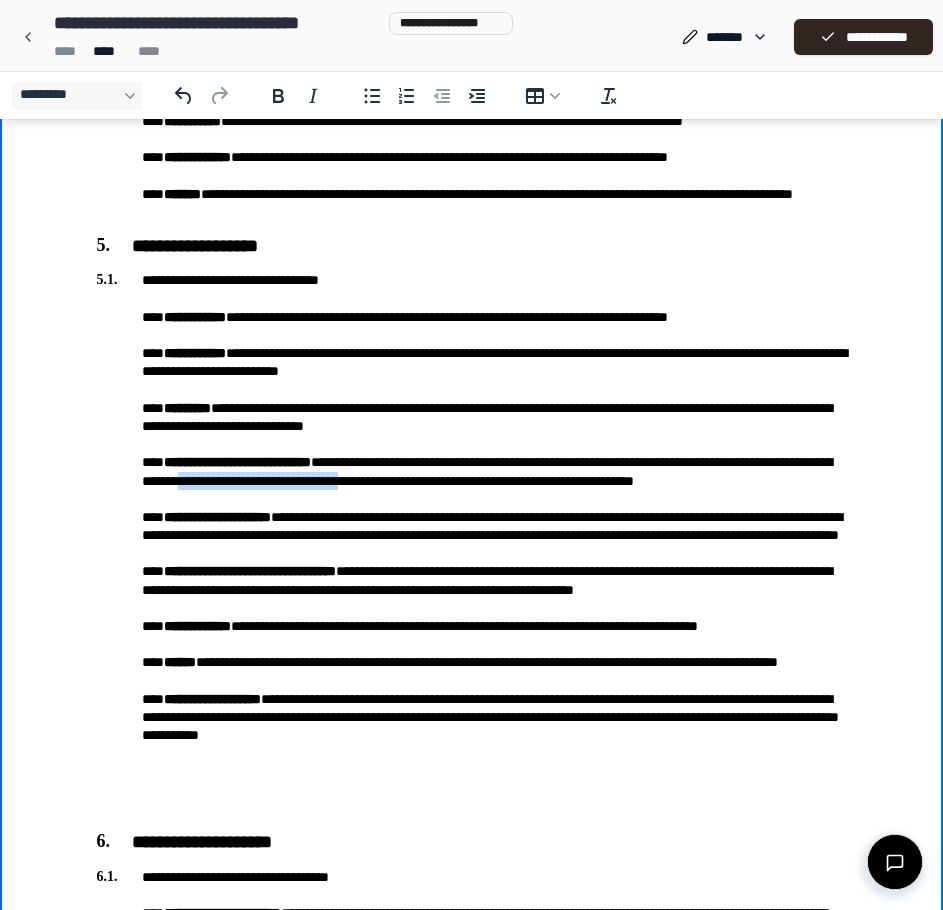 drag, startPoint x: 407, startPoint y: 488, endPoint x: 596, endPoint y: 488, distance: 189 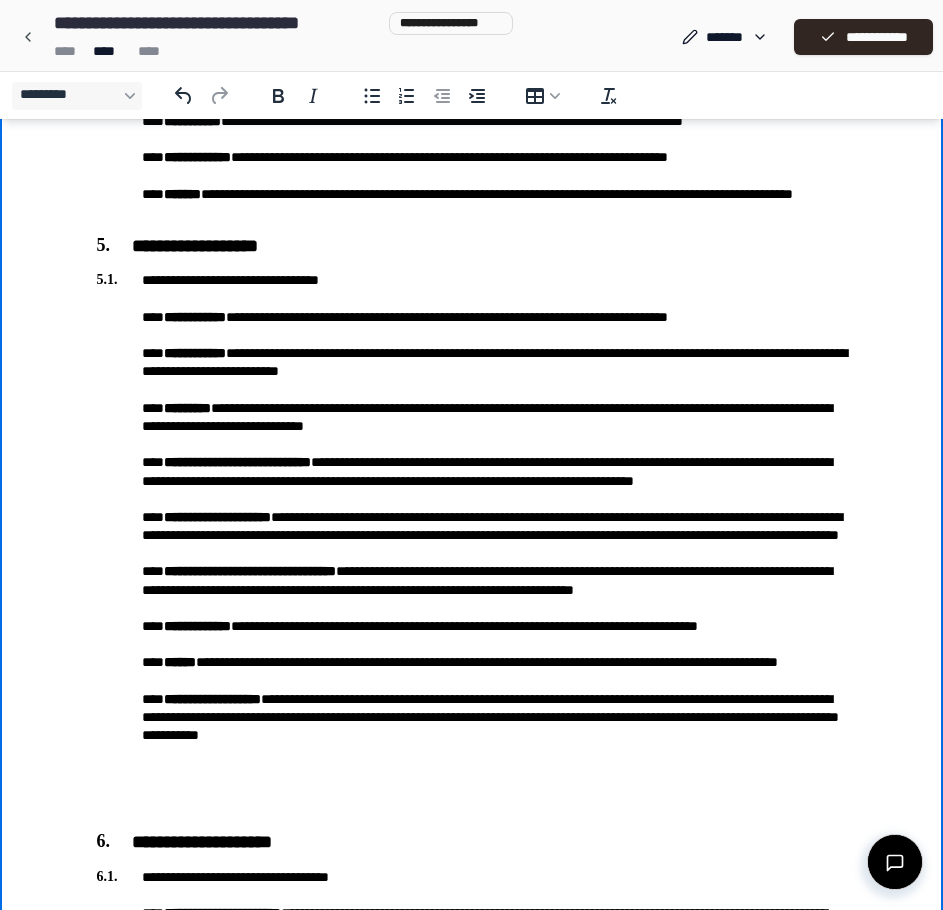 click on "**********" at bounding box center (472, 544) 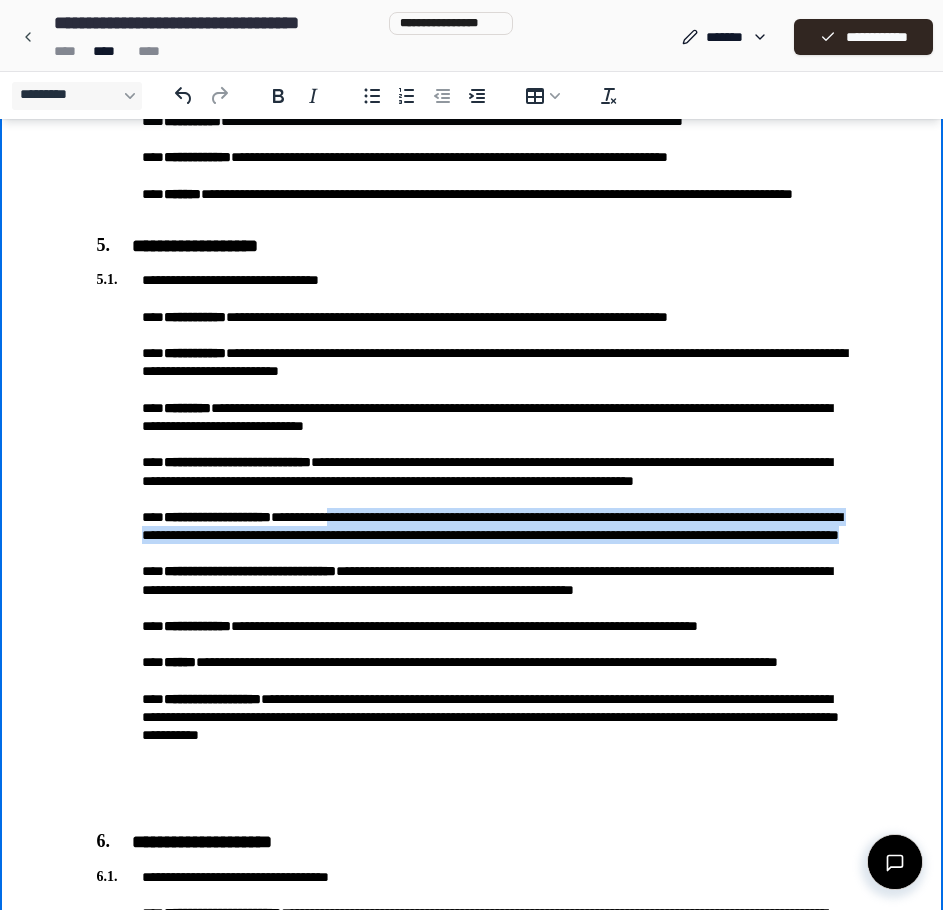 drag, startPoint x: 373, startPoint y: 527, endPoint x: 543, endPoint y: 570, distance: 175.35393 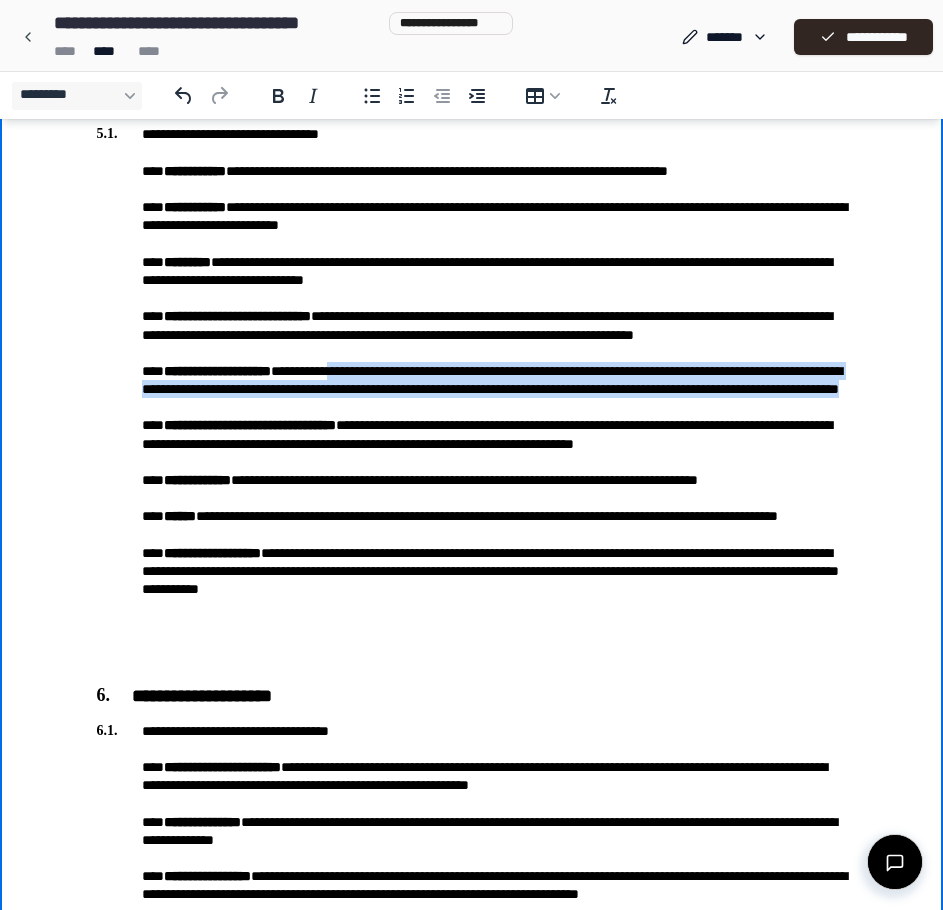 scroll, scrollTop: 1287, scrollLeft: 0, axis: vertical 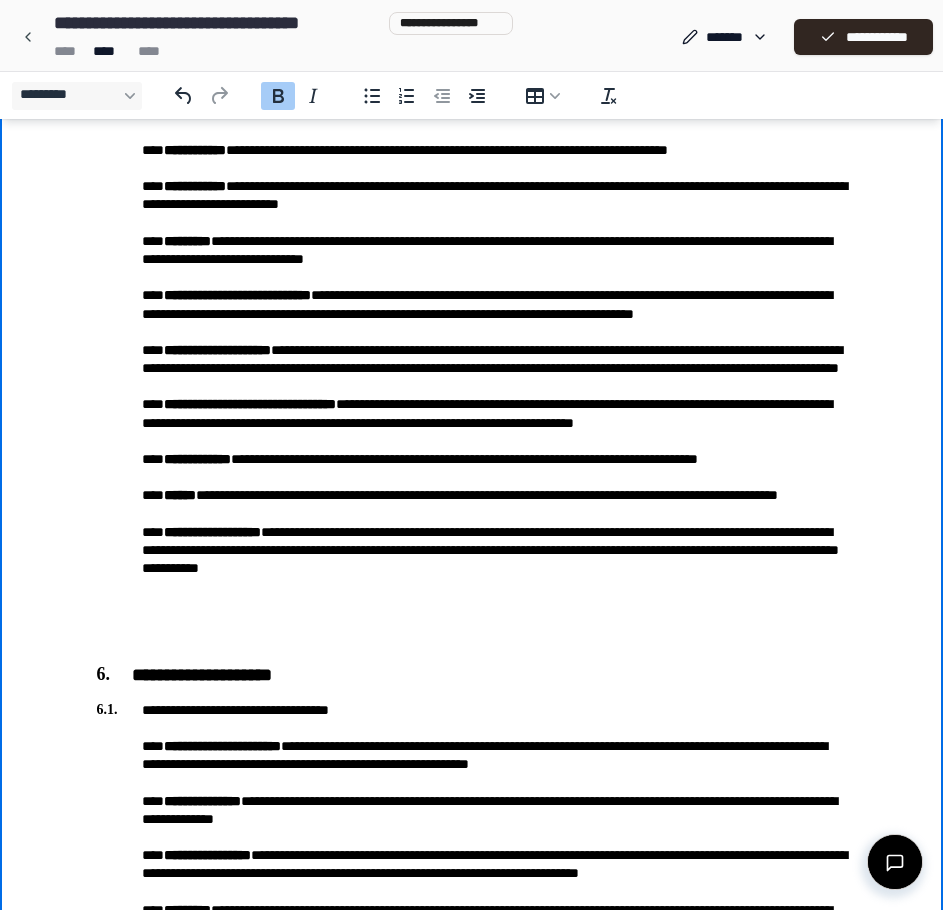 click on "**********" at bounding box center [197, 459] 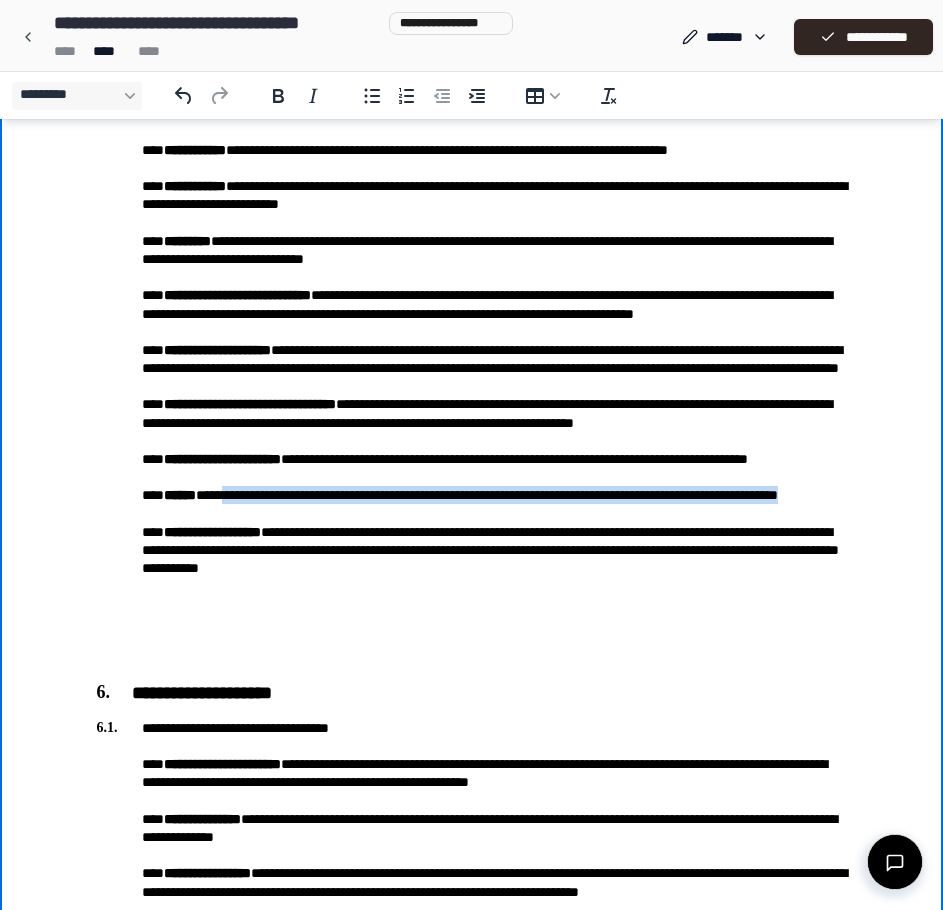 drag, startPoint x: 236, startPoint y: 574, endPoint x: 365, endPoint y: 576, distance: 129.0155 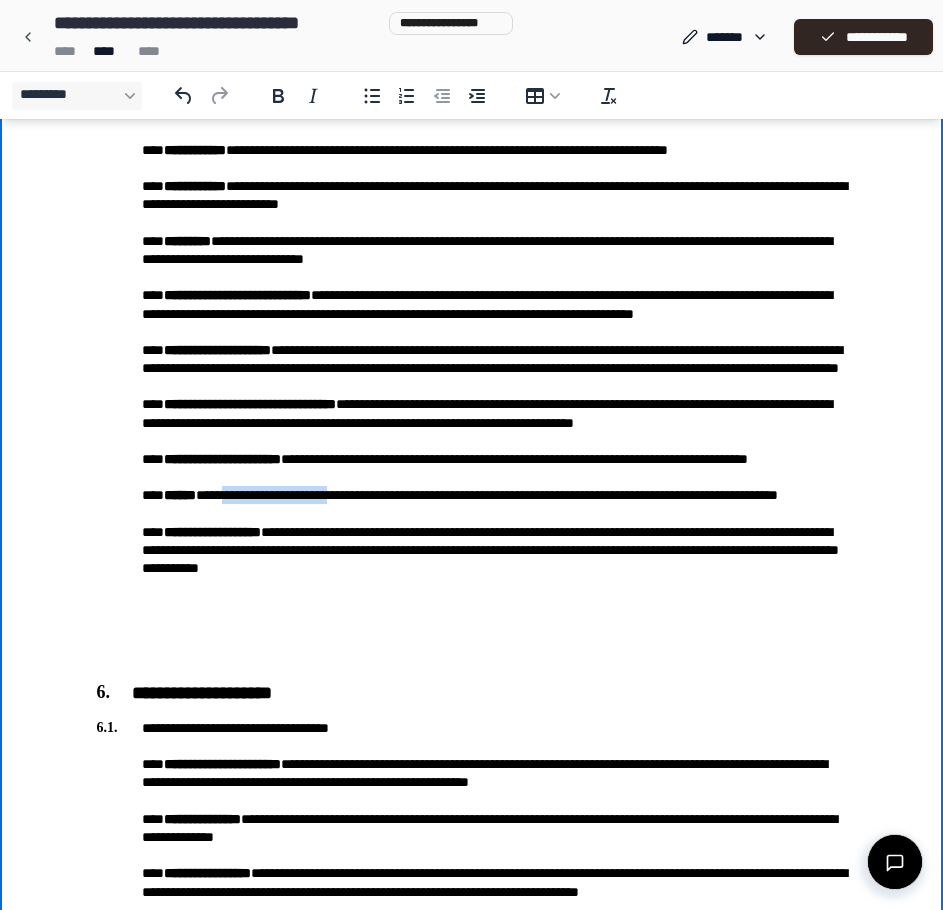 click on "**********" at bounding box center [472, 386] 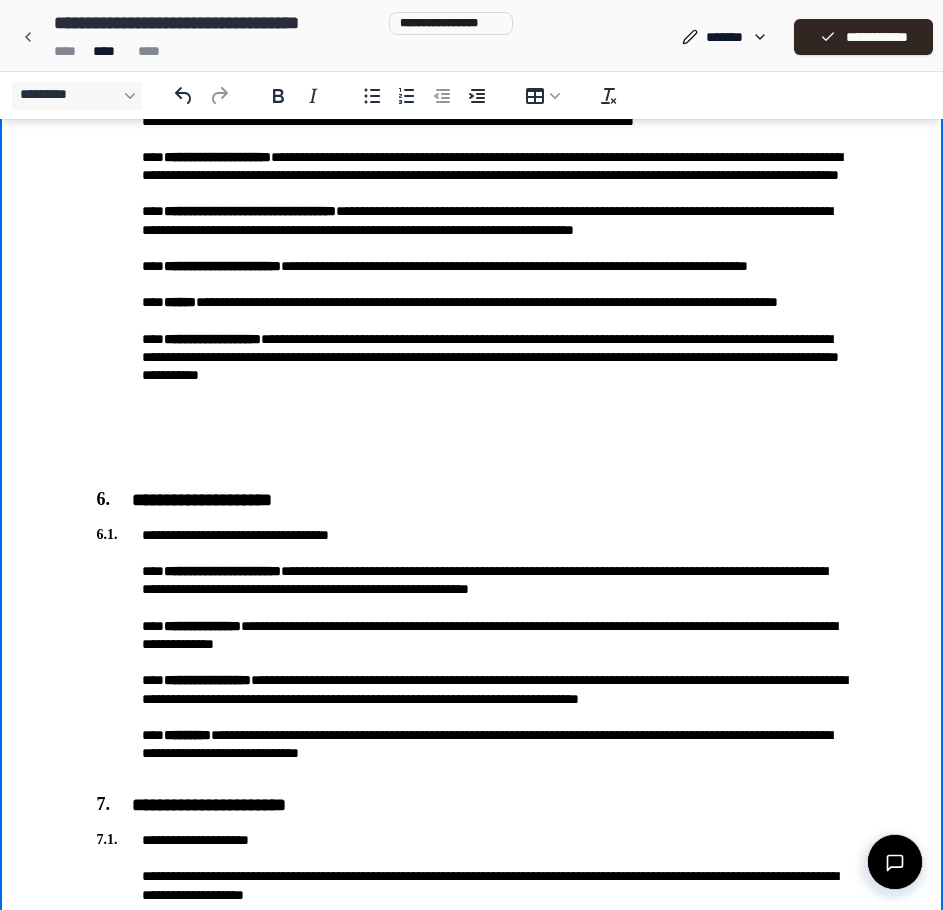 scroll, scrollTop: 1487, scrollLeft: 0, axis: vertical 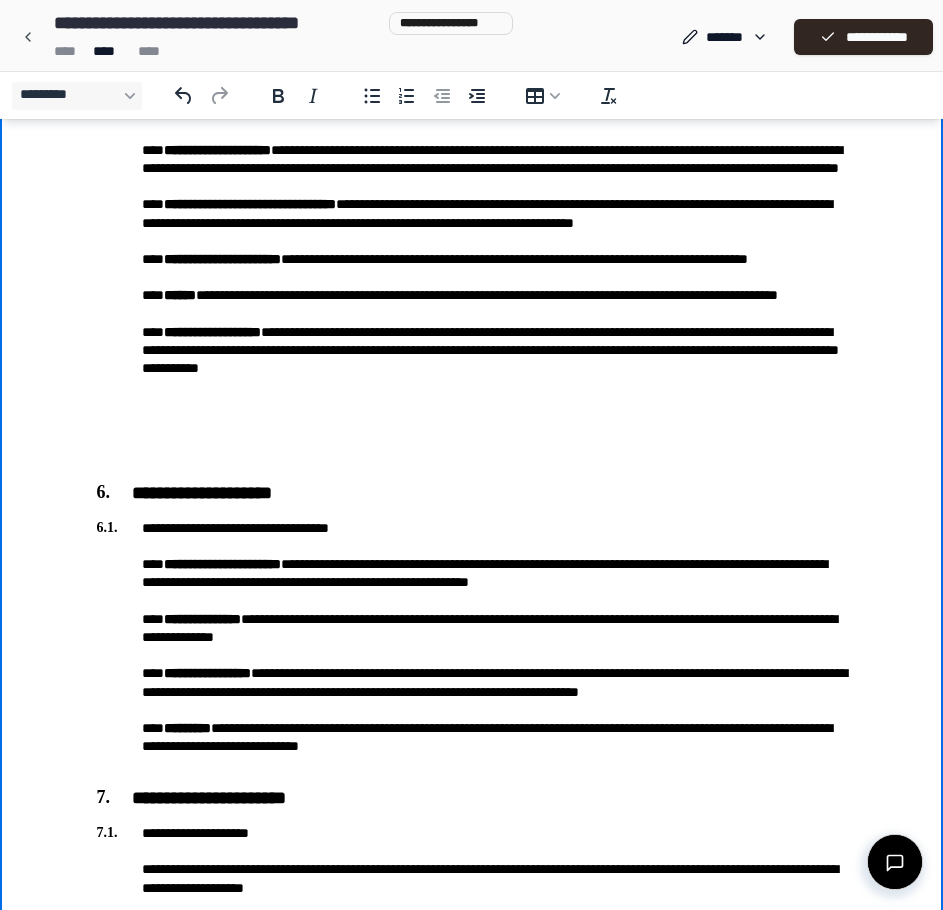 click on "**********" at bounding box center (472, 186) 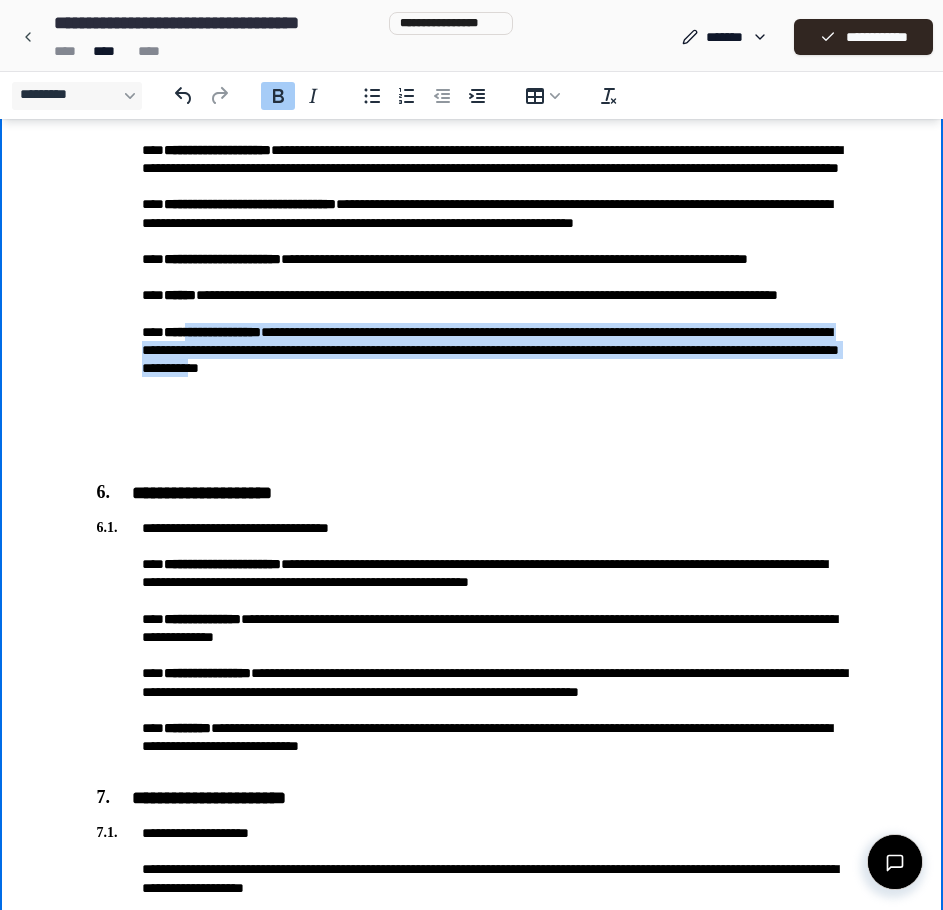 drag, startPoint x: 192, startPoint y: 424, endPoint x: 563, endPoint y: 457, distance: 372.46475 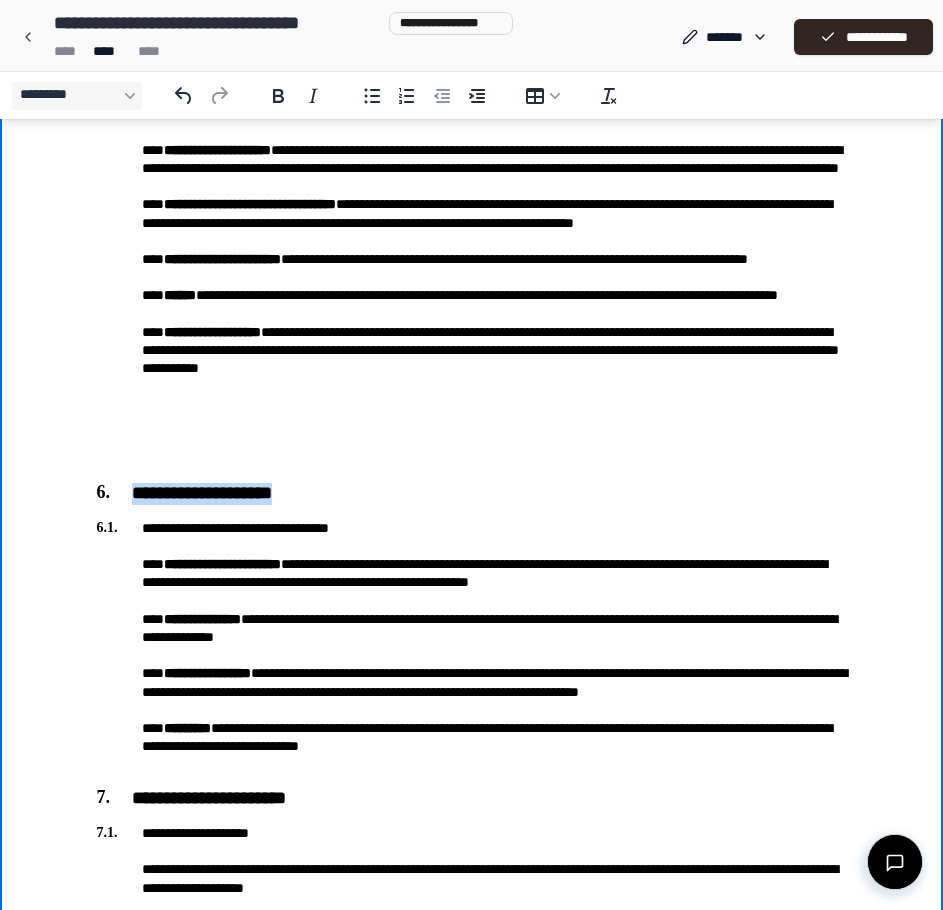 drag, startPoint x: 199, startPoint y: 495, endPoint x: 321, endPoint y: 500, distance: 122.10242 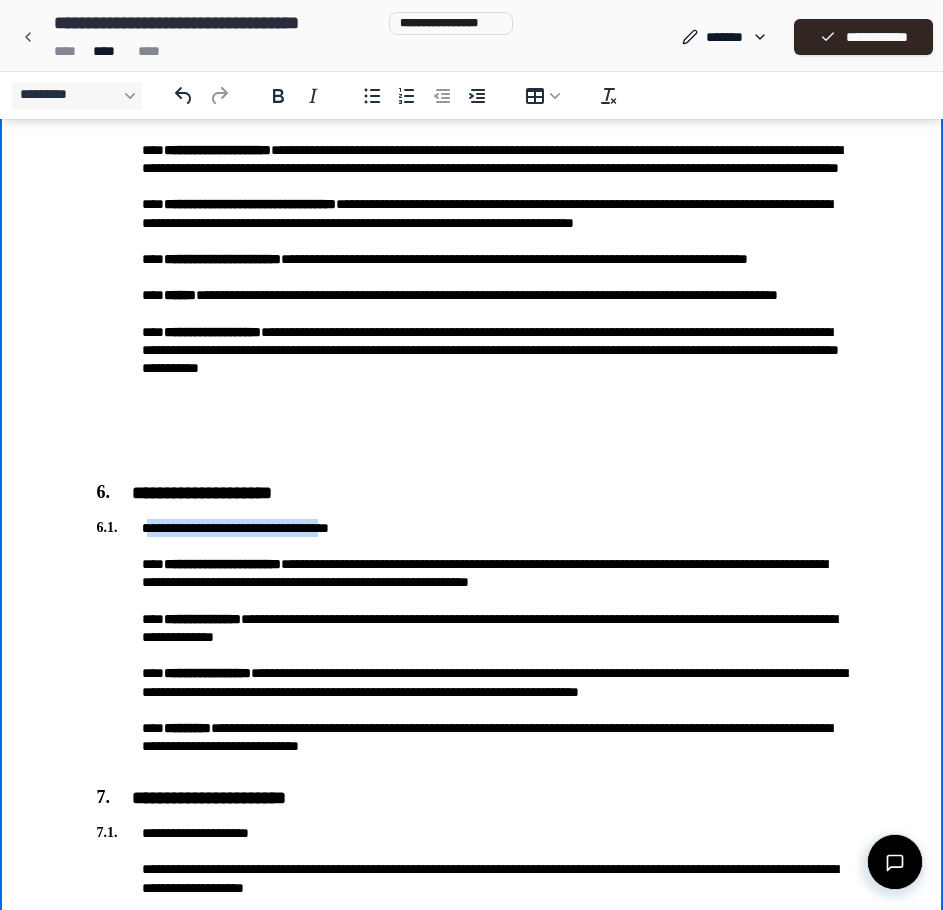 drag, startPoint x: 151, startPoint y: 532, endPoint x: 362, endPoint y: 522, distance: 211.23683 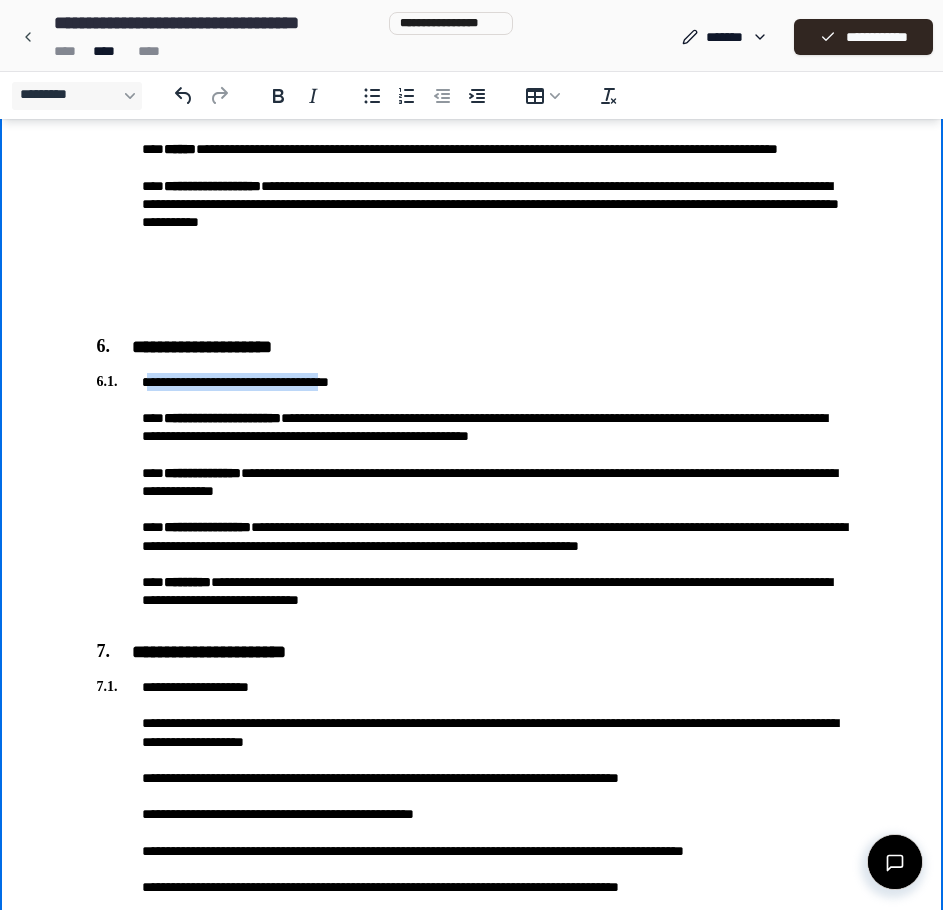 scroll, scrollTop: 1654, scrollLeft: 0, axis: vertical 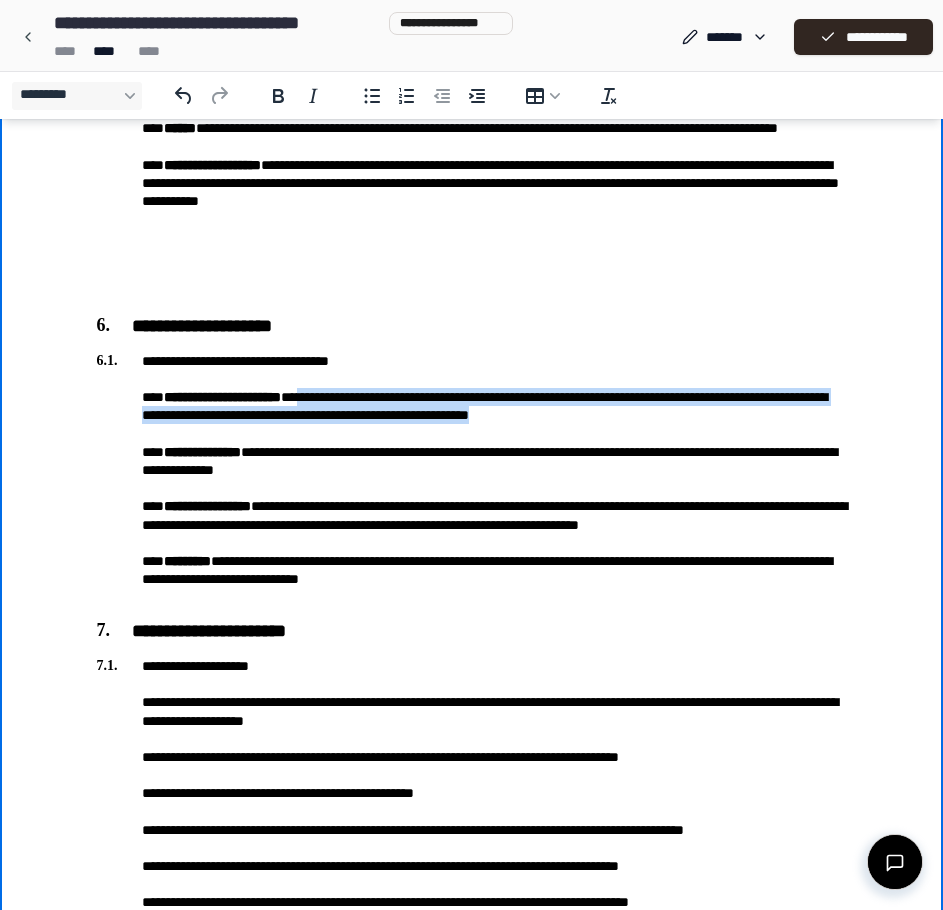 drag, startPoint x: 350, startPoint y: 391, endPoint x: 722, endPoint y: 419, distance: 373.05228 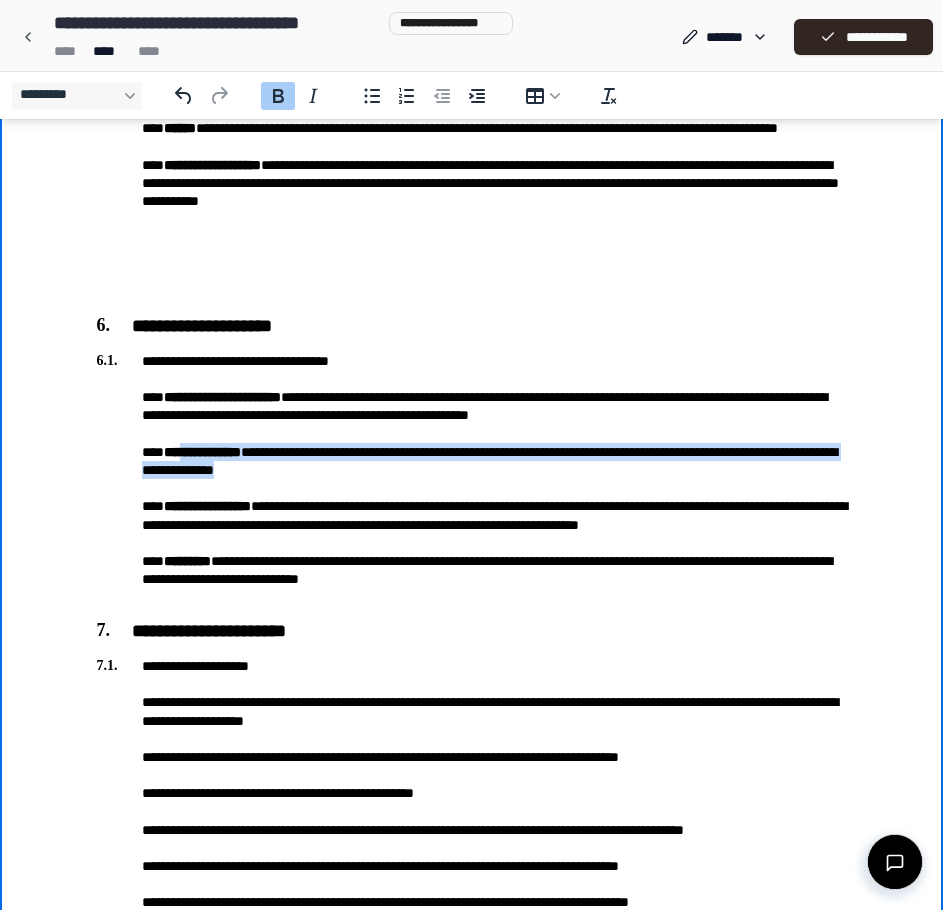 drag, startPoint x: 190, startPoint y: 456, endPoint x: 477, endPoint y: 468, distance: 287.25076 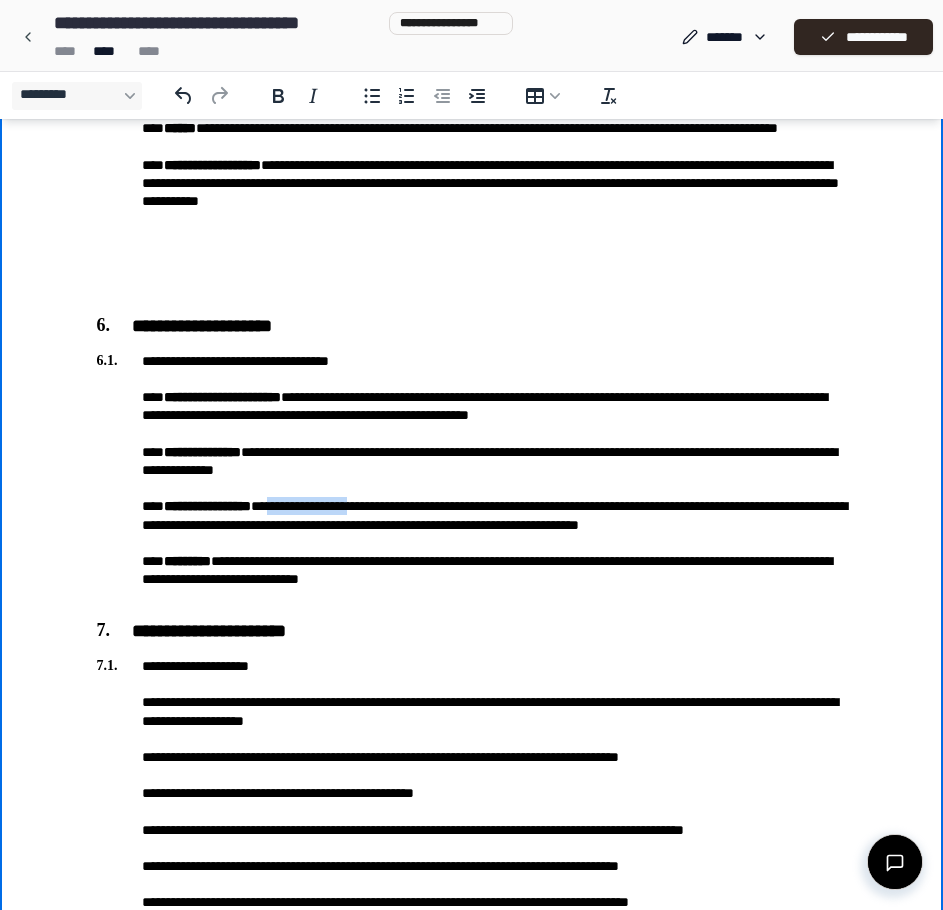 drag, startPoint x: 298, startPoint y: 510, endPoint x: 400, endPoint y: 515, distance: 102.122475 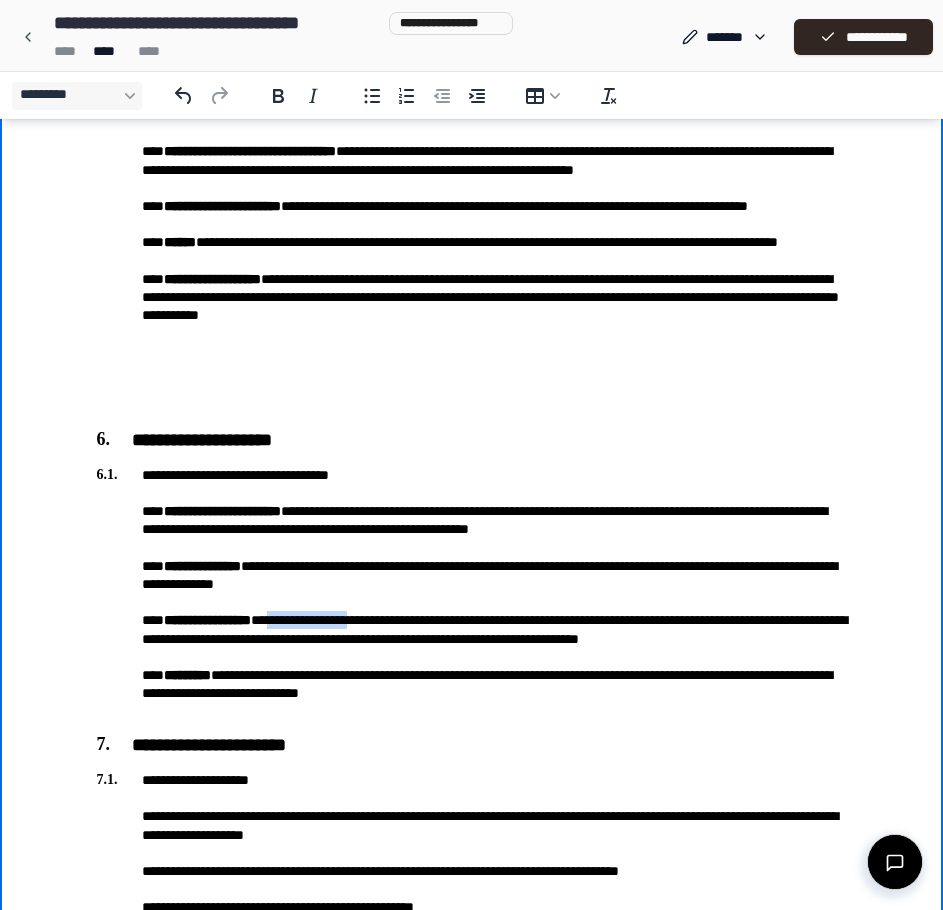 scroll, scrollTop: 1554, scrollLeft: 0, axis: vertical 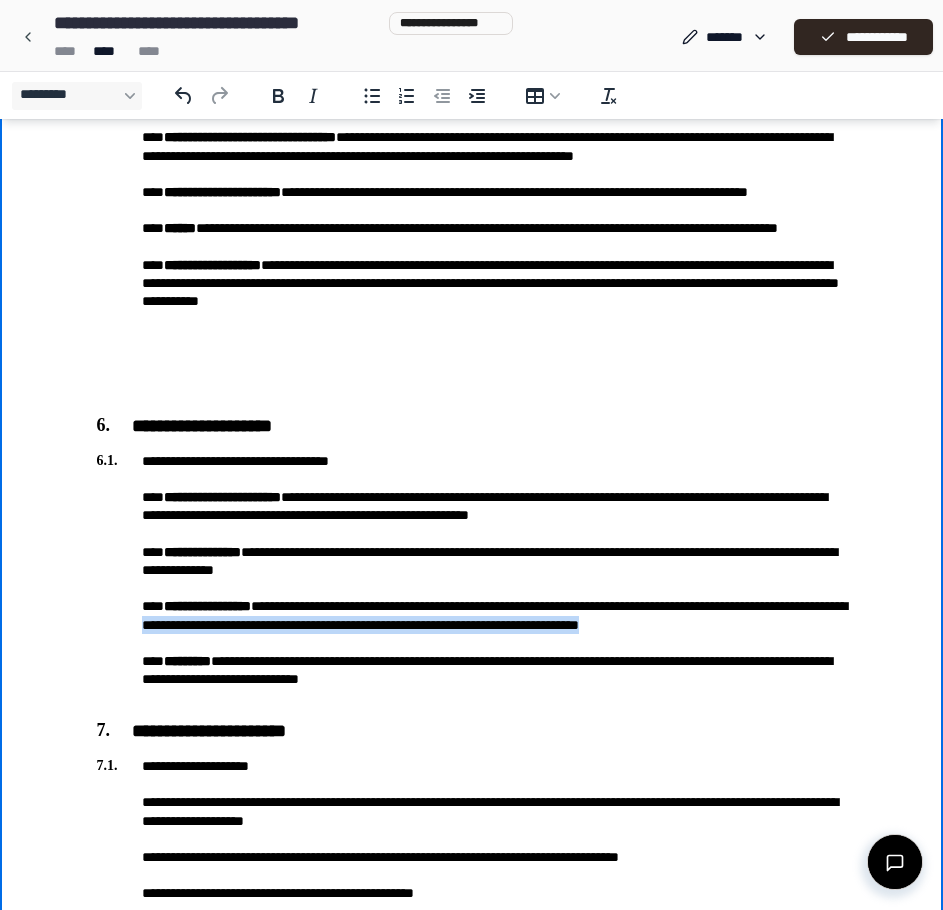 drag, startPoint x: 320, startPoint y: 630, endPoint x: 494, endPoint y: 642, distance: 174.4133 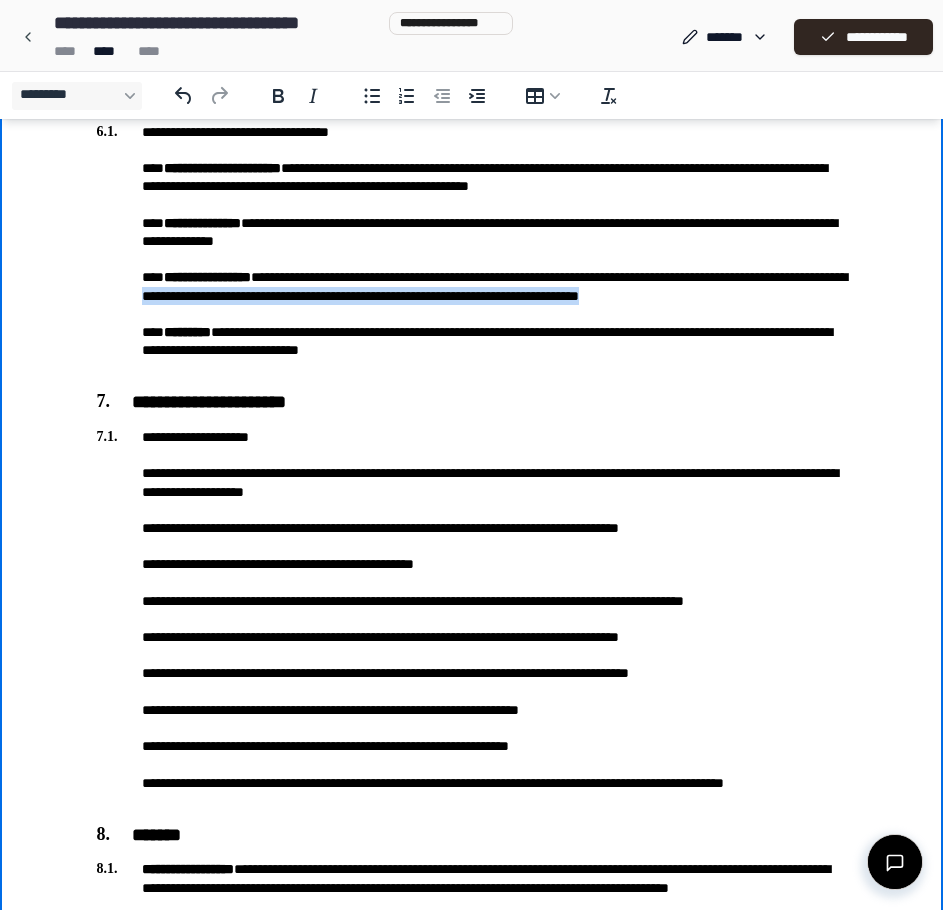 scroll, scrollTop: 1987, scrollLeft: 0, axis: vertical 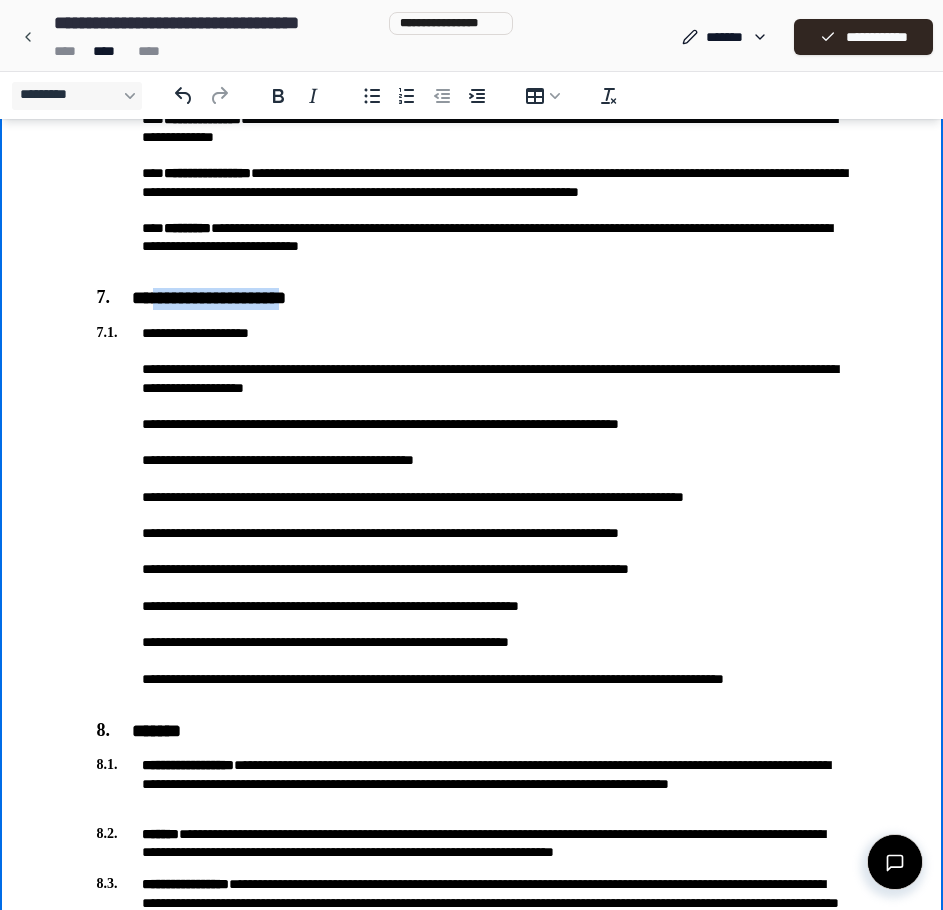 drag, startPoint x: 162, startPoint y: 297, endPoint x: 322, endPoint y: 298, distance: 160.00313 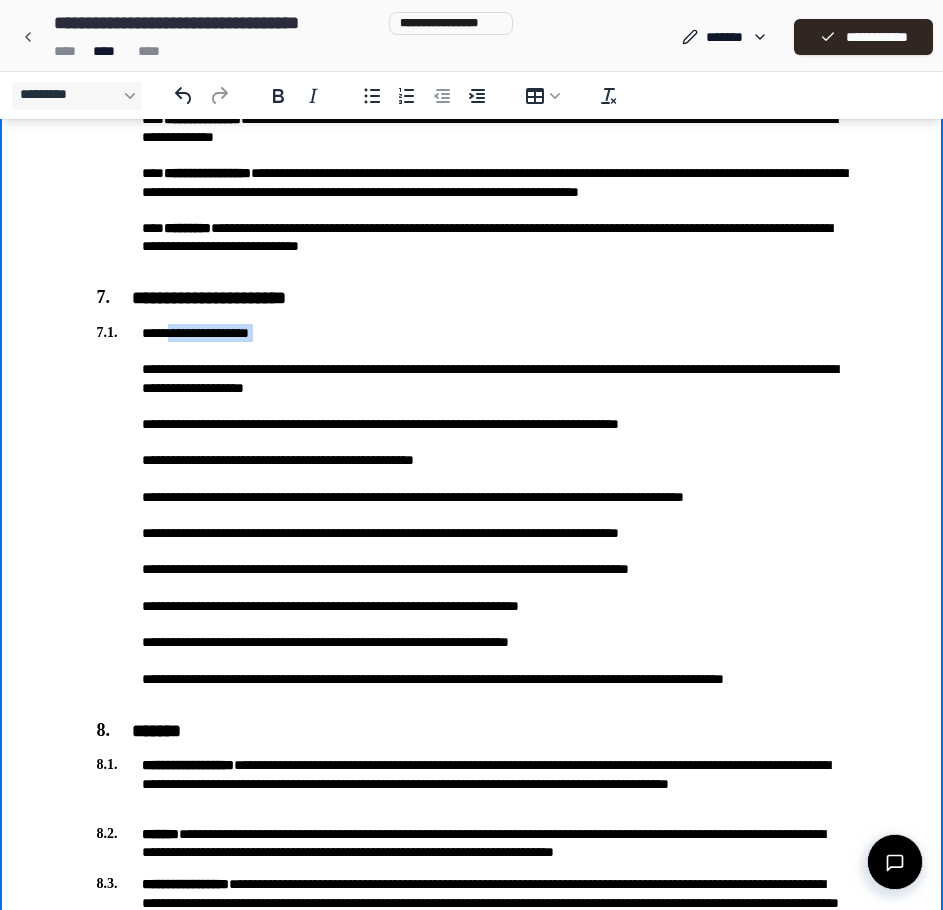 drag, startPoint x: 197, startPoint y: 342, endPoint x: 257, endPoint y: 342, distance: 60 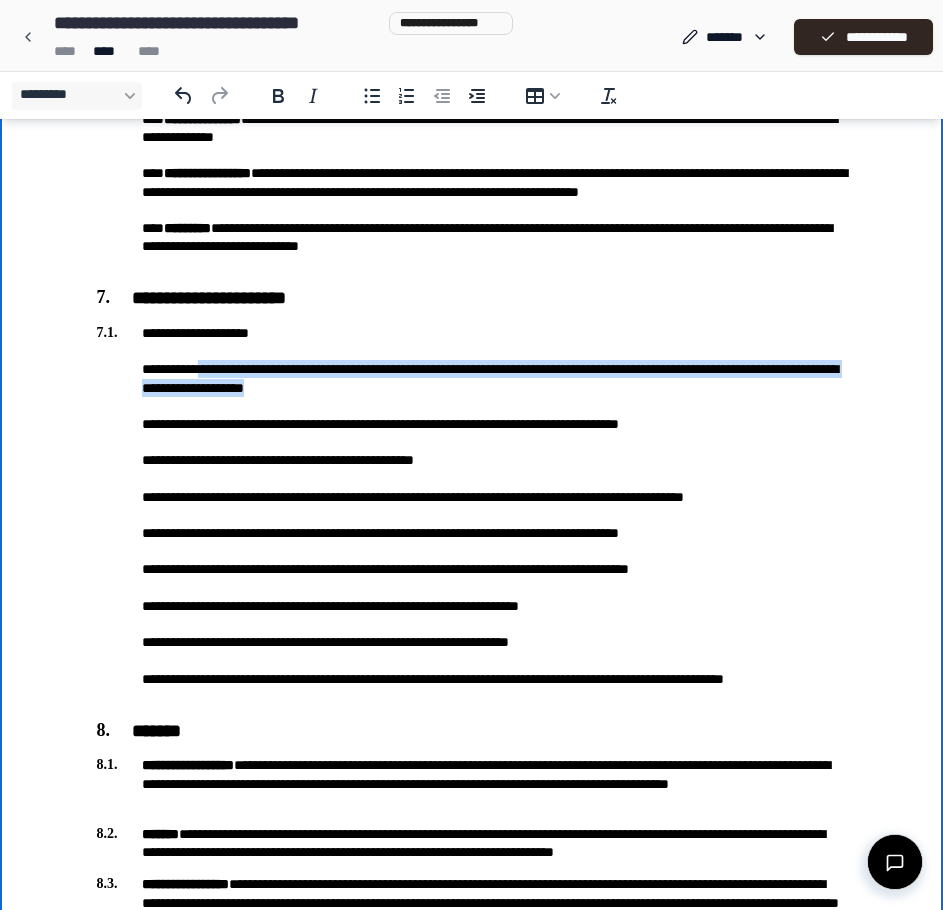 drag, startPoint x: 255, startPoint y: 370, endPoint x: 497, endPoint y: 386, distance: 242.52835 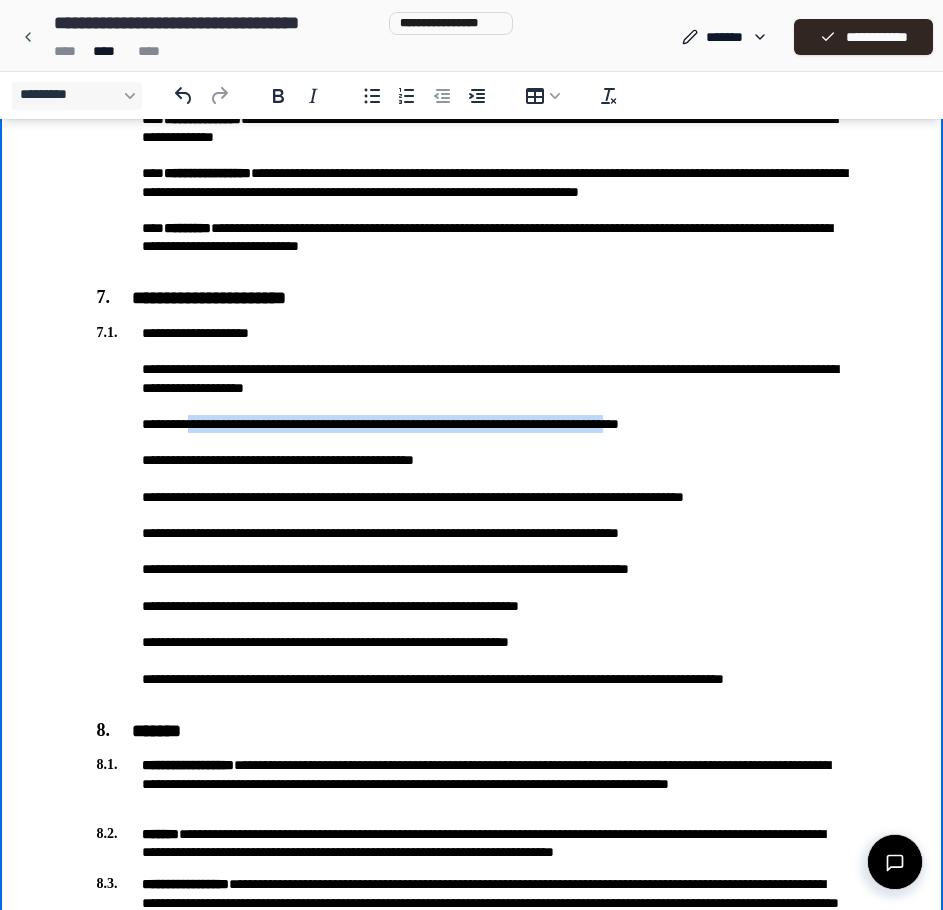 drag, startPoint x: 195, startPoint y: 421, endPoint x: 684, endPoint y: 431, distance: 489.10223 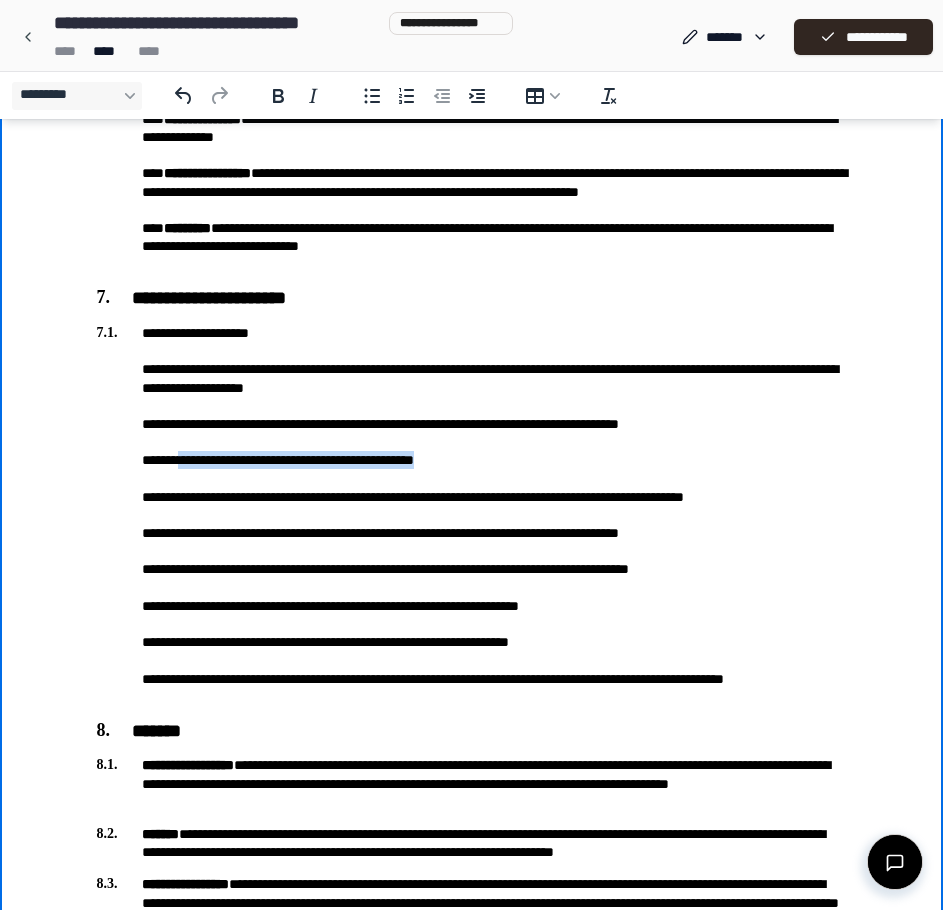 drag, startPoint x: 191, startPoint y: 465, endPoint x: 493, endPoint y: 466, distance: 302.00165 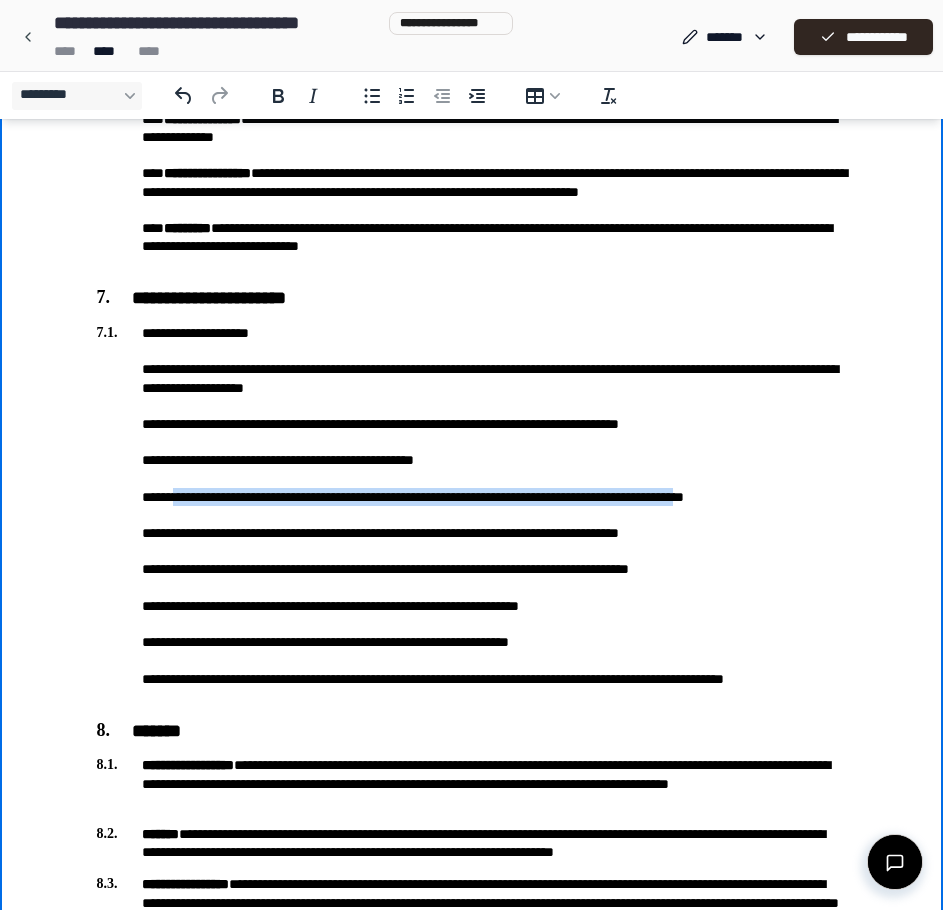 drag, startPoint x: 177, startPoint y: 504, endPoint x: 744, endPoint y: 495, distance: 567.0714 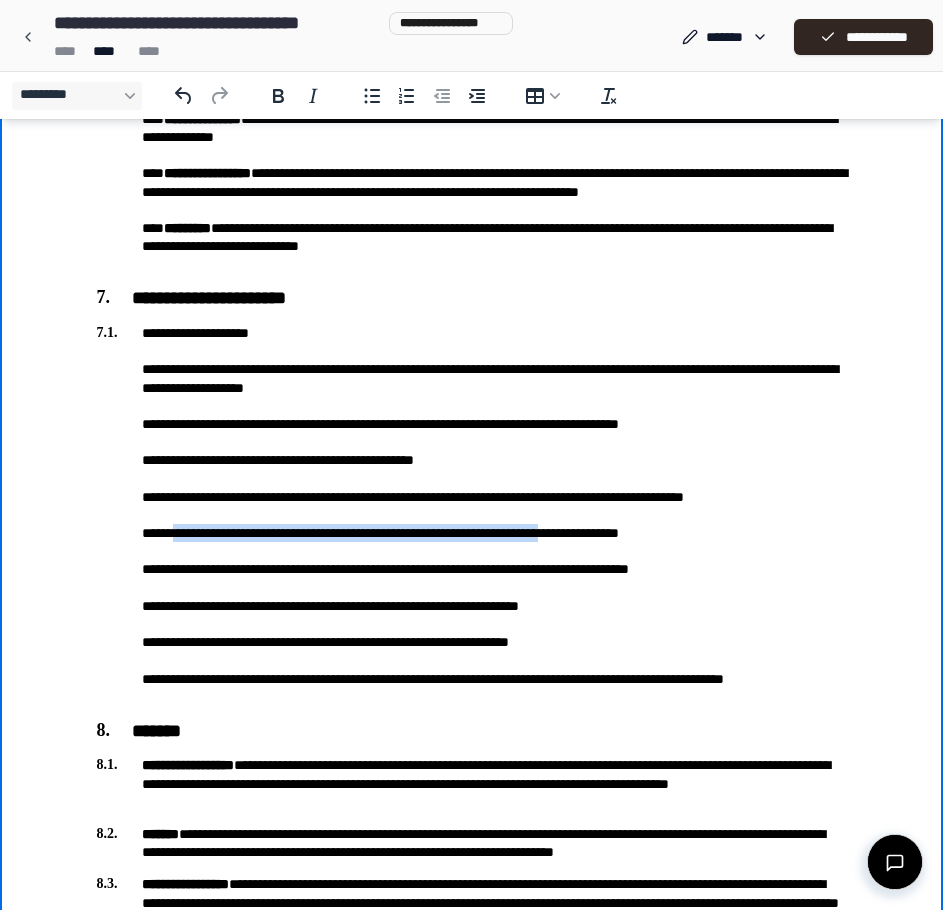 drag, startPoint x: 178, startPoint y: 536, endPoint x: 636, endPoint y: 542, distance: 458.0393 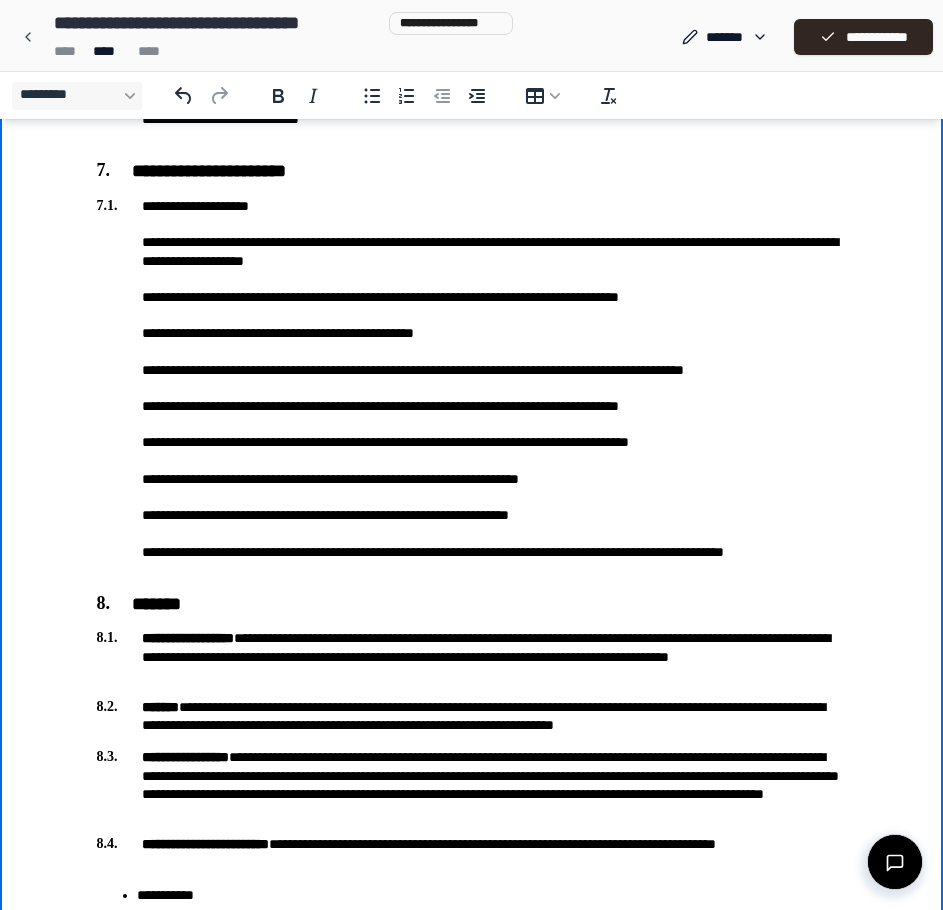 scroll, scrollTop: 2120, scrollLeft: 0, axis: vertical 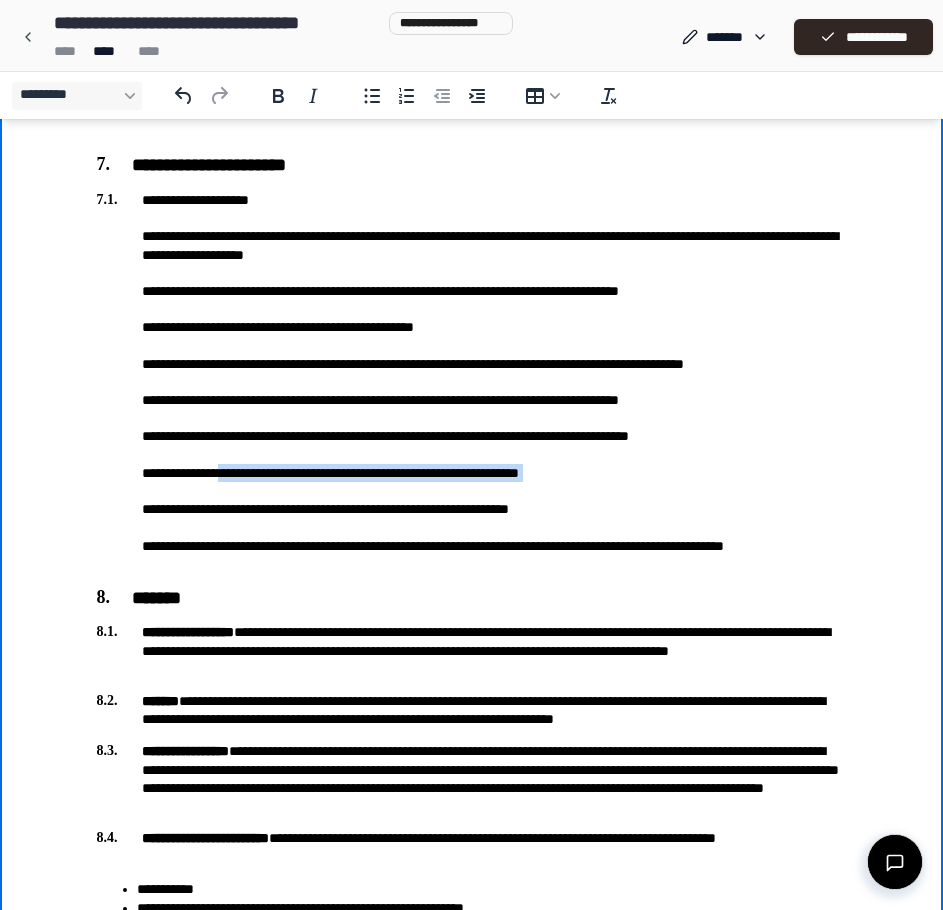 drag, startPoint x: 238, startPoint y: 475, endPoint x: 319, endPoint y: 484, distance: 81.49847 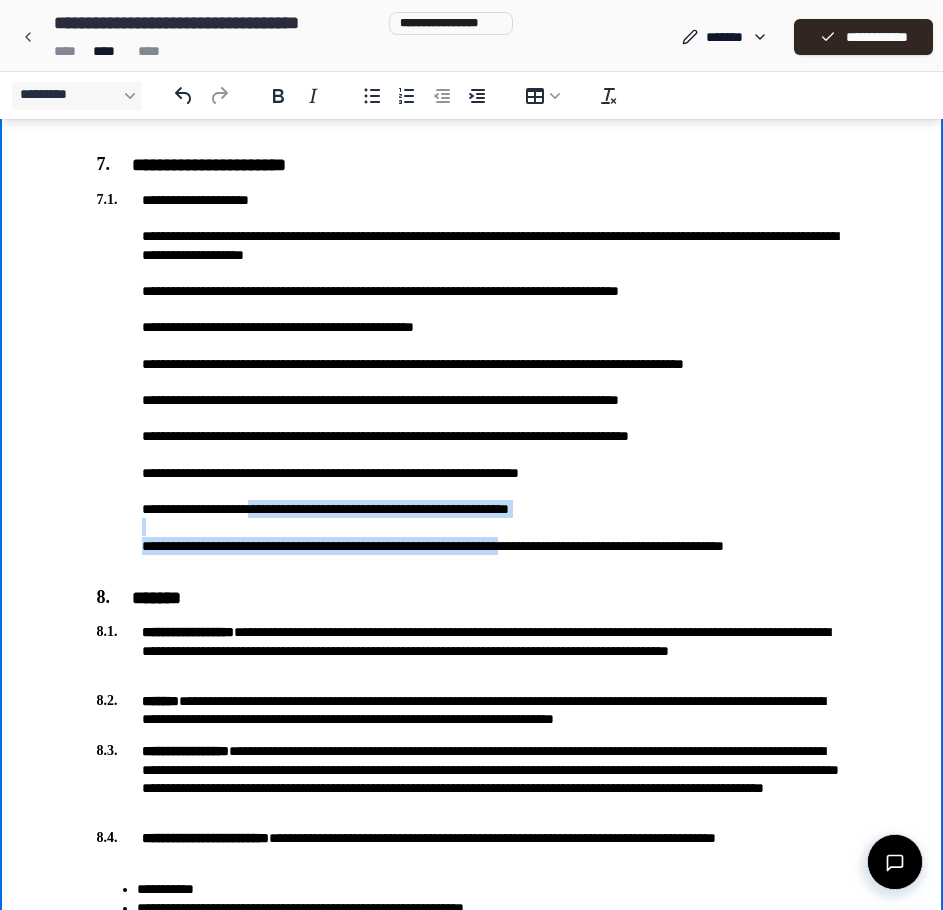 drag, startPoint x: 265, startPoint y: 510, endPoint x: 584, endPoint y: 541, distance: 320.50272 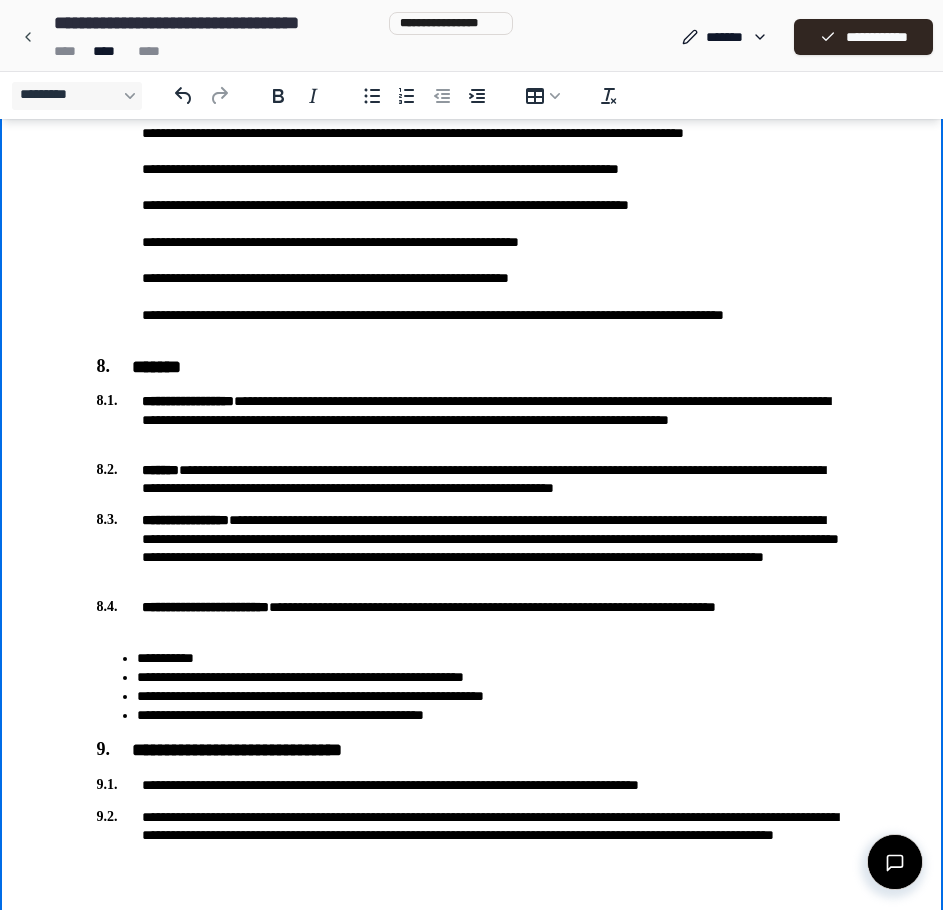 scroll, scrollTop: 2354, scrollLeft: 0, axis: vertical 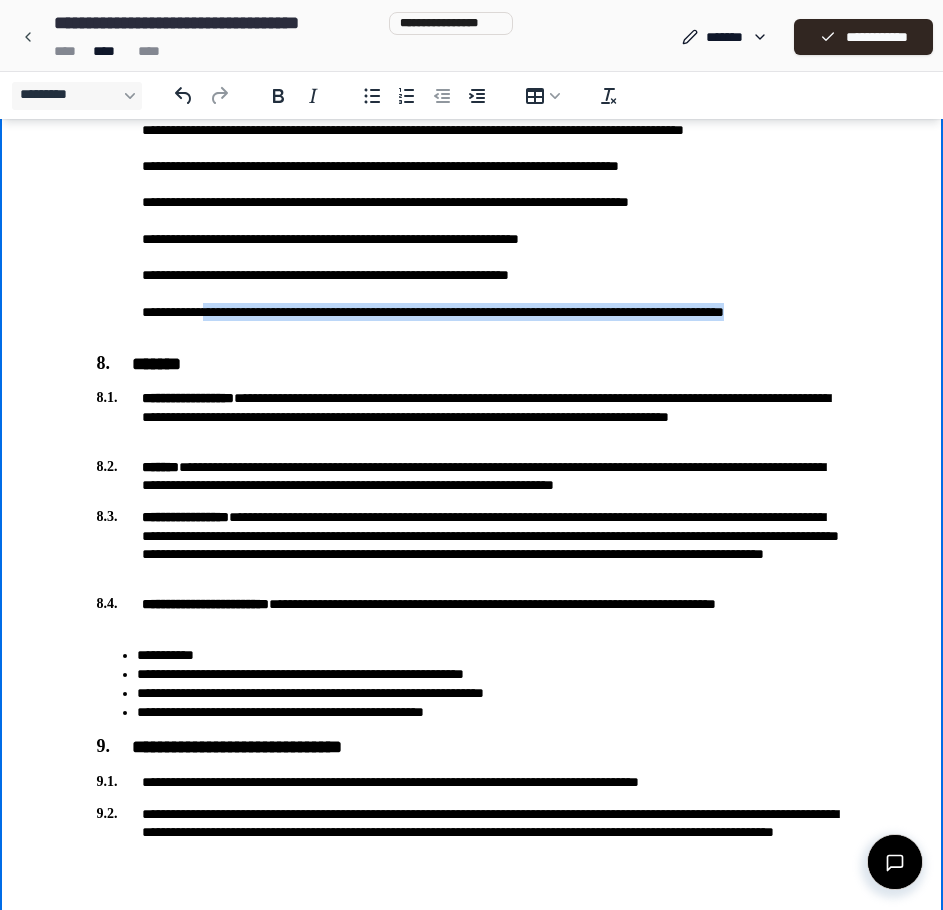 drag, startPoint x: 212, startPoint y: 314, endPoint x: 358, endPoint y: 322, distance: 146.21901 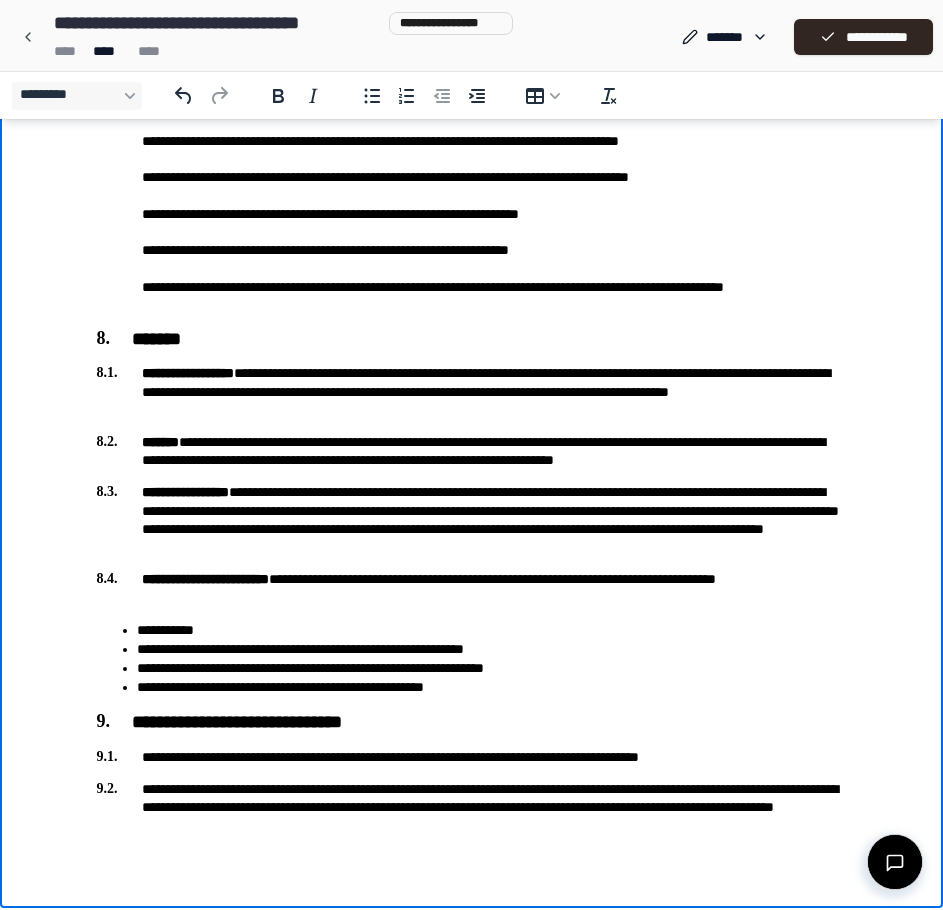 scroll, scrollTop: 2385, scrollLeft: 0, axis: vertical 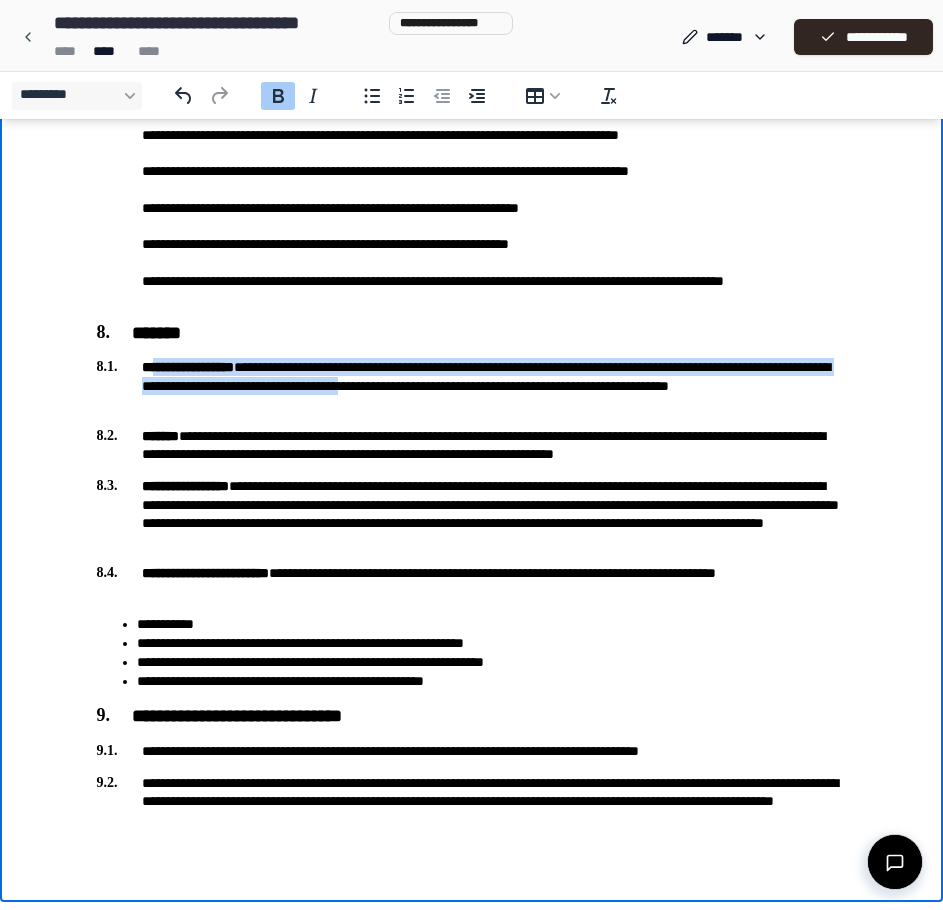 drag, startPoint x: 169, startPoint y: 371, endPoint x: 543, endPoint y: 390, distance: 374.4823 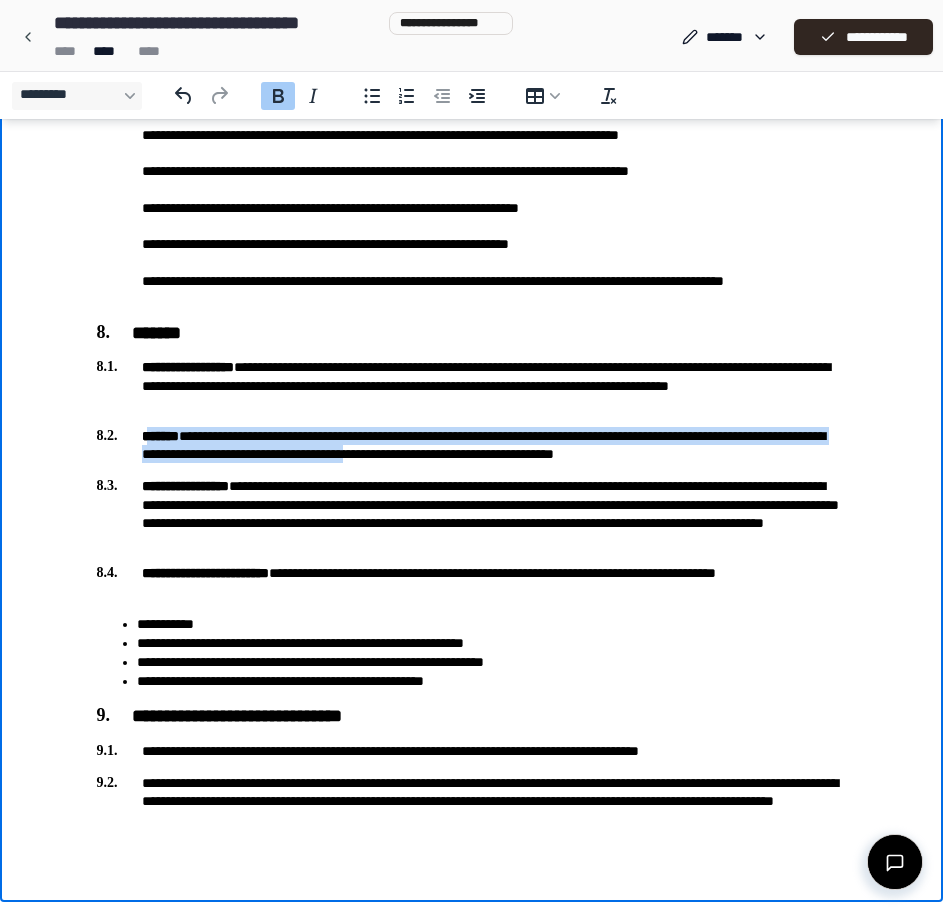 drag, startPoint x: 155, startPoint y: 432, endPoint x: 552, endPoint y: 456, distance: 397.7248 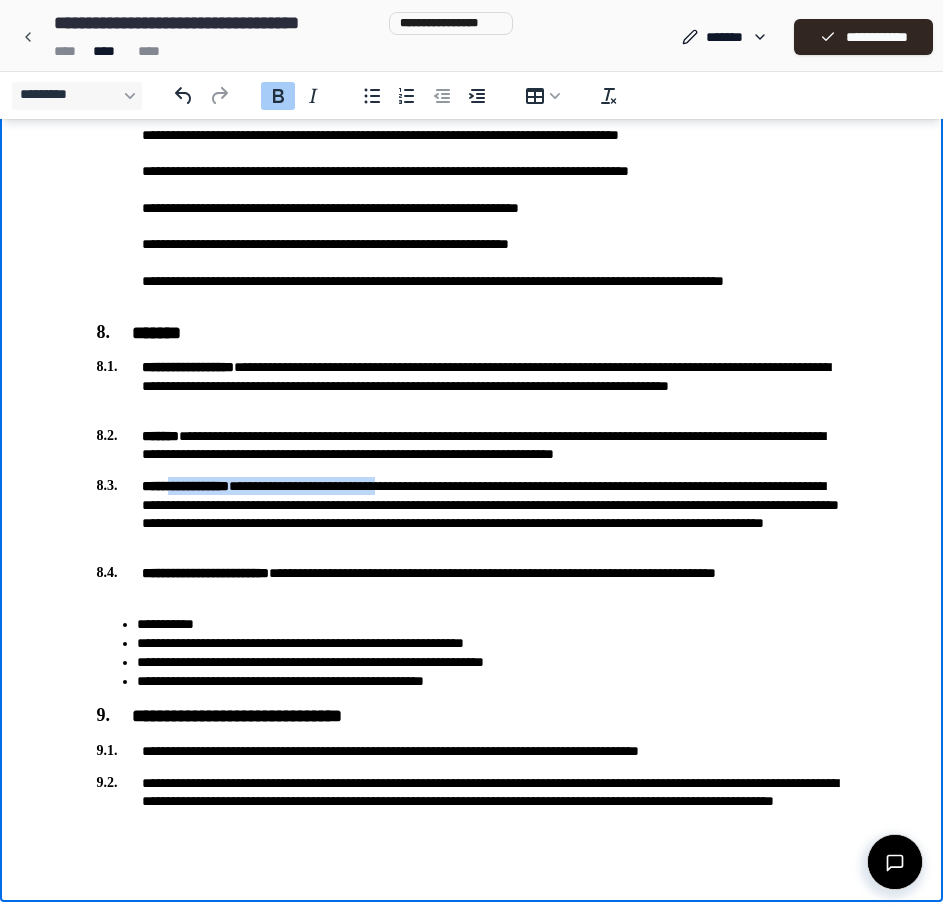 drag, startPoint x: 177, startPoint y: 486, endPoint x: 433, endPoint y: 482, distance: 256.03125 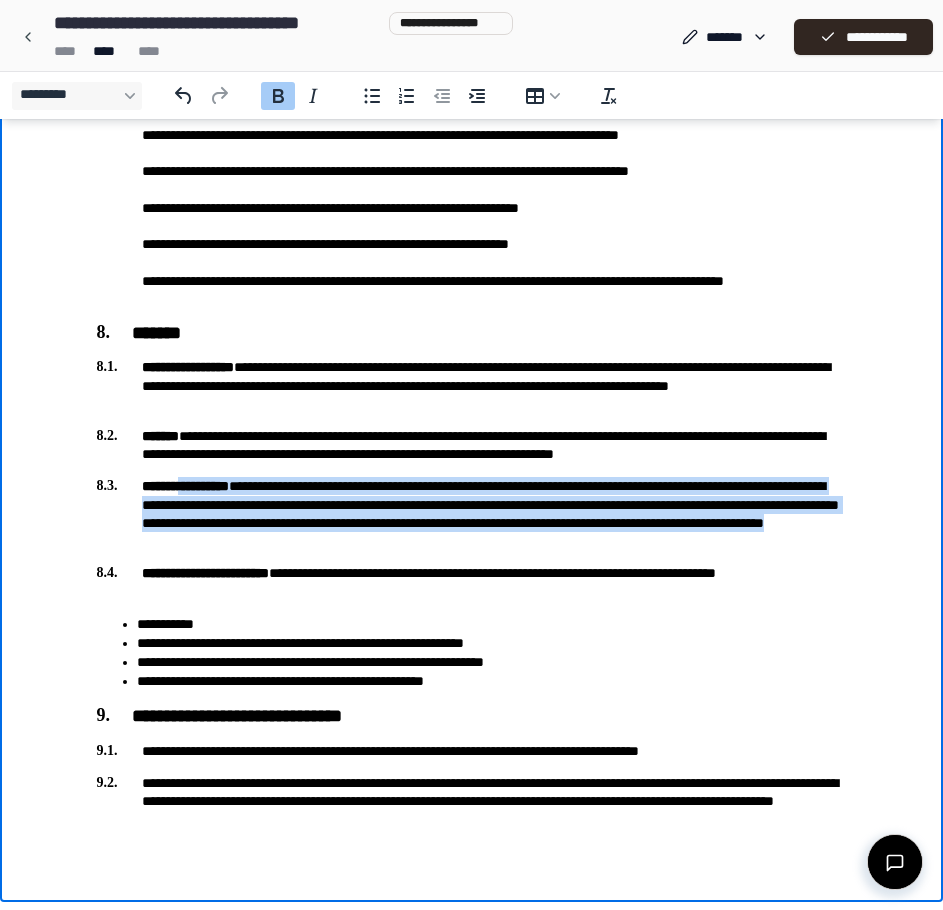 drag, startPoint x: 190, startPoint y: 486, endPoint x: 703, endPoint y: 537, distance: 515.5289 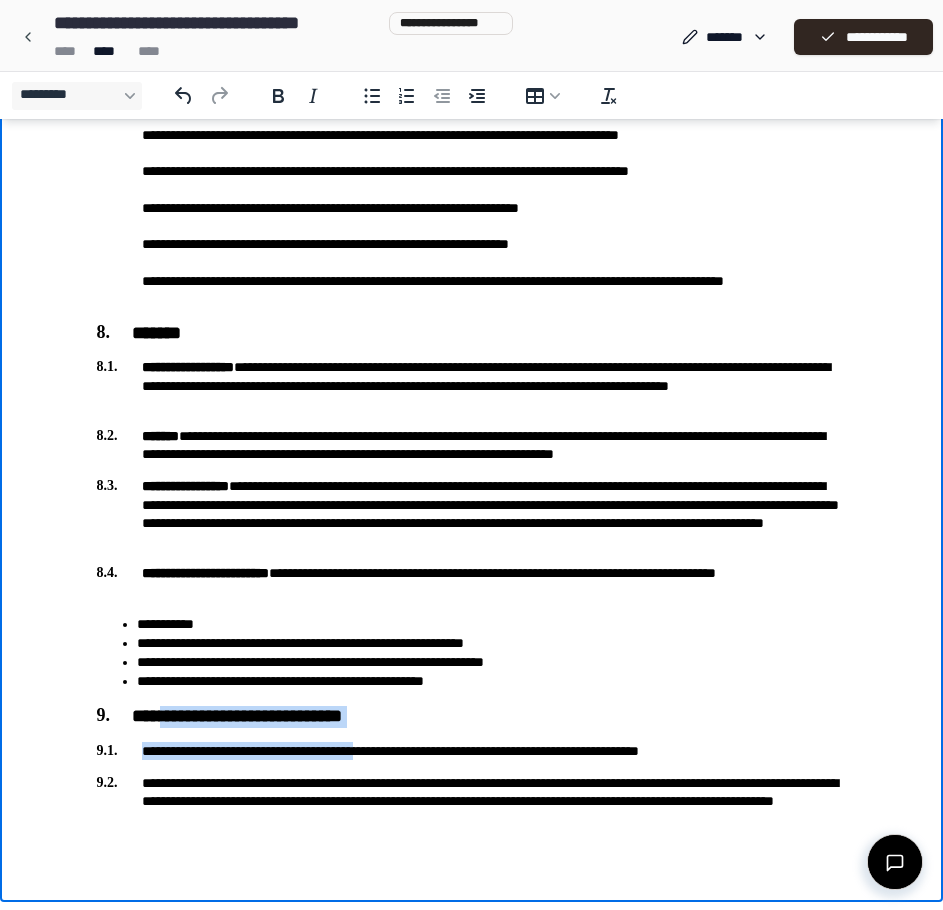 drag, startPoint x: 176, startPoint y: 721, endPoint x: 421, endPoint y: 729, distance: 245.13058 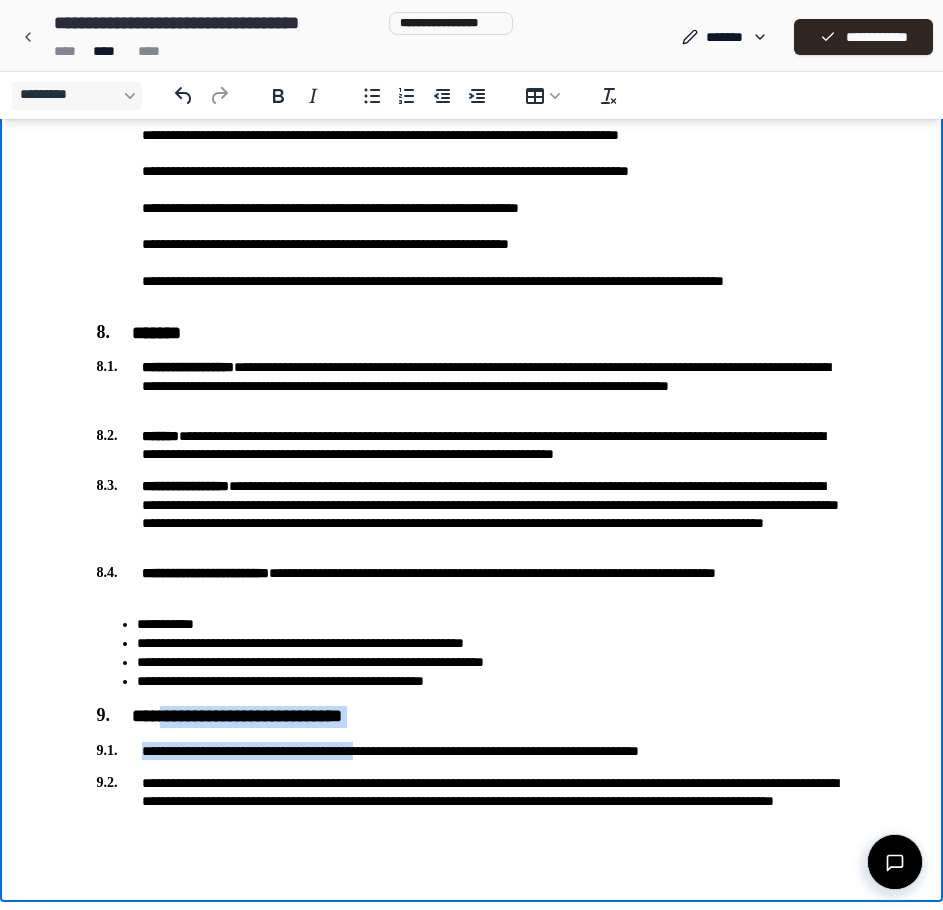 click on "**********" at bounding box center (472, 751) 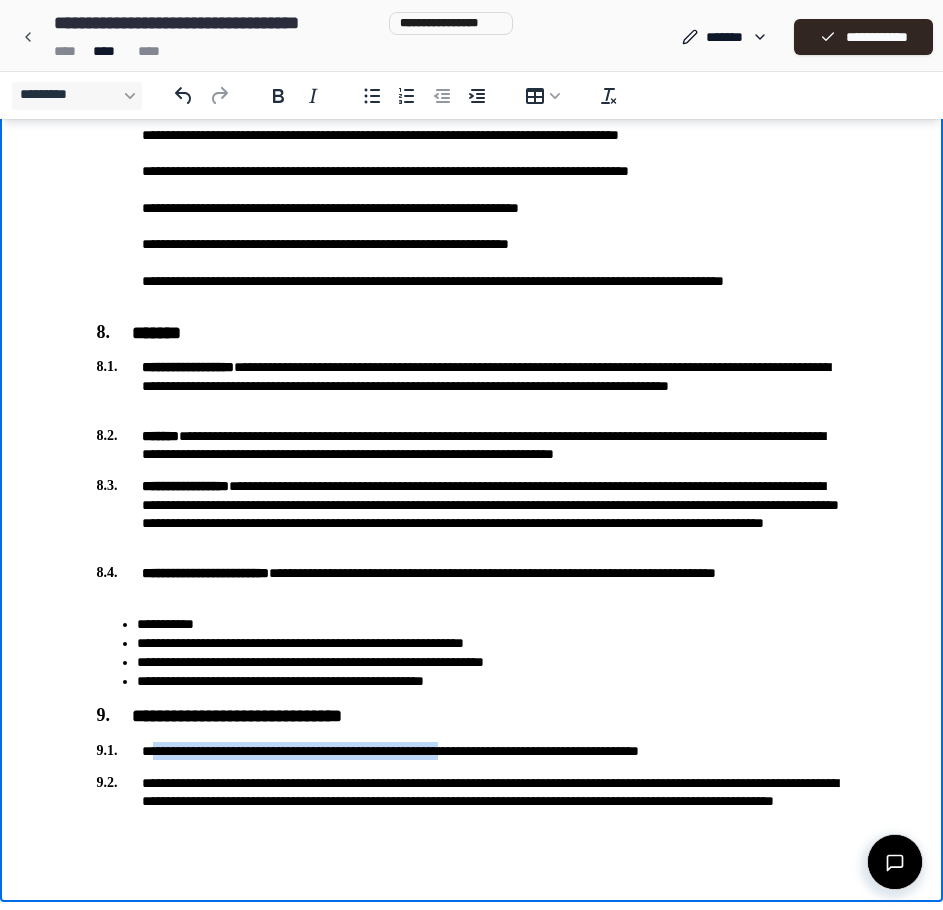 drag, startPoint x: 157, startPoint y: 753, endPoint x: 530, endPoint y: 745, distance: 373.0858 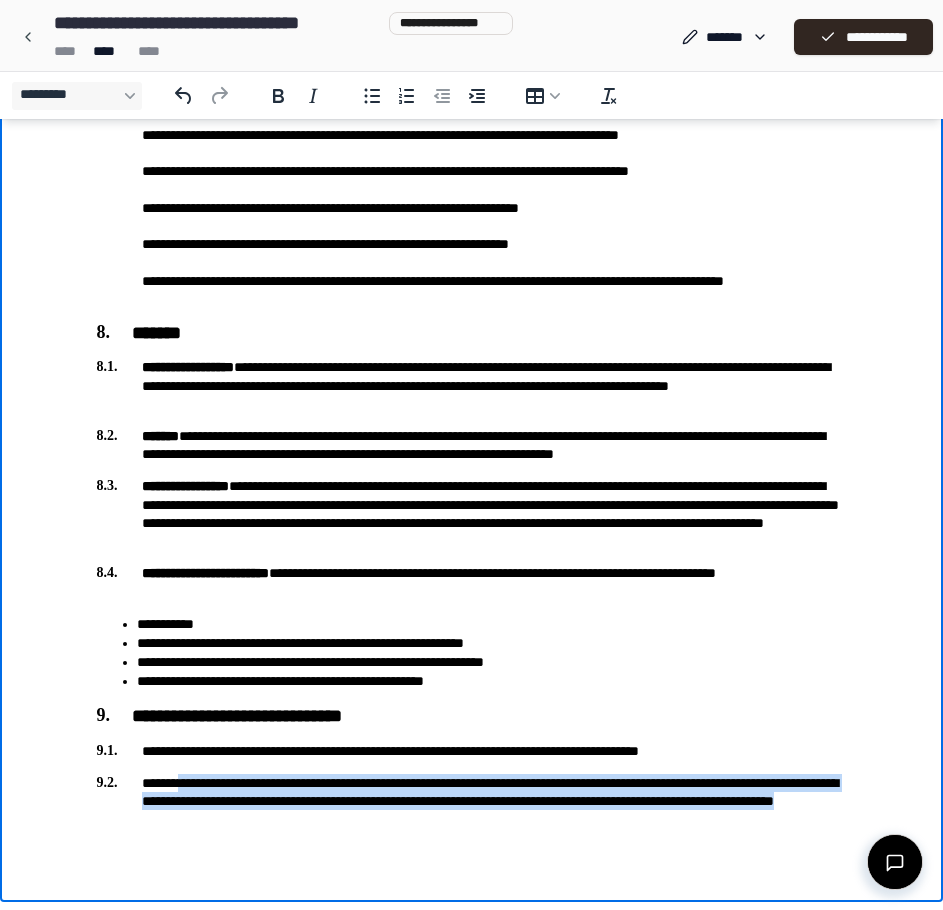 drag, startPoint x: 193, startPoint y: 782, endPoint x: 691, endPoint y: 811, distance: 498.84366 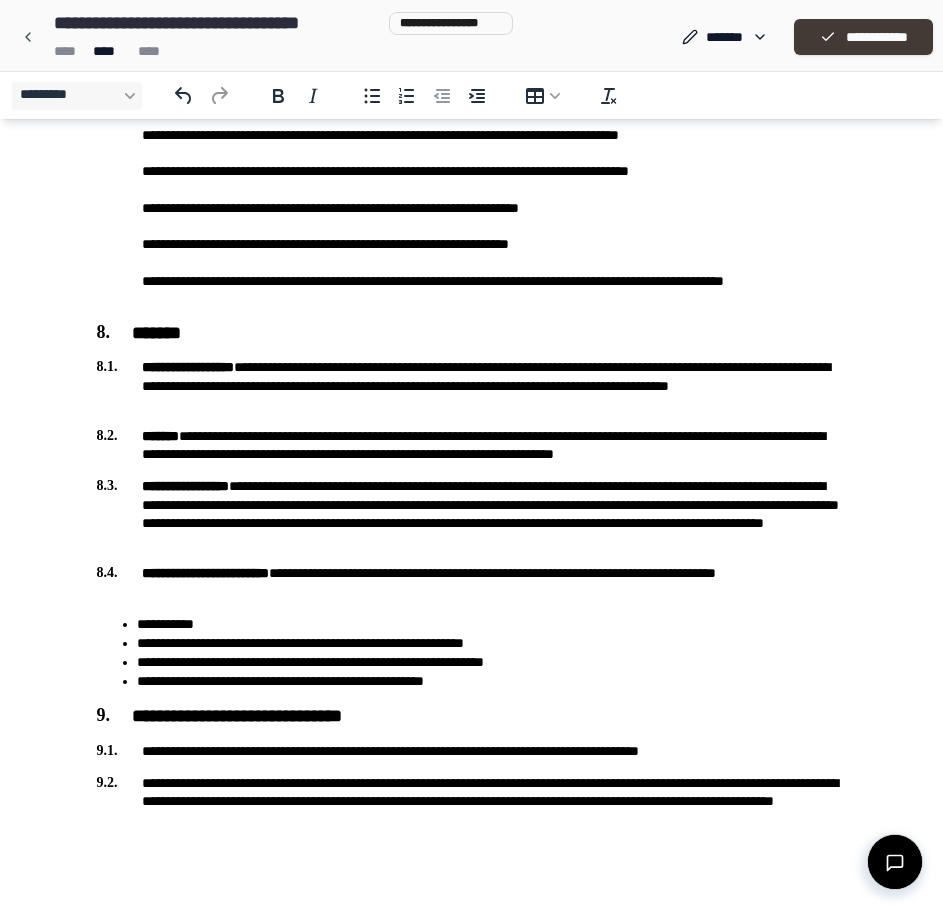 click on "**********" at bounding box center (863, 37) 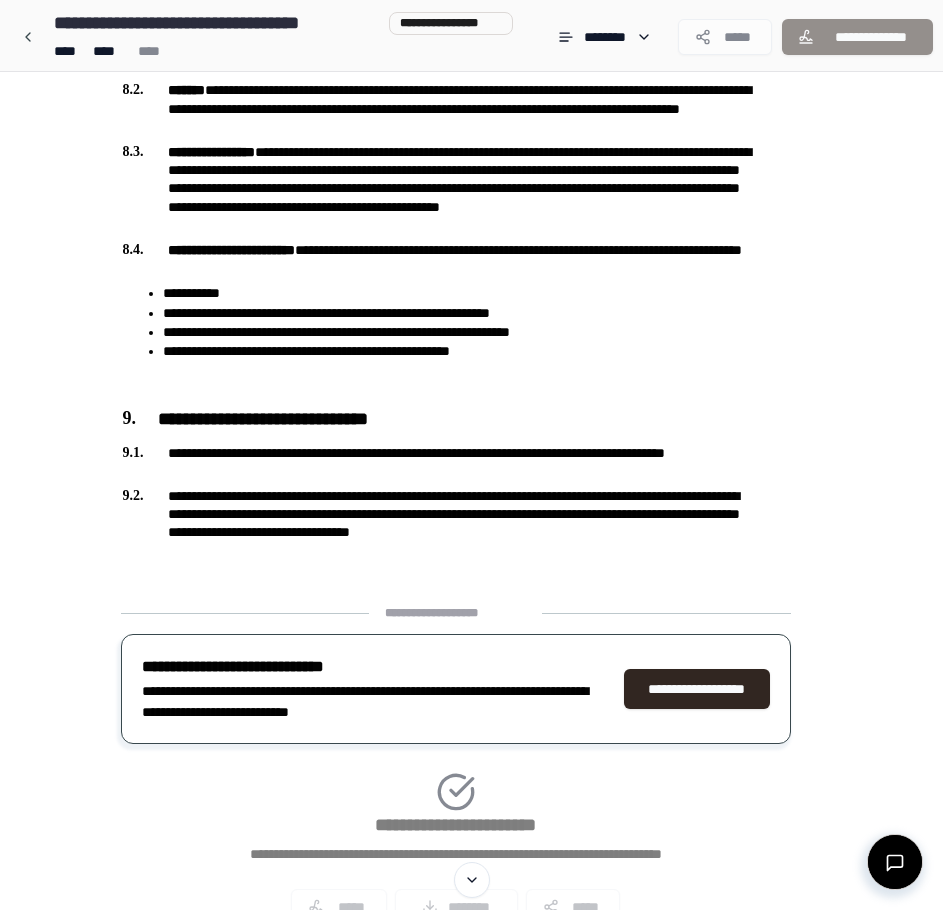 scroll, scrollTop: 3017, scrollLeft: 0, axis: vertical 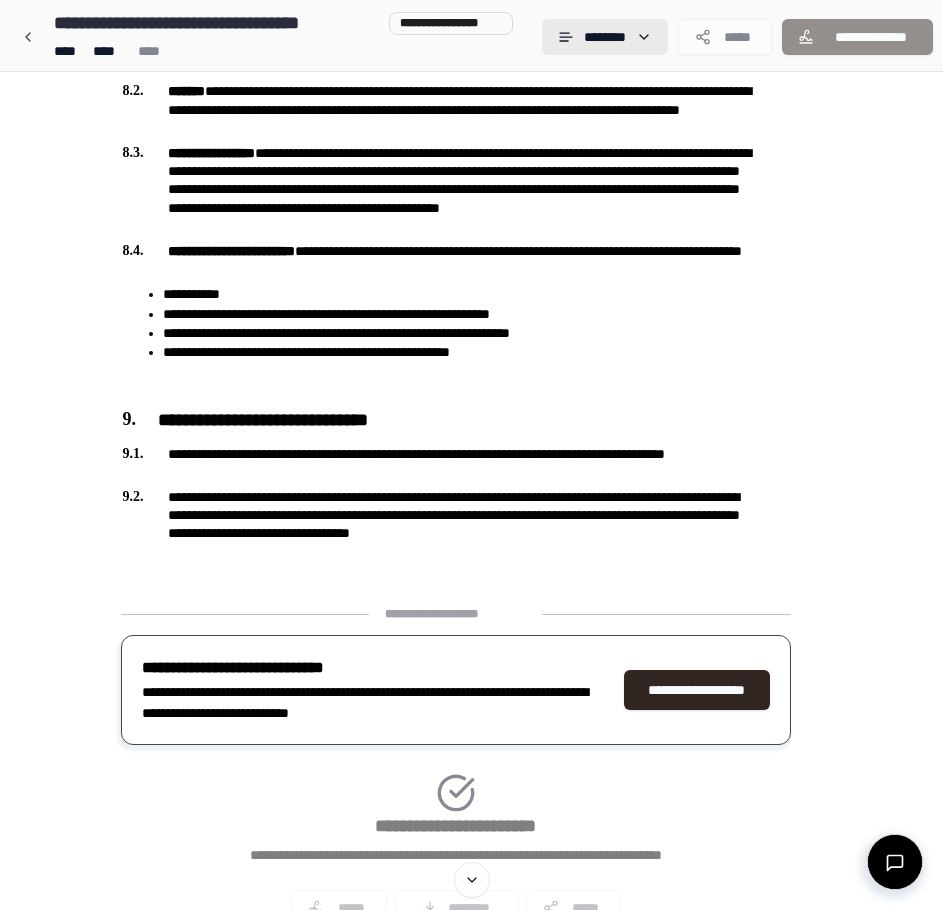 click on "**********" at bounding box center [471, -1004] 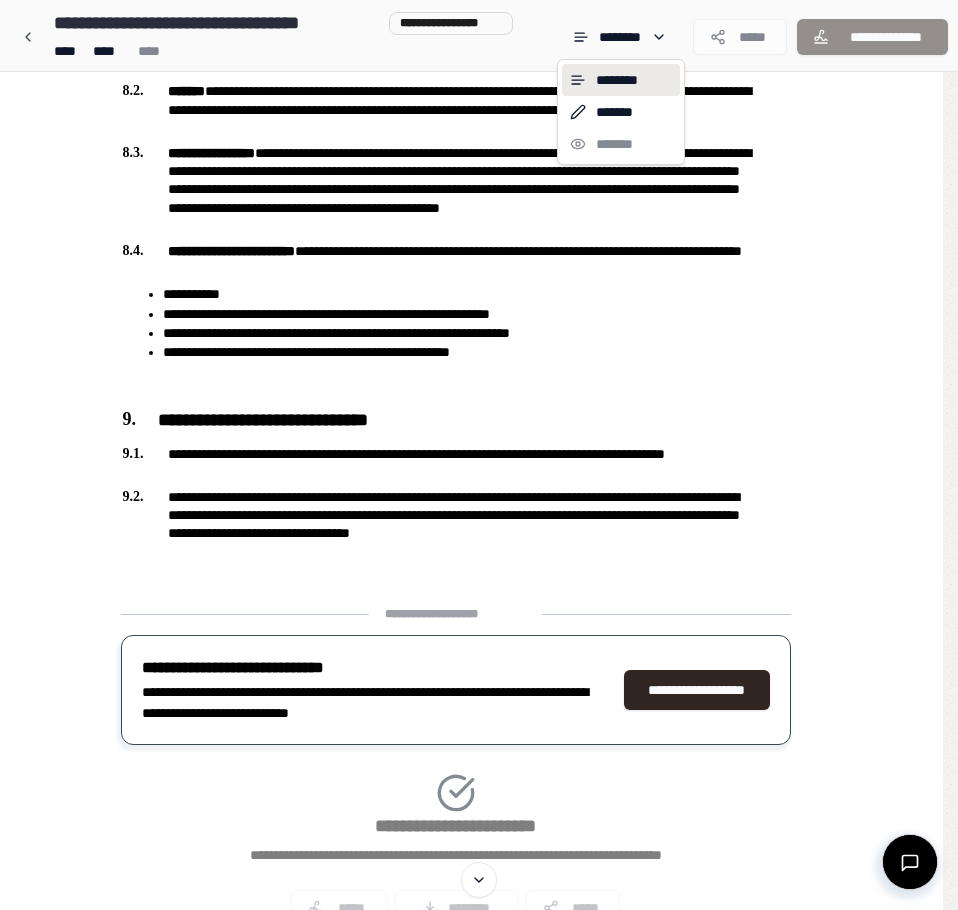 click on "**********" at bounding box center (479, -1004) 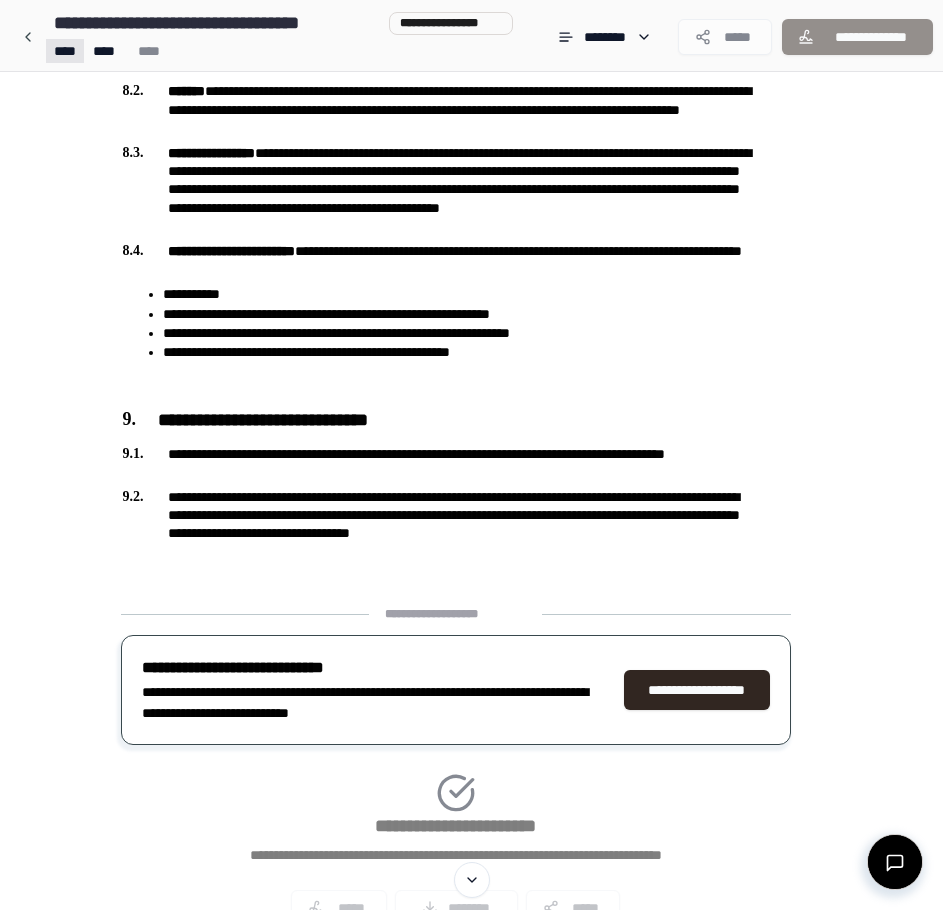 click on "**********" at bounding box center [471, -1004] 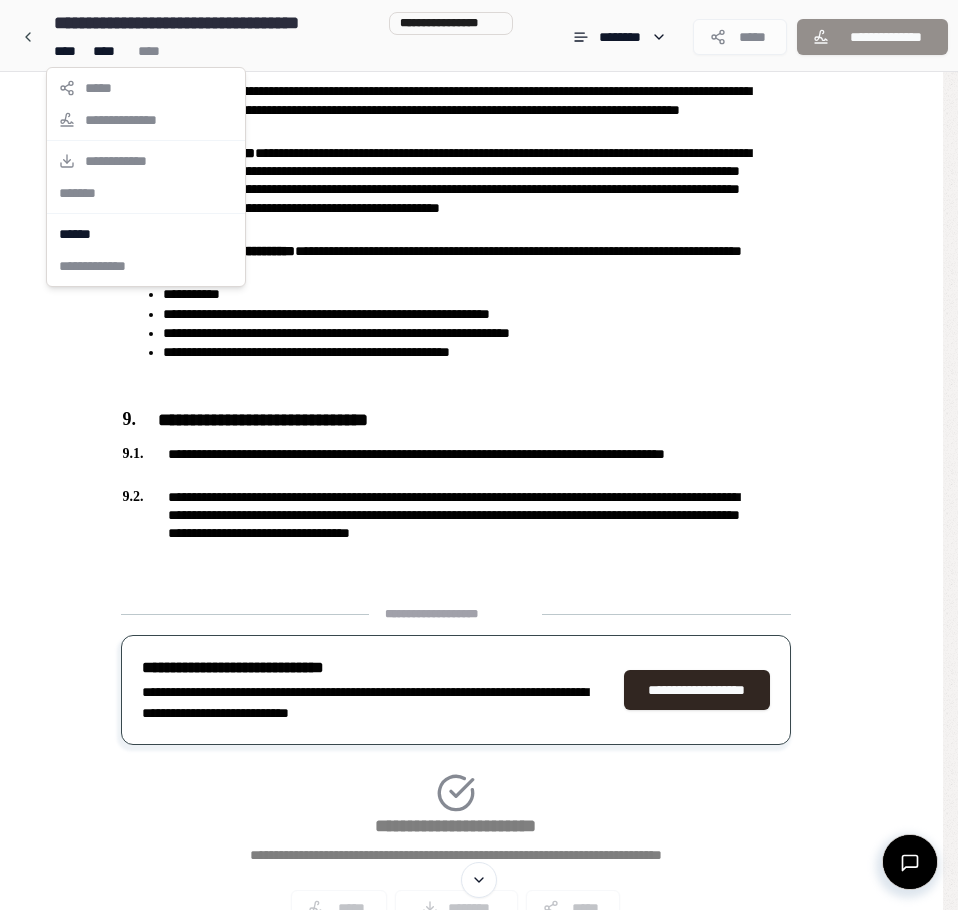 click on "**********" at bounding box center (479, -1004) 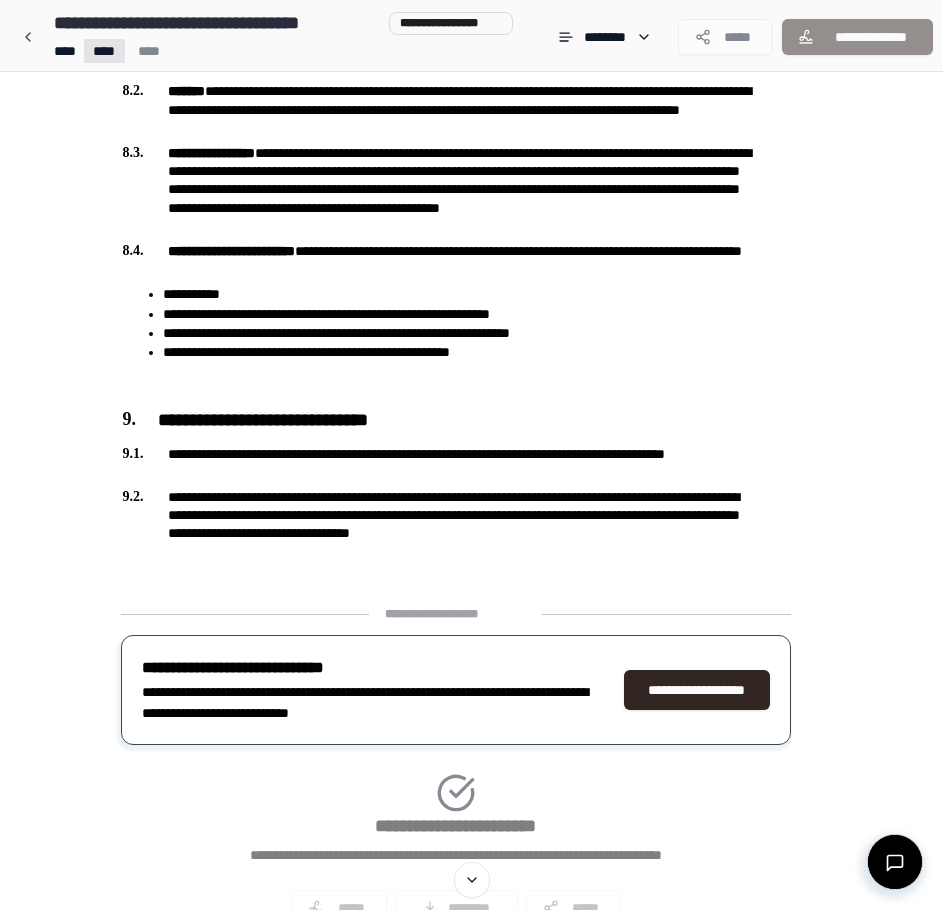 click on "**********" at bounding box center [471, -1004] 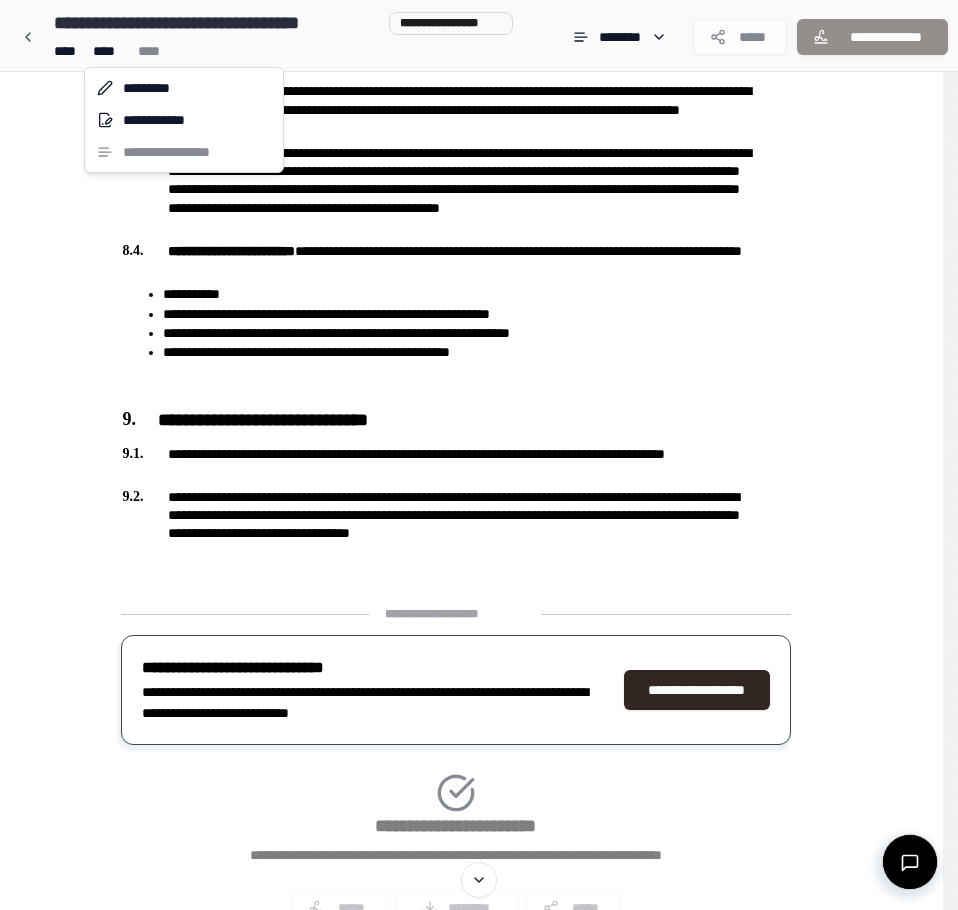 drag, startPoint x: 105, startPoint y: 289, endPoint x: 26, endPoint y: 320, distance: 84.8646 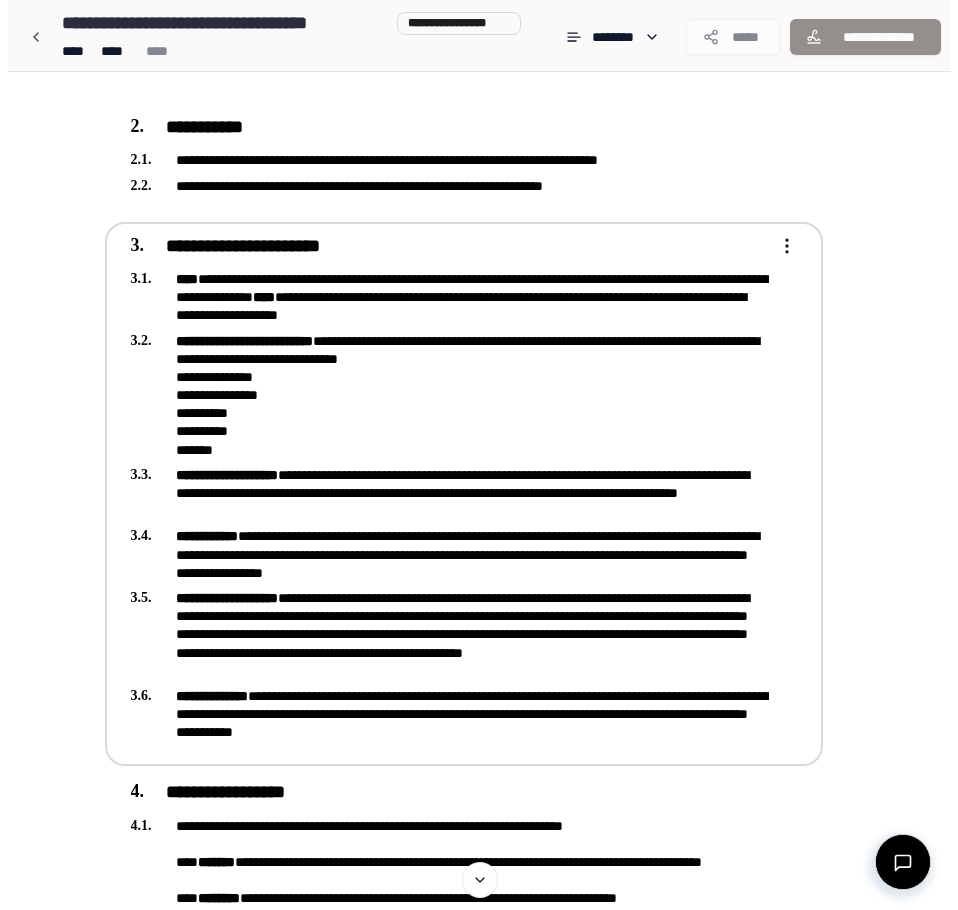 scroll, scrollTop: 284, scrollLeft: 0, axis: vertical 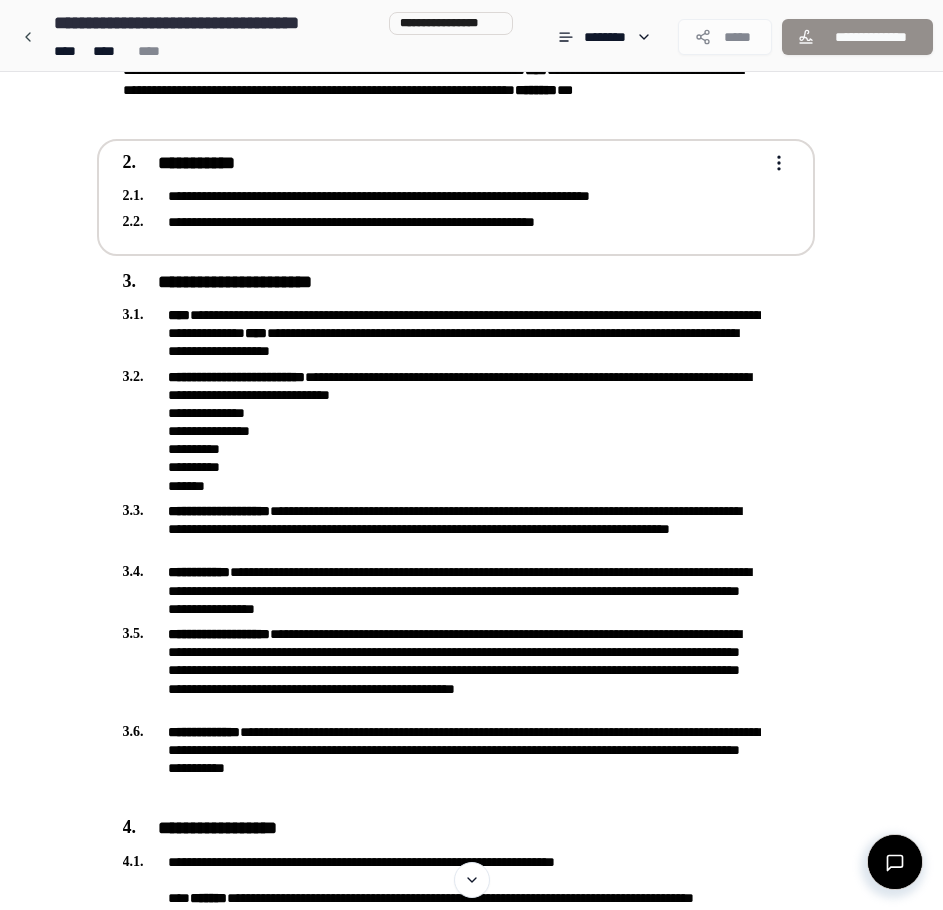click on "**********" at bounding box center [442, 196] 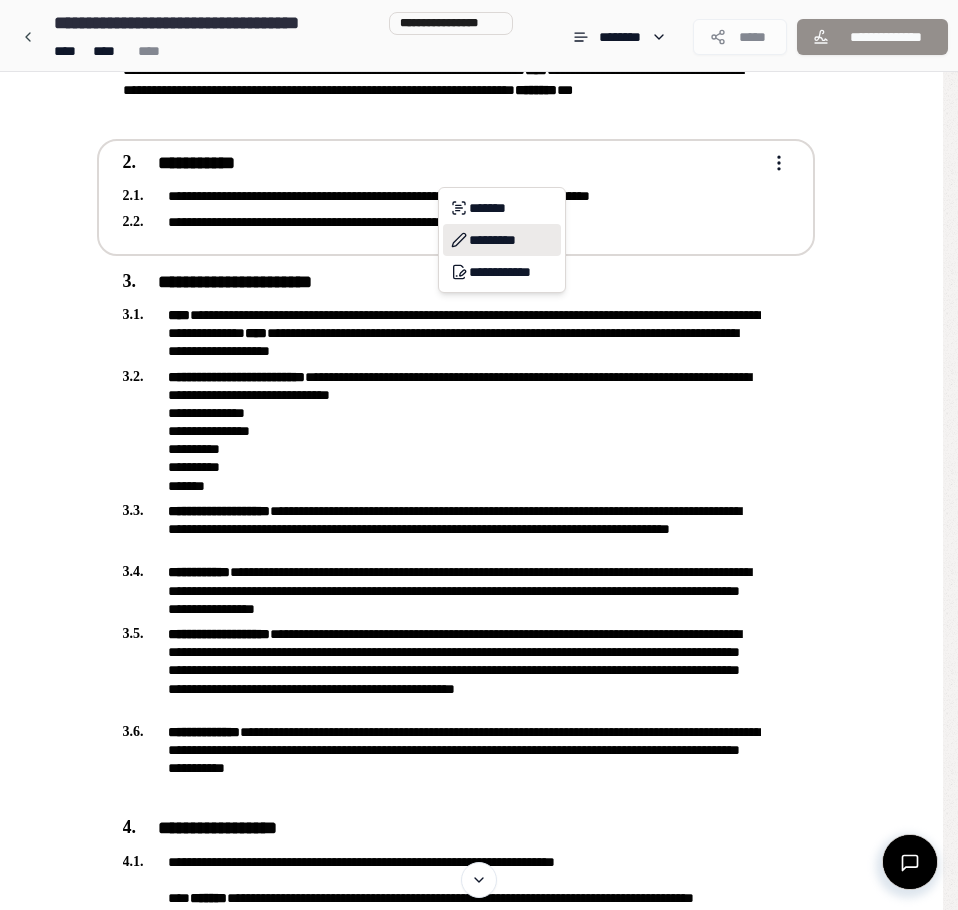 click on "*********" at bounding box center [502, 240] 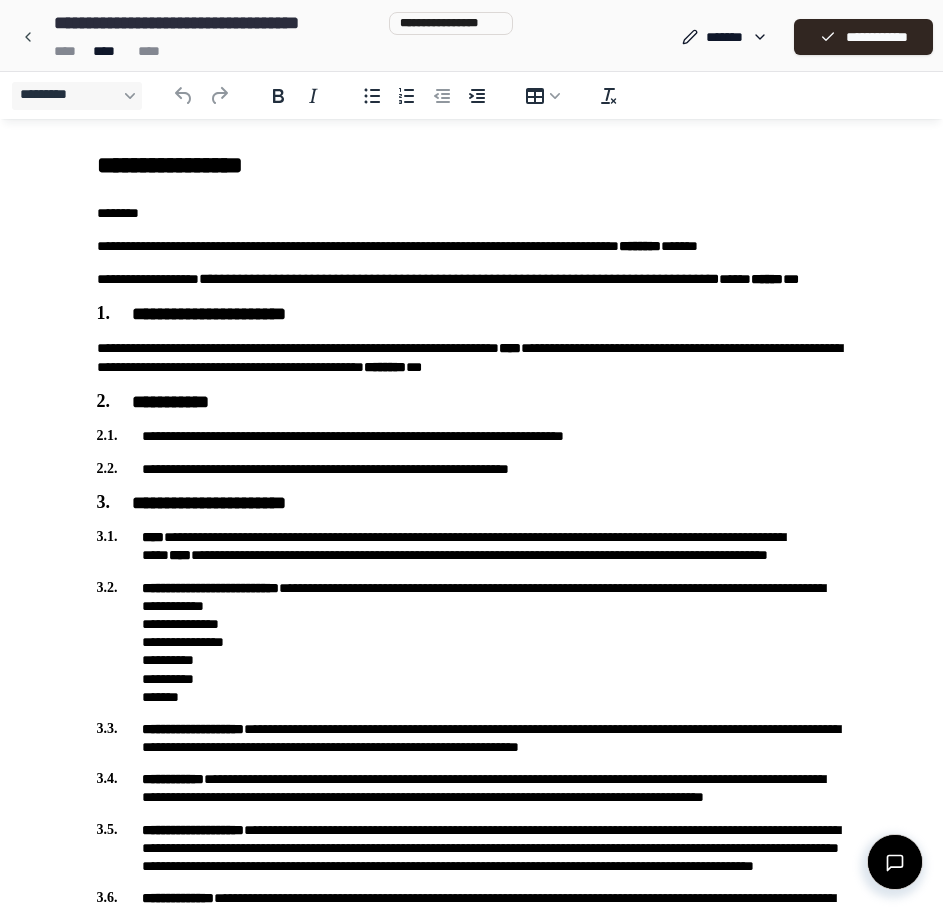 scroll, scrollTop: 0, scrollLeft: 0, axis: both 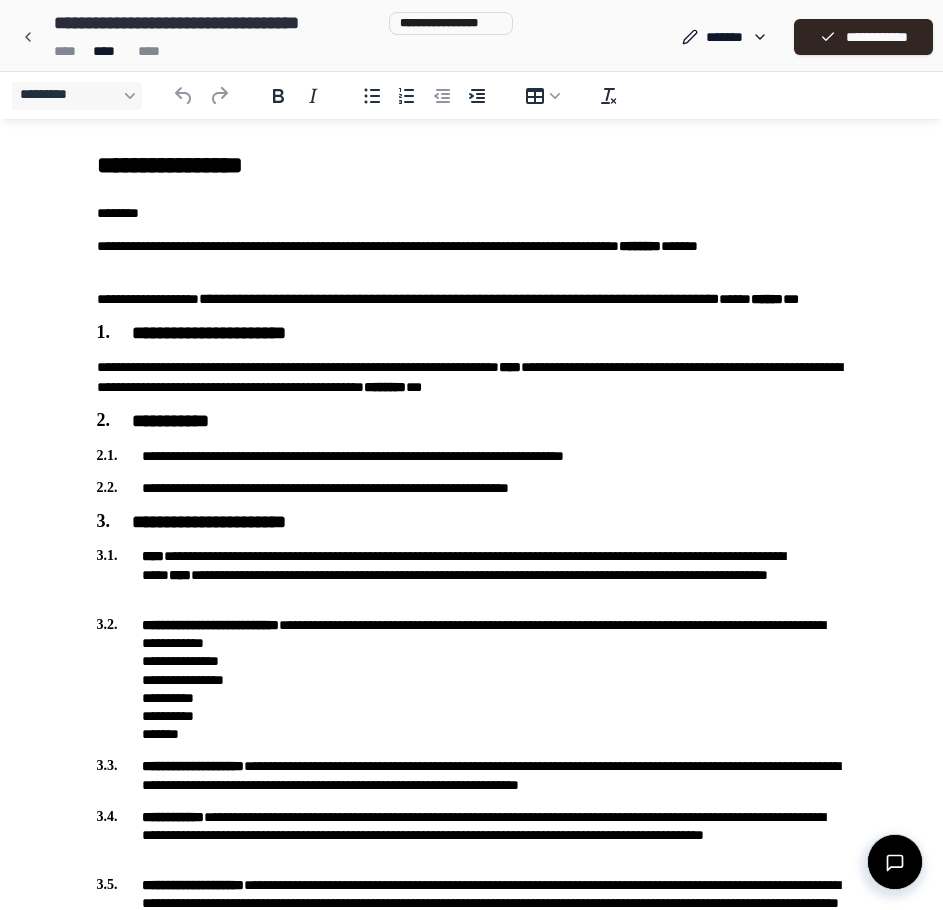 click on "**********" at bounding box center (472, 456) 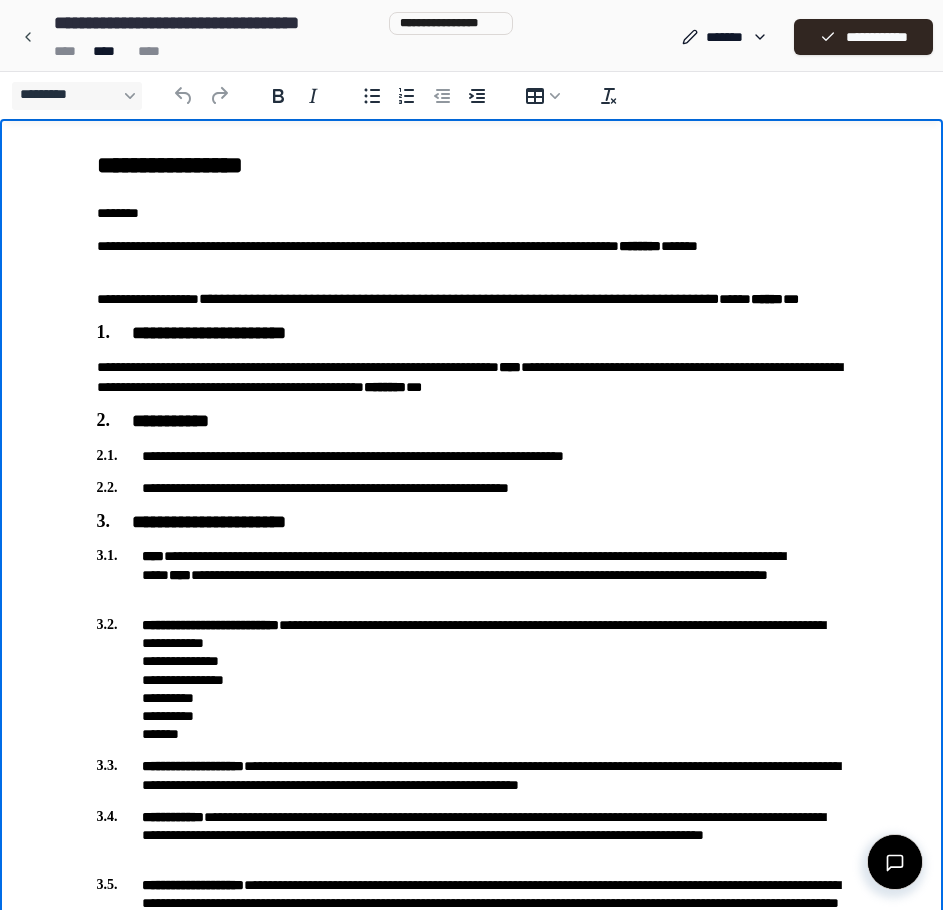 drag, startPoint x: 693, startPoint y: 449, endPoint x: 745, endPoint y: 436, distance: 53.600372 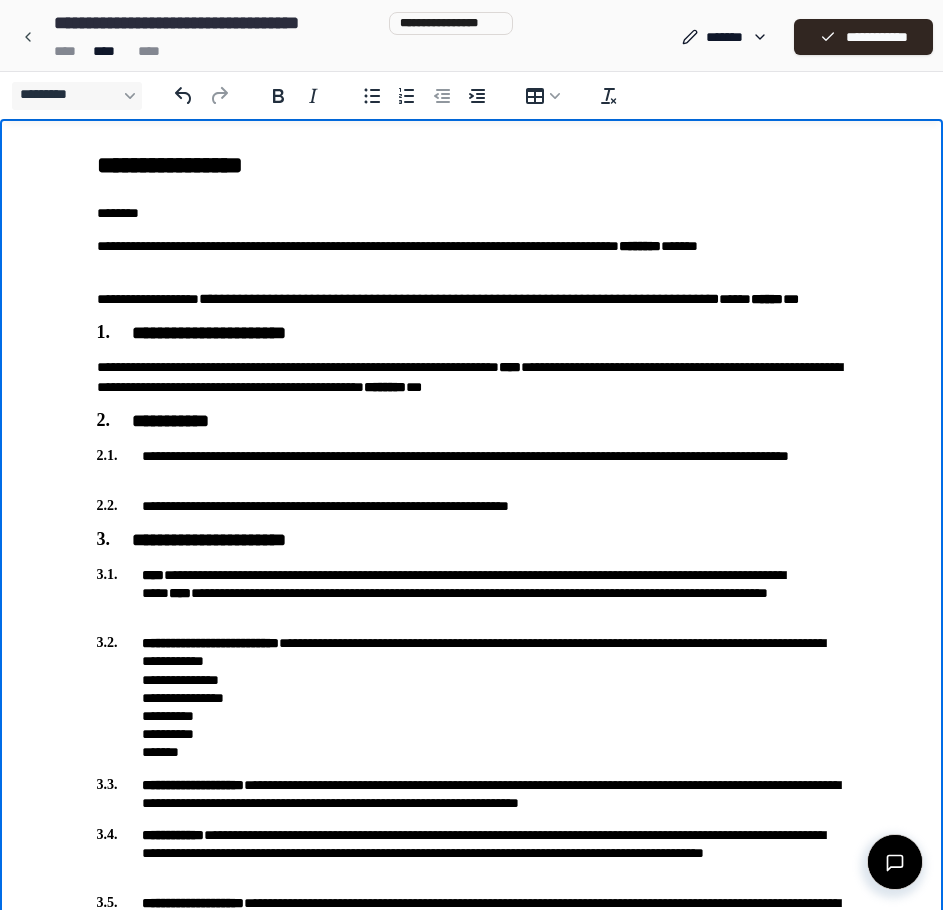 click on "**********" at bounding box center [472, 465] 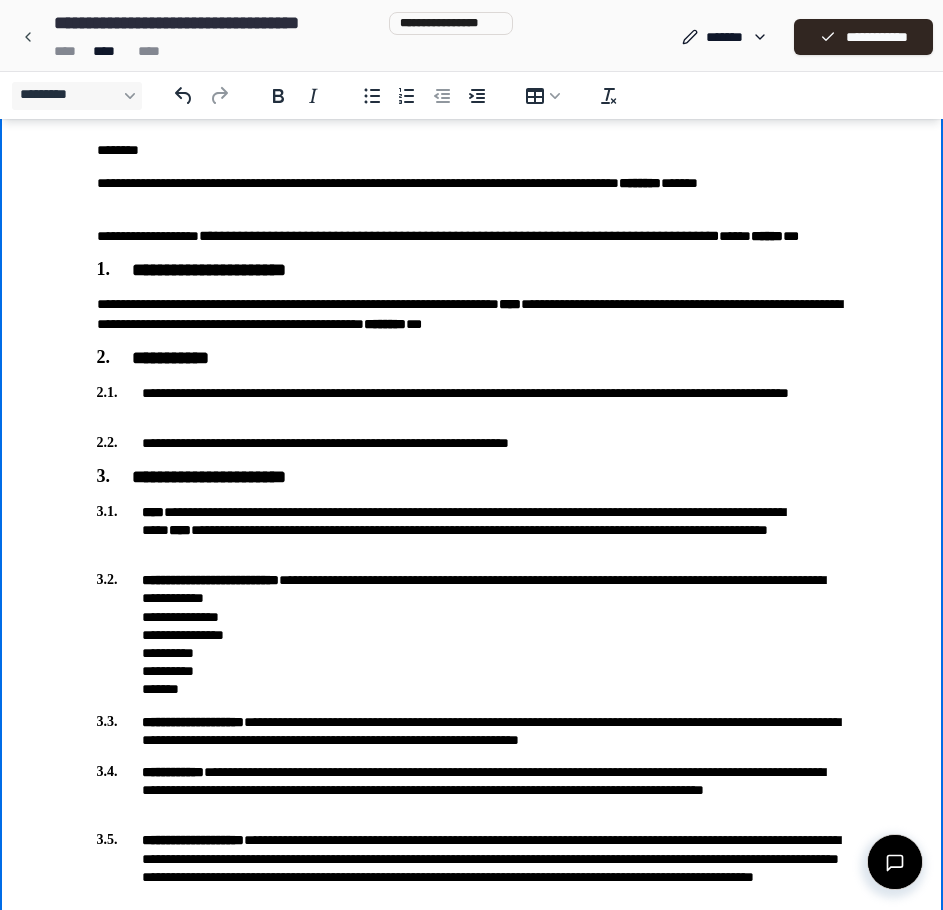 scroll, scrollTop: 167, scrollLeft: 0, axis: vertical 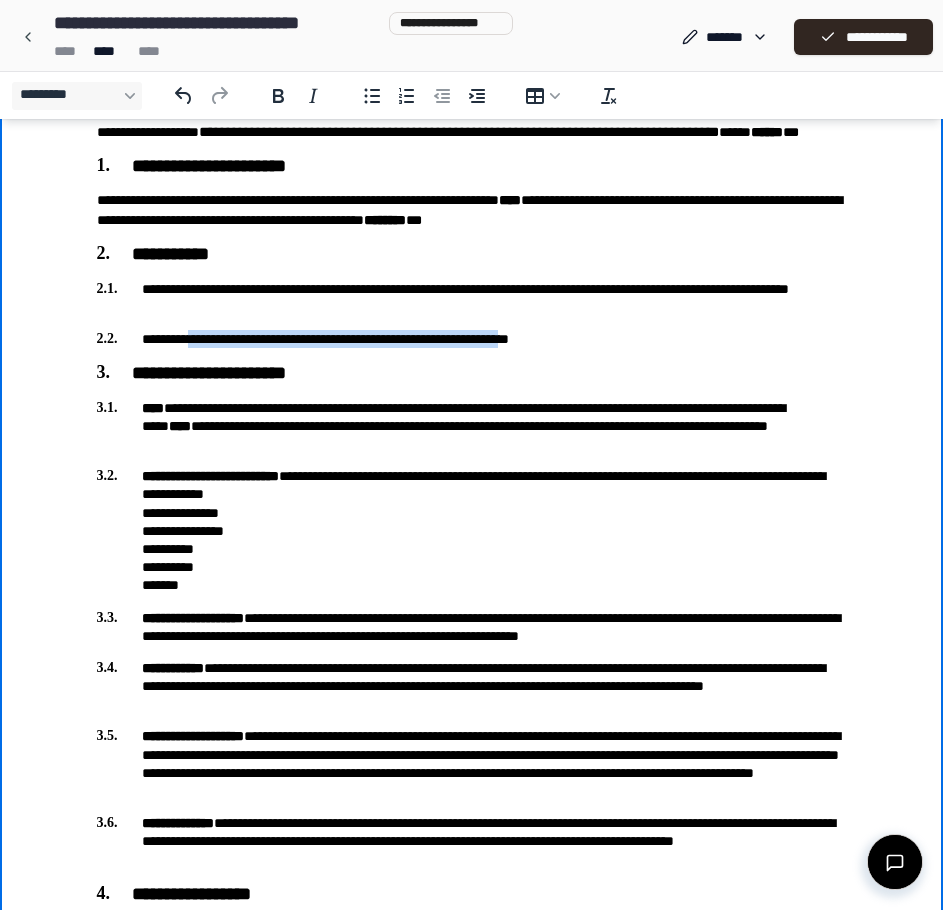drag, startPoint x: 202, startPoint y: 342, endPoint x: 578, endPoint y: 339, distance: 376.01196 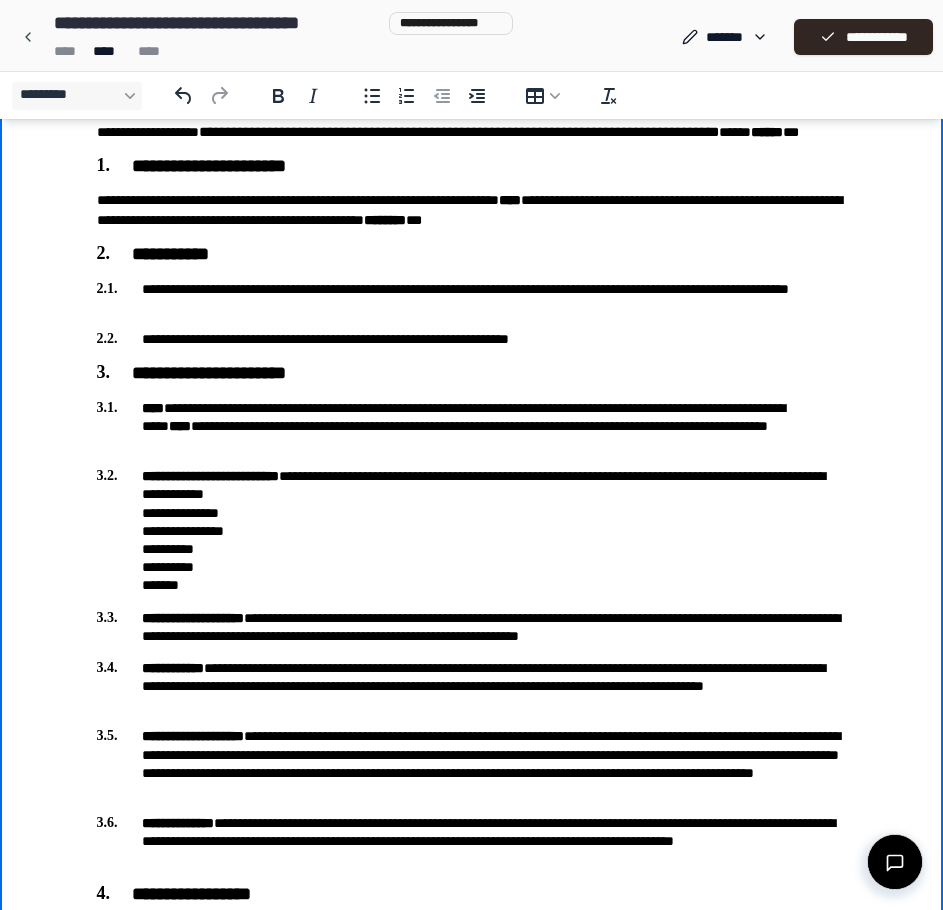 drag, startPoint x: 458, startPoint y: 406, endPoint x: 488, endPoint y: 391, distance: 33.54102 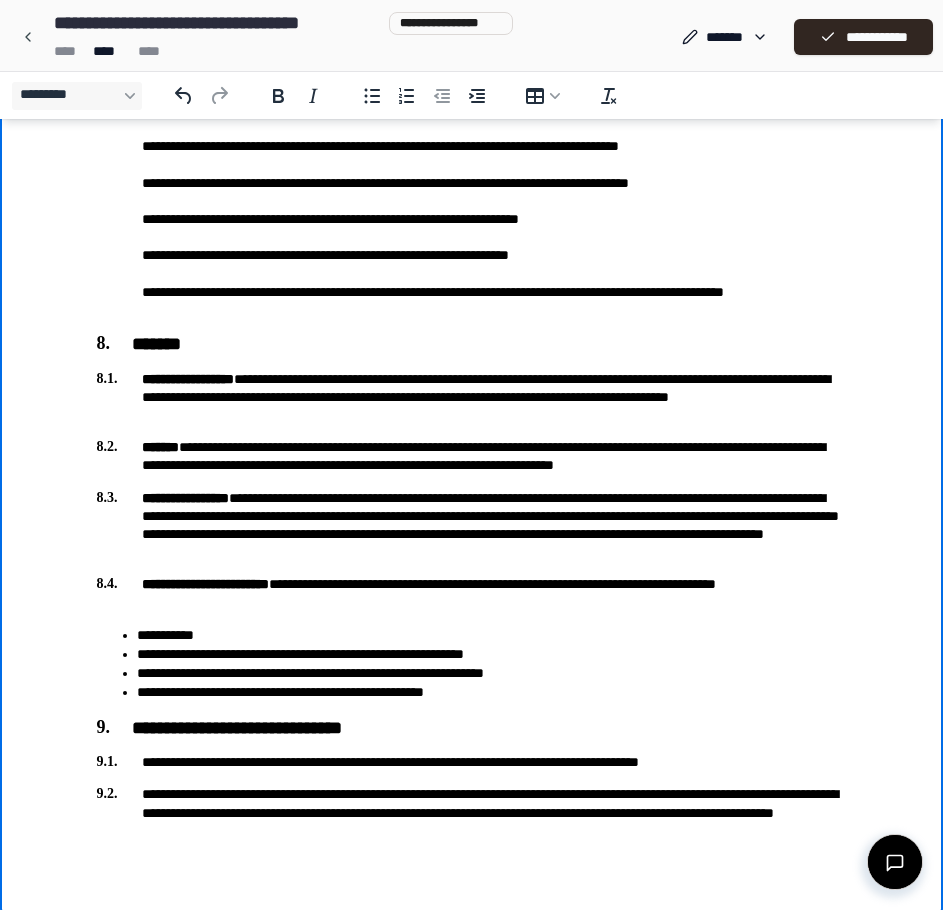 scroll, scrollTop: 2403, scrollLeft: 0, axis: vertical 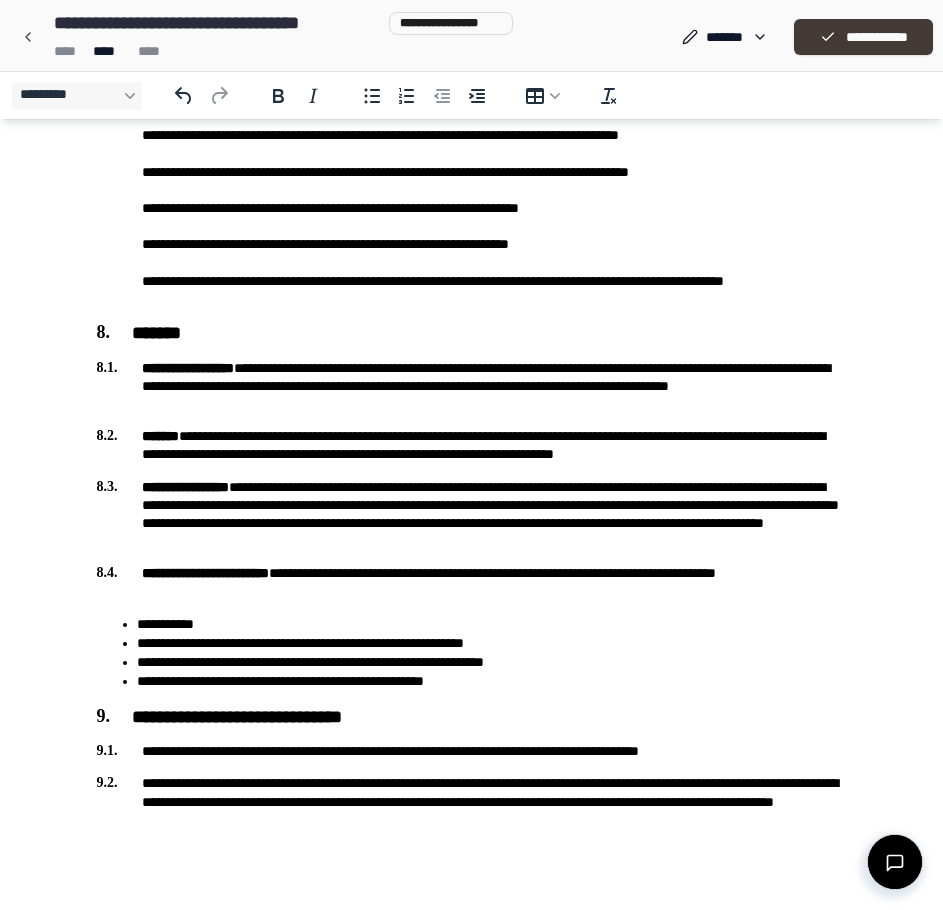 click on "**********" at bounding box center [863, 37] 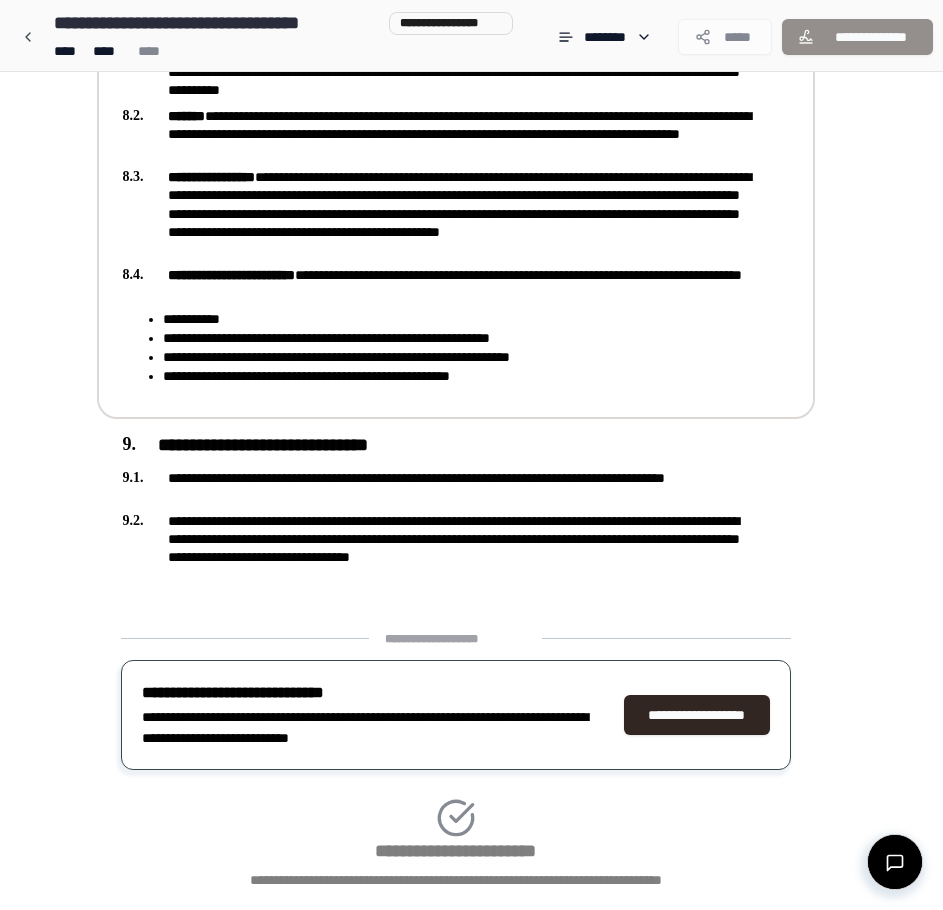 scroll, scrollTop: 3135, scrollLeft: 0, axis: vertical 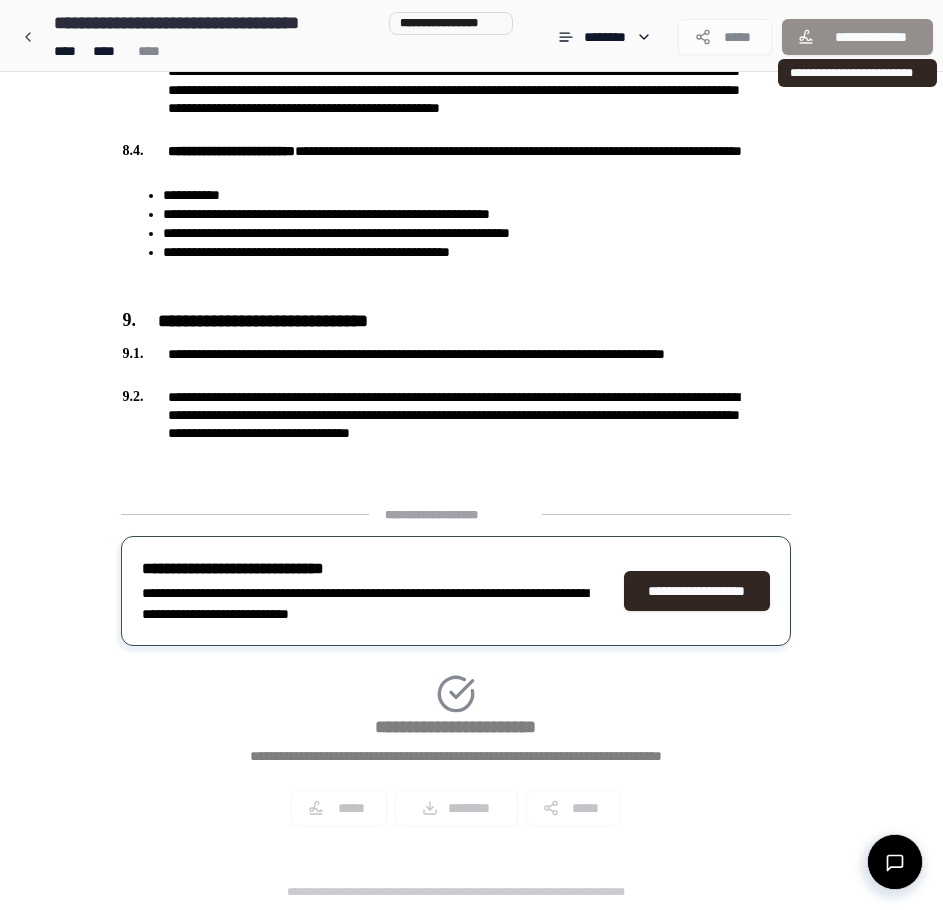click on "**********" at bounding box center (857, 37) 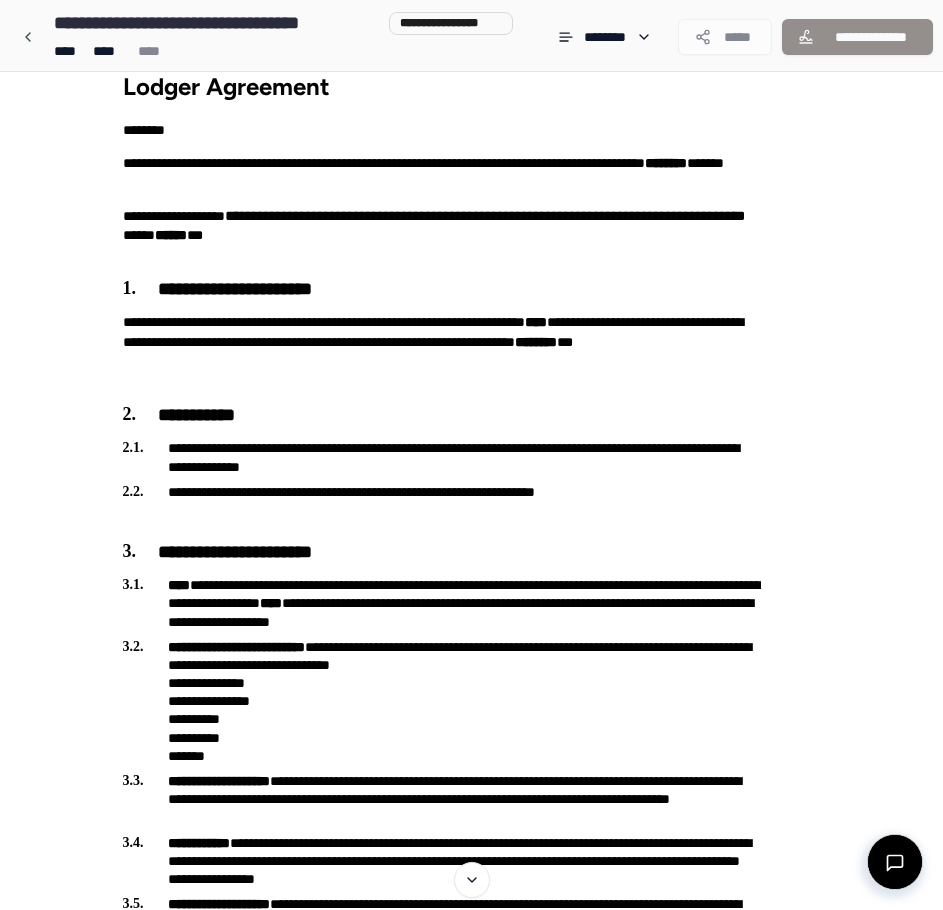 scroll, scrollTop: 0, scrollLeft: 0, axis: both 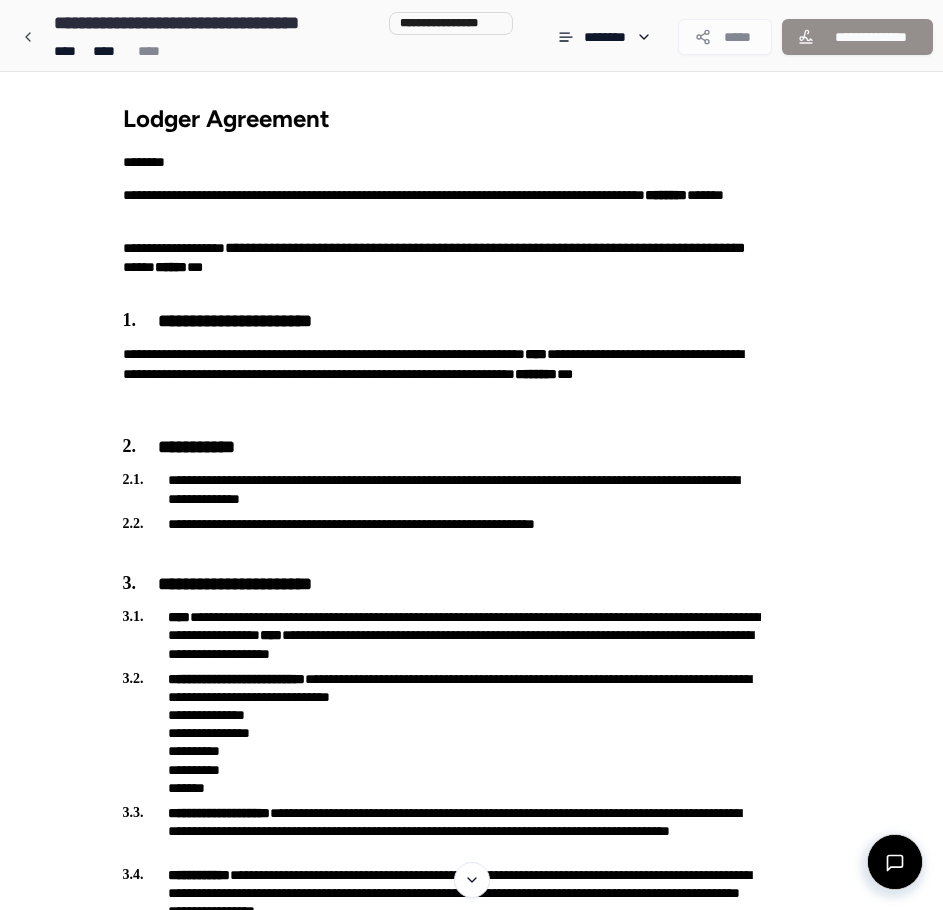 click on "*****" at bounding box center (725, 37) 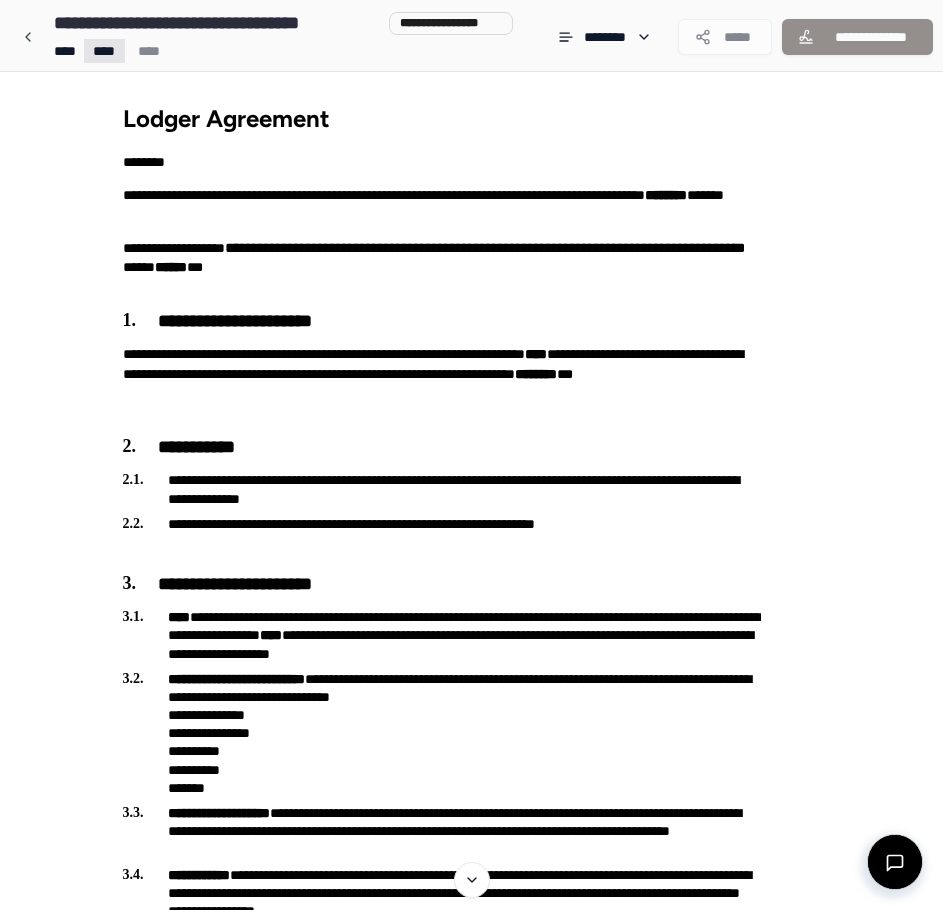 click on "**********" at bounding box center (471, 2022) 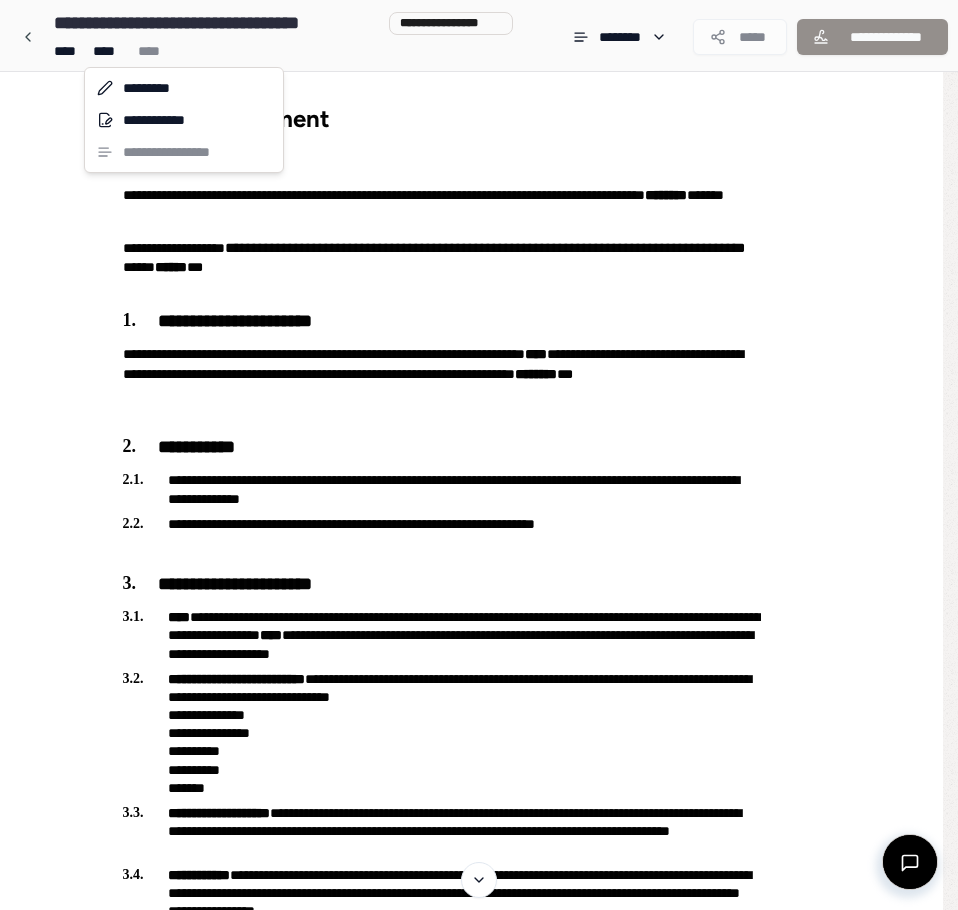 click on "**********" at bounding box center [479, 2022] 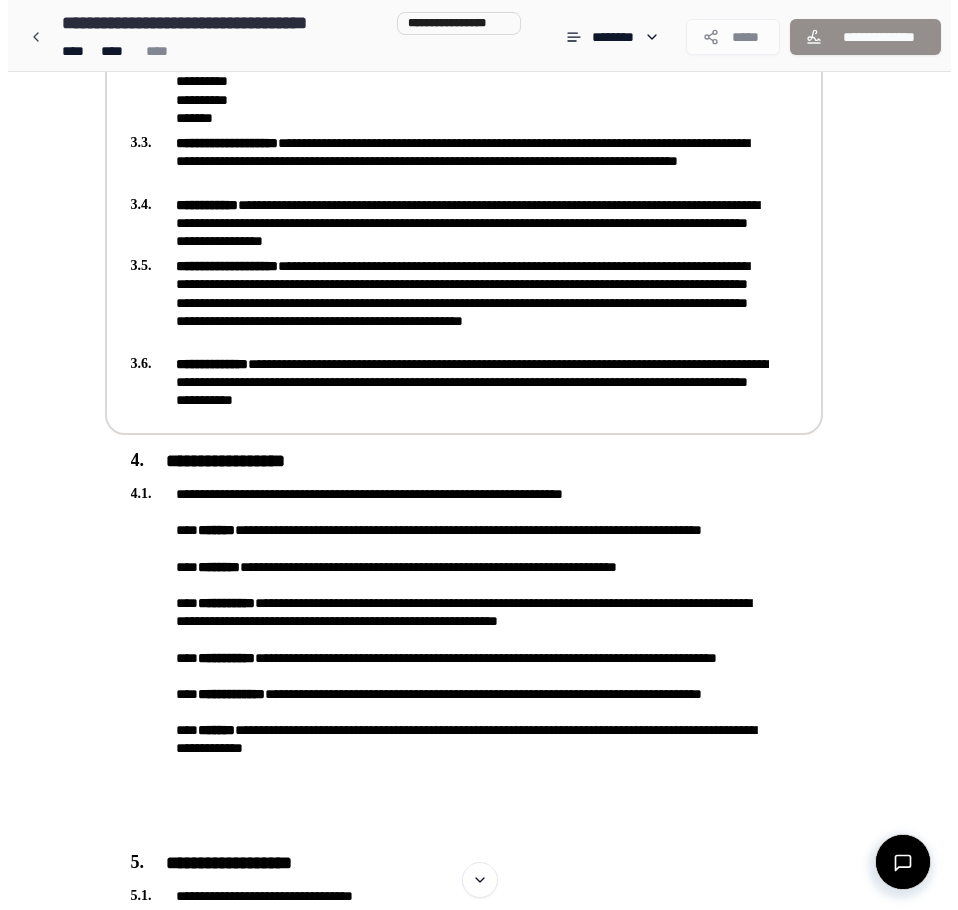 scroll, scrollTop: 767, scrollLeft: 0, axis: vertical 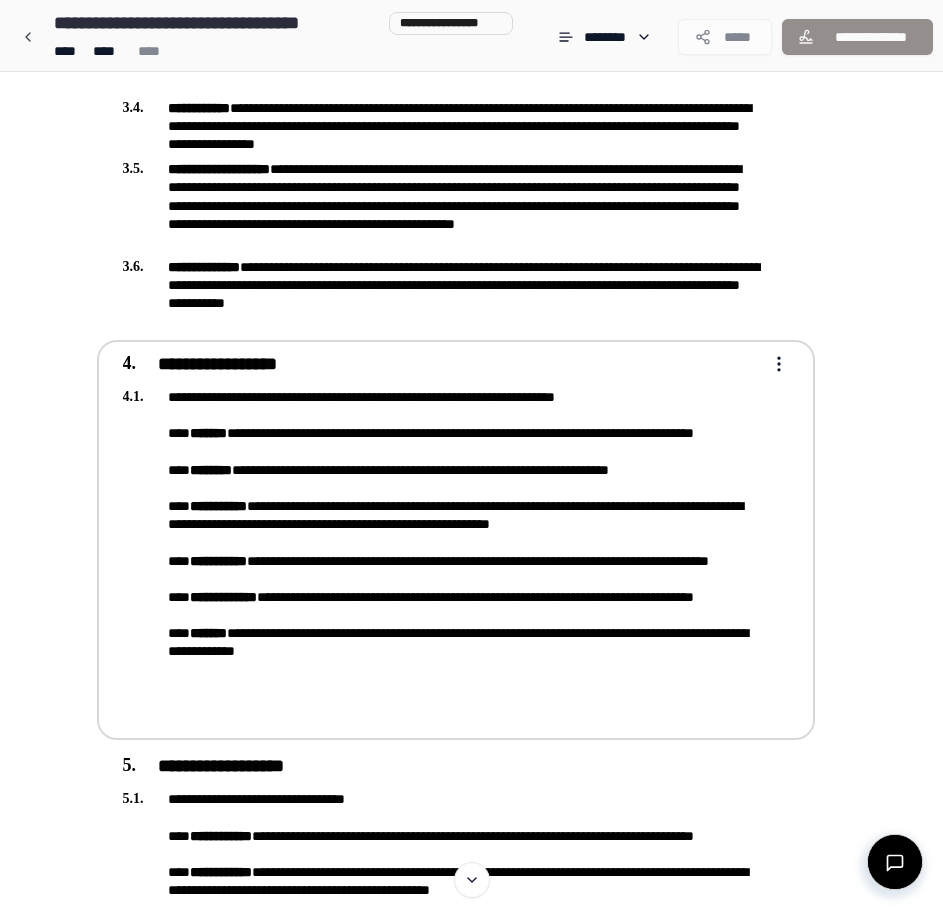 click on "**********" at bounding box center (442, 551) 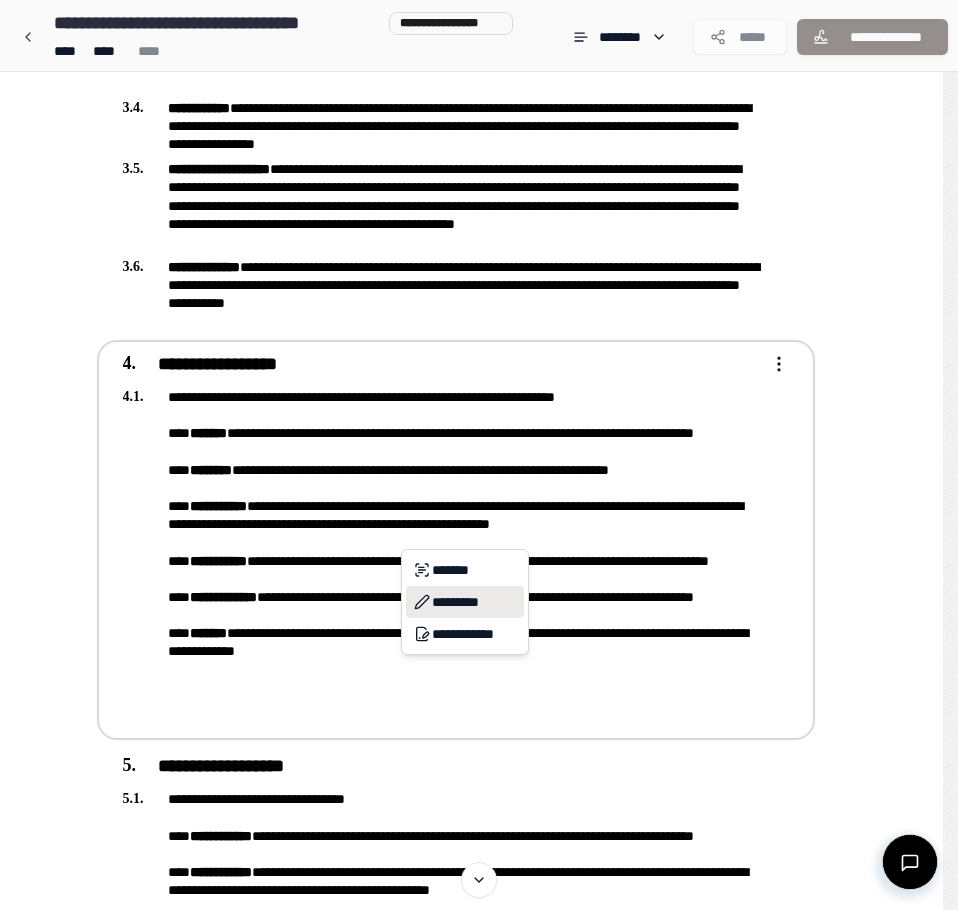 click on "*********" at bounding box center (465, 602) 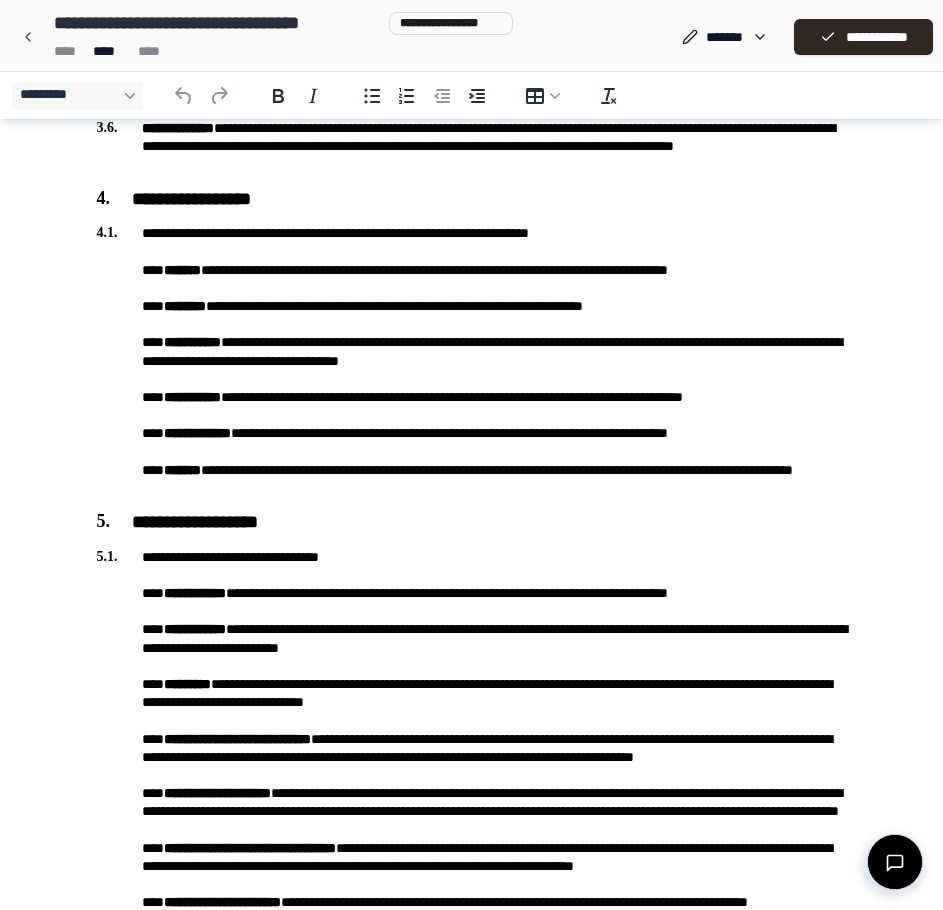 scroll, scrollTop: 833, scrollLeft: 0, axis: vertical 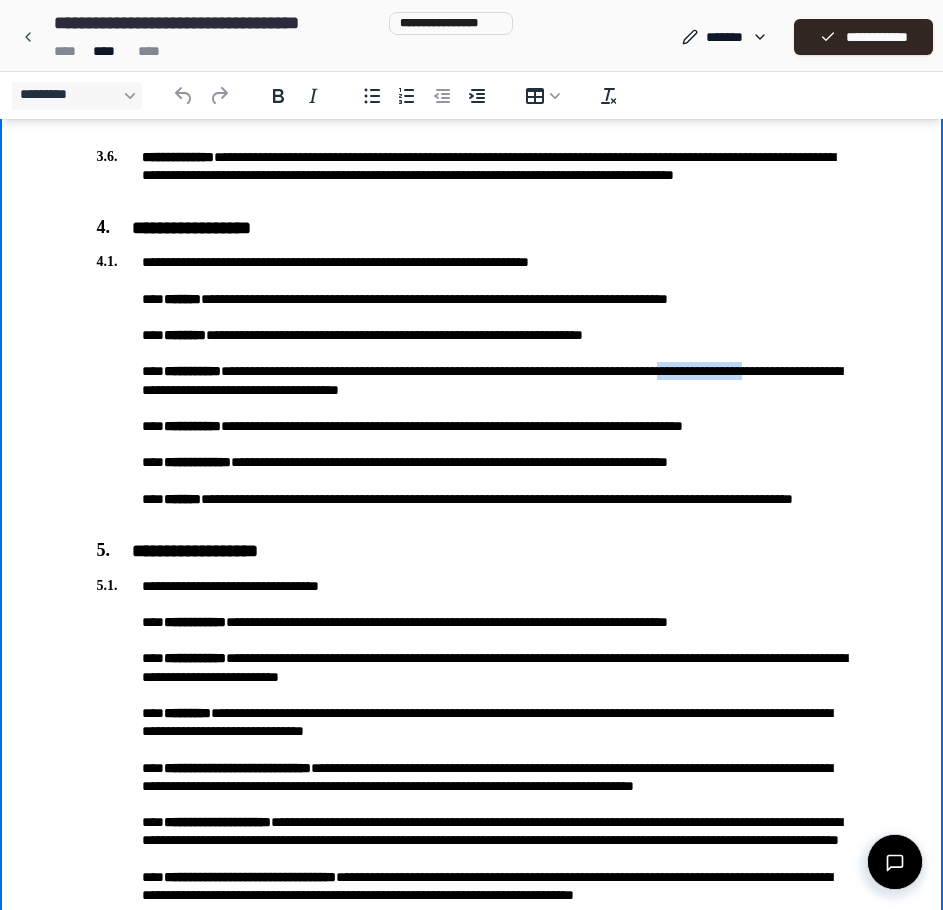 drag, startPoint x: 199, startPoint y: 393, endPoint x: 780, endPoint y: 368, distance: 581.5376 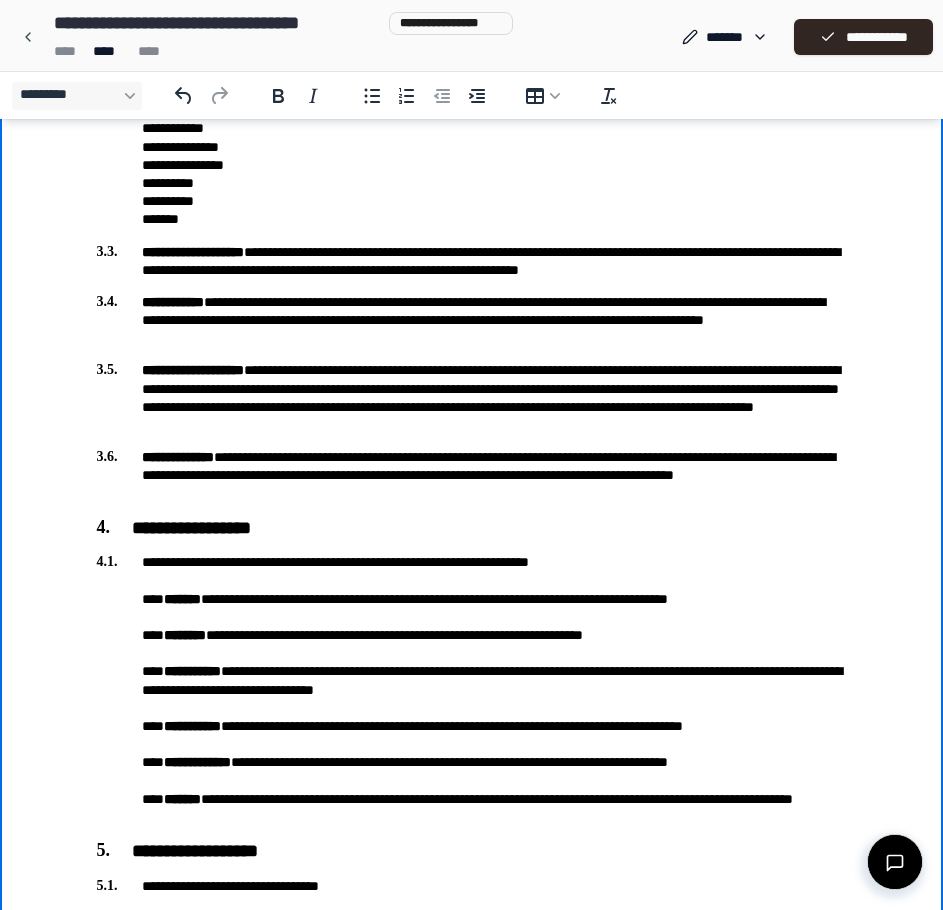 scroll, scrollTop: 500, scrollLeft: 0, axis: vertical 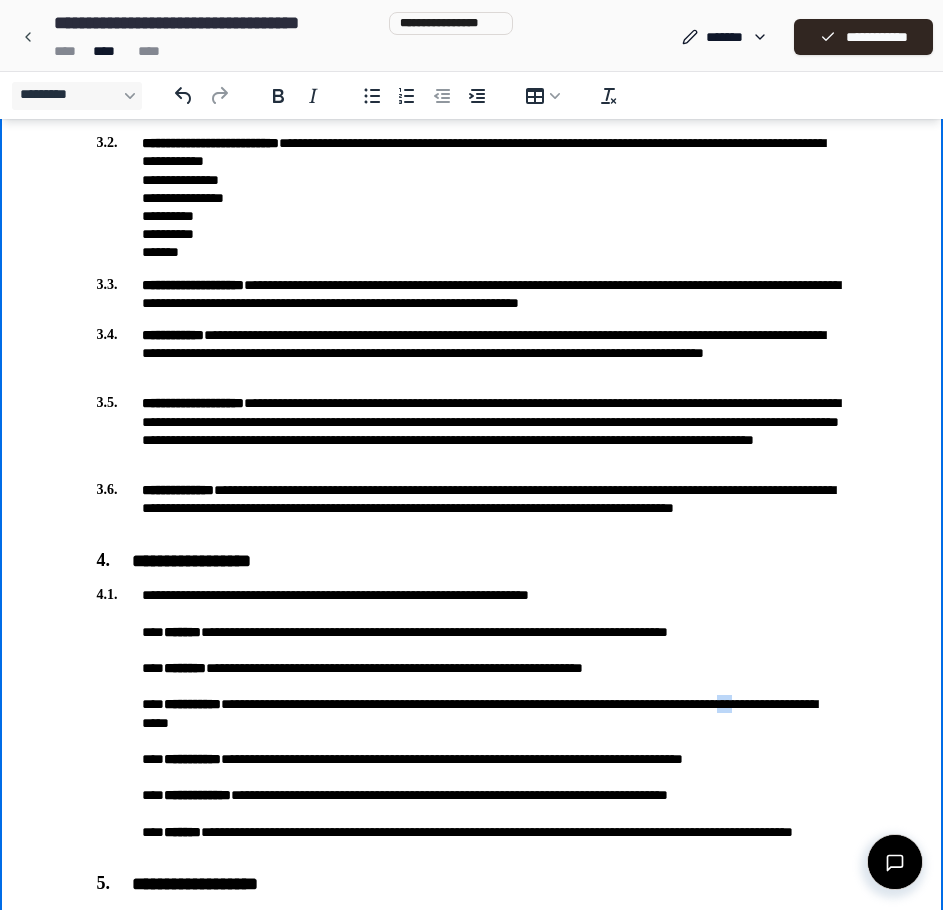 drag, startPoint x: 209, startPoint y: 721, endPoint x: 191, endPoint y: 722, distance: 18.027756 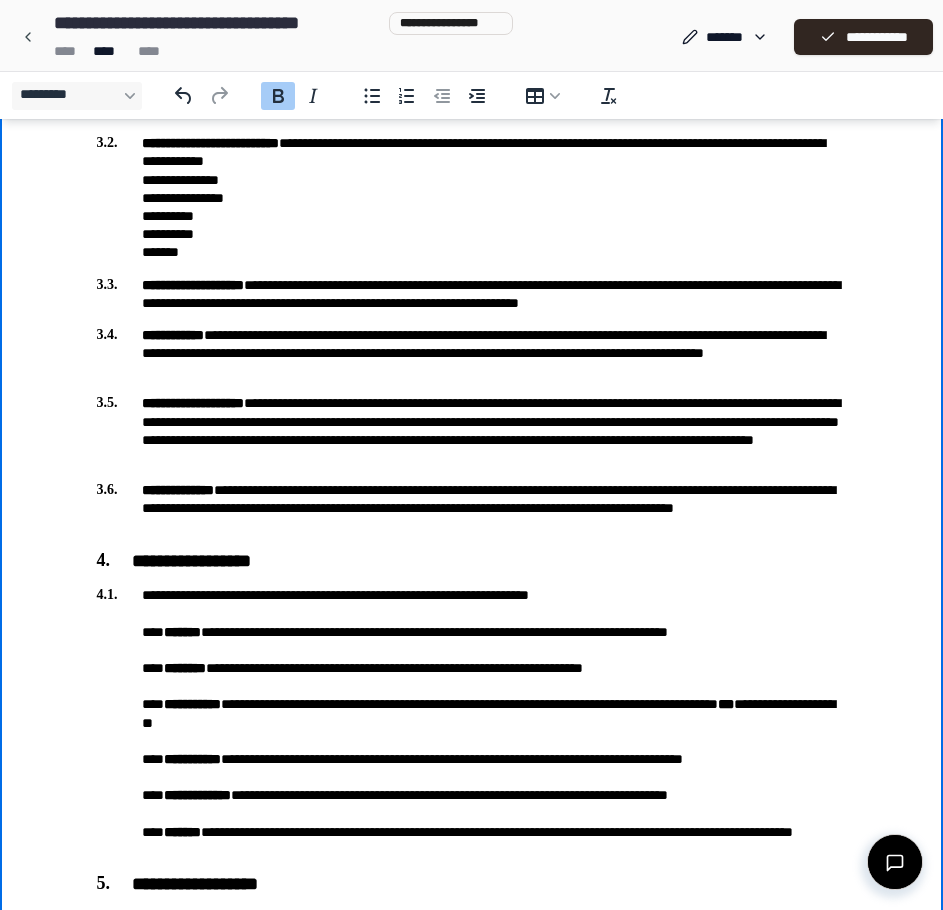 click on "**********" at bounding box center (472, 722) 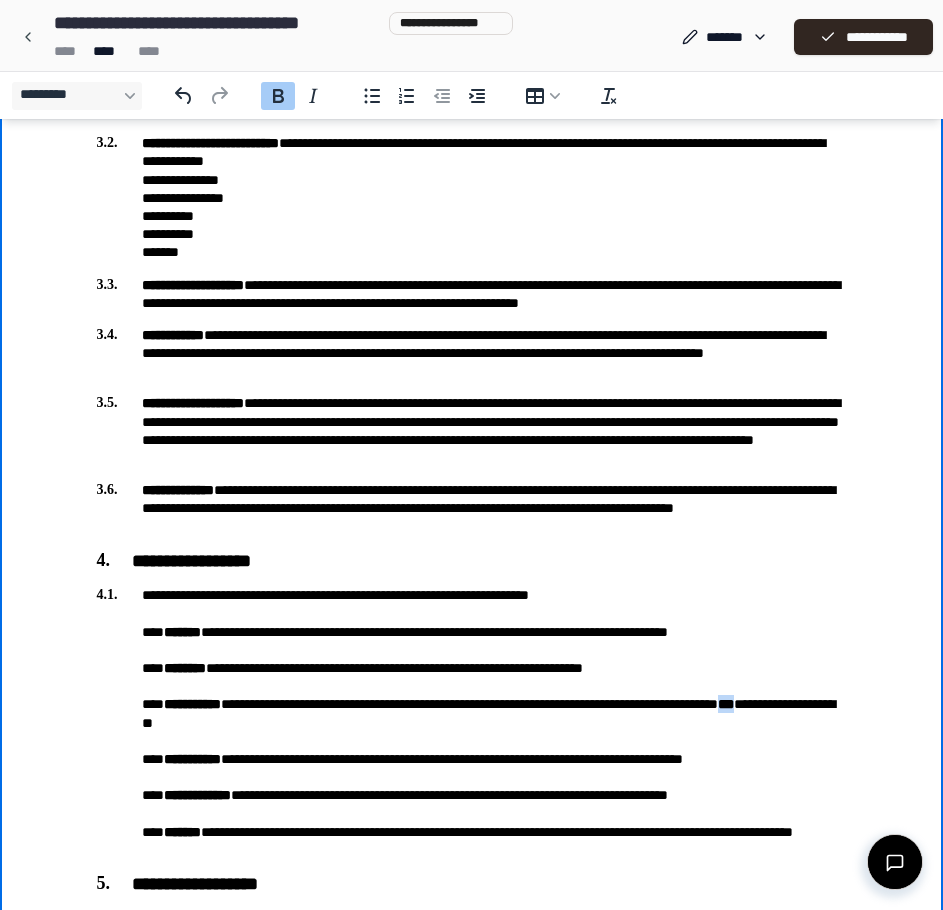 drag, startPoint x: 206, startPoint y: 727, endPoint x: 188, endPoint y: 725, distance: 18.110771 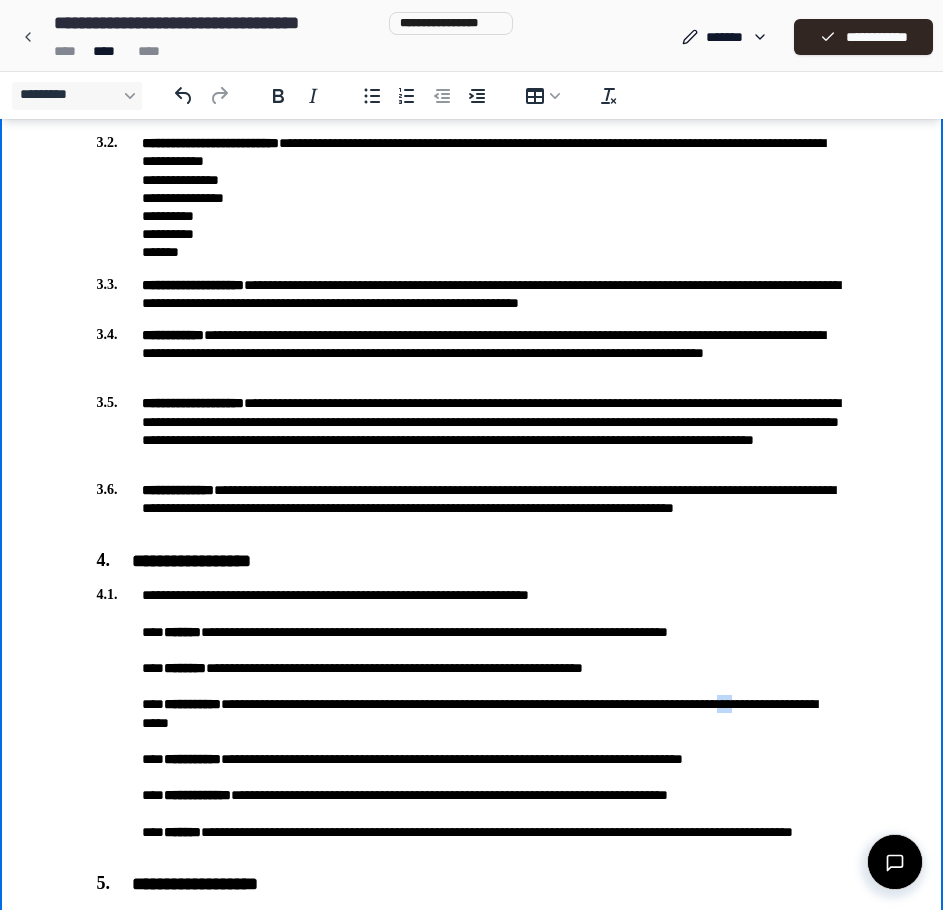 click on "**********" at bounding box center (472, 722) 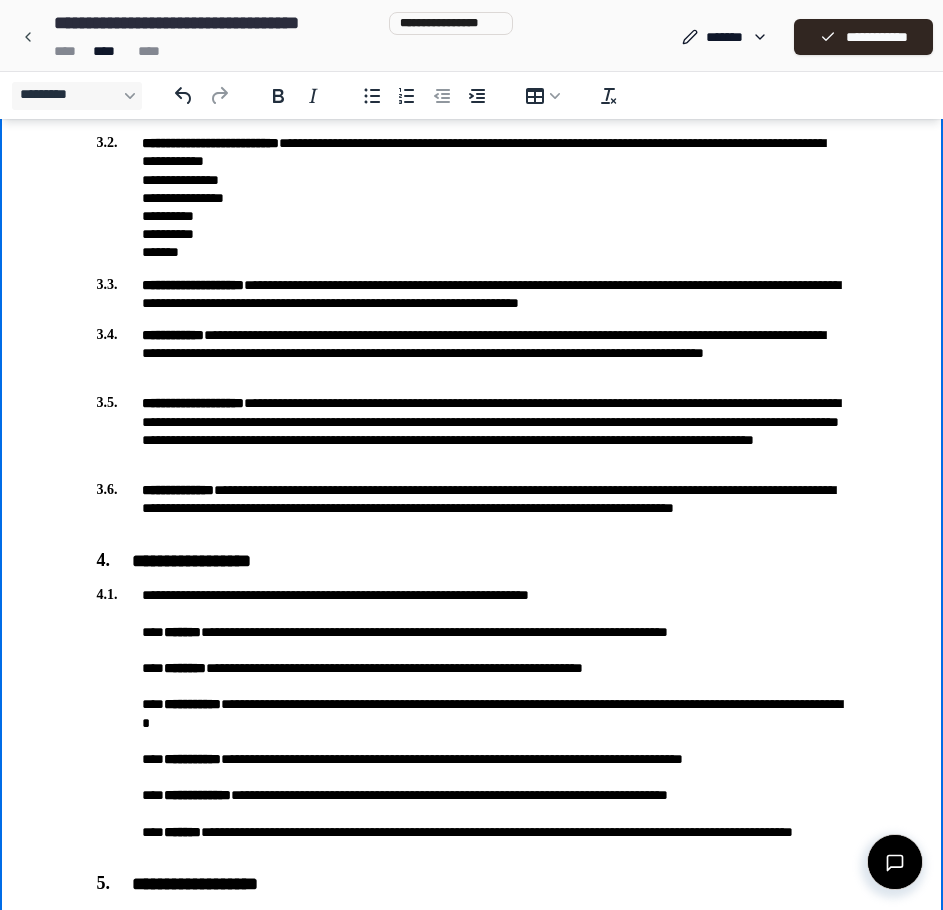 drag, startPoint x: 211, startPoint y: 717, endPoint x: 231, endPoint y: 715, distance: 20.09975 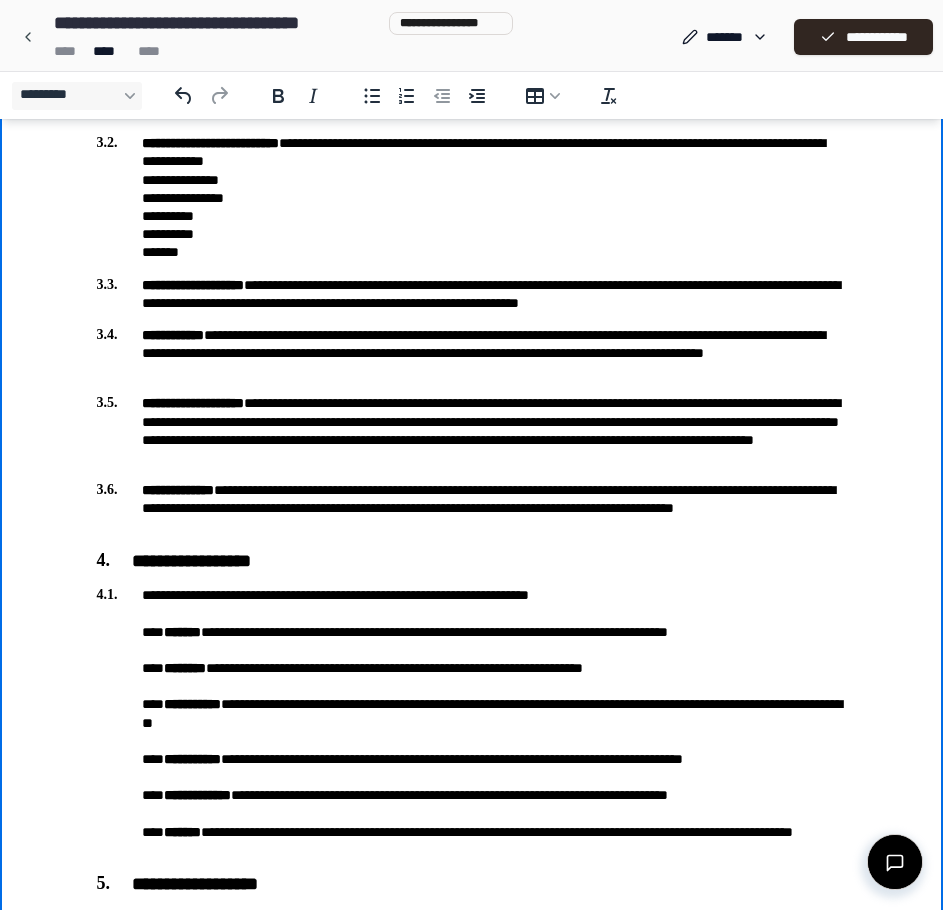 click on "**********" at bounding box center [472, 722] 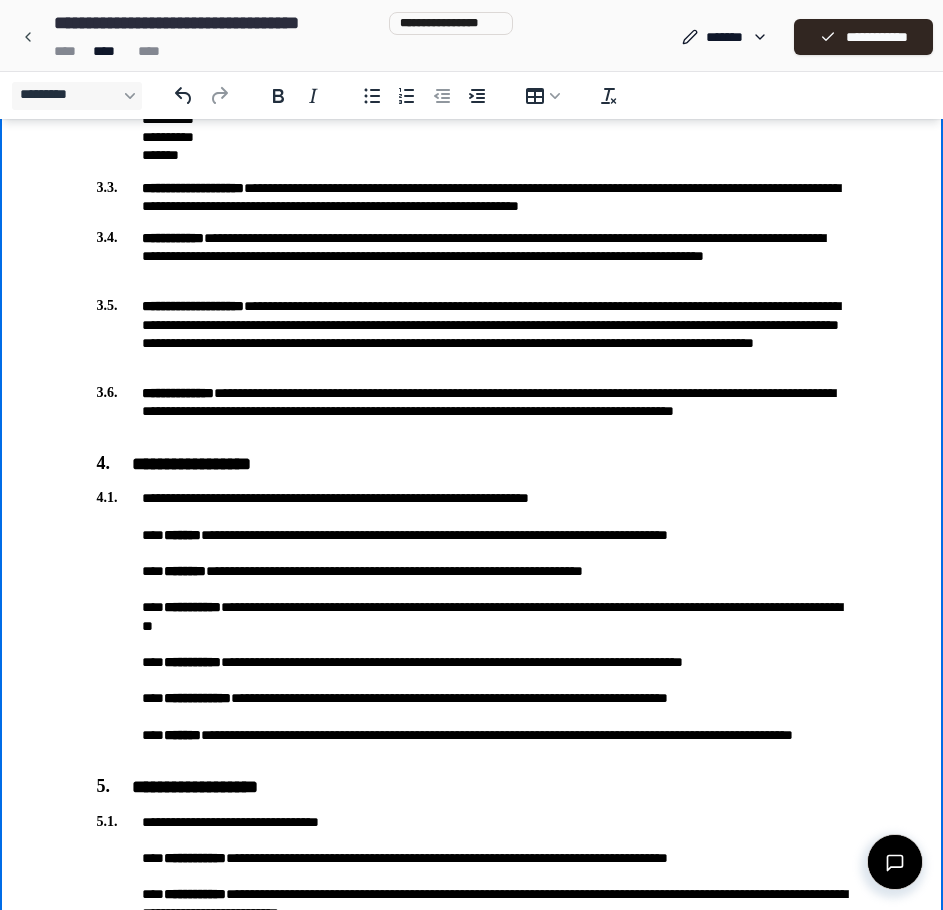 scroll, scrollTop: 600, scrollLeft: 0, axis: vertical 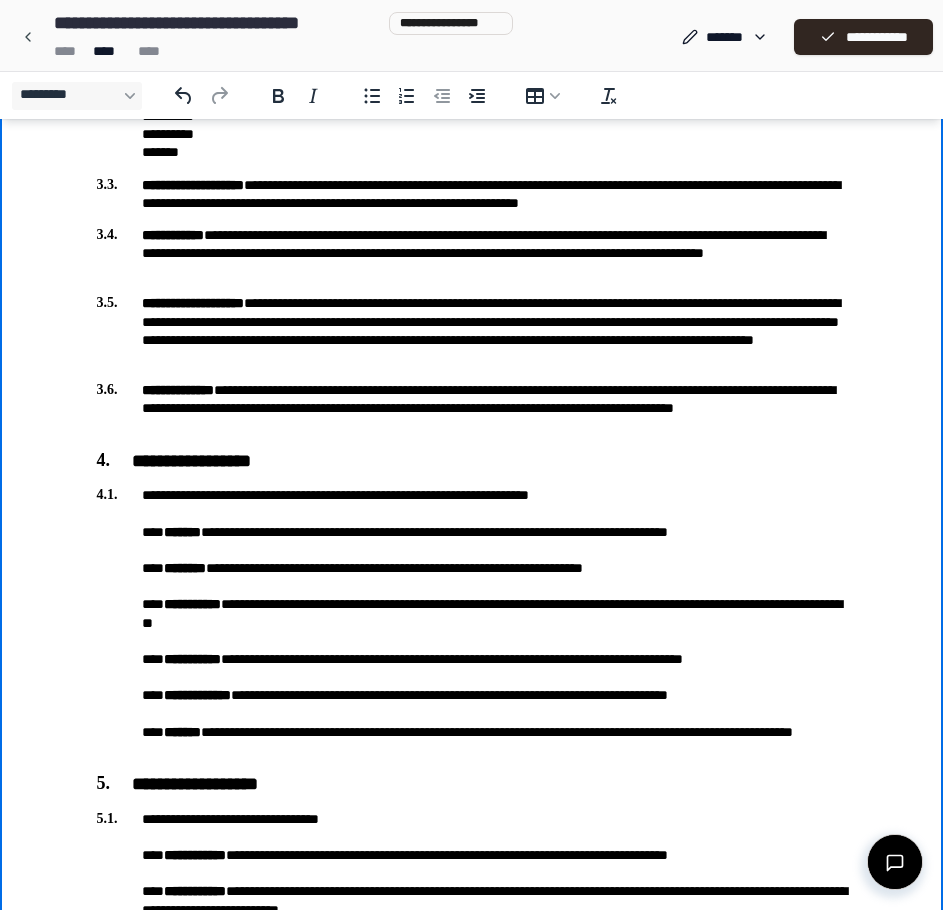 click on "**********" at bounding box center (472, 622) 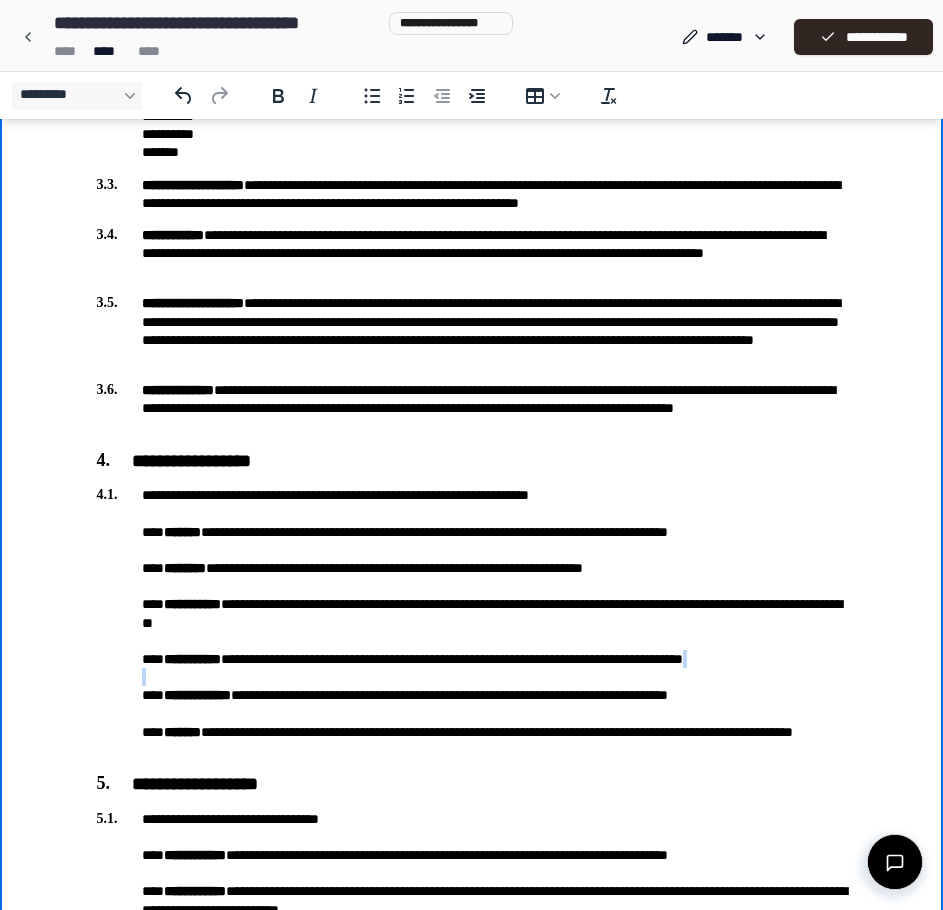 click on "**********" at bounding box center (472, 622) 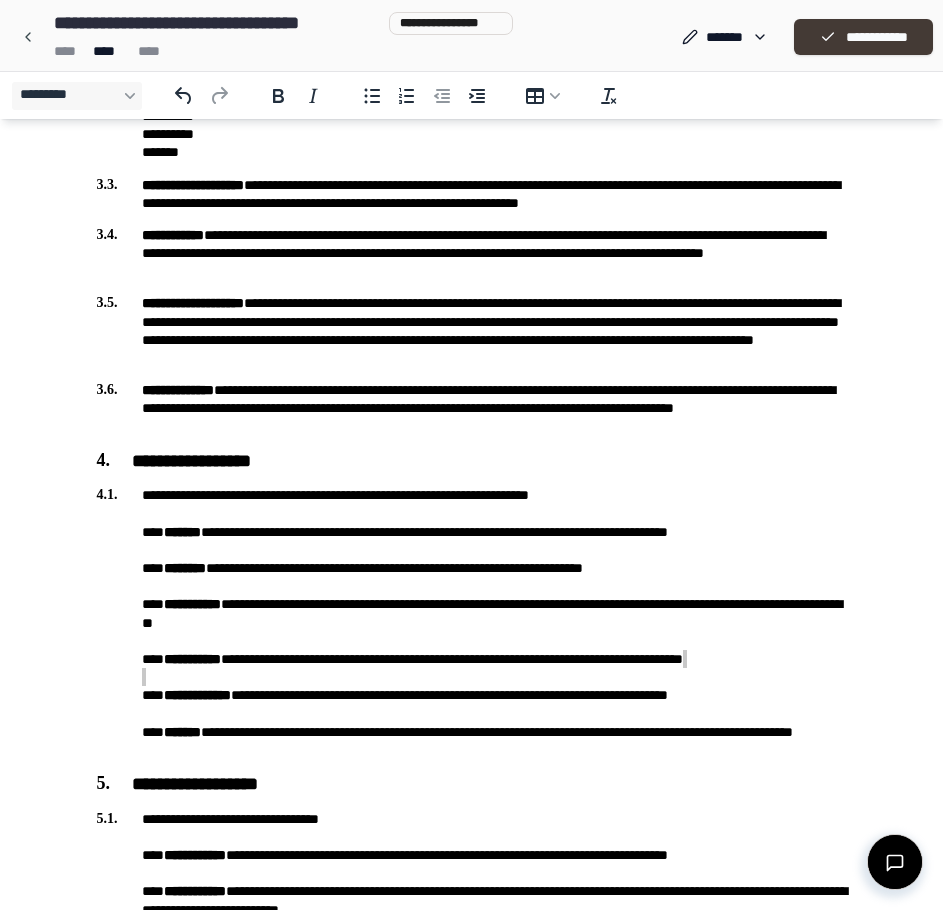 click on "**********" at bounding box center [863, 37] 